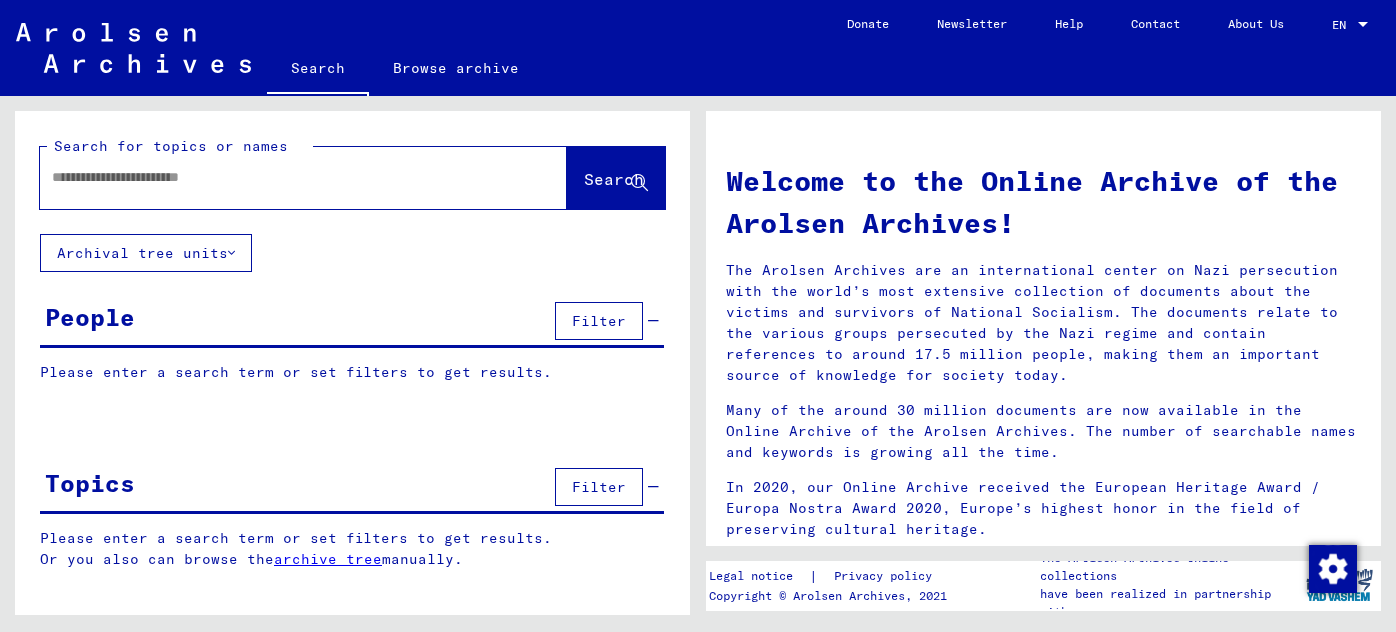 scroll, scrollTop: 0, scrollLeft: 0, axis: both 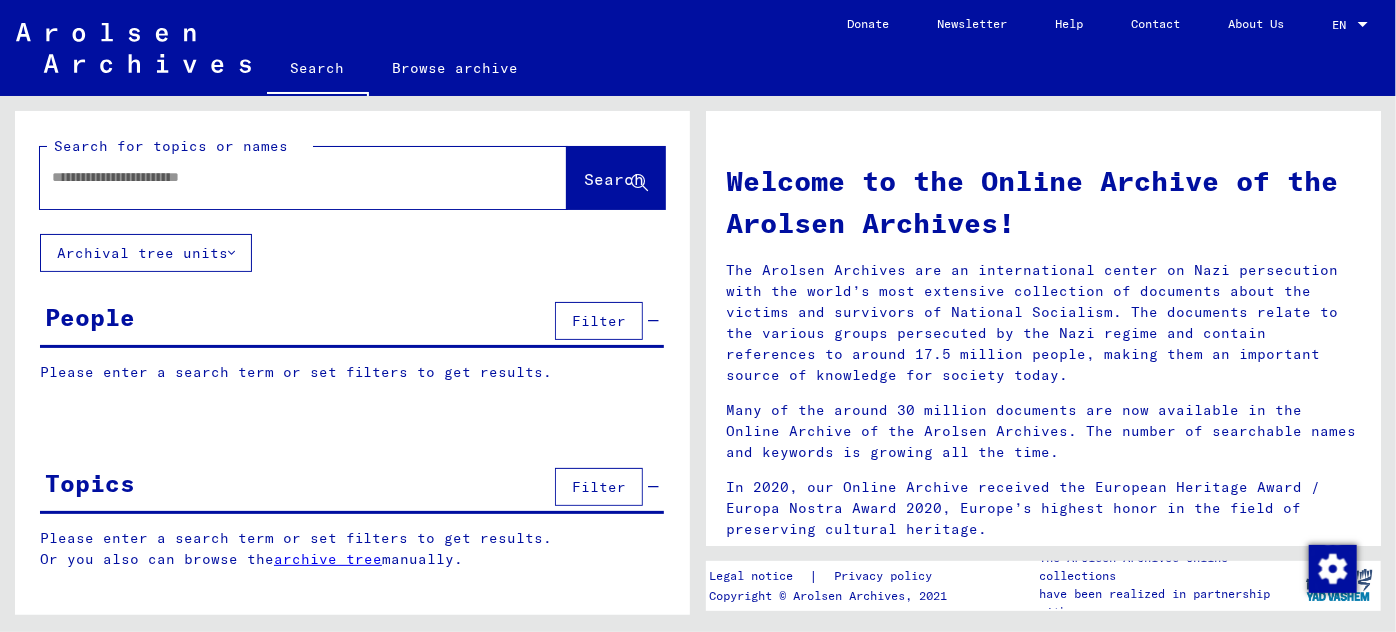 click 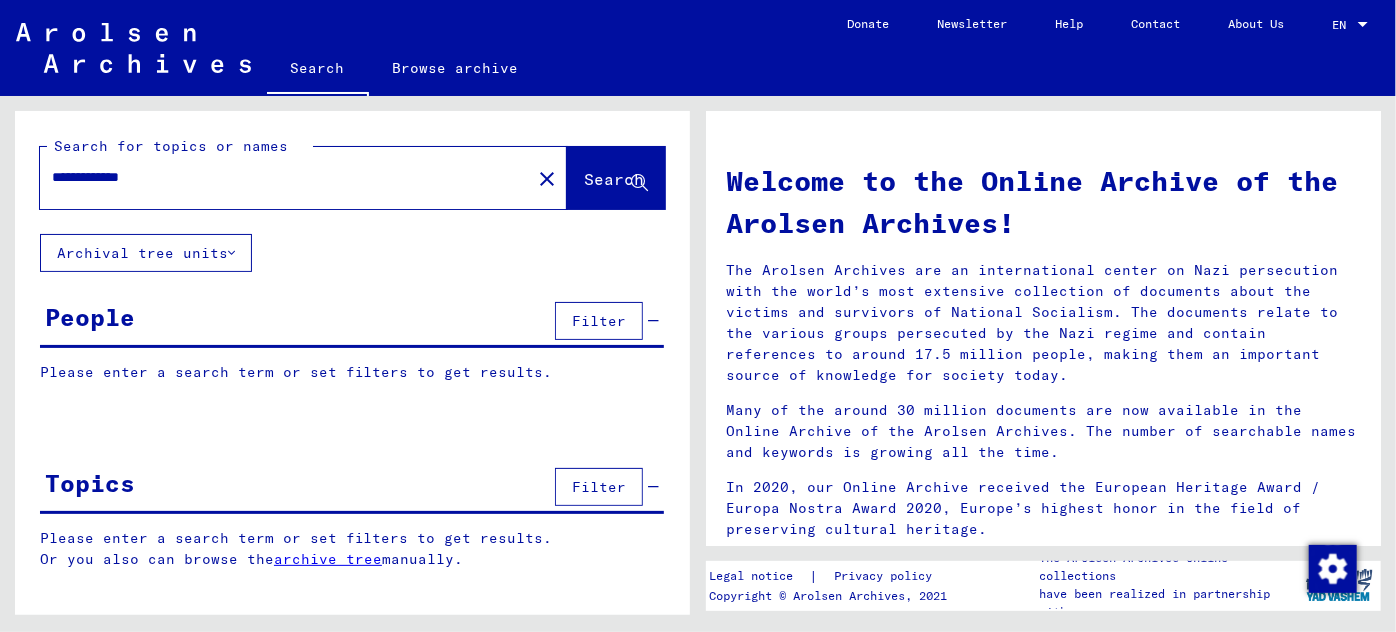type on "**********" 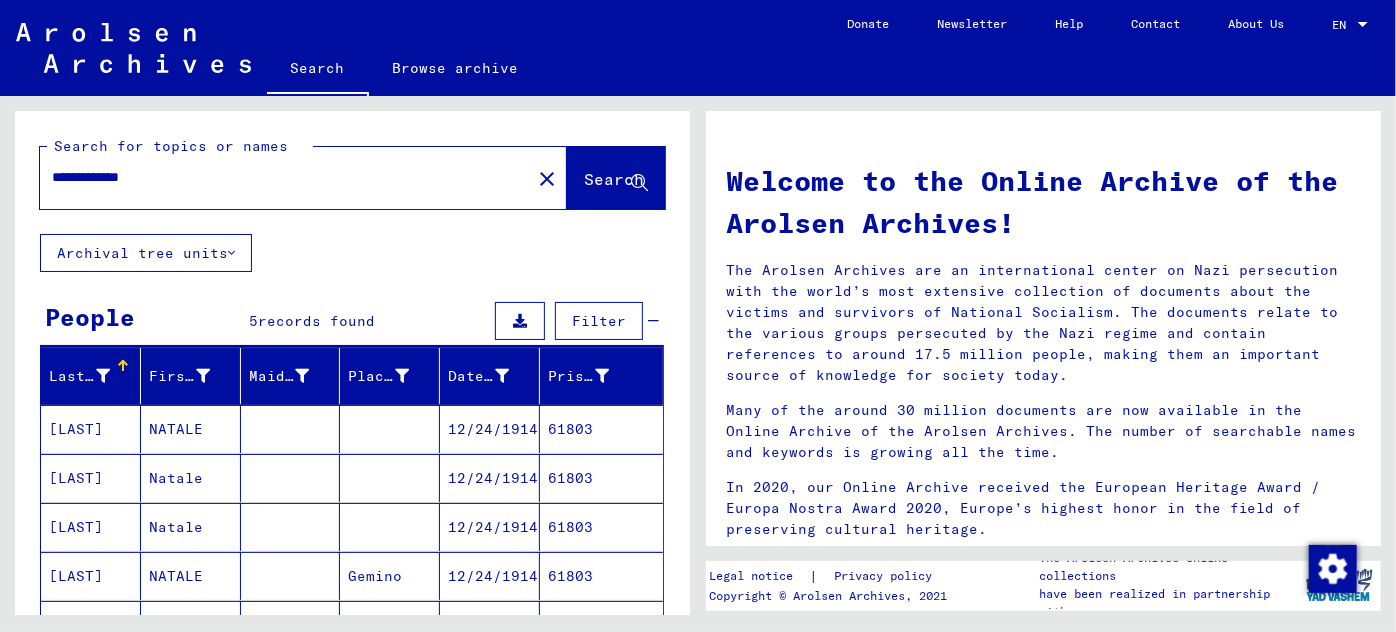 click on "NATALE" at bounding box center [191, 478] 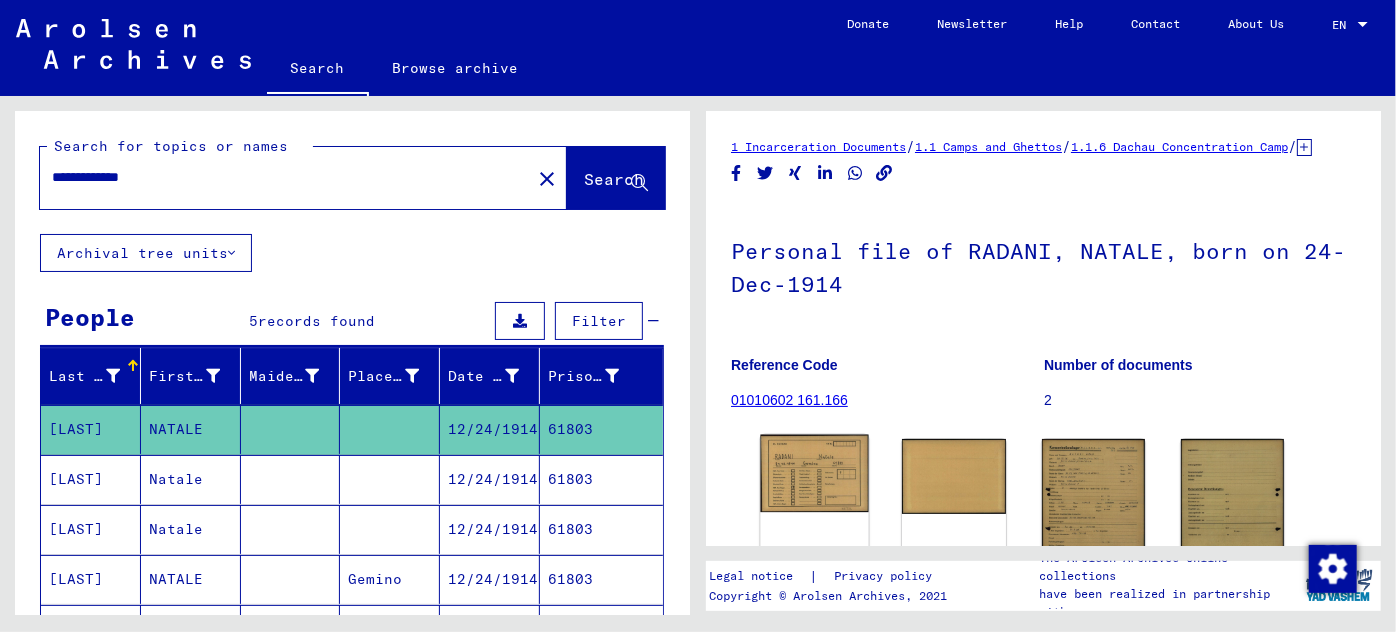scroll, scrollTop: 0, scrollLeft: 0, axis: both 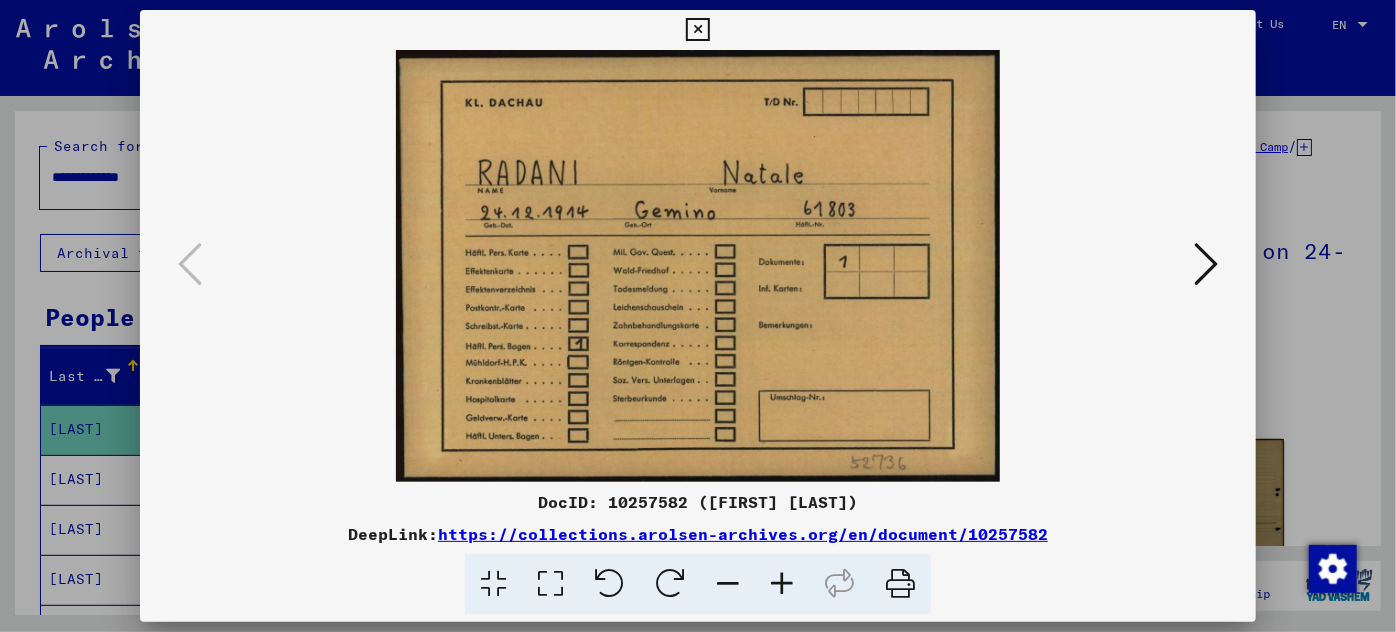 click at bounding box center (1206, 264) 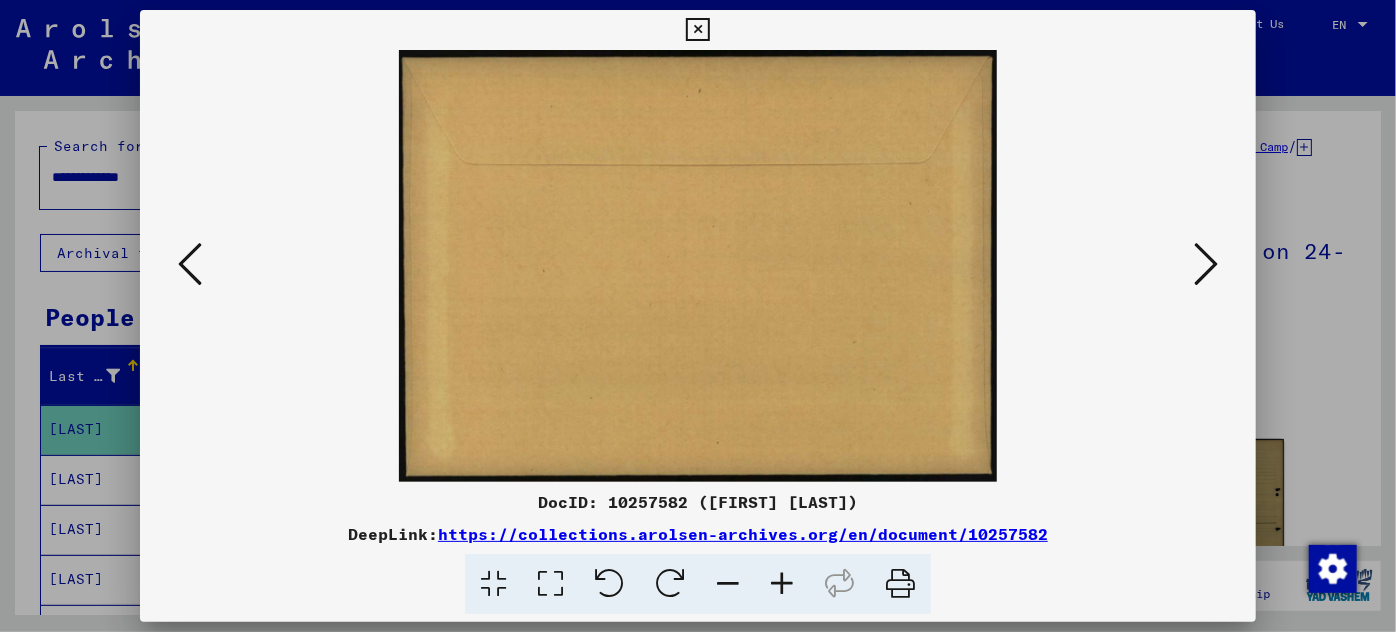 click at bounding box center [1206, 264] 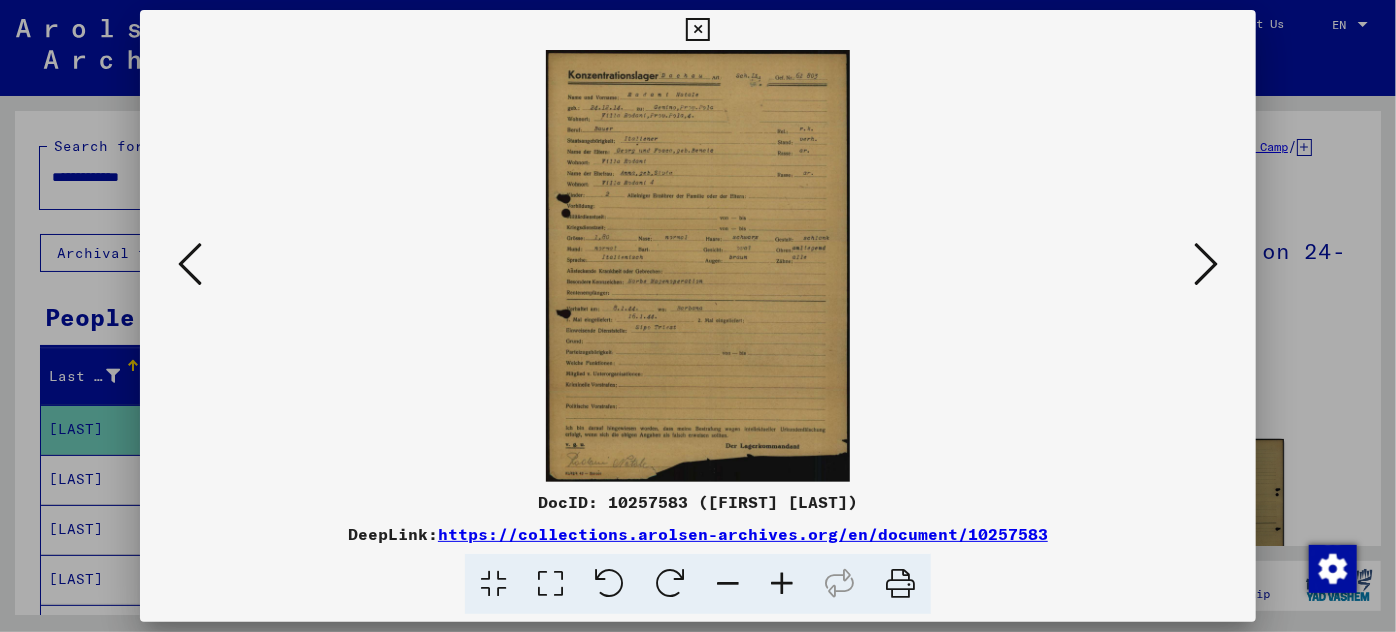 click at bounding box center (782, 584) 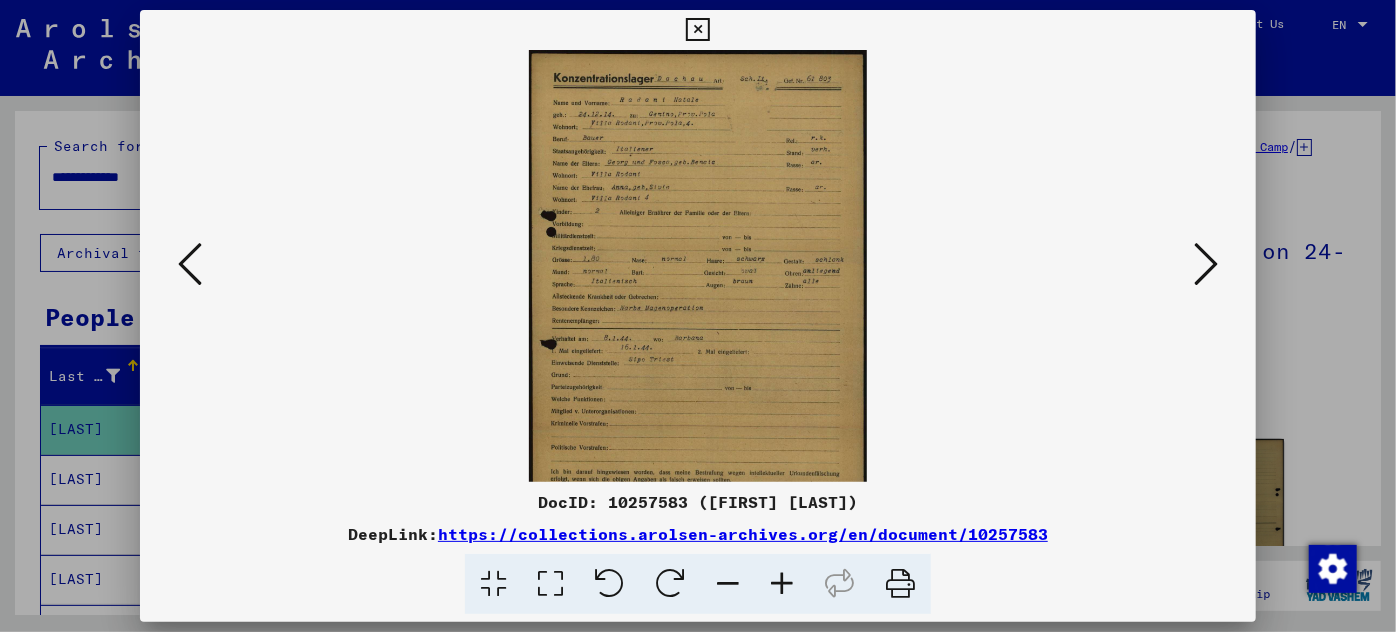 click at bounding box center [782, 584] 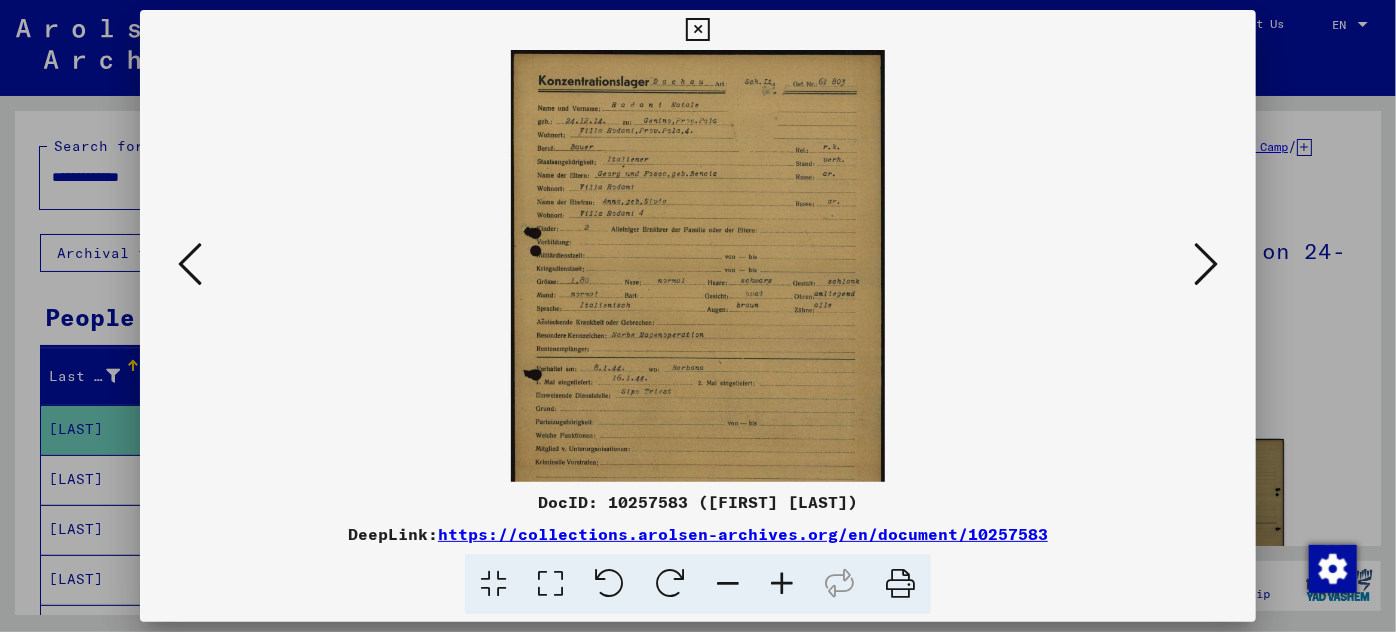 click at bounding box center (782, 584) 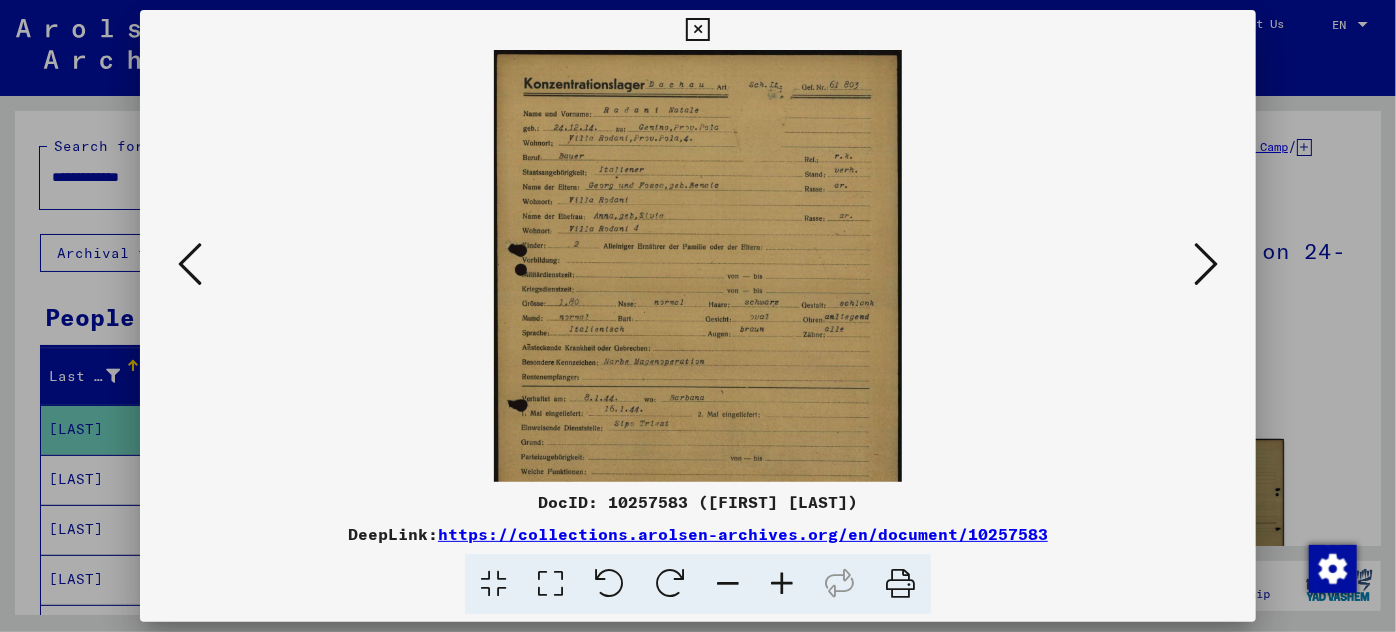 click at bounding box center (782, 584) 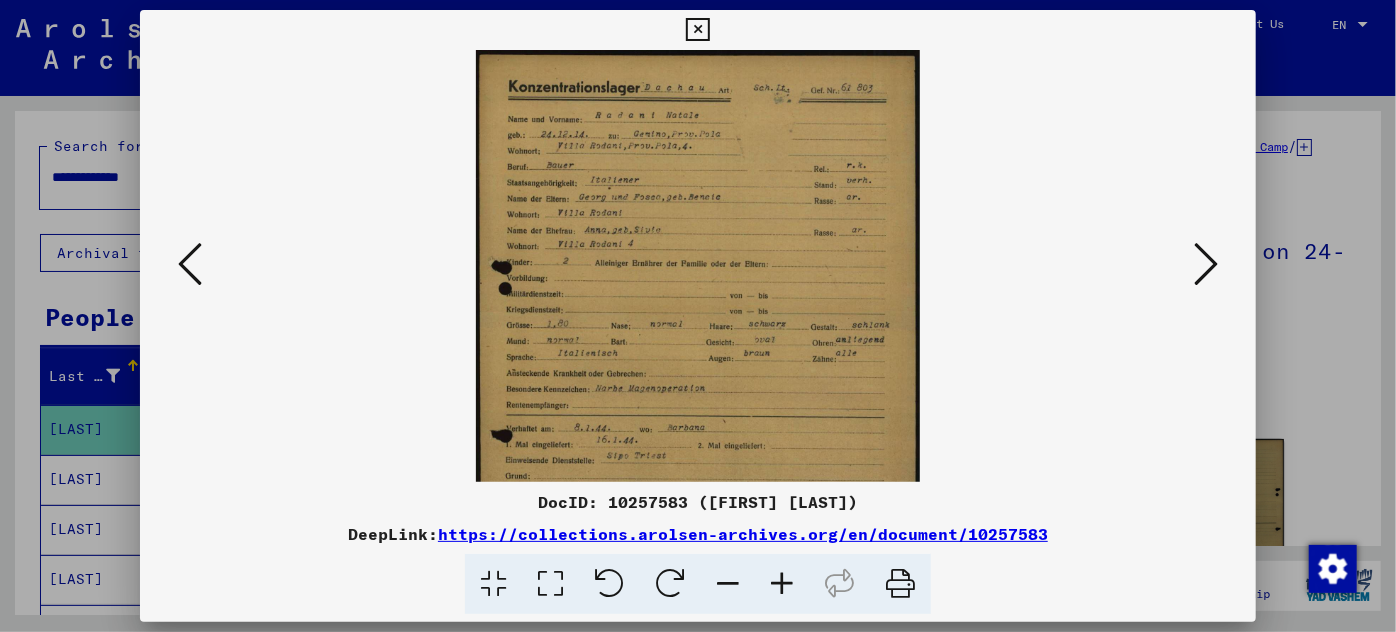 click at bounding box center (782, 584) 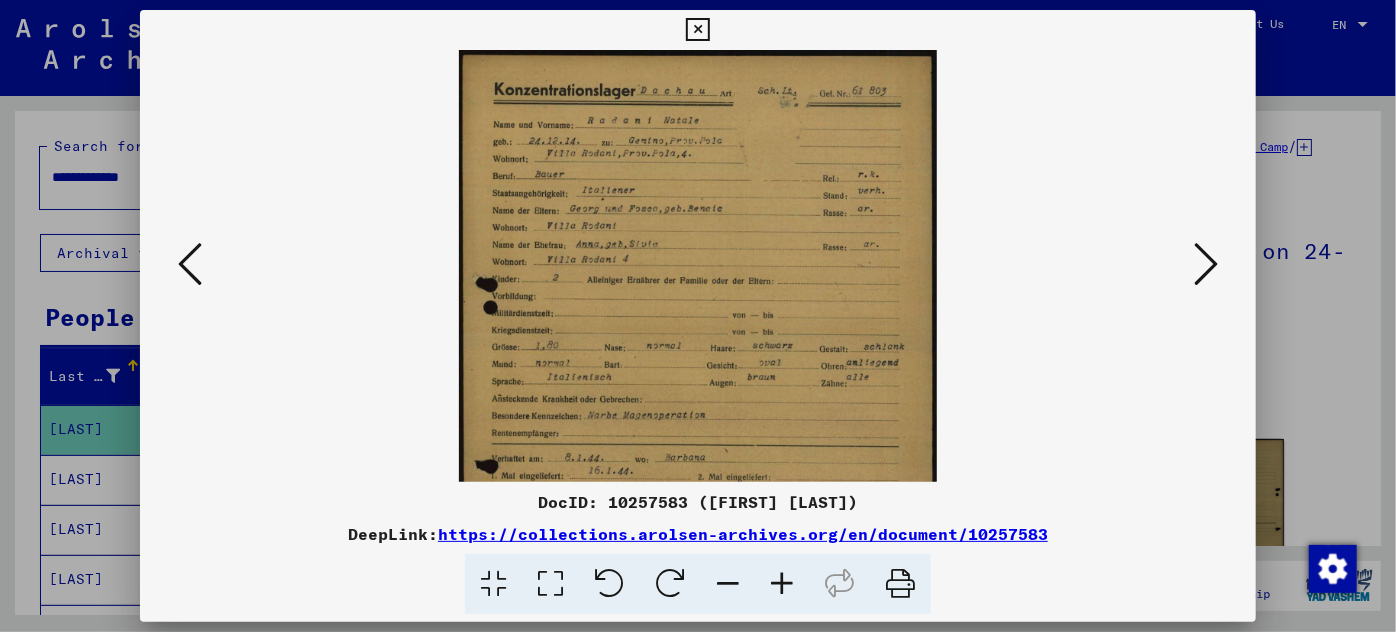 click at bounding box center [782, 584] 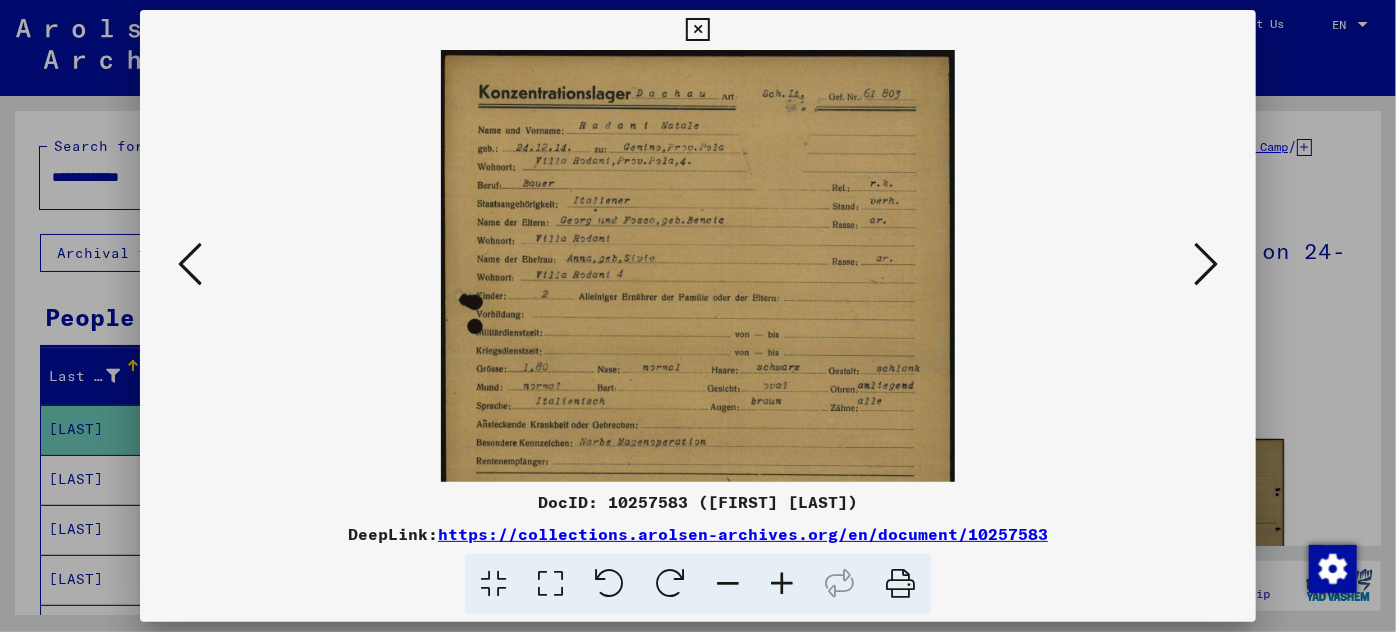 click at bounding box center [782, 584] 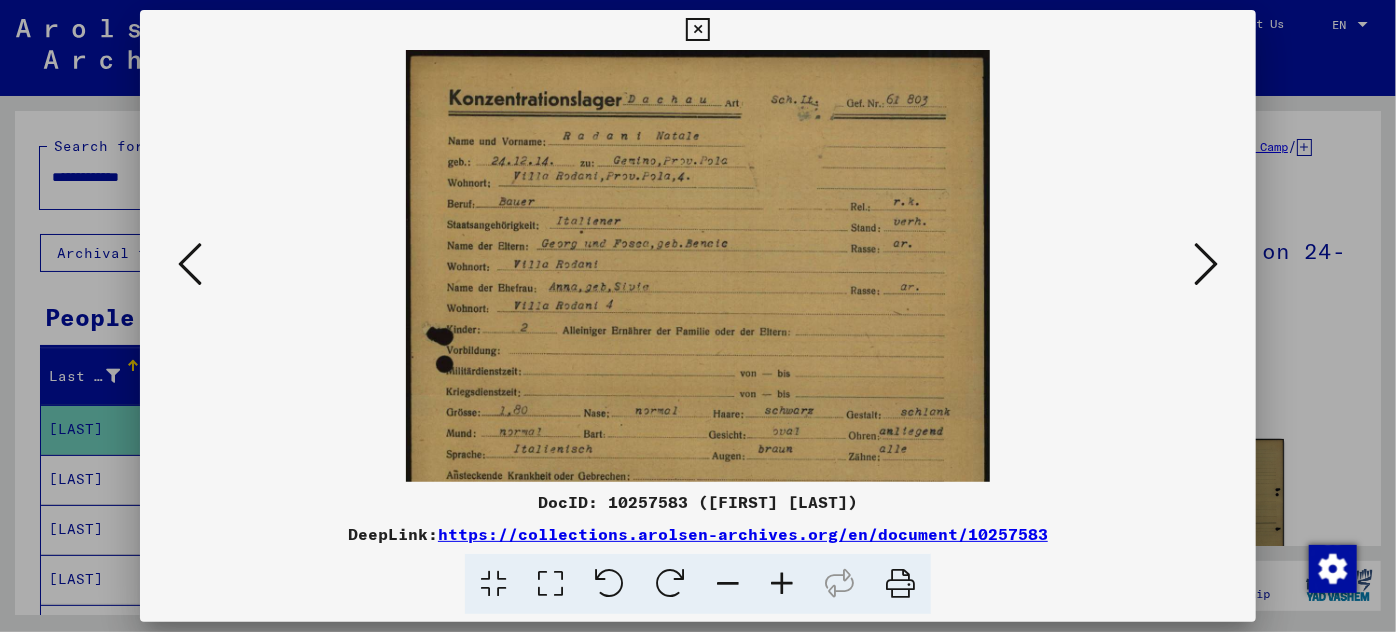 click at bounding box center (782, 584) 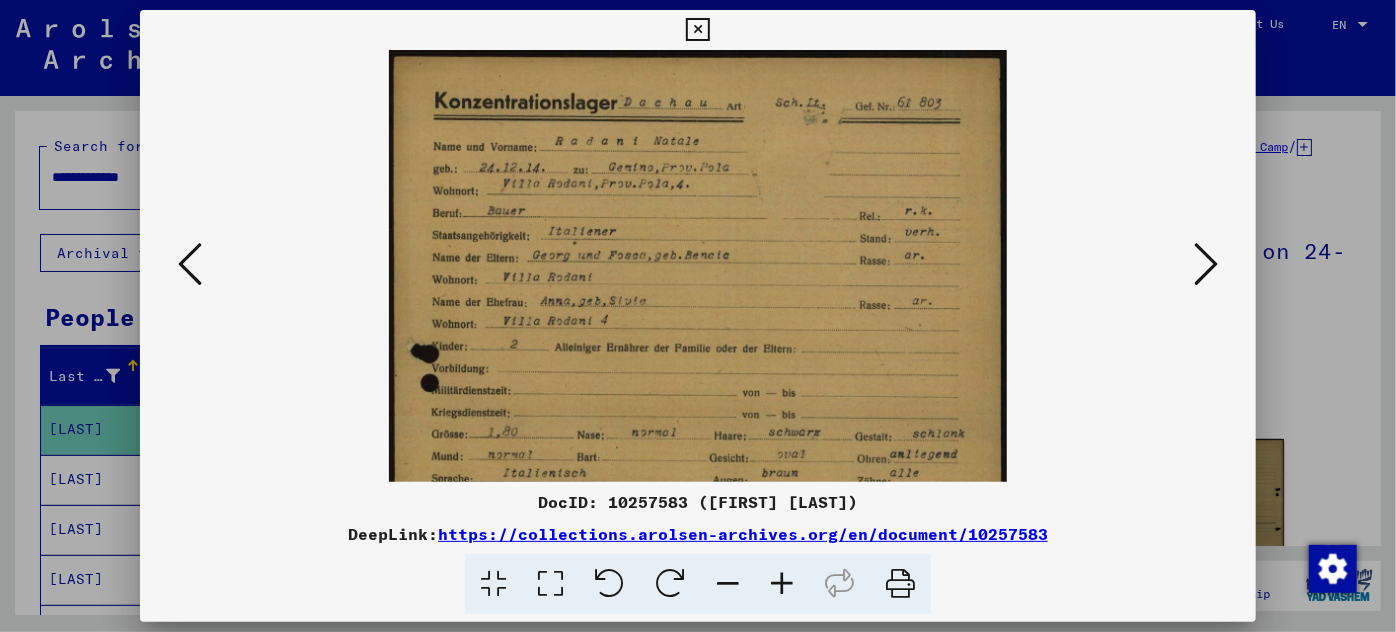 click at bounding box center [782, 584] 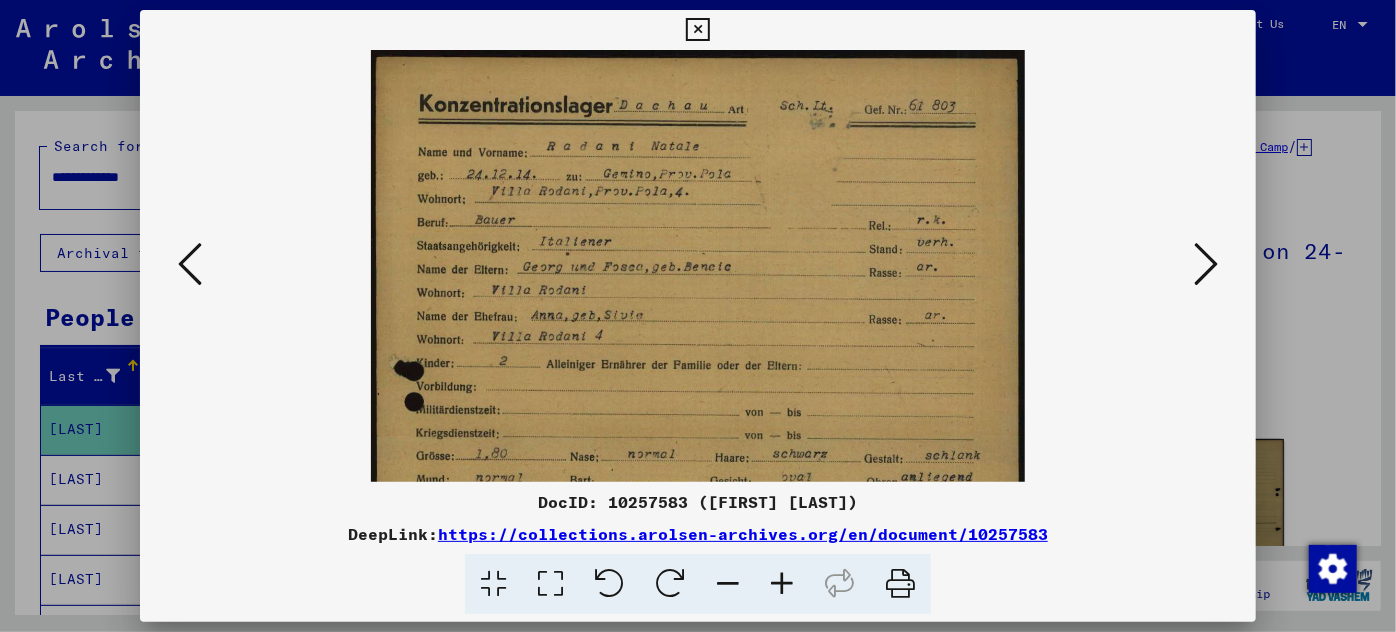 click at bounding box center (782, 584) 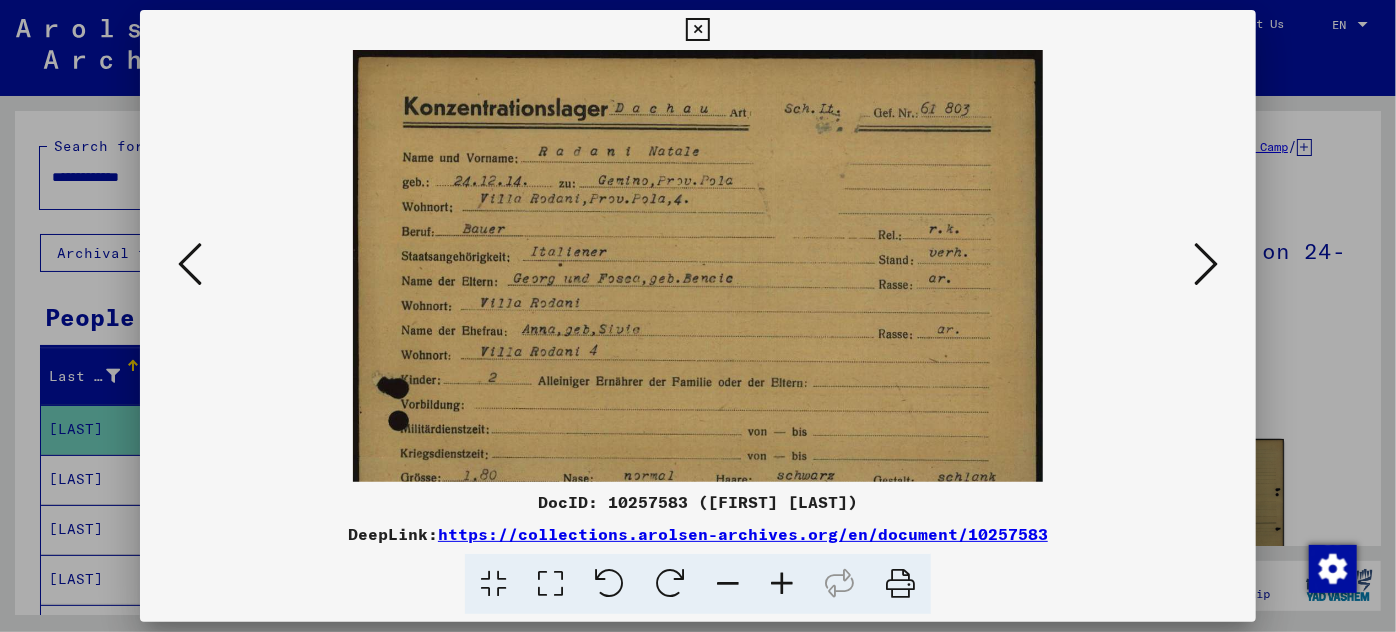 click at bounding box center [782, 584] 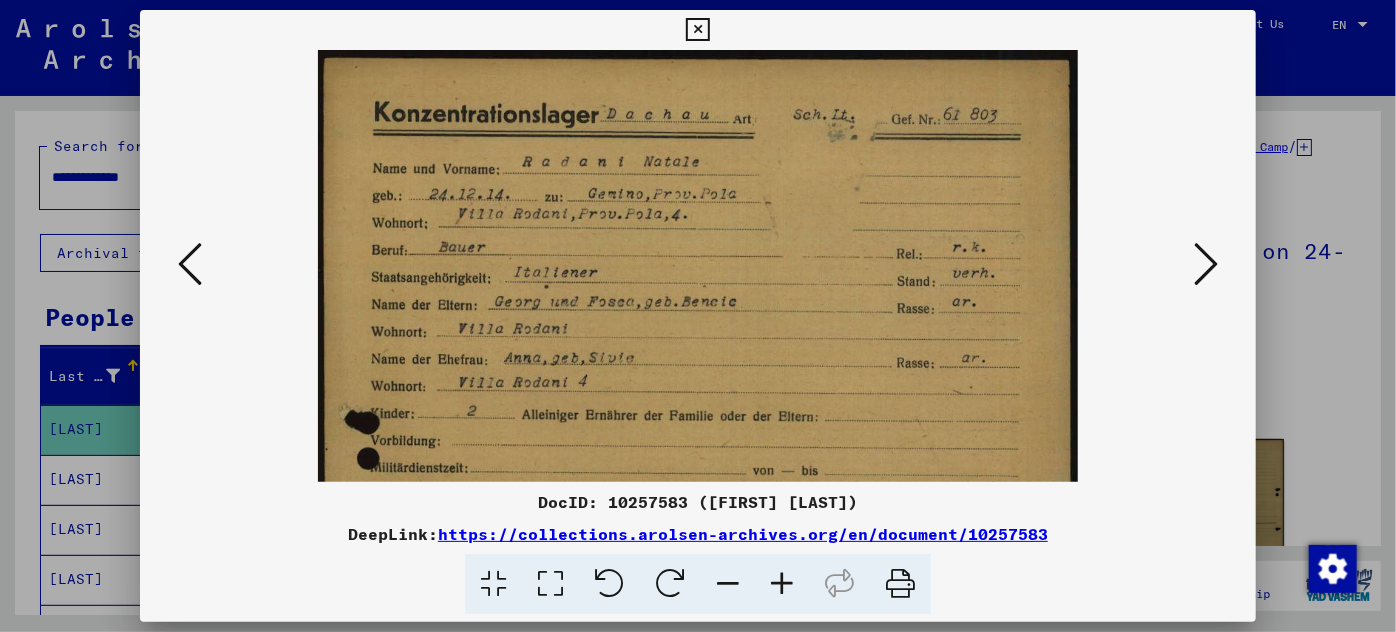 click at bounding box center (782, 584) 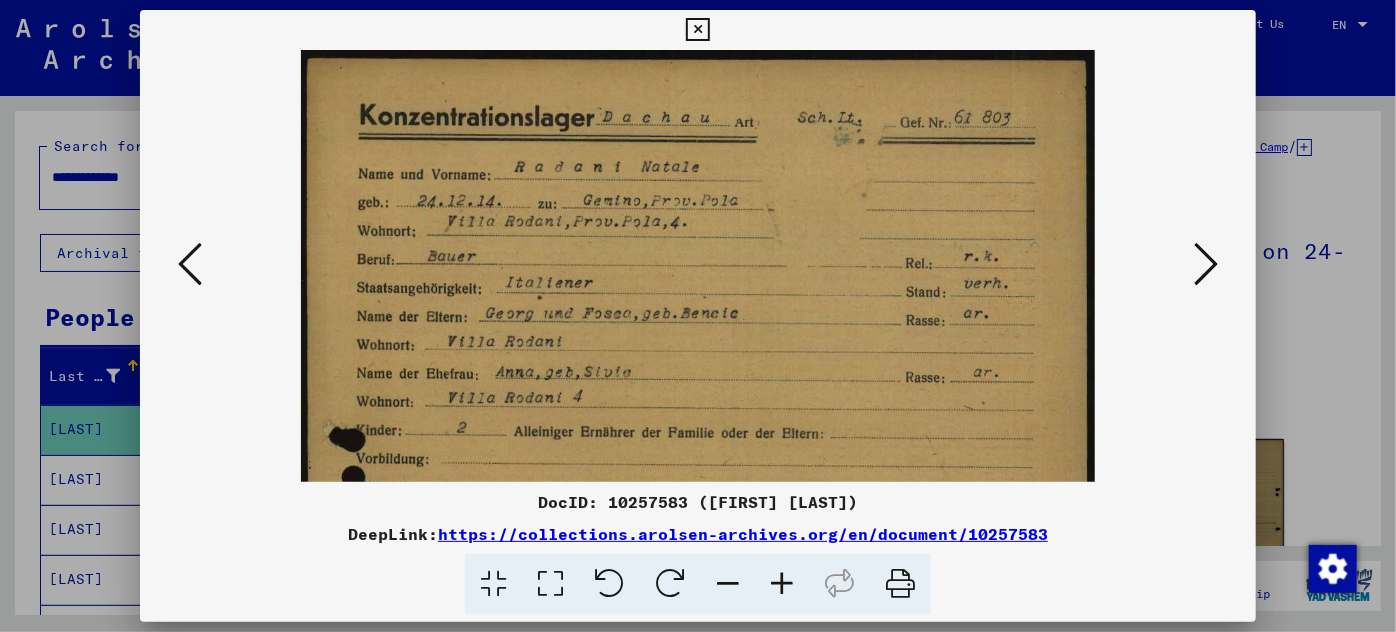 click at bounding box center (782, 584) 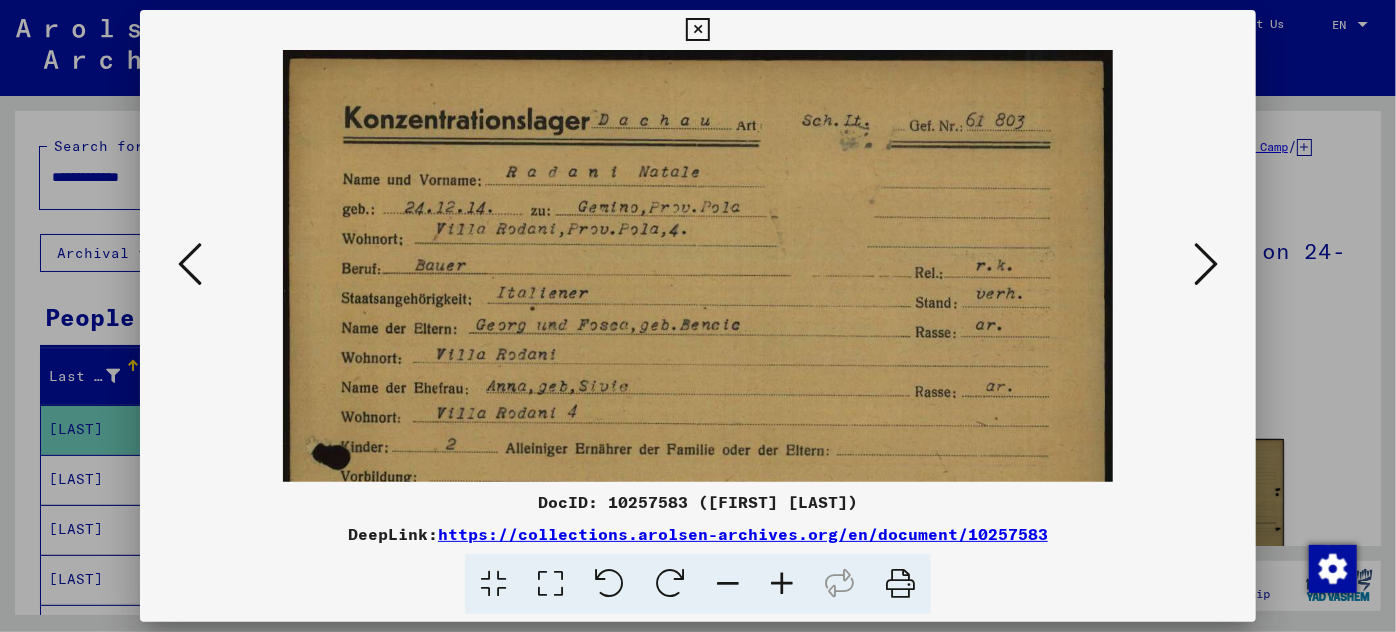 click at bounding box center (782, 584) 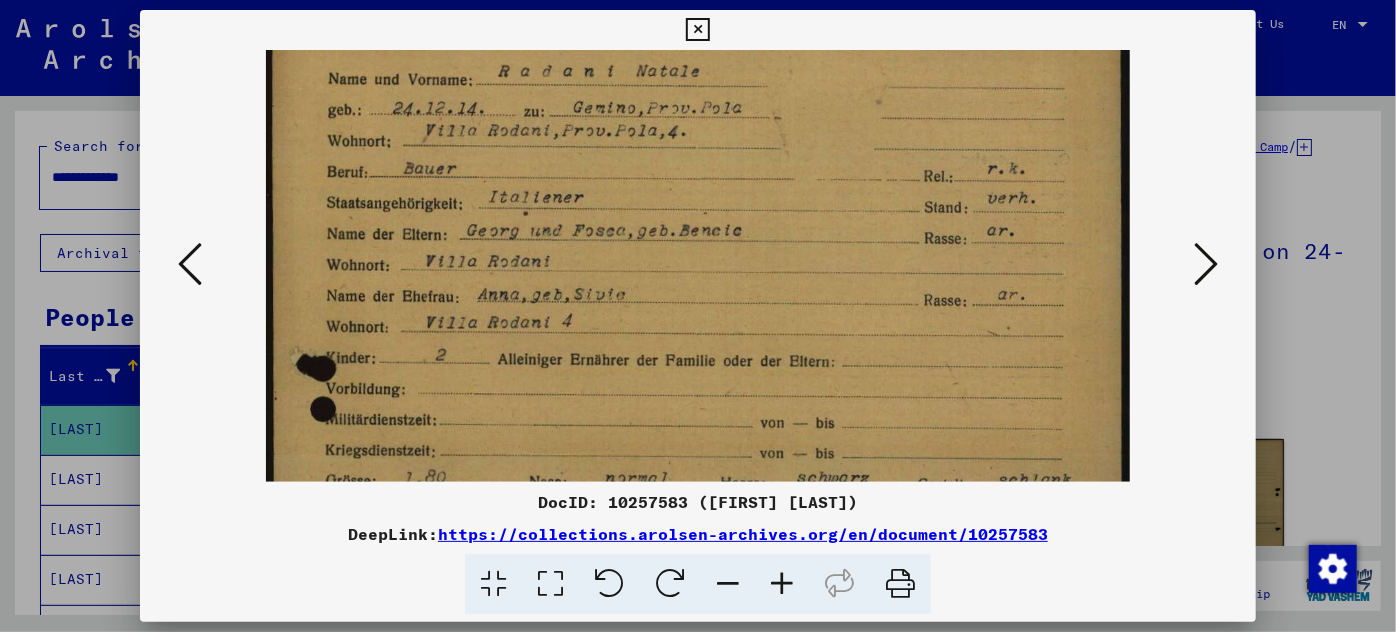 scroll, scrollTop: 112, scrollLeft: 0, axis: vertical 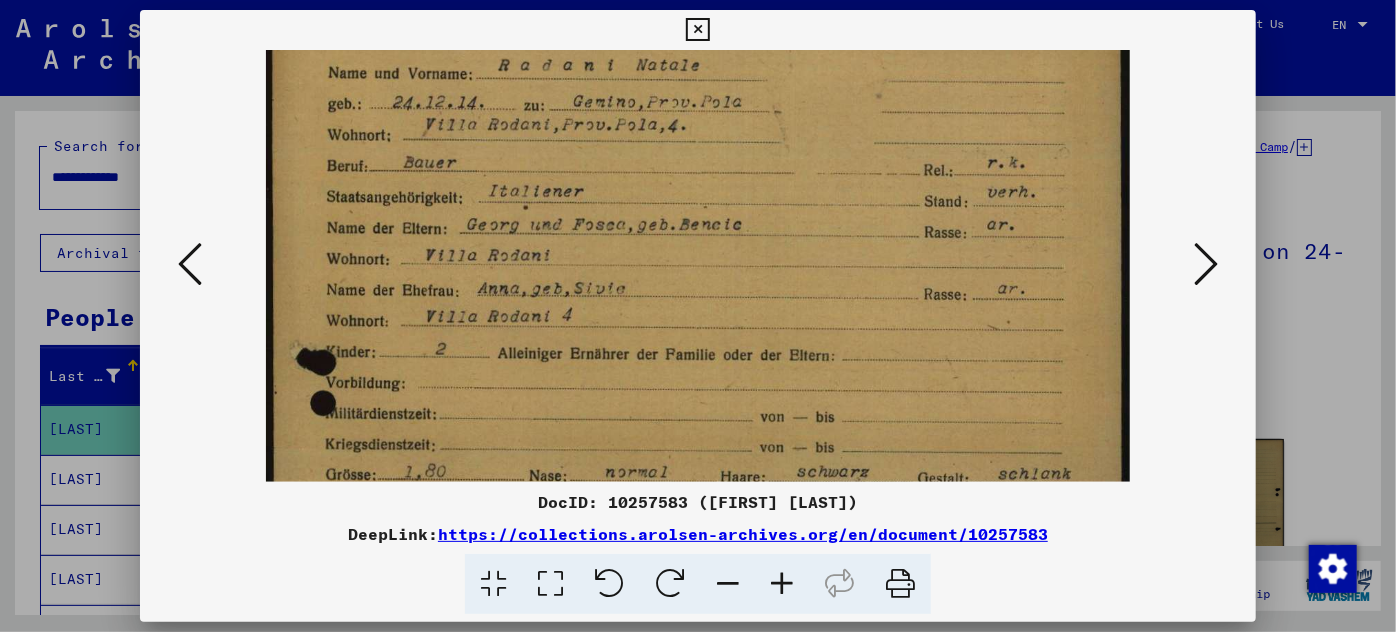 drag, startPoint x: 698, startPoint y: 397, endPoint x: 722, endPoint y: 279, distance: 120.41595 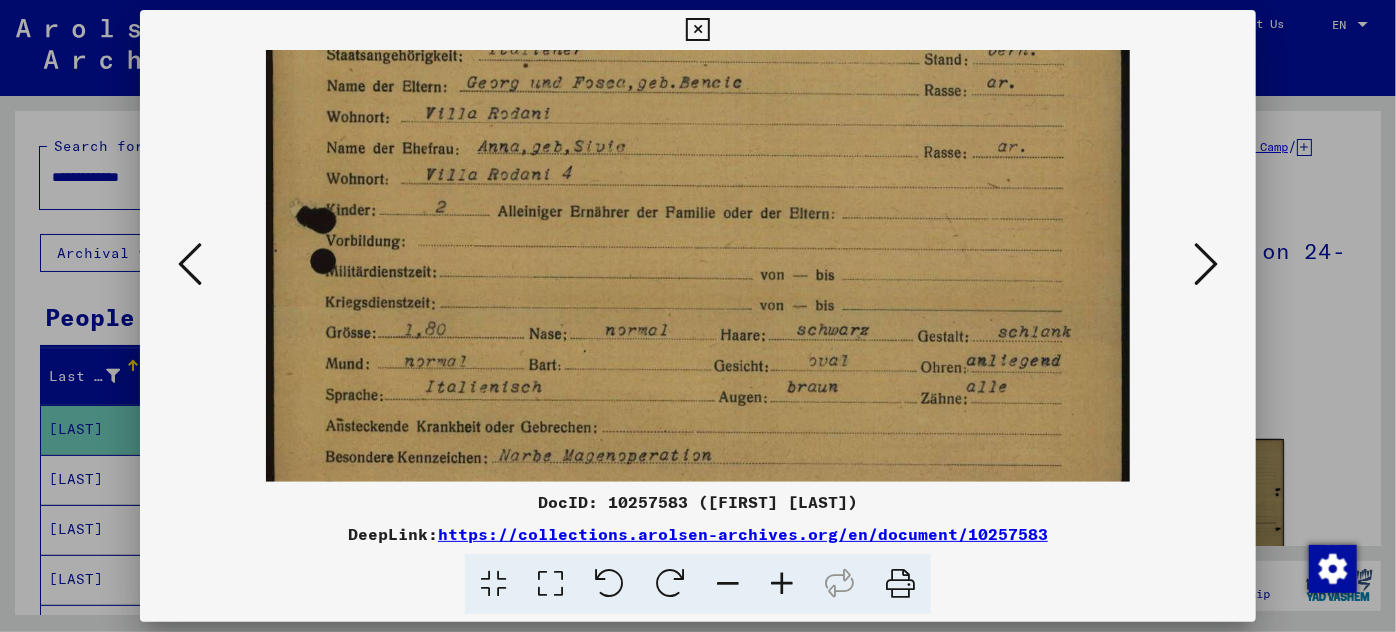 scroll, scrollTop: 269, scrollLeft: 0, axis: vertical 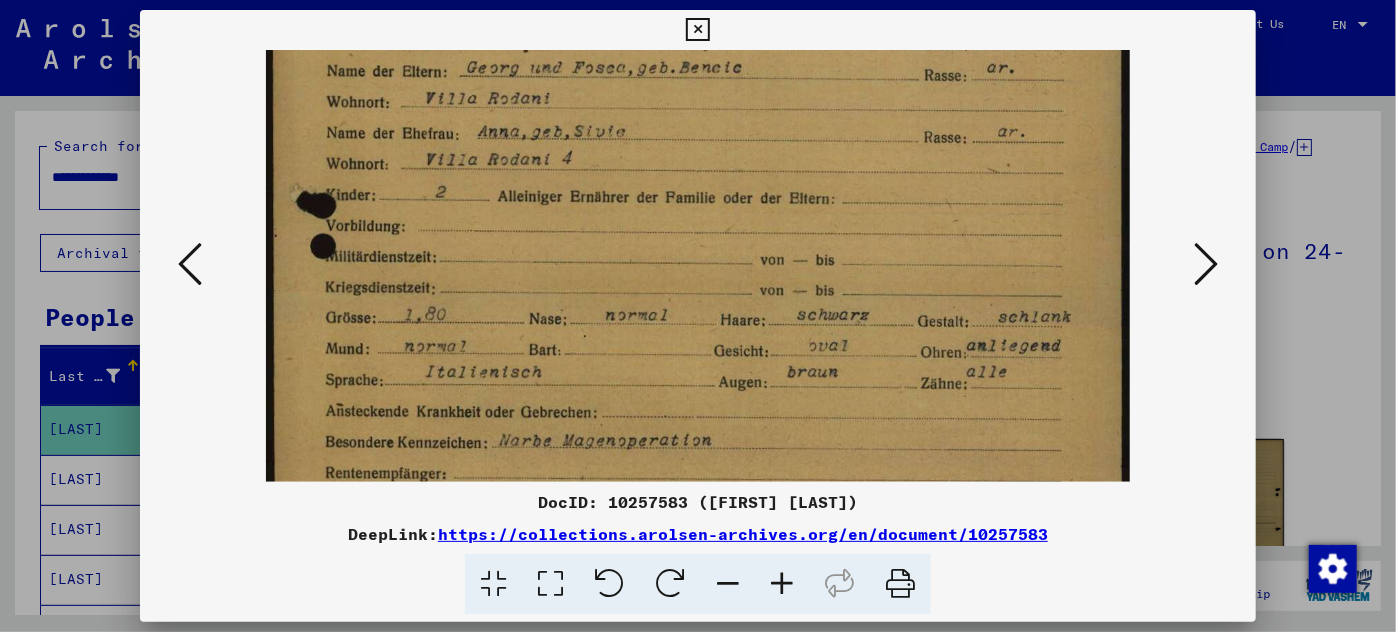 drag, startPoint x: 698, startPoint y: 374, endPoint x: 749, endPoint y: 220, distance: 162.22516 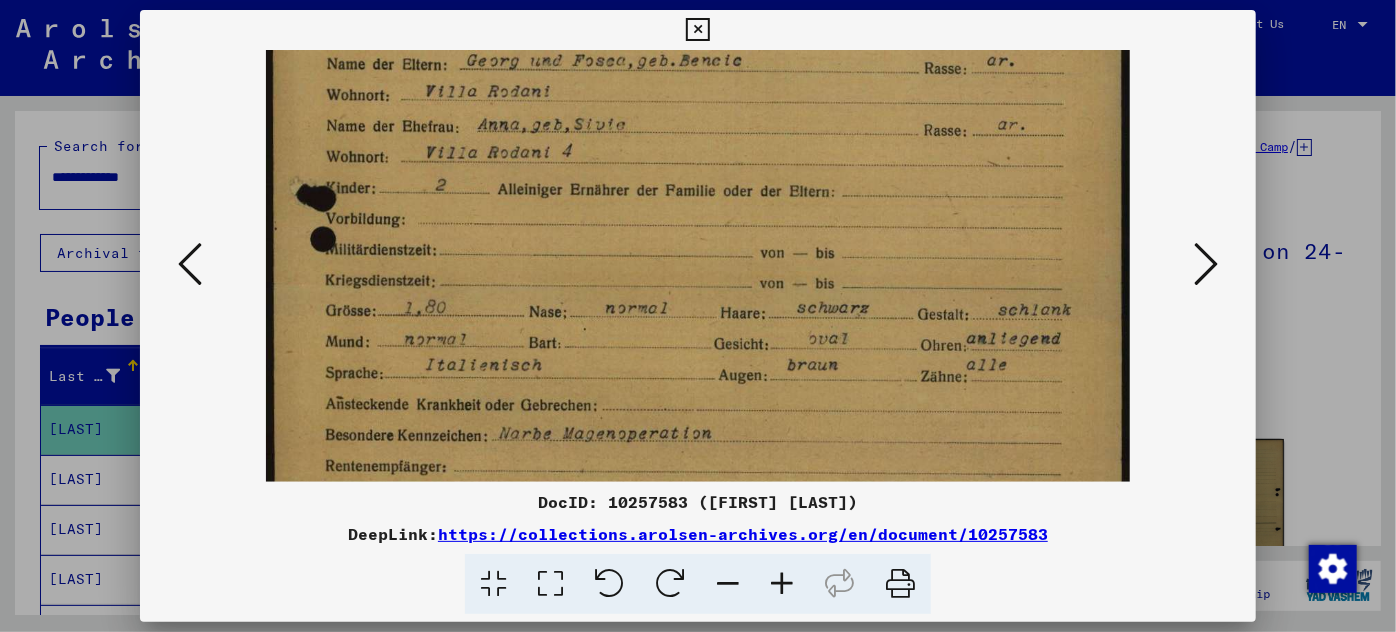 scroll, scrollTop: 277, scrollLeft: 0, axis: vertical 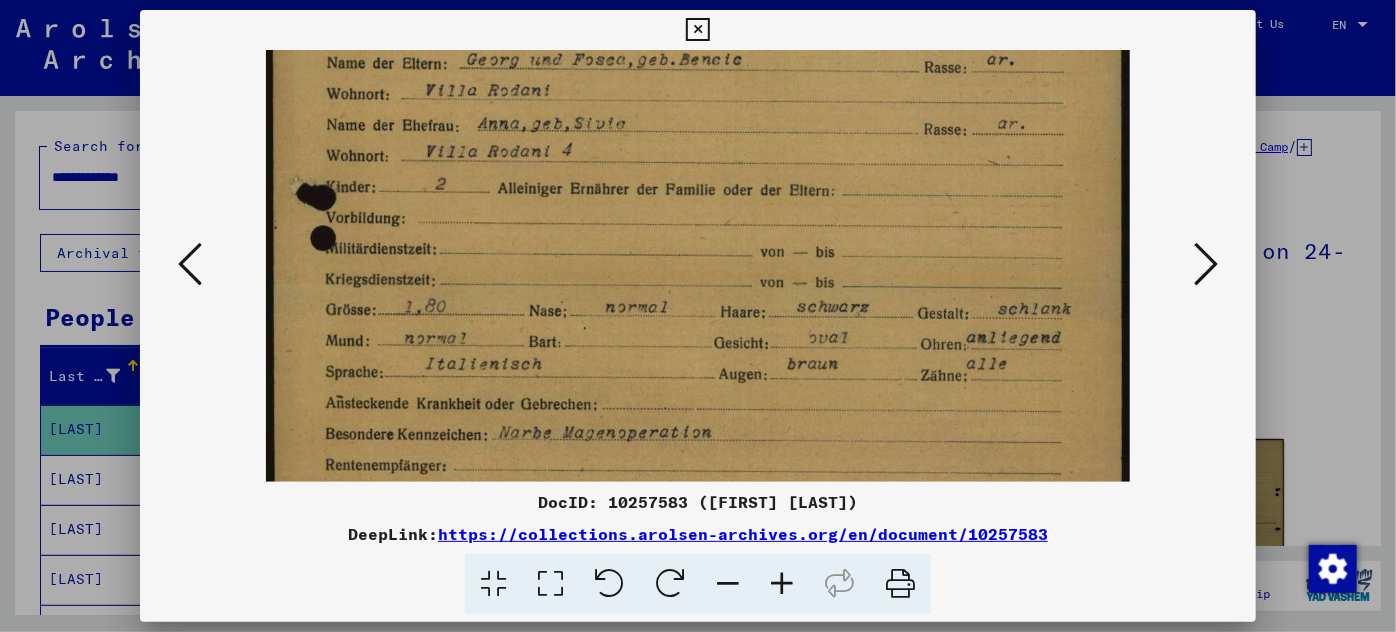 click at bounding box center (698, 389) 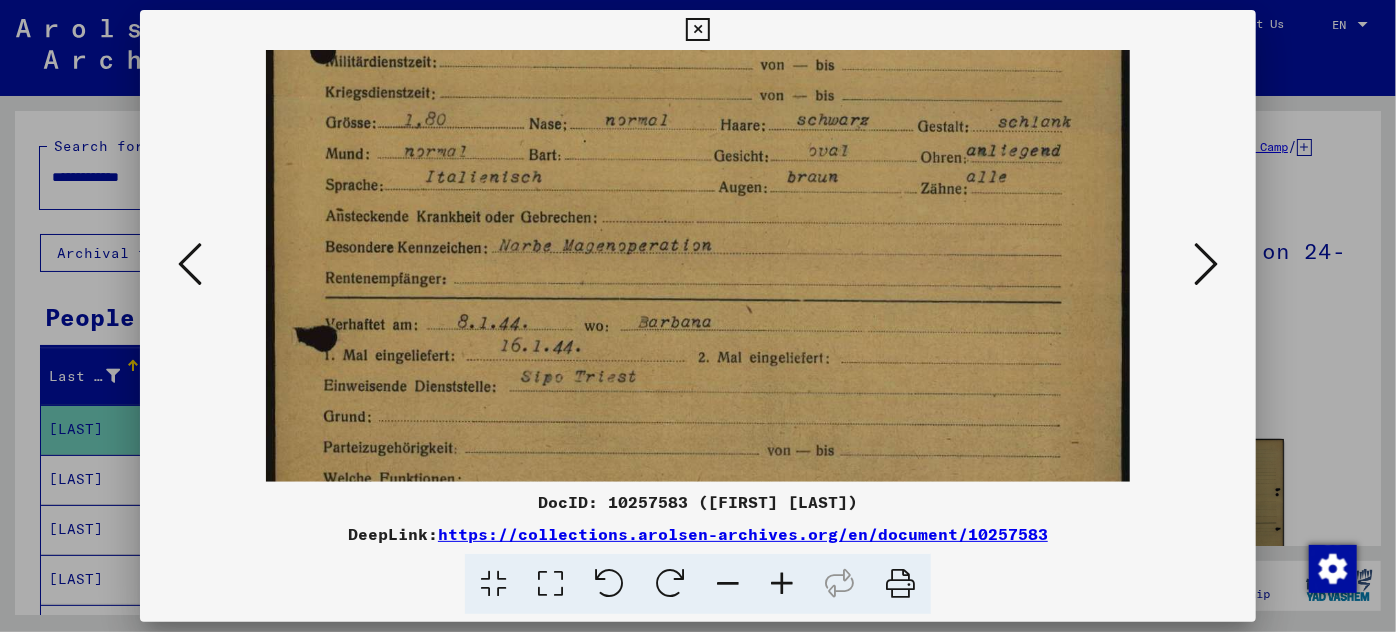 scroll, scrollTop: 480, scrollLeft: 0, axis: vertical 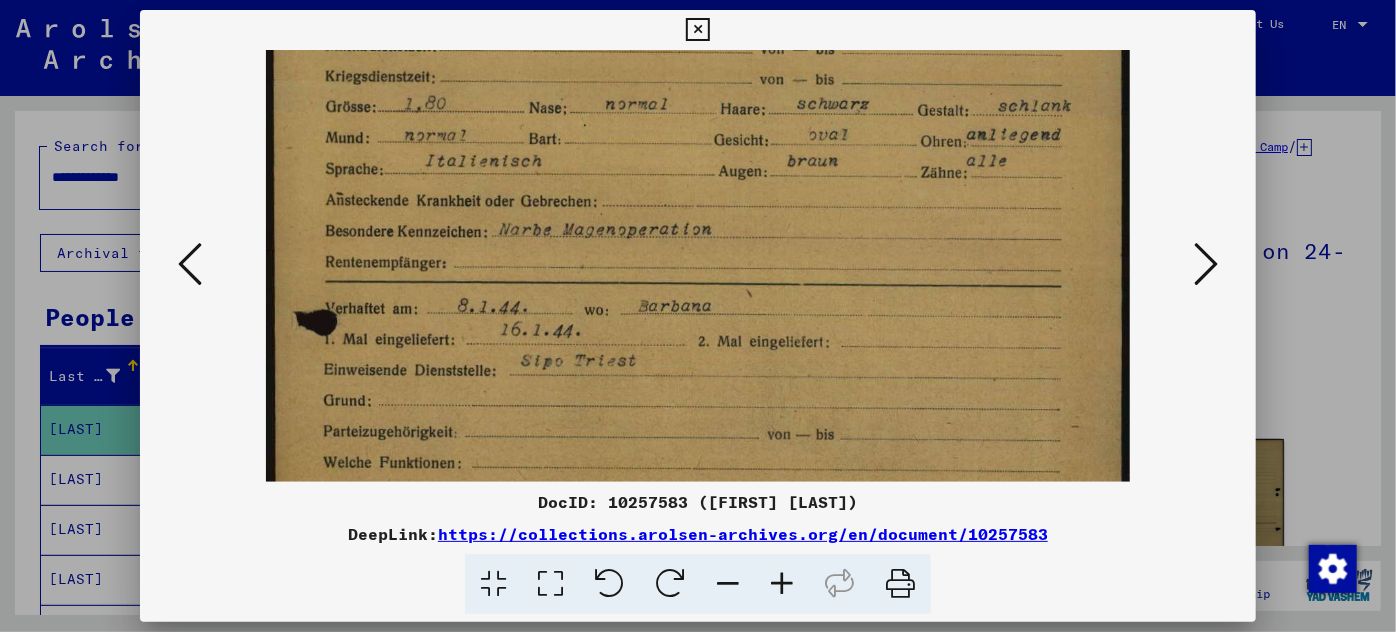 drag, startPoint x: 781, startPoint y: 428, endPoint x: 808, endPoint y: 226, distance: 203.79646 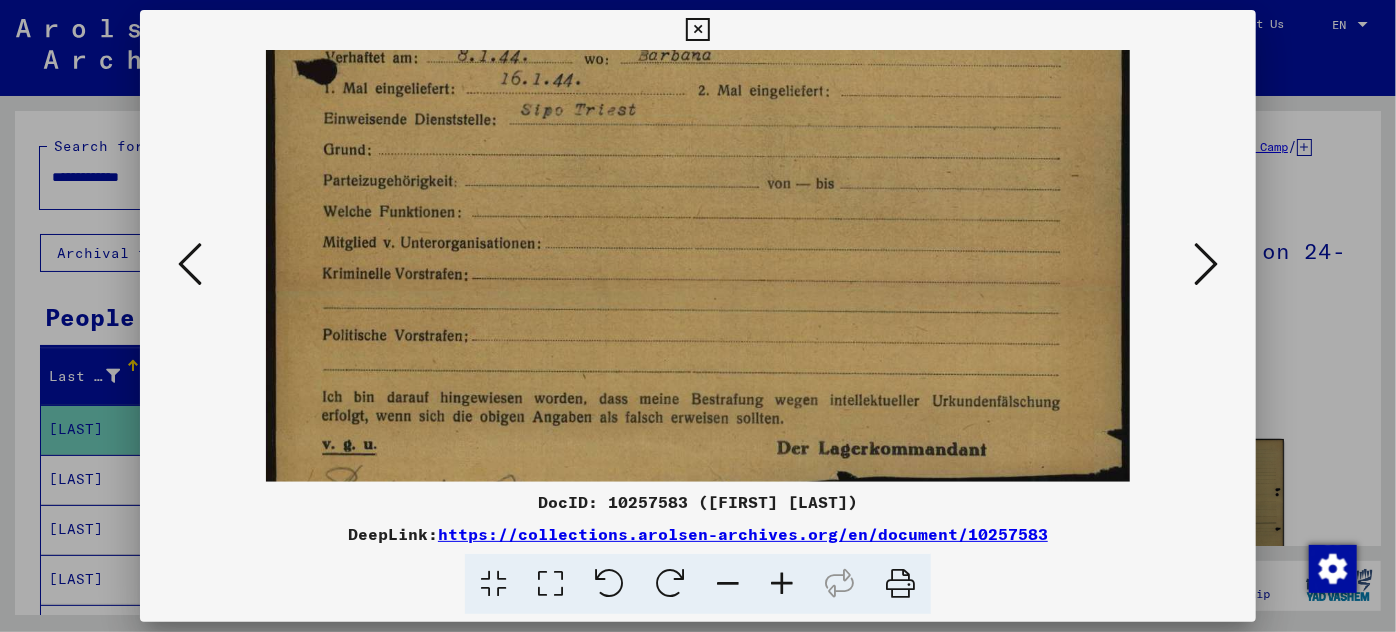 scroll, scrollTop: 800, scrollLeft: 0, axis: vertical 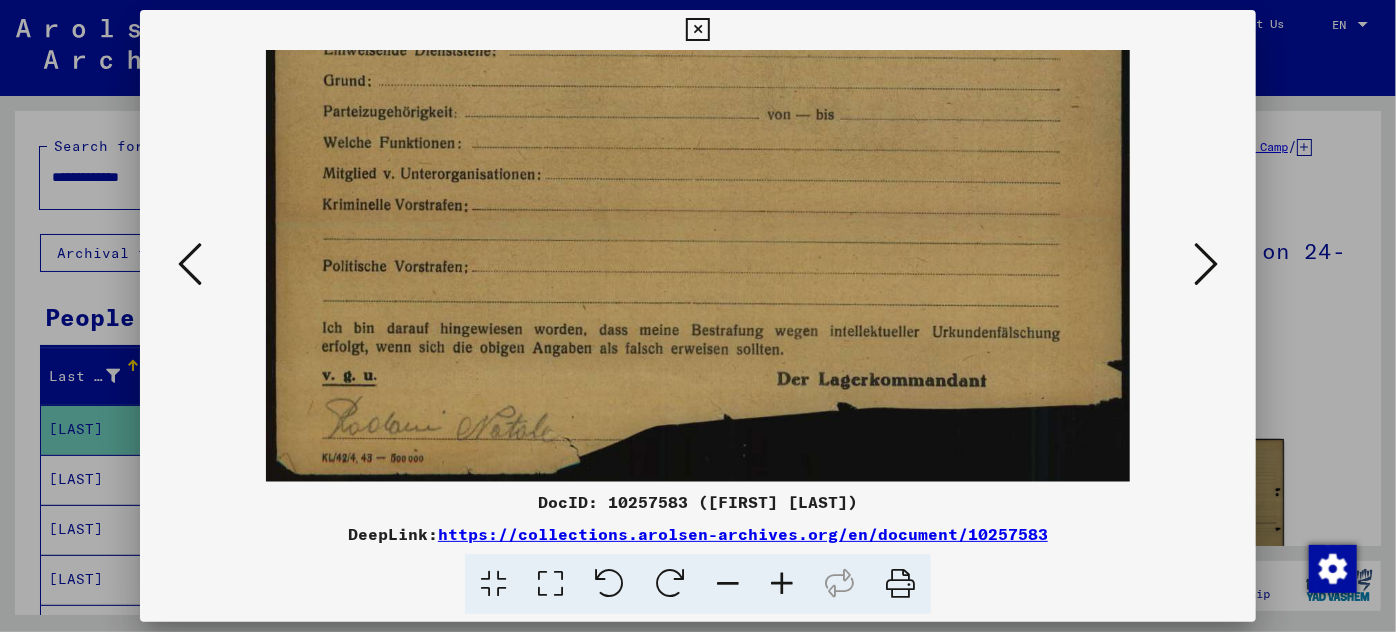 drag, startPoint x: 720, startPoint y: 422, endPoint x: 817, endPoint y: 80, distance: 355.4898 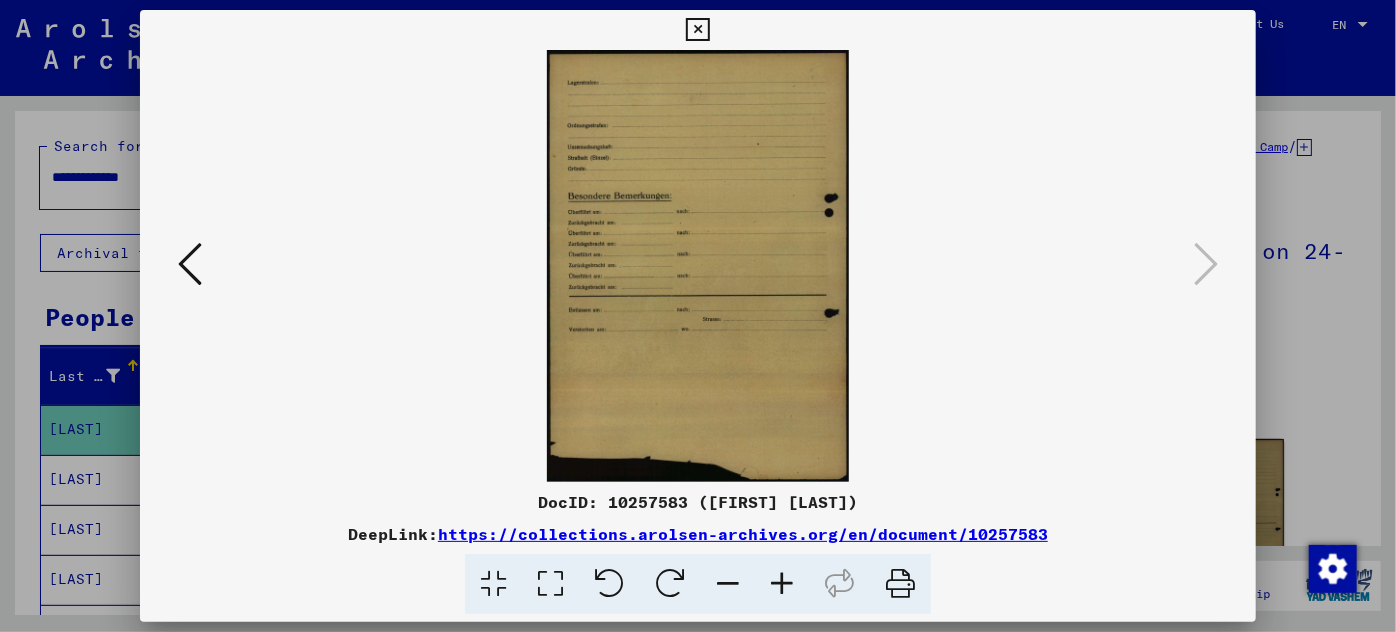click at bounding box center (698, 316) 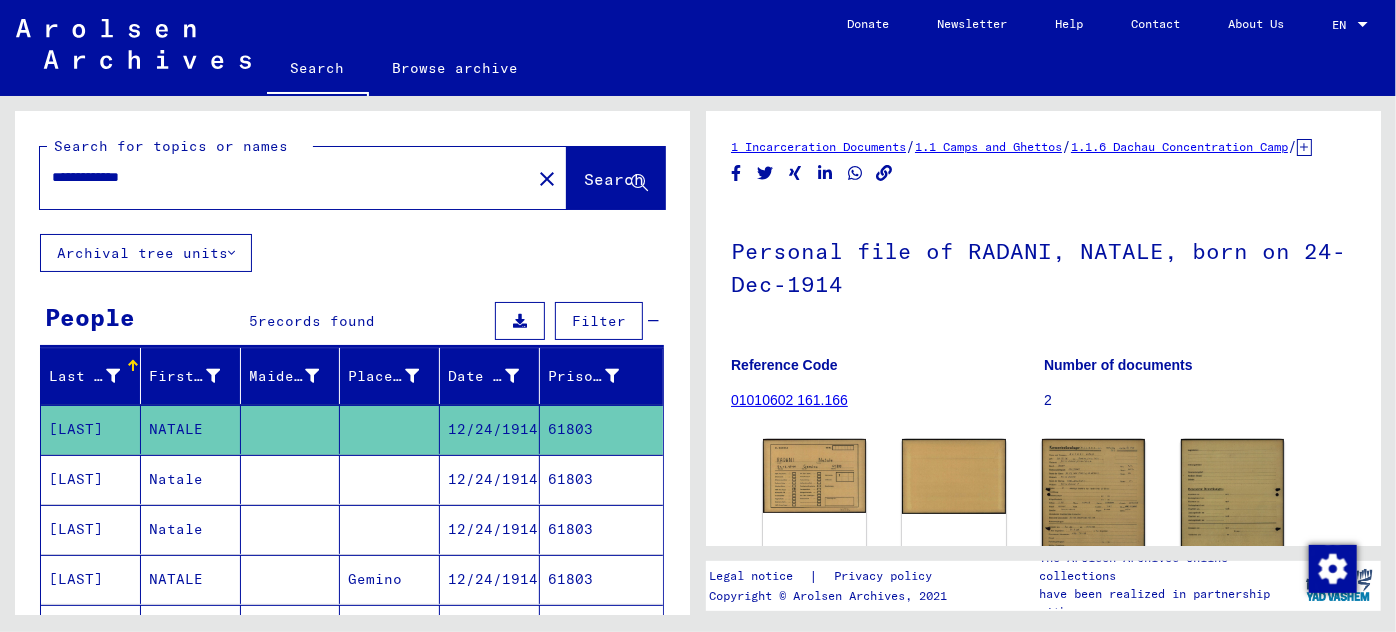 click on "12/24/1914" at bounding box center (490, 529) 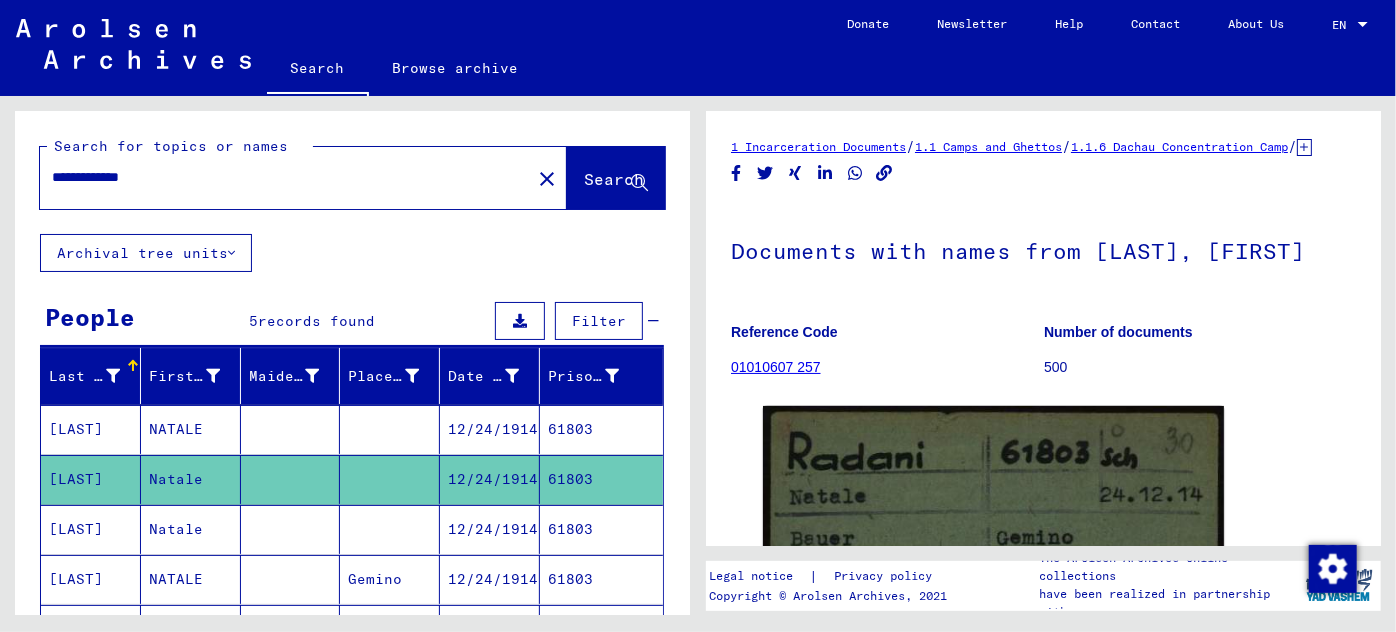 scroll, scrollTop: 0, scrollLeft: 0, axis: both 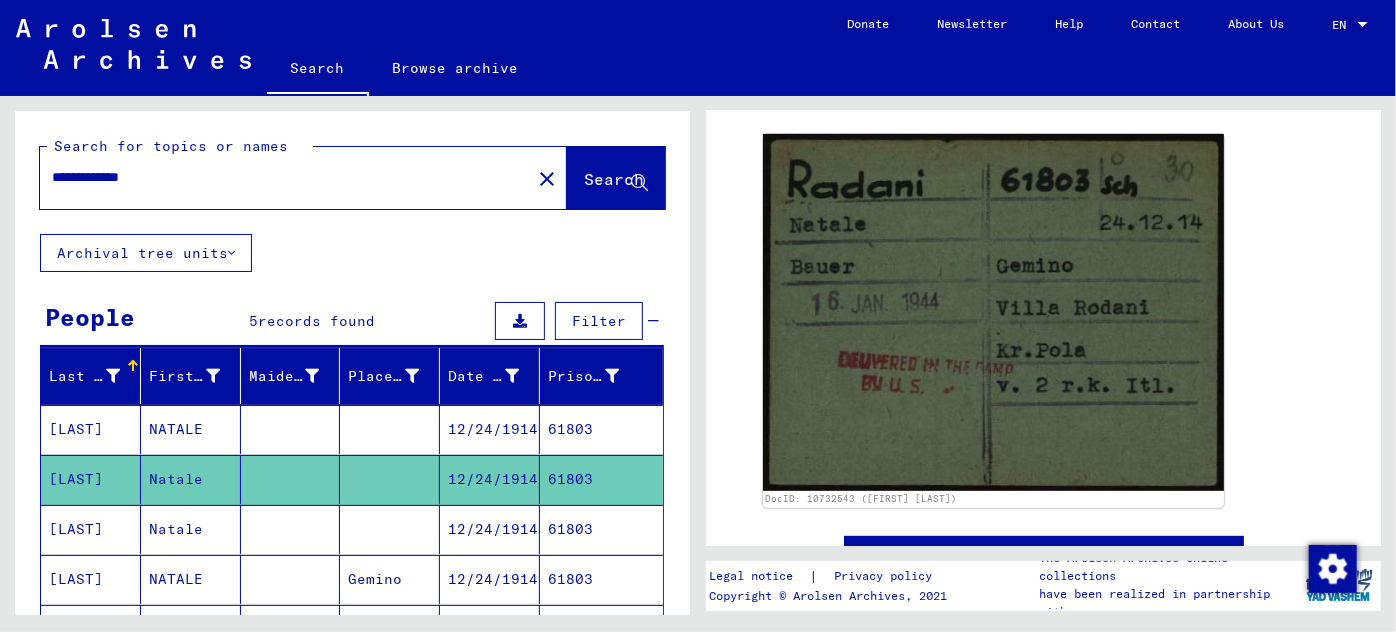 click on "Natale" at bounding box center (191, 579) 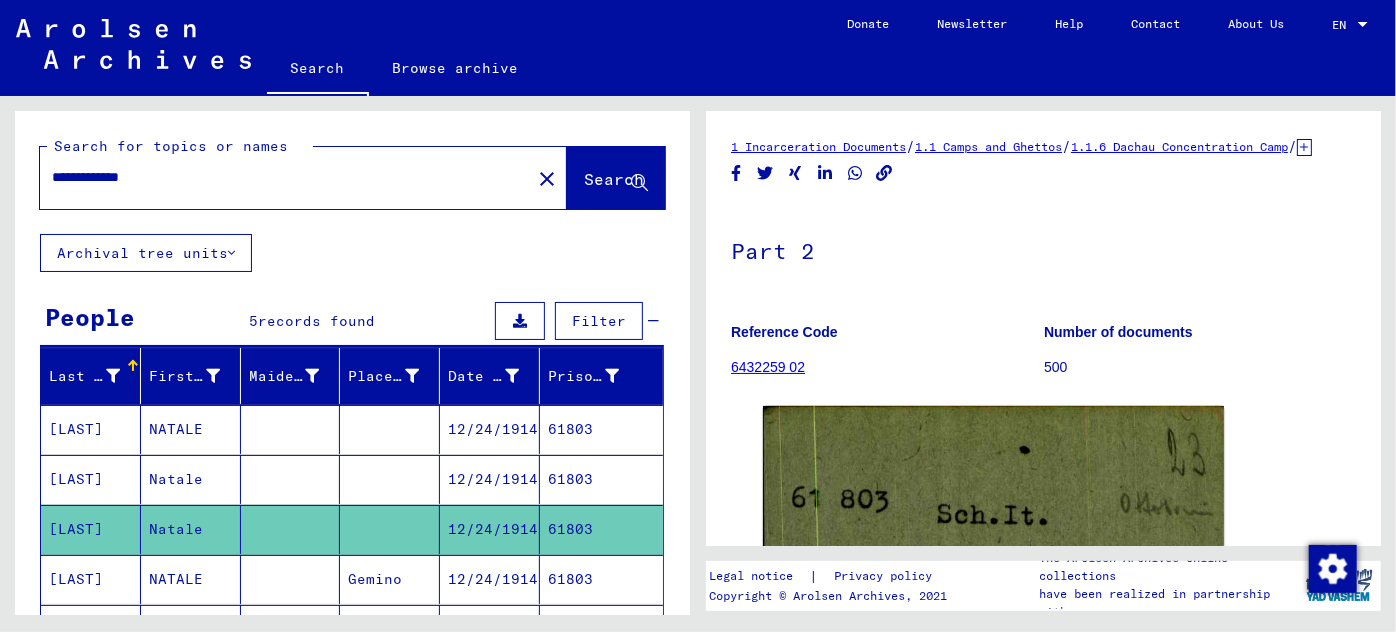 scroll, scrollTop: 0, scrollLeft: 0, axis: both 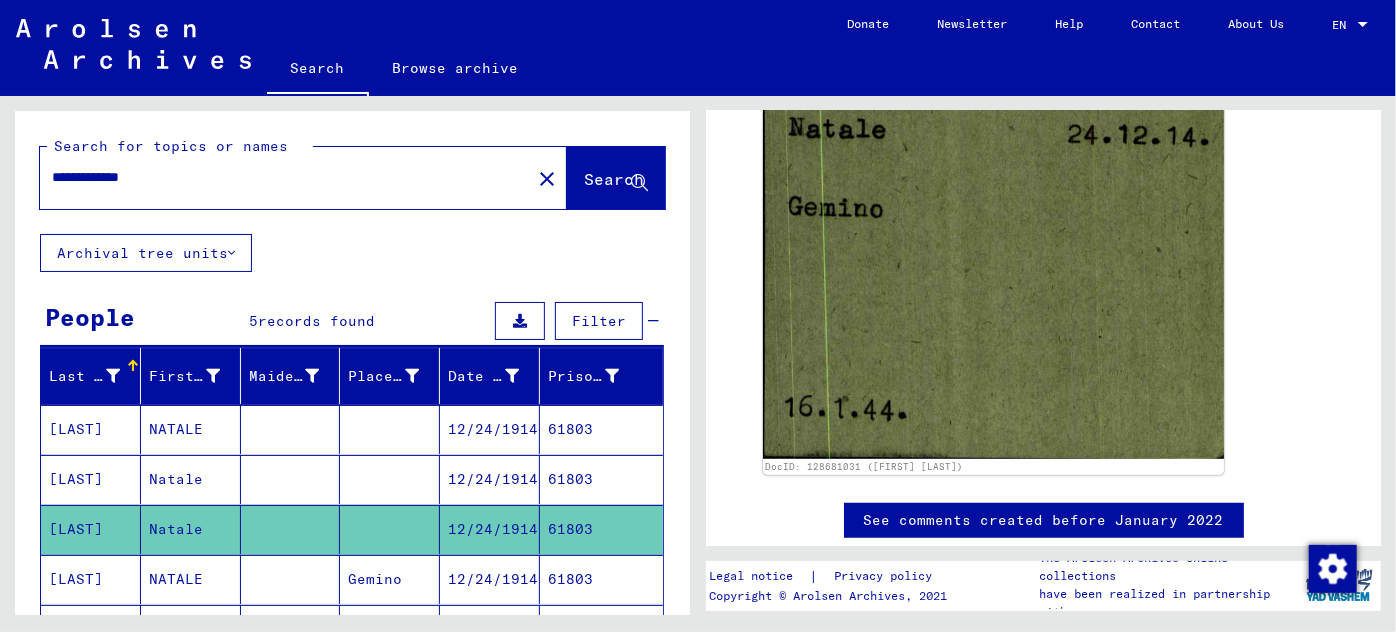 click on "12/24/1914" at bounding box center (490, 629) 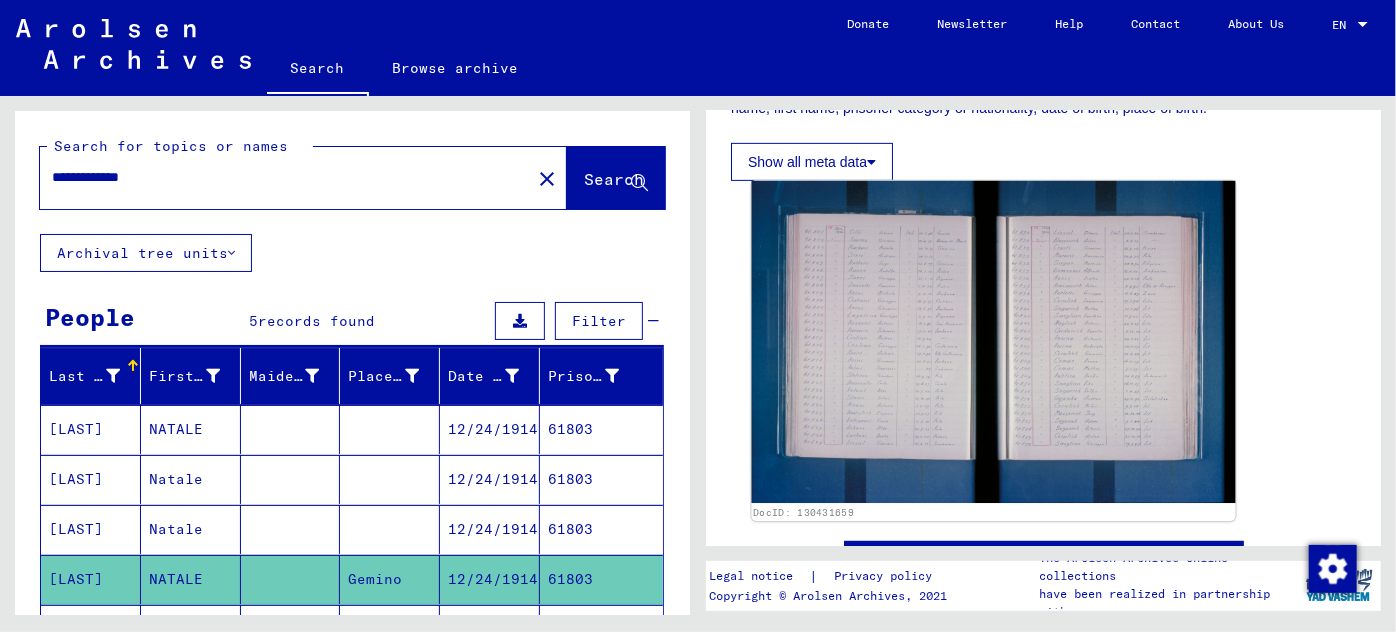 scroll, scrollTop: 363, scrollLeft: 0, axis: vertical 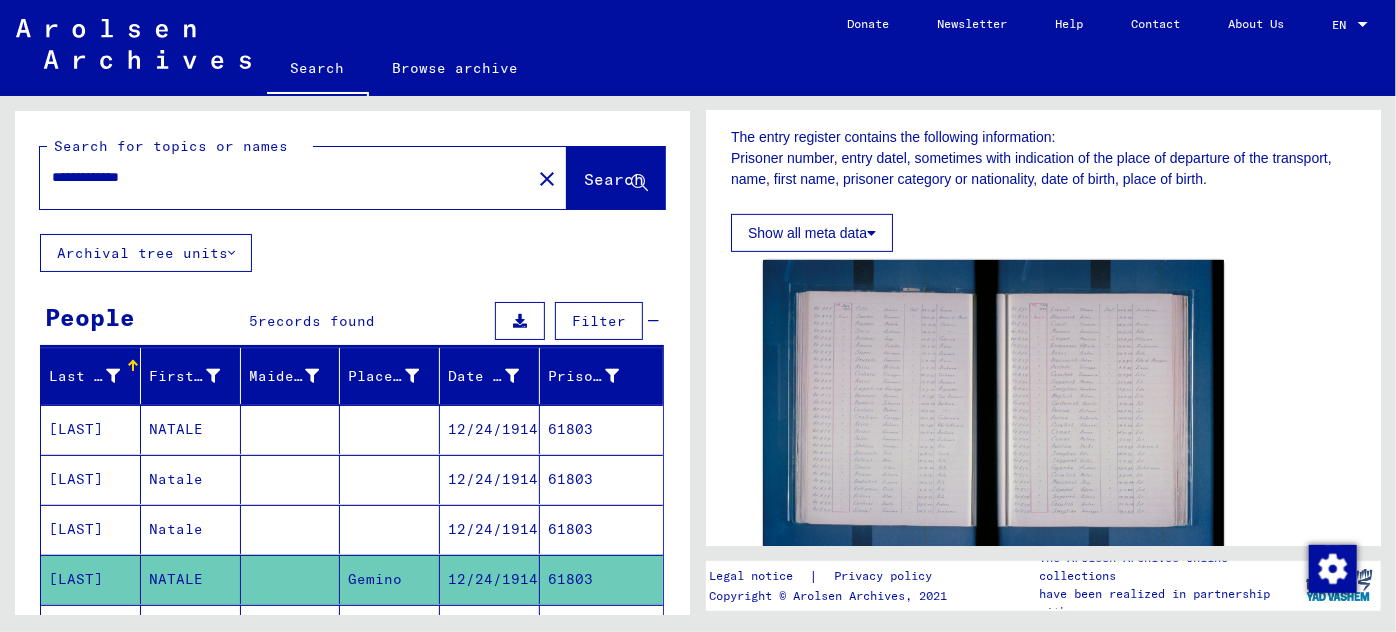 drag, startPoint x: 168, startPoint y: 175, endPoint x: 43, endPoint y: 178, distance: 125.035995 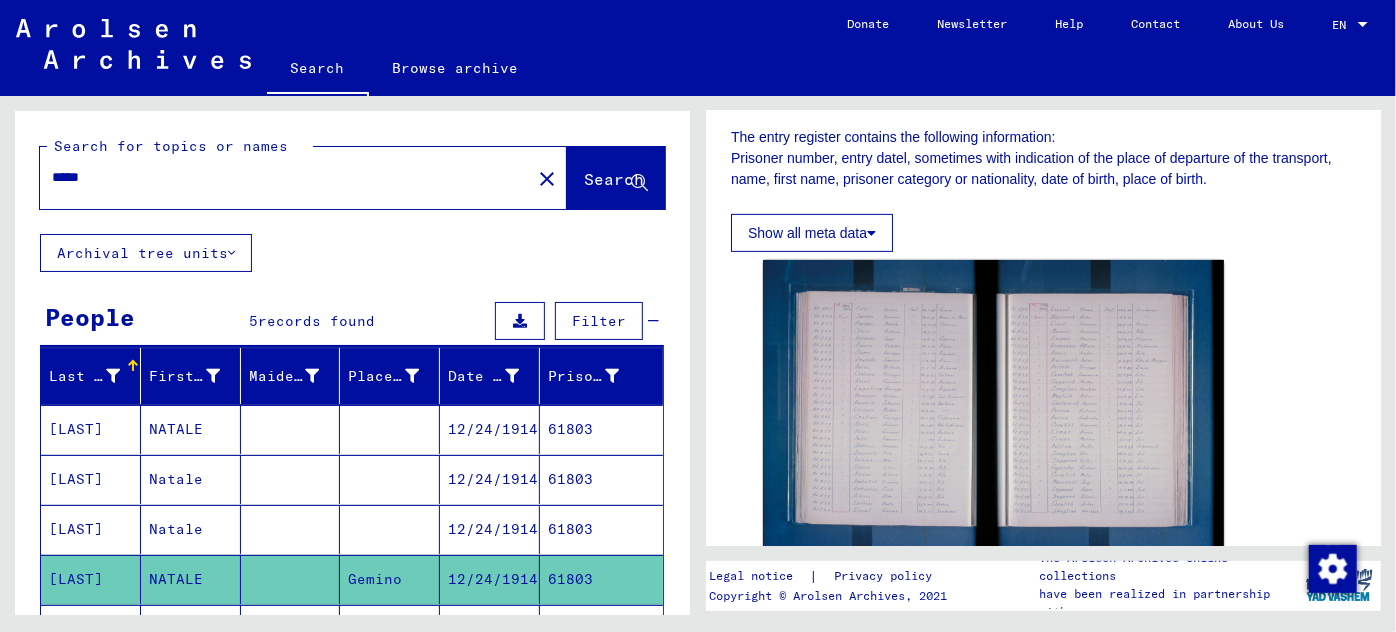 click on "*****" at bounding box center (285, 177) 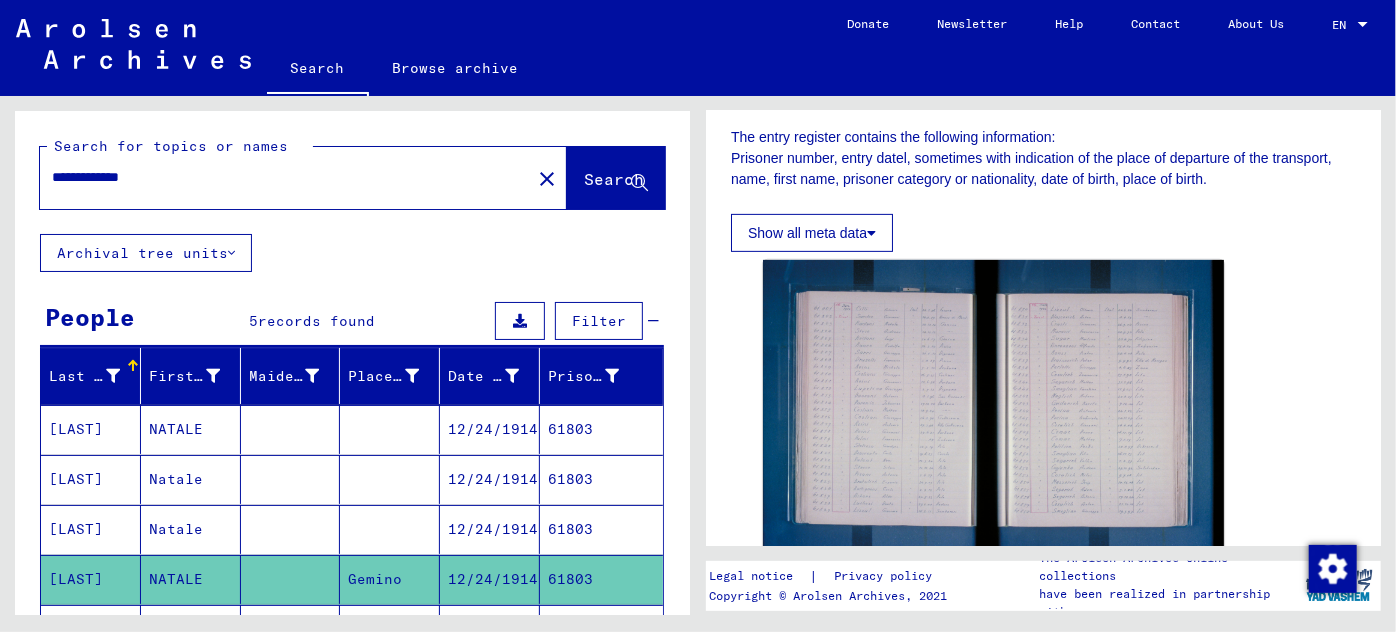 click on "Search" 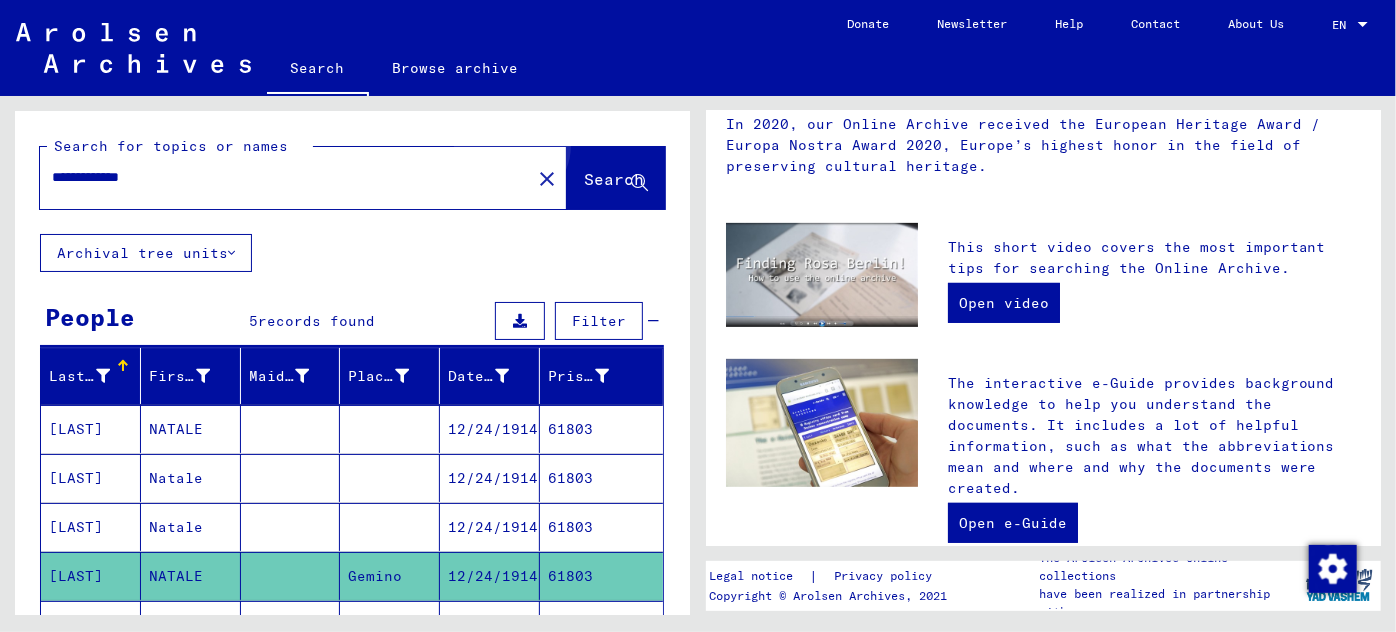 scroll, scrollTop: 0, scrollLeft: 0, axis: both 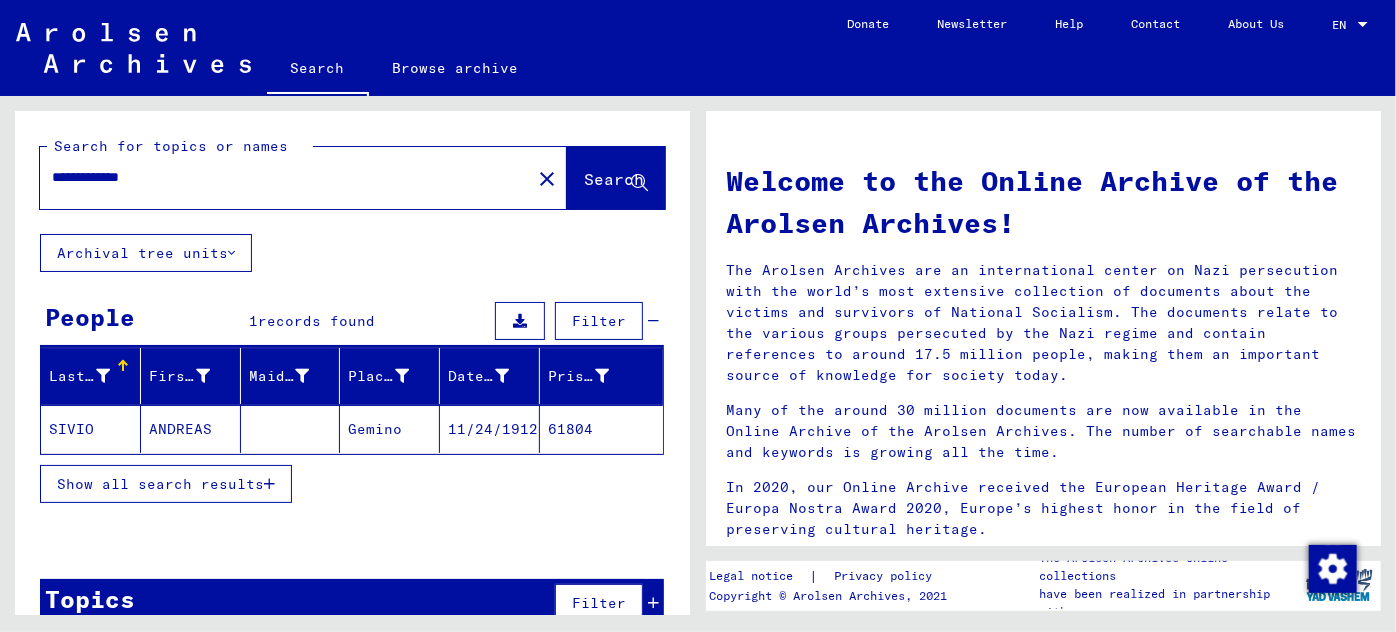 click at bounding box center (269, 484) 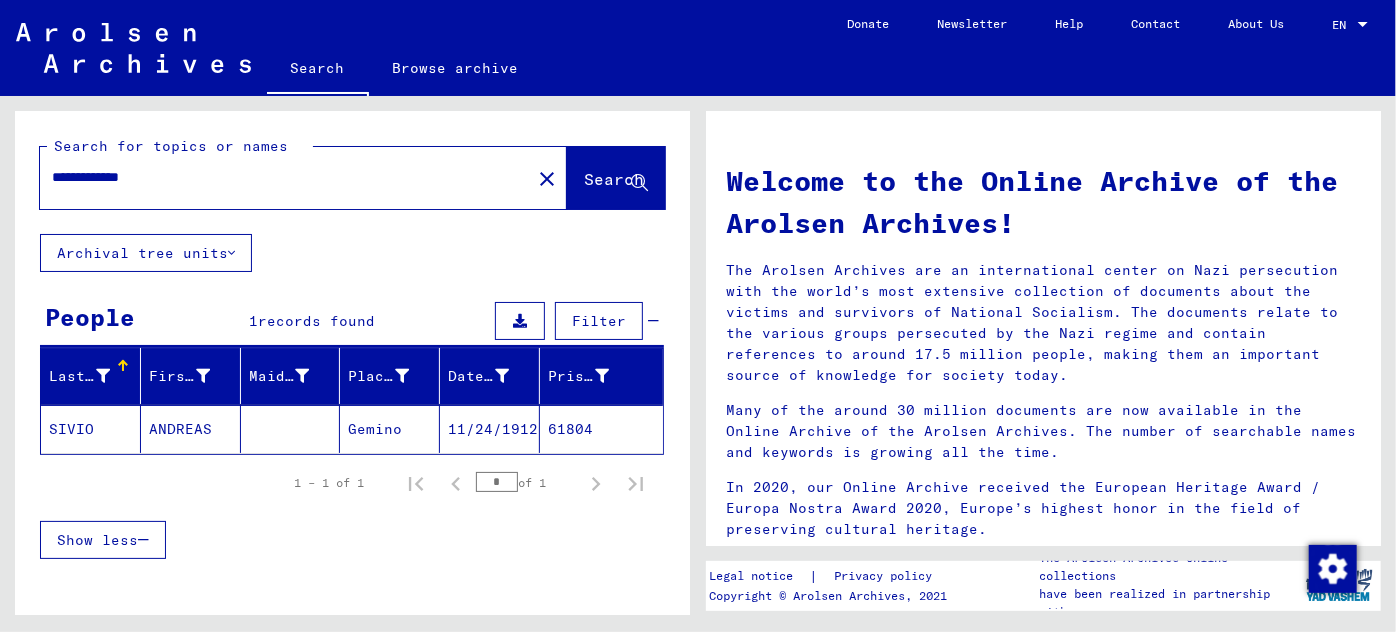 click on "ANDREAS" 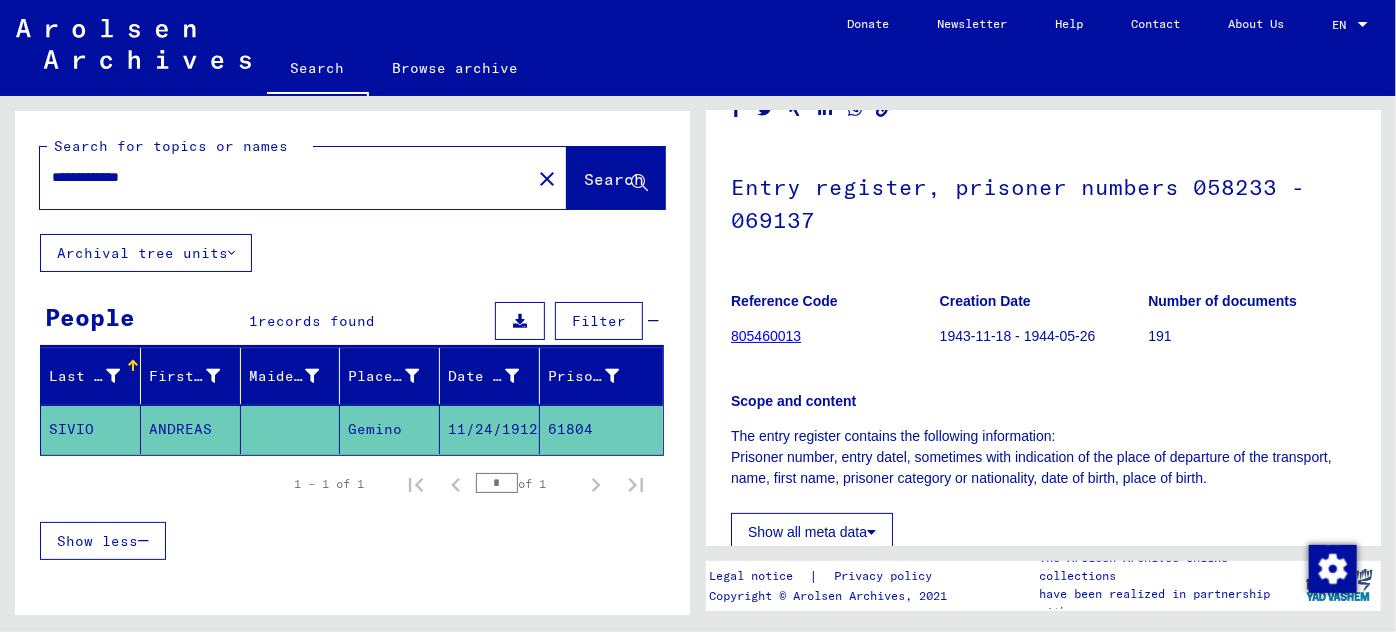 scroll, scrollTop: 272, scrollLeft: 0, axis: vertical 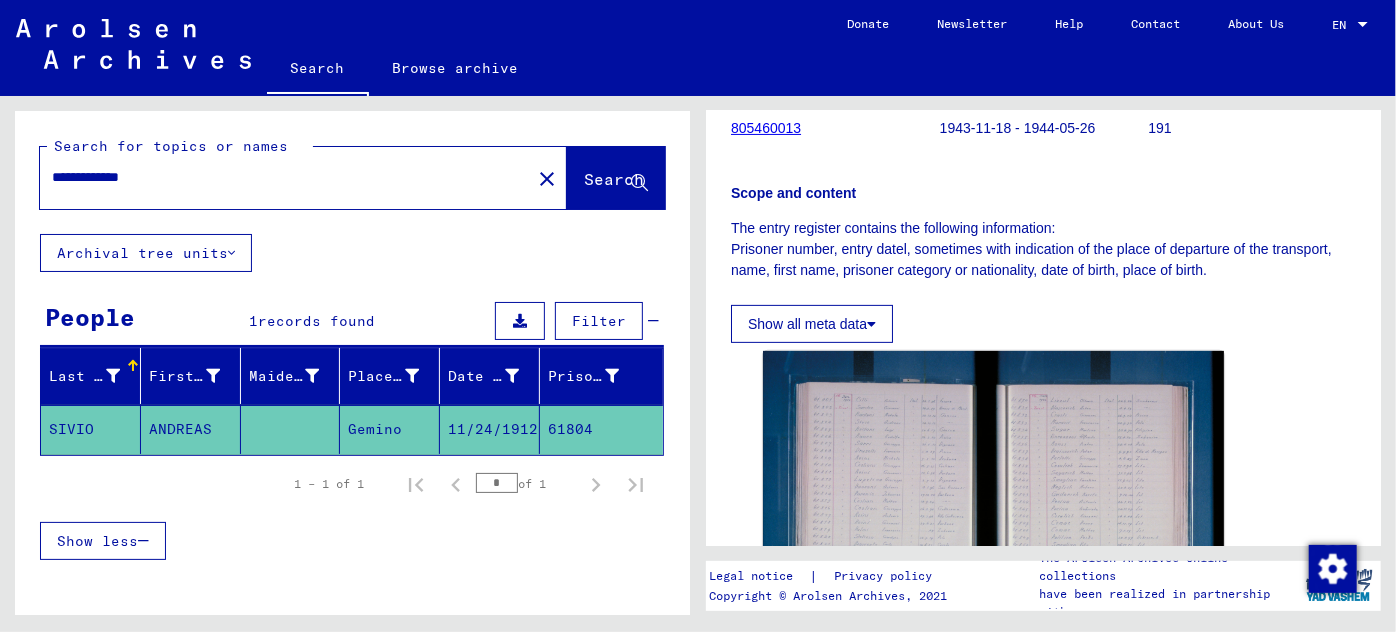 drag, startPoint x: 87, startPoint y: 178, endPoint x: 87, endPoint y: 193, distance: 15 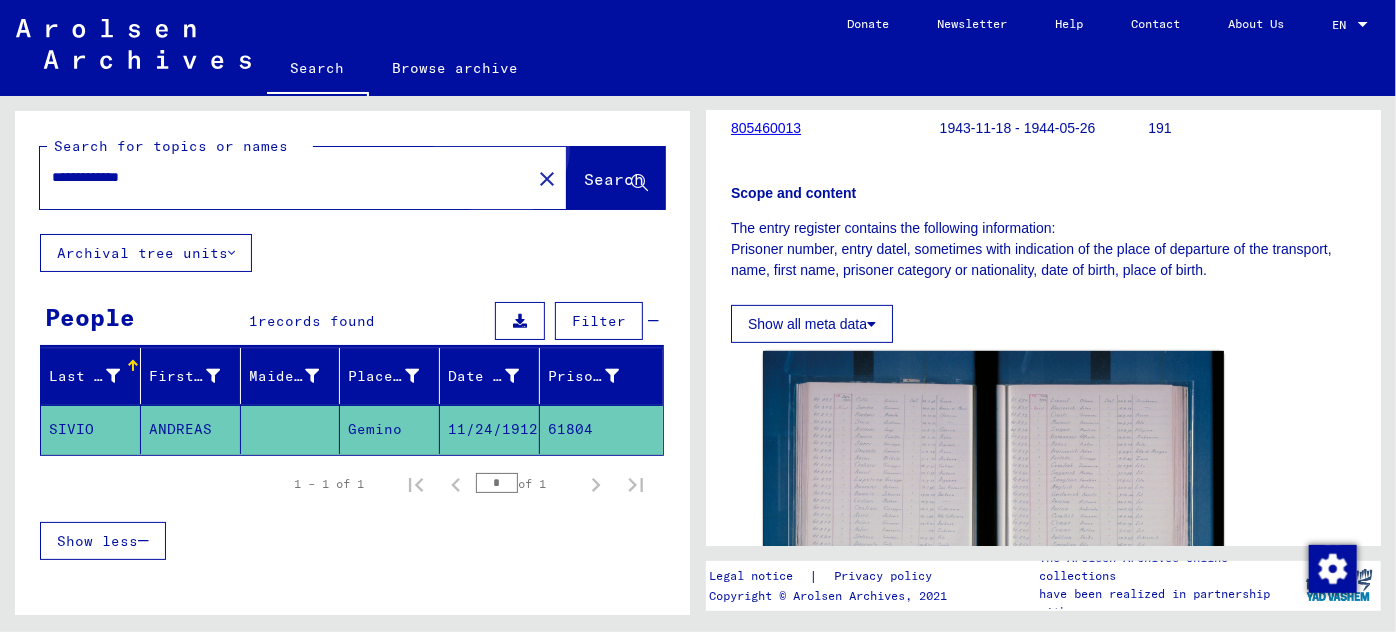 click on "Search" 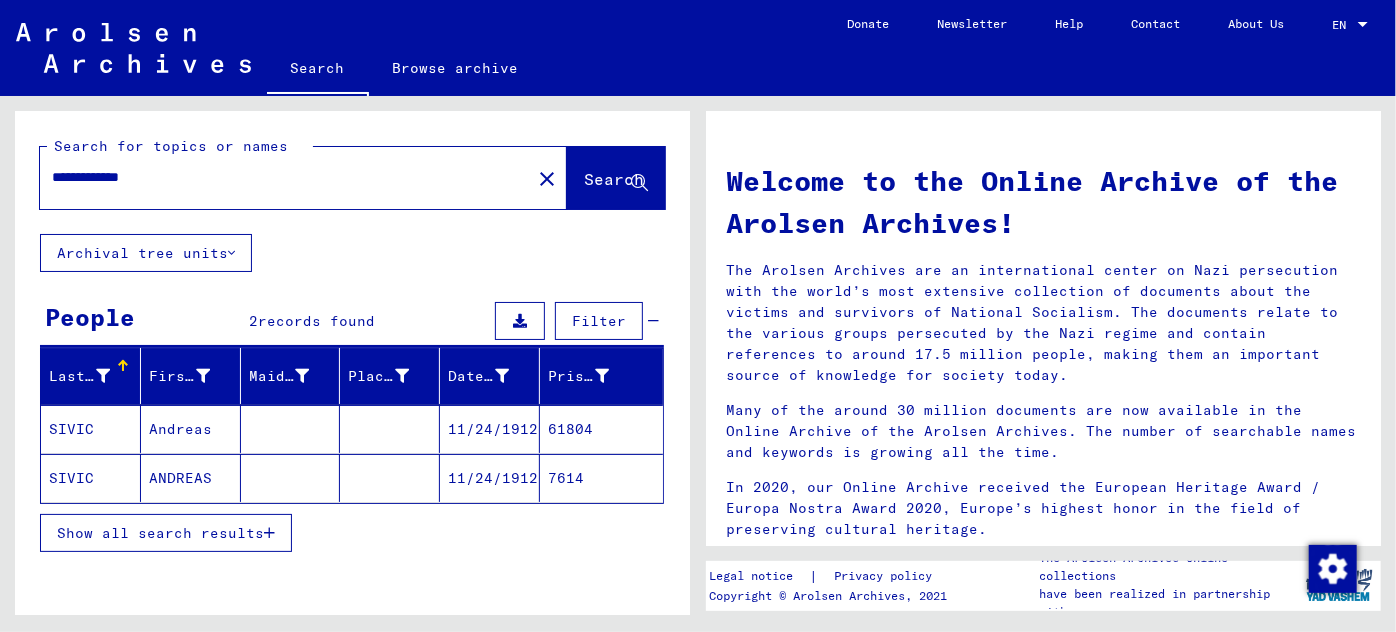 click on "Andreas" at bounding box center (191, 478) 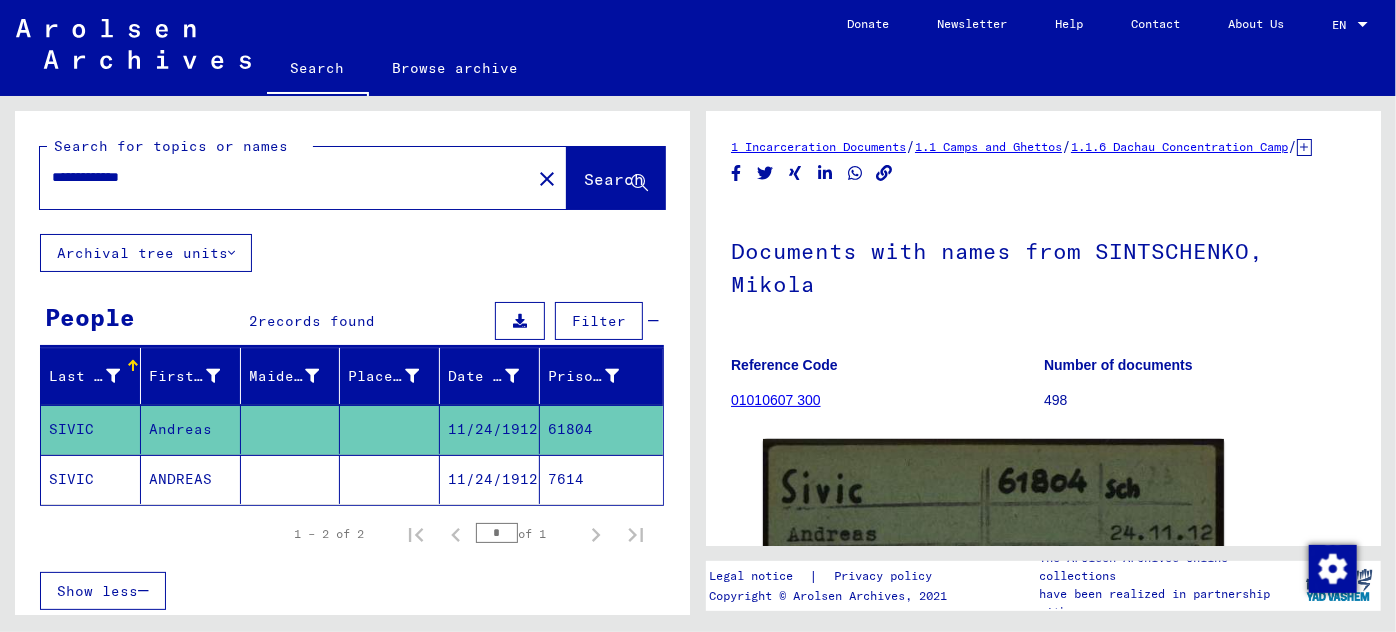 scroll, scrollTop: 0, scrollLeft: 0, axis: both 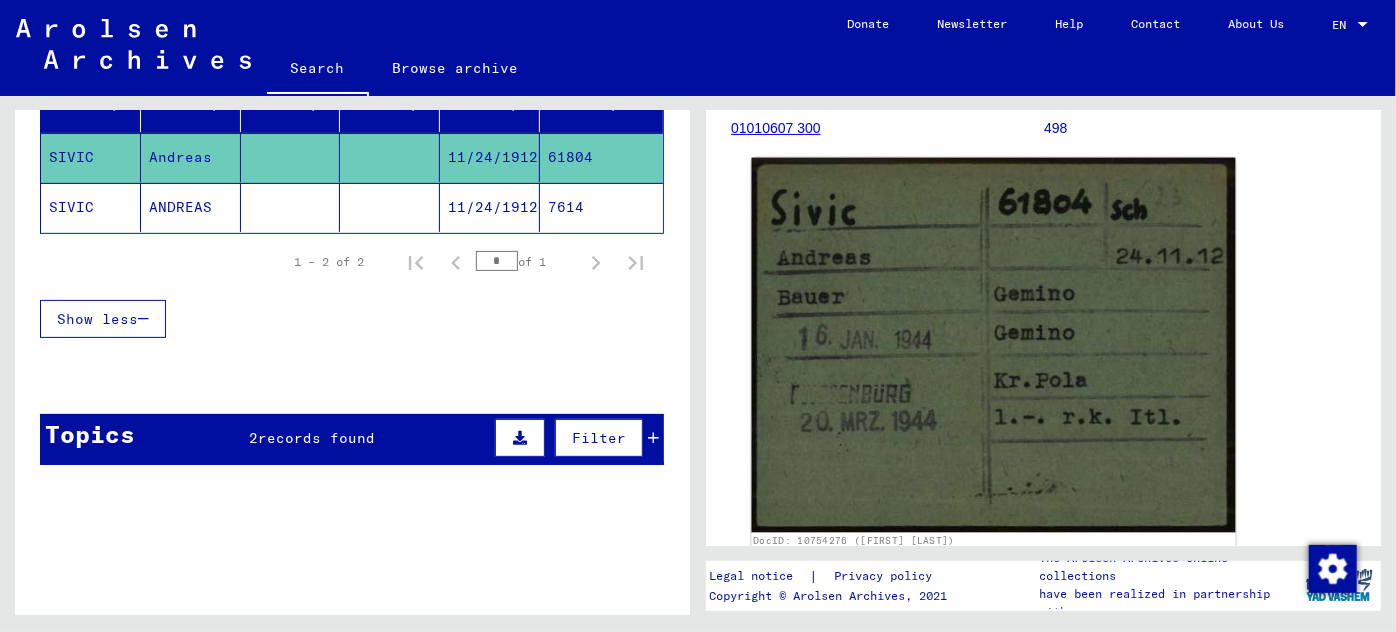 click 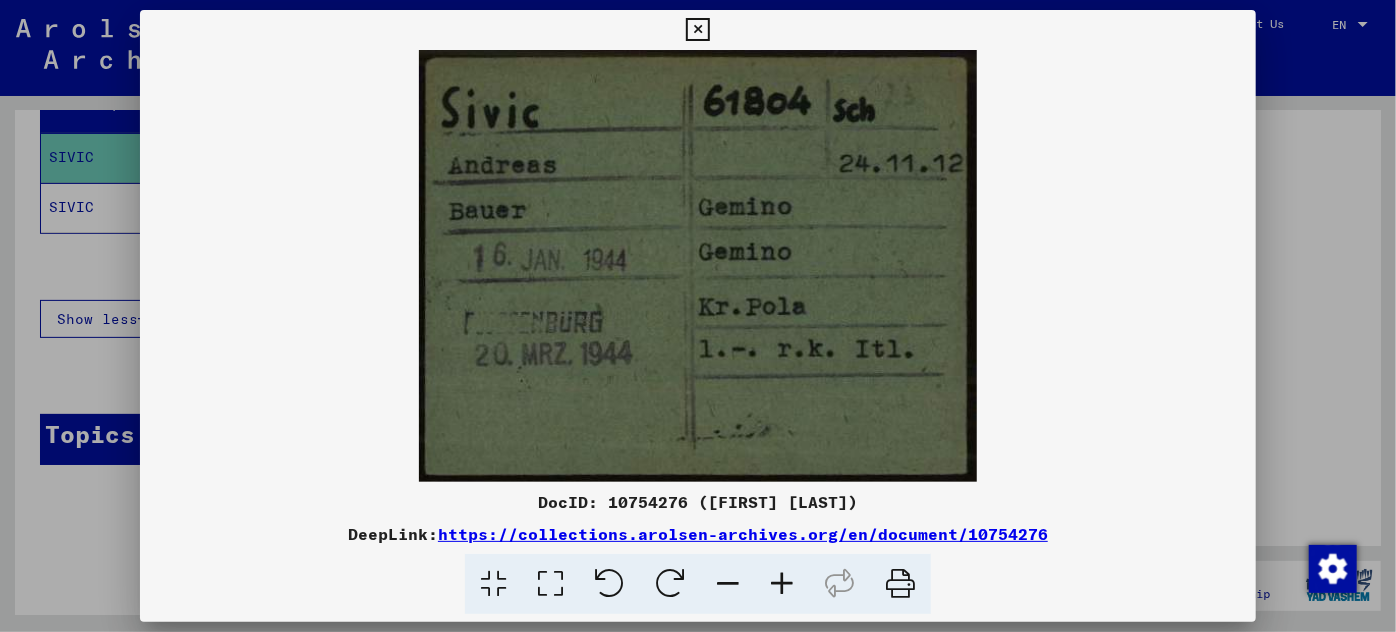 click at bounding box center [698, 316] 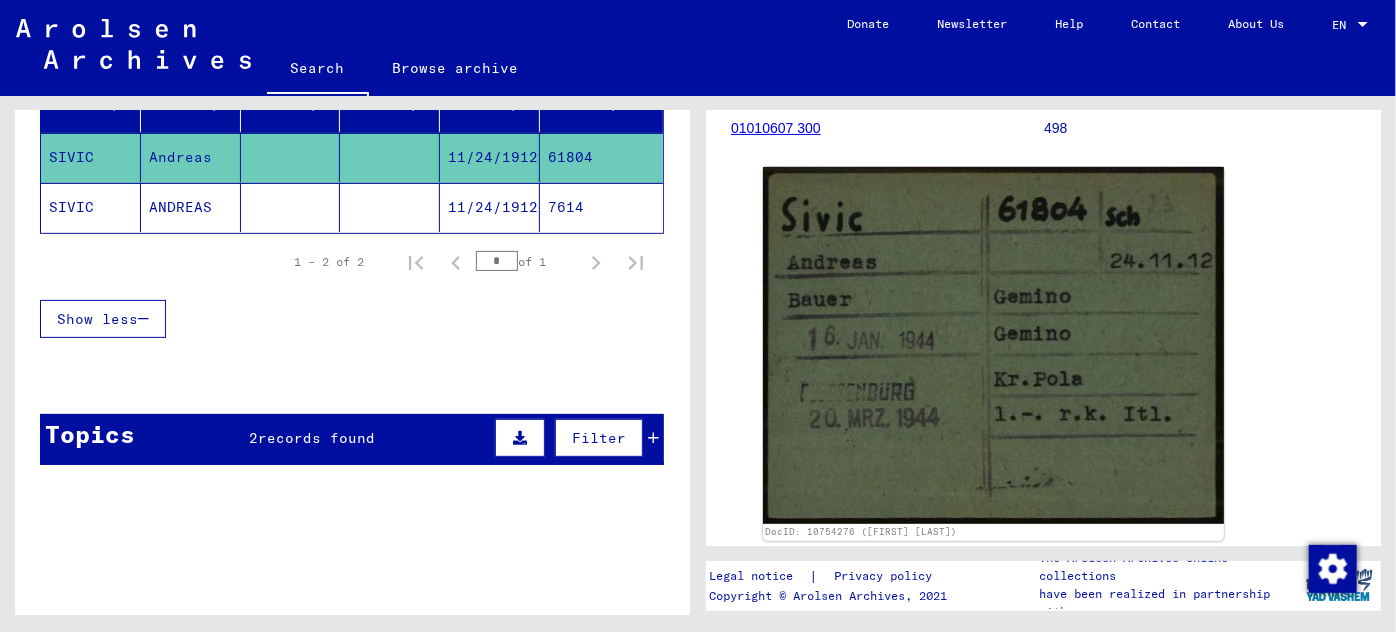 click on "11/24/1912" 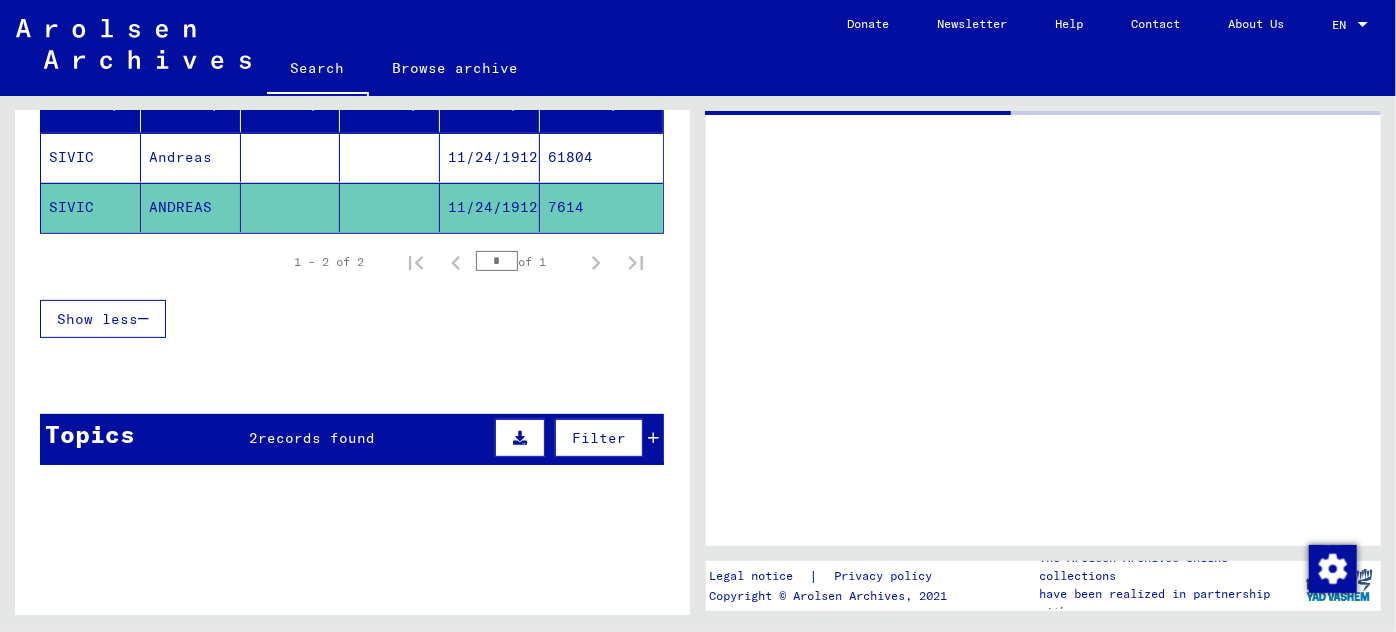scroll, scrollTop: 0, scrollLeft: 0, axis: both 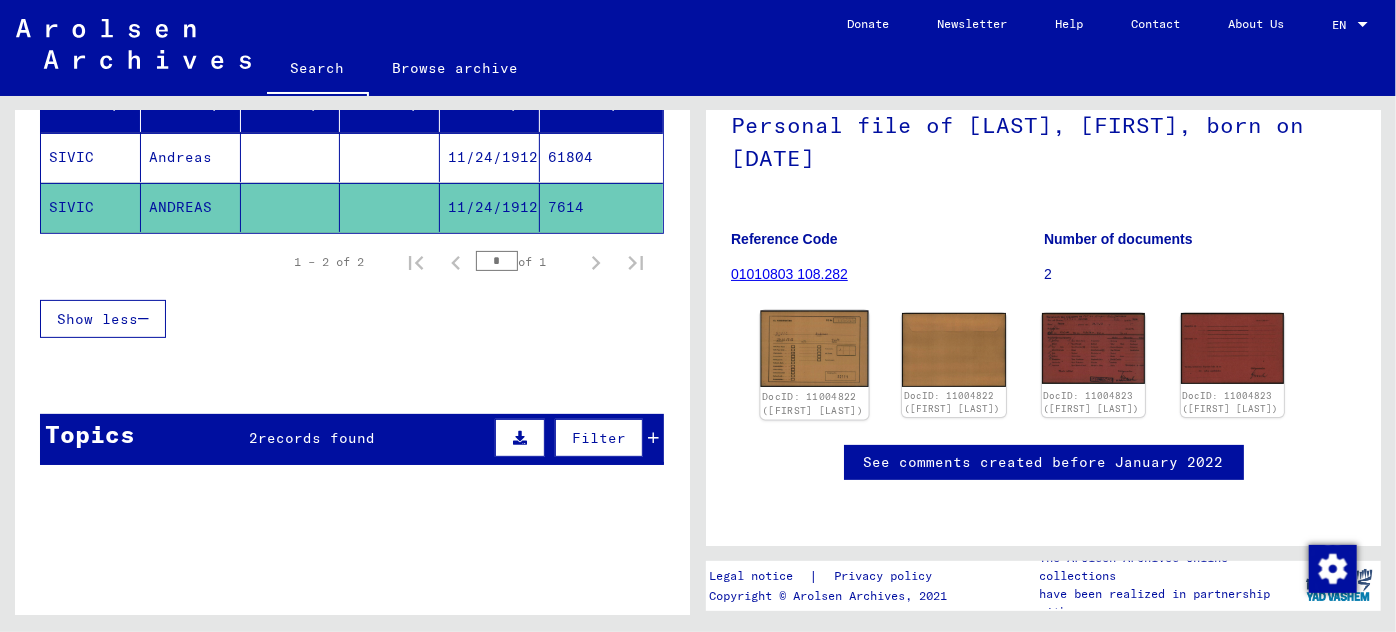 click 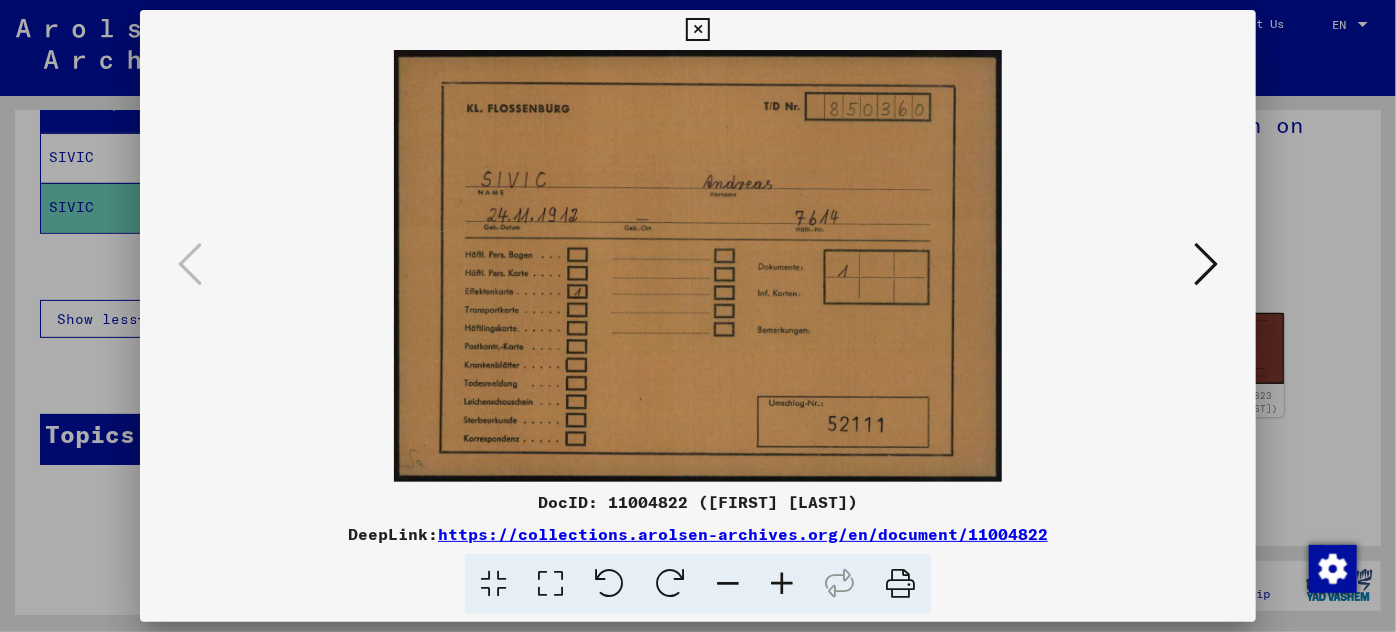 click at bounding box center [1206, 264] 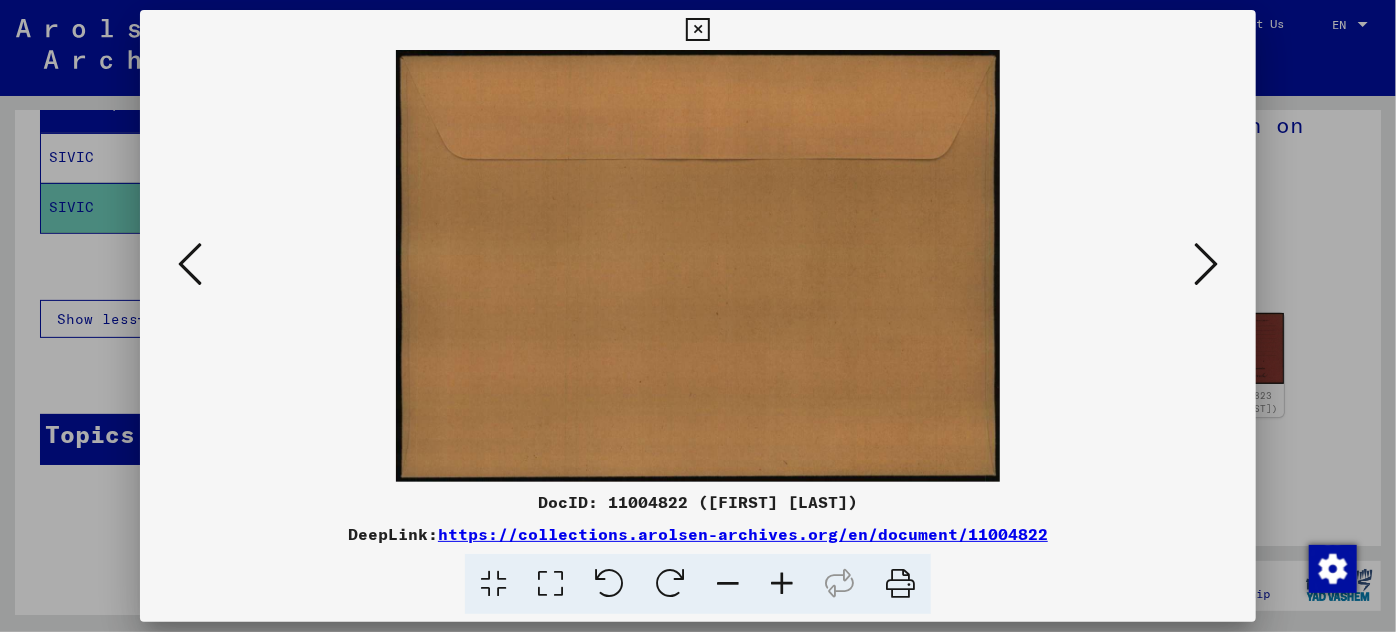 click at bounding box center (1206, 264) 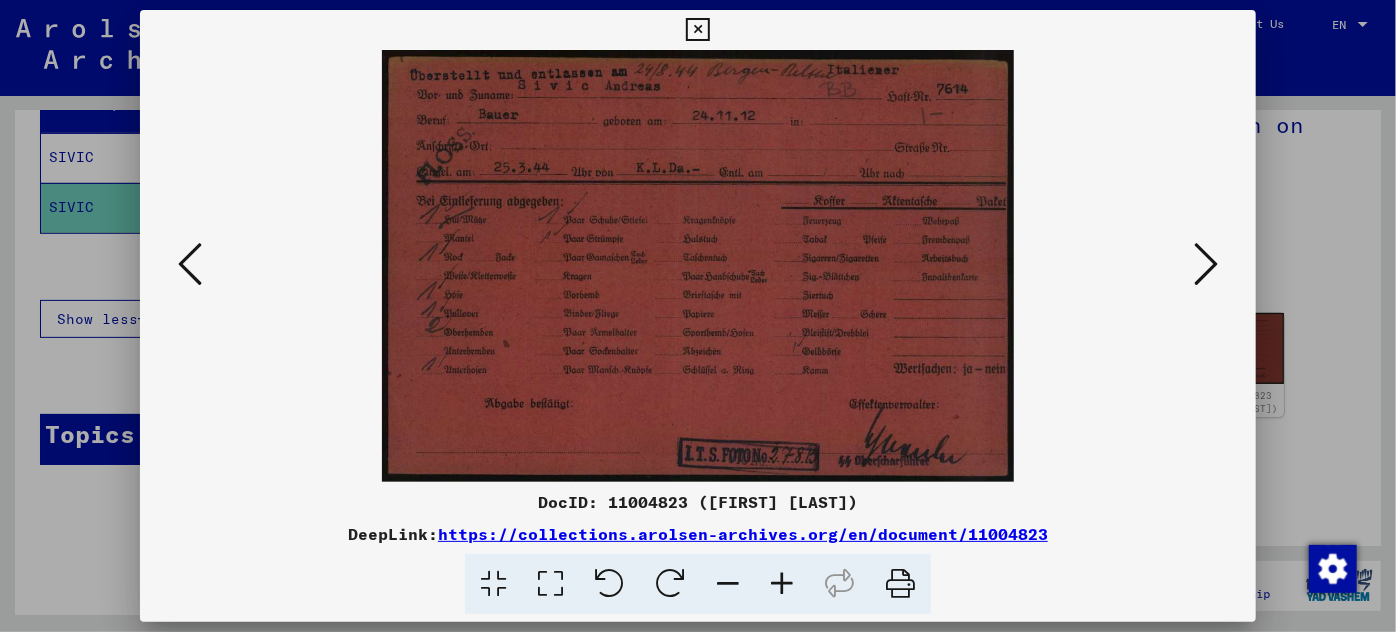 click at bounding box center (782, 584) 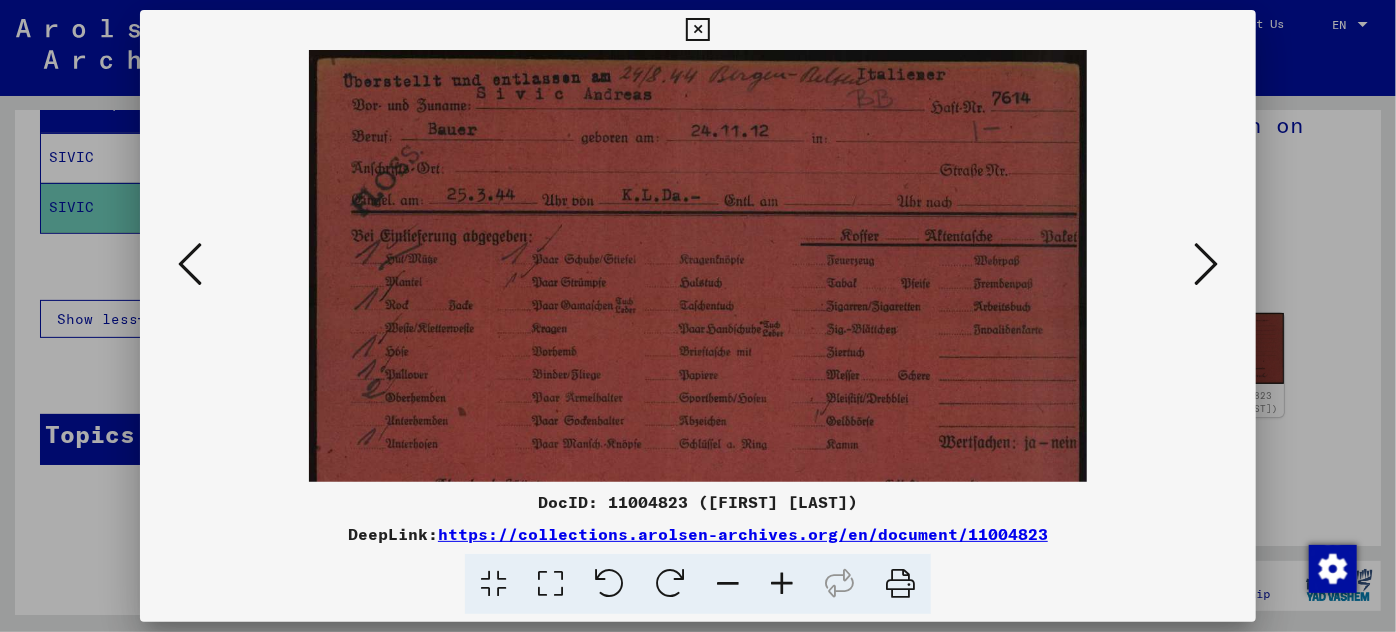click at bounding box center (782, 584) 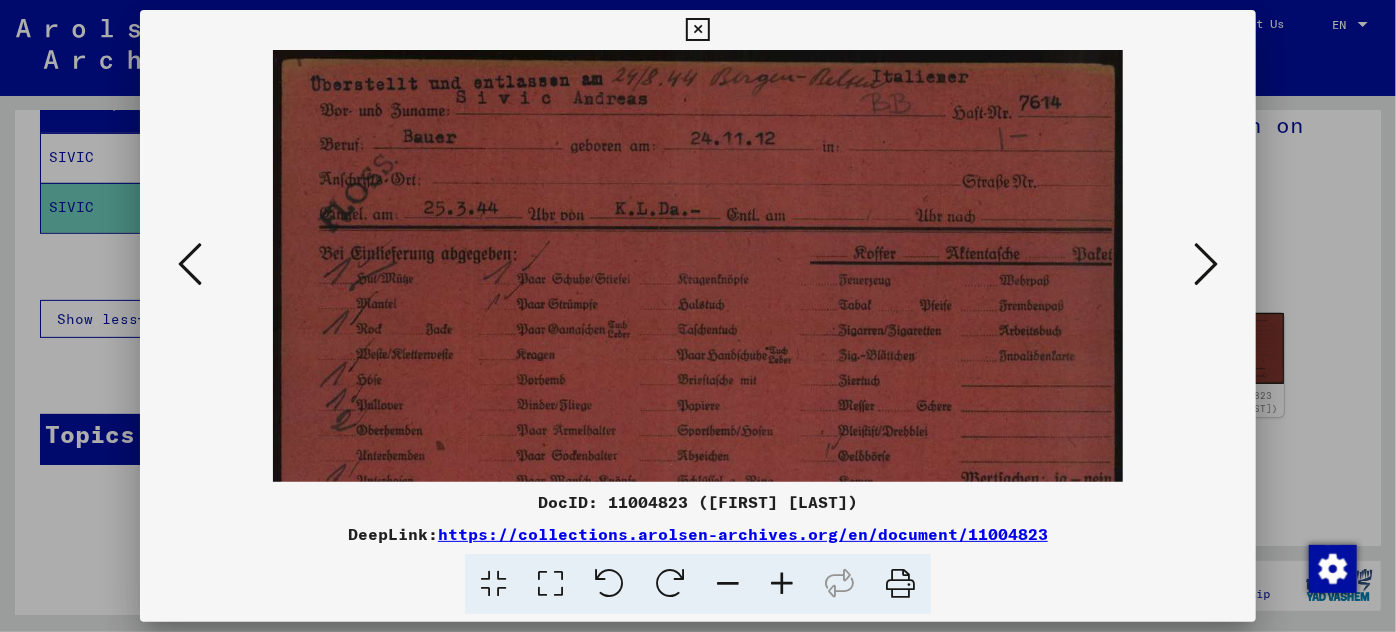 click at bounding box center [782, 584] 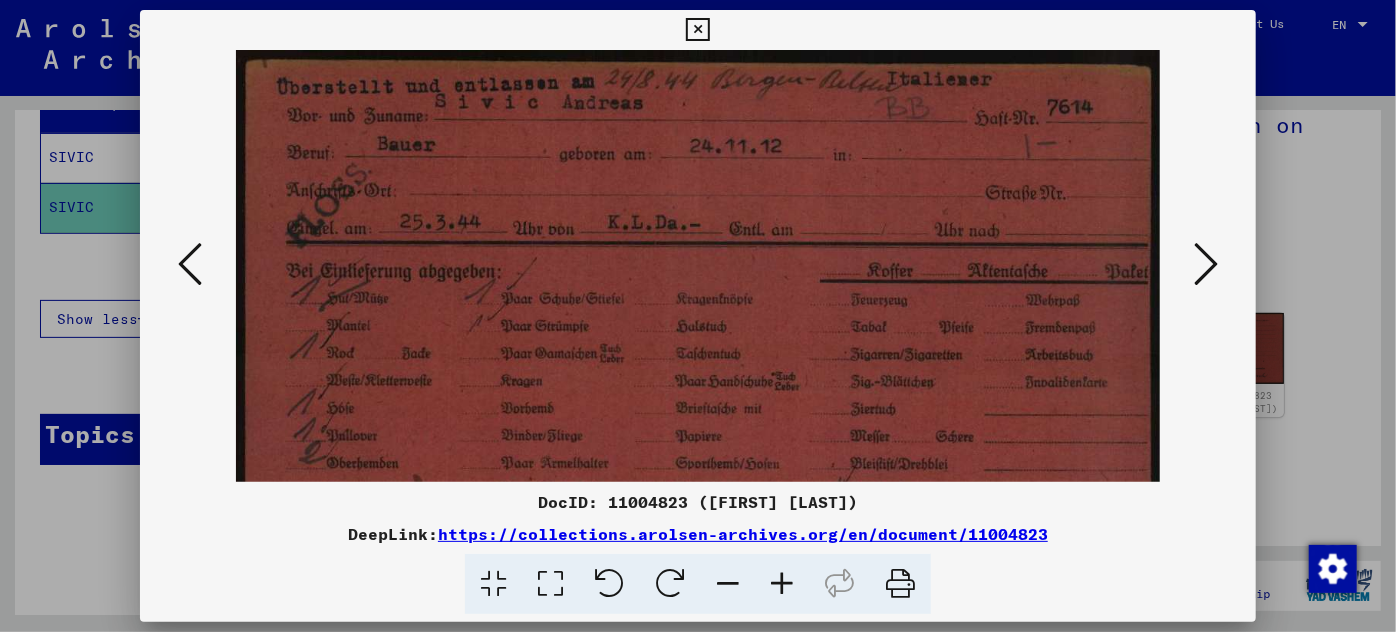 click at bounding box center (782, 584) 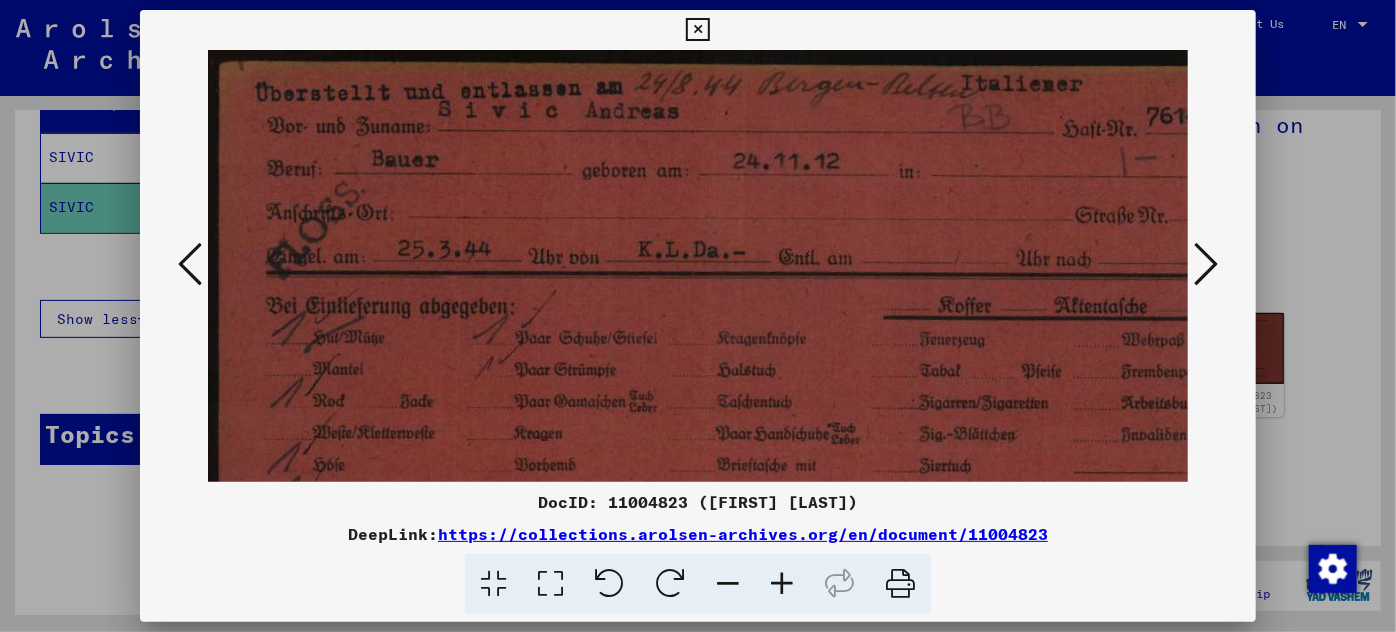 click at bounding box center (782, 584) 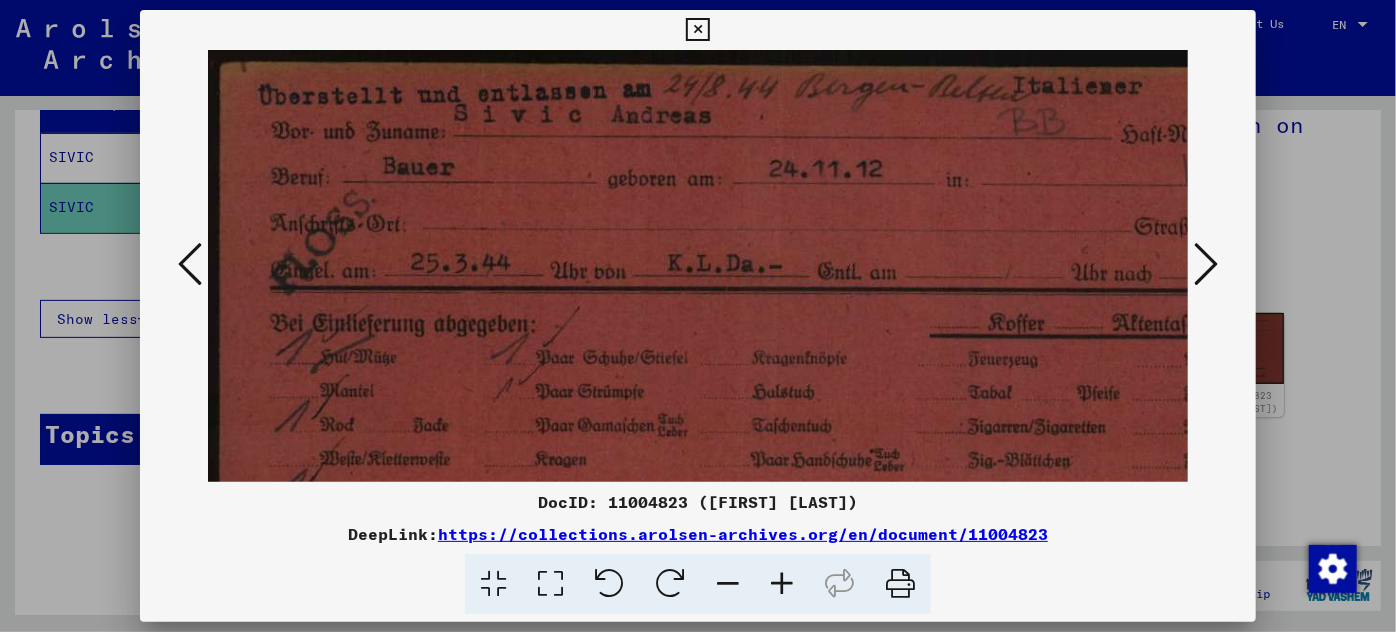 click at bounding box center (782, 584) 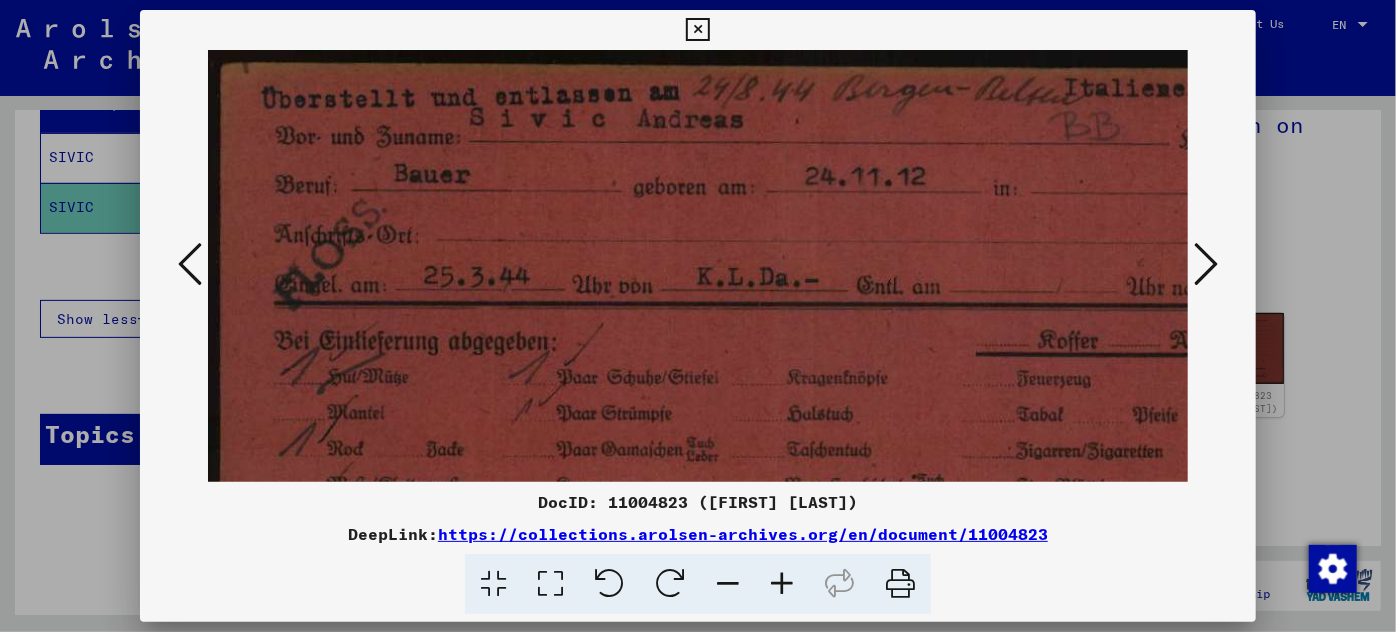 click at bounding box center [782, 584] 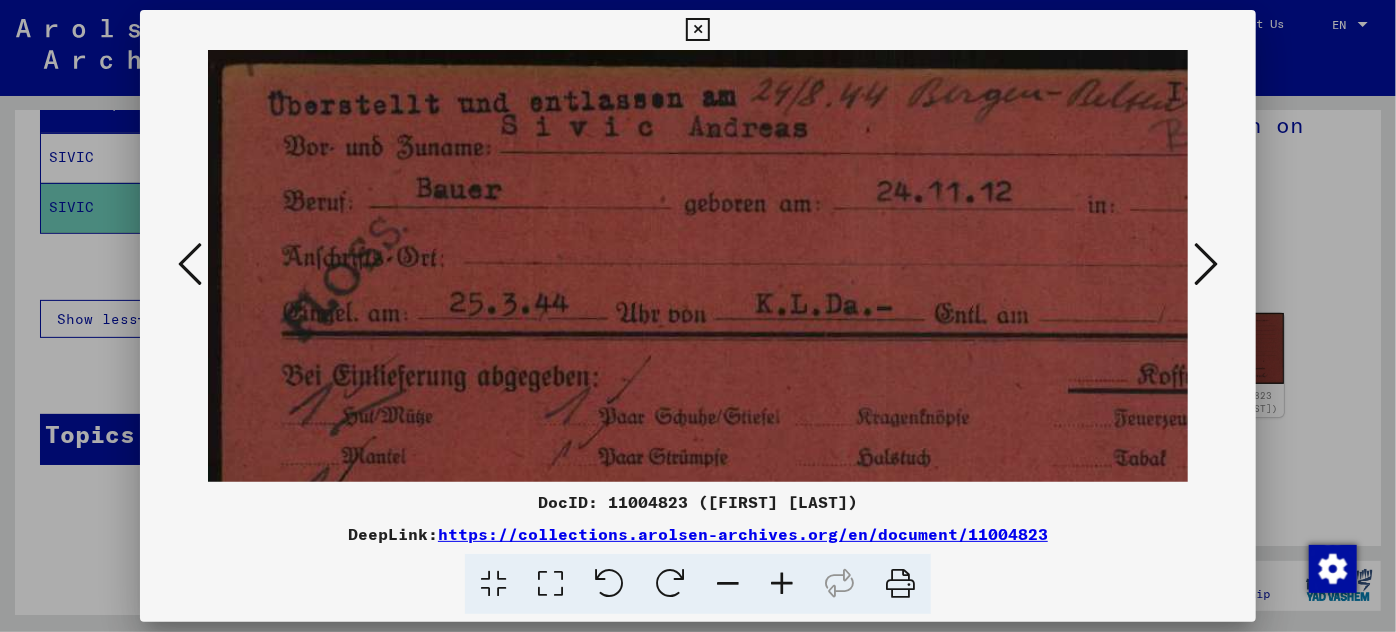click at bounding box center (782, 584) 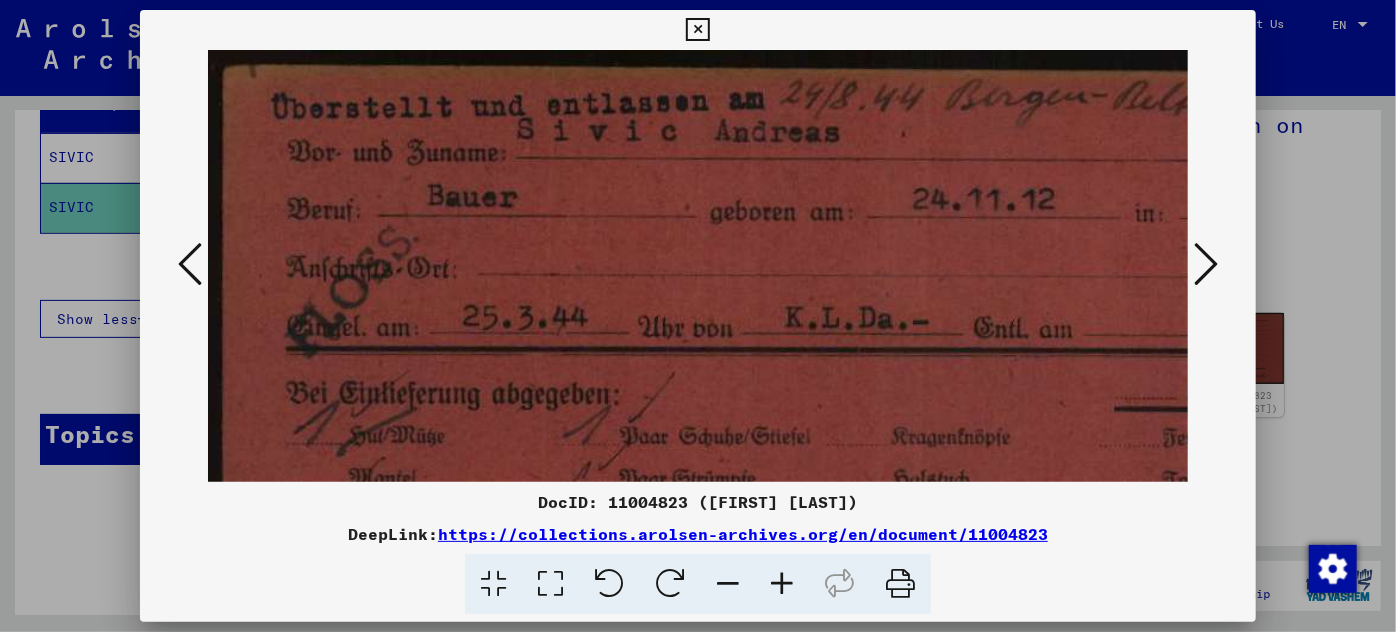 click at bounding box center (782, 584) 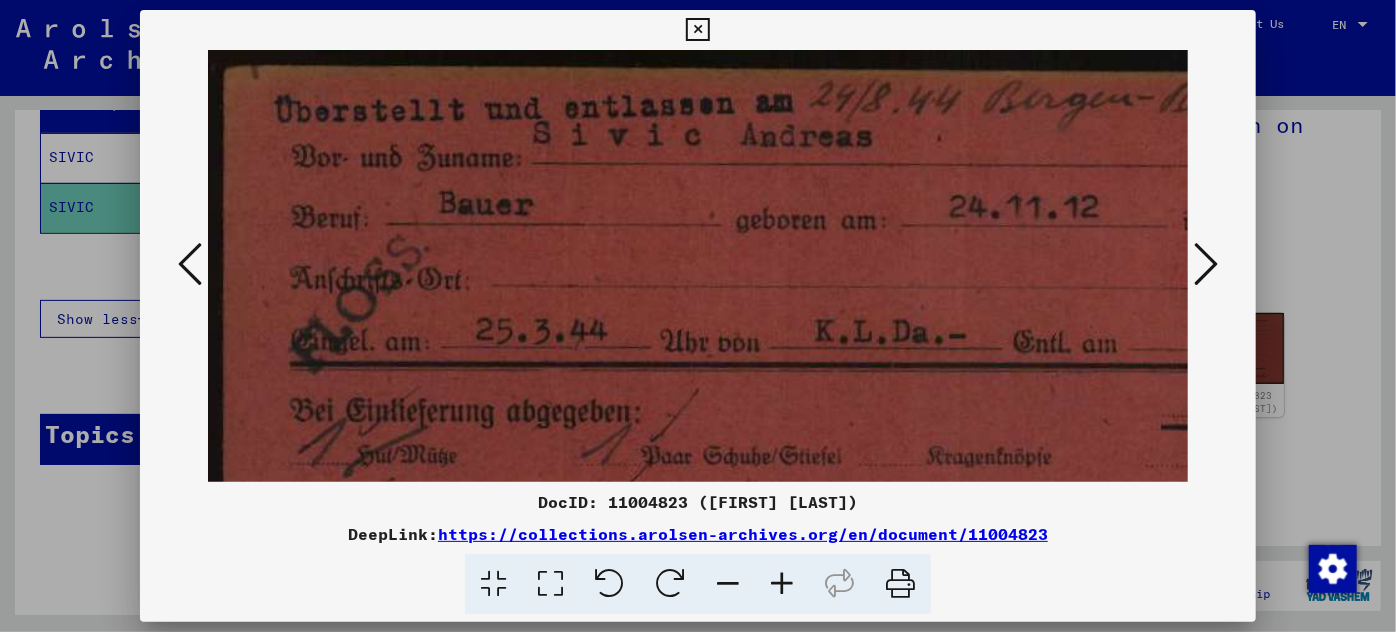click at bounding box center (782, 584) 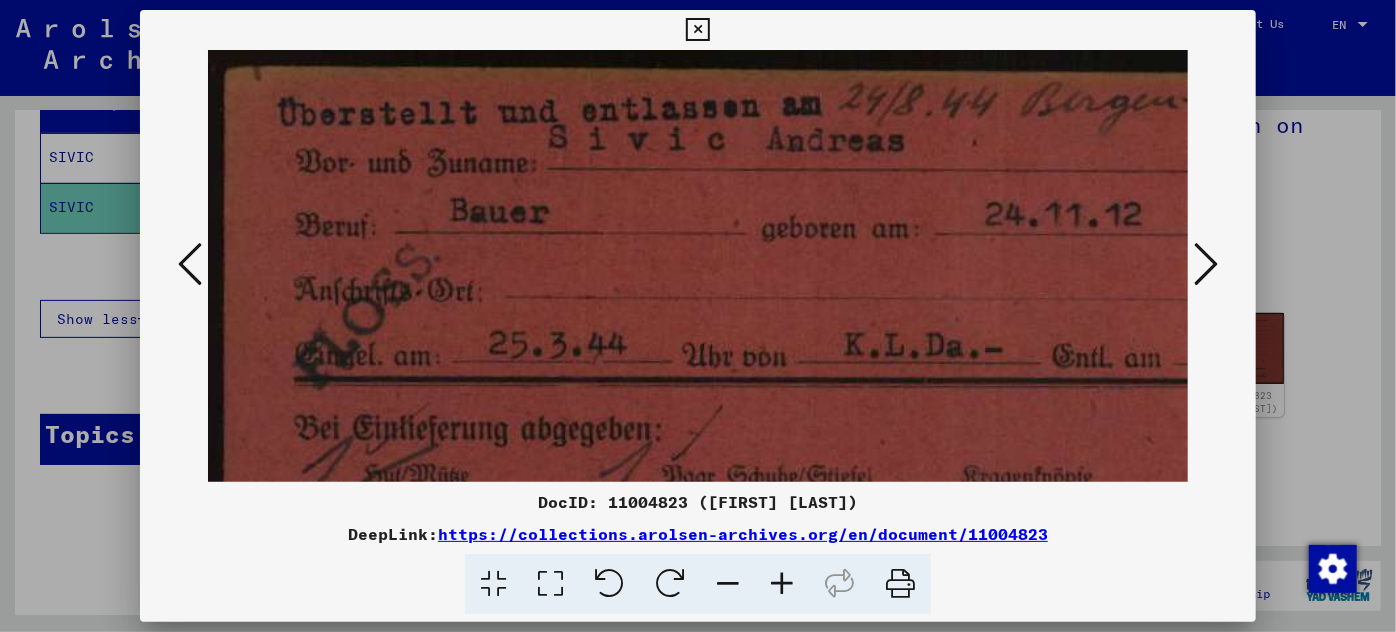 click at bounding box center [782, 584] 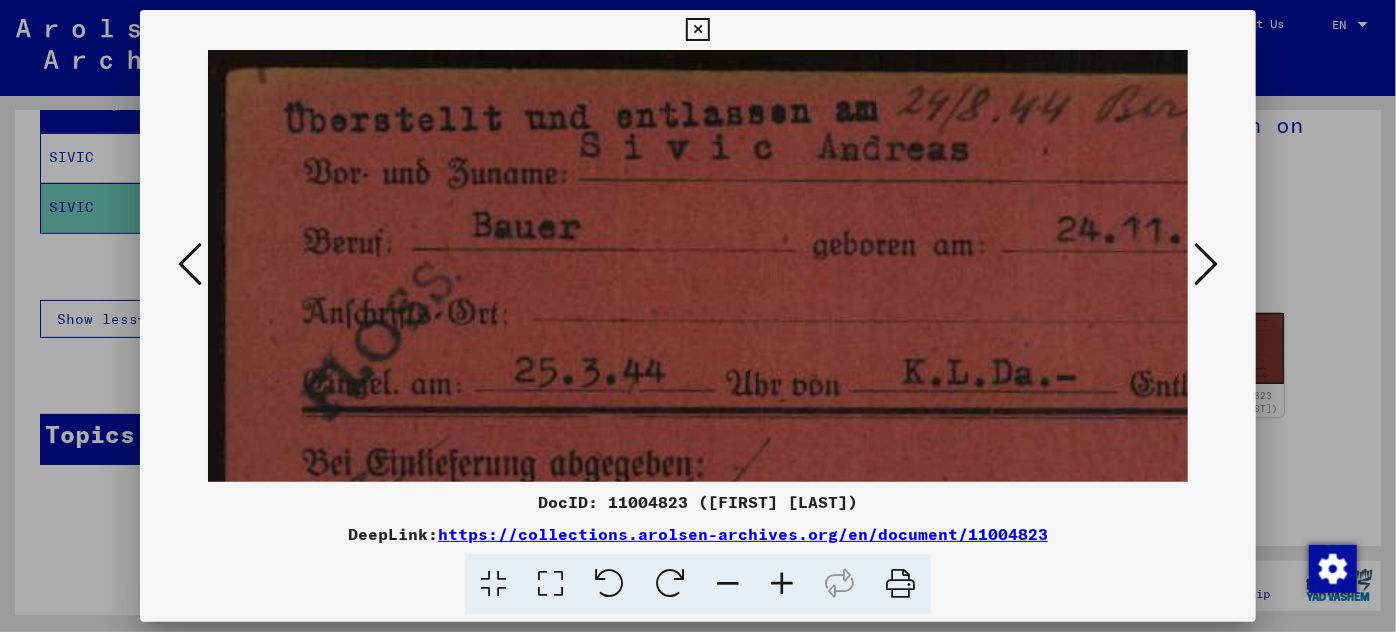 click at bounding box center (782, 584) 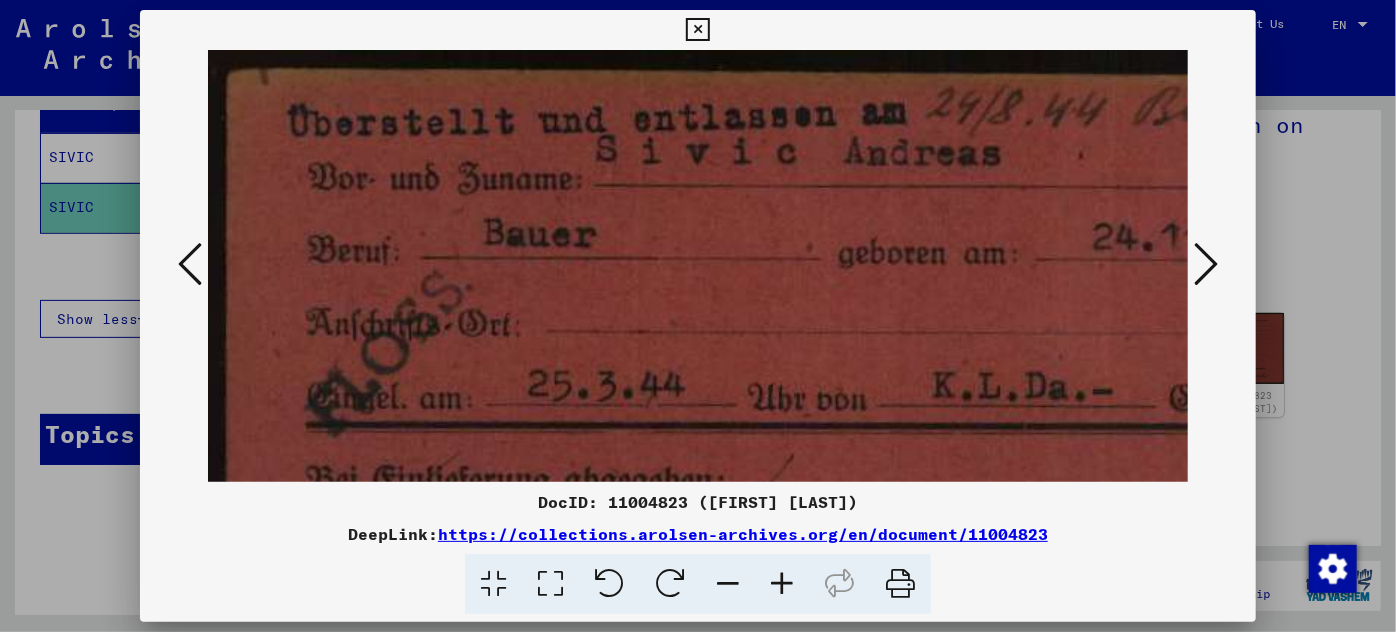 click at bounding box center [782, 584] 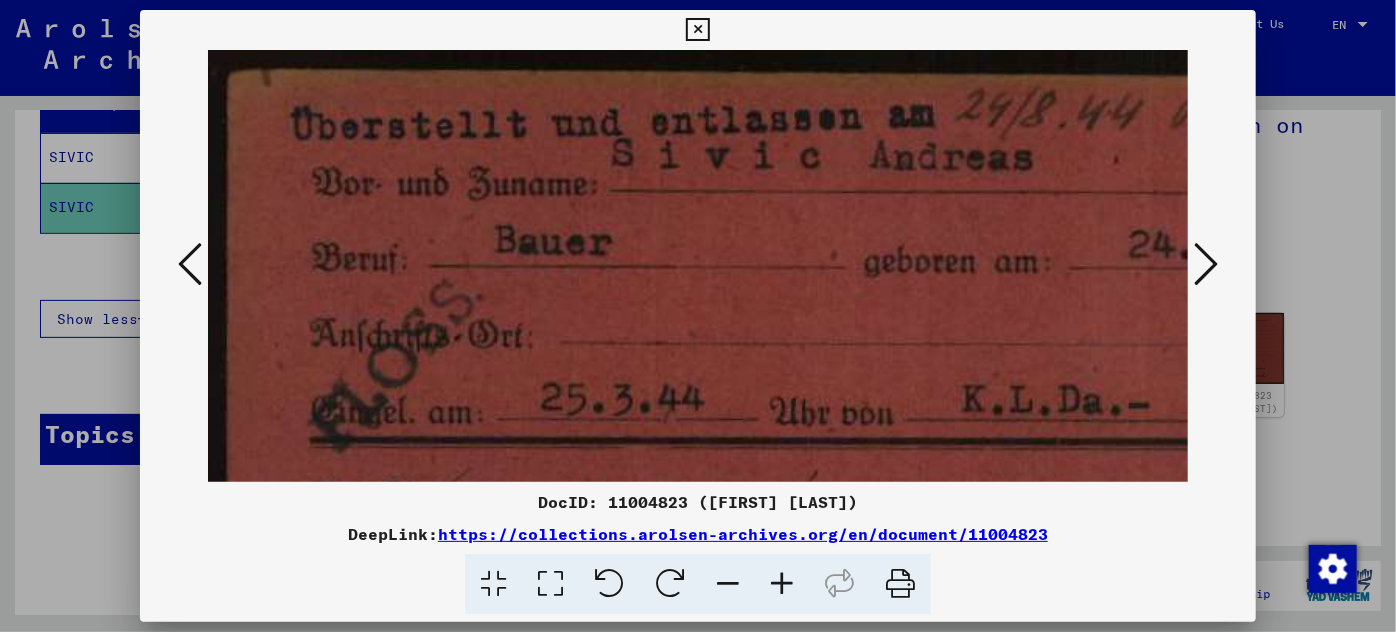 click at bounding box center (782, 584) 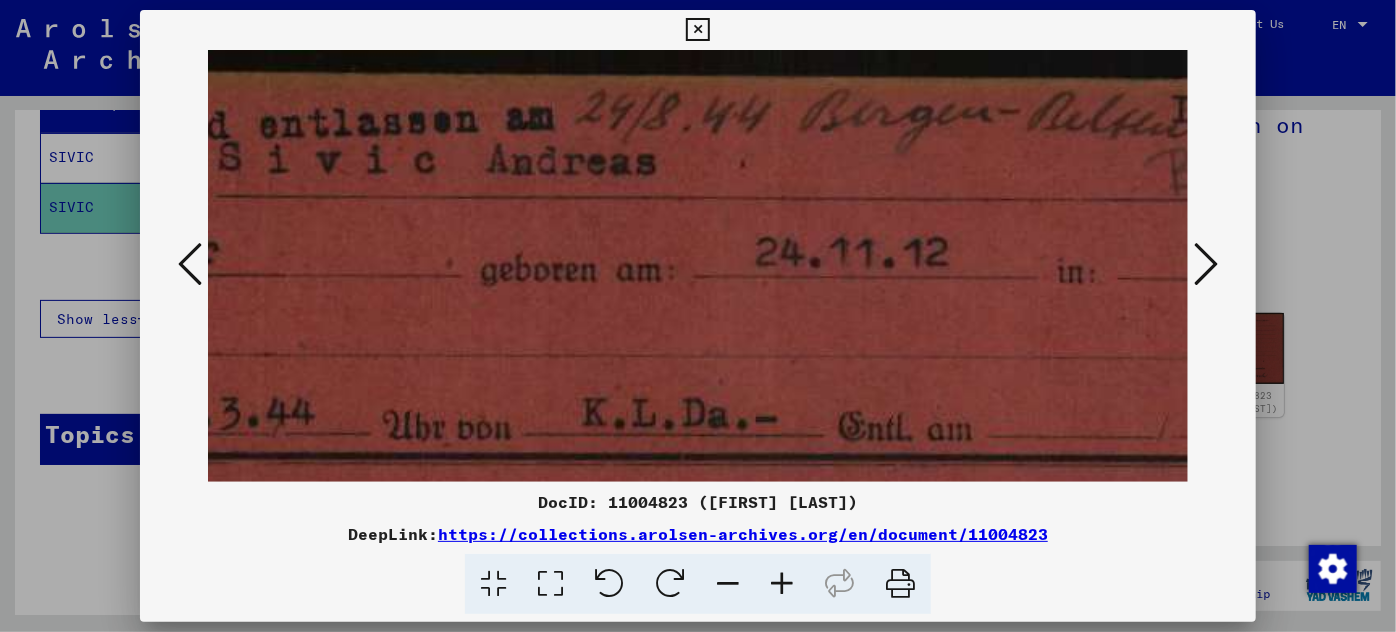scroll, scrollTop: 0, scrollLeft: 415, axis: horizontal 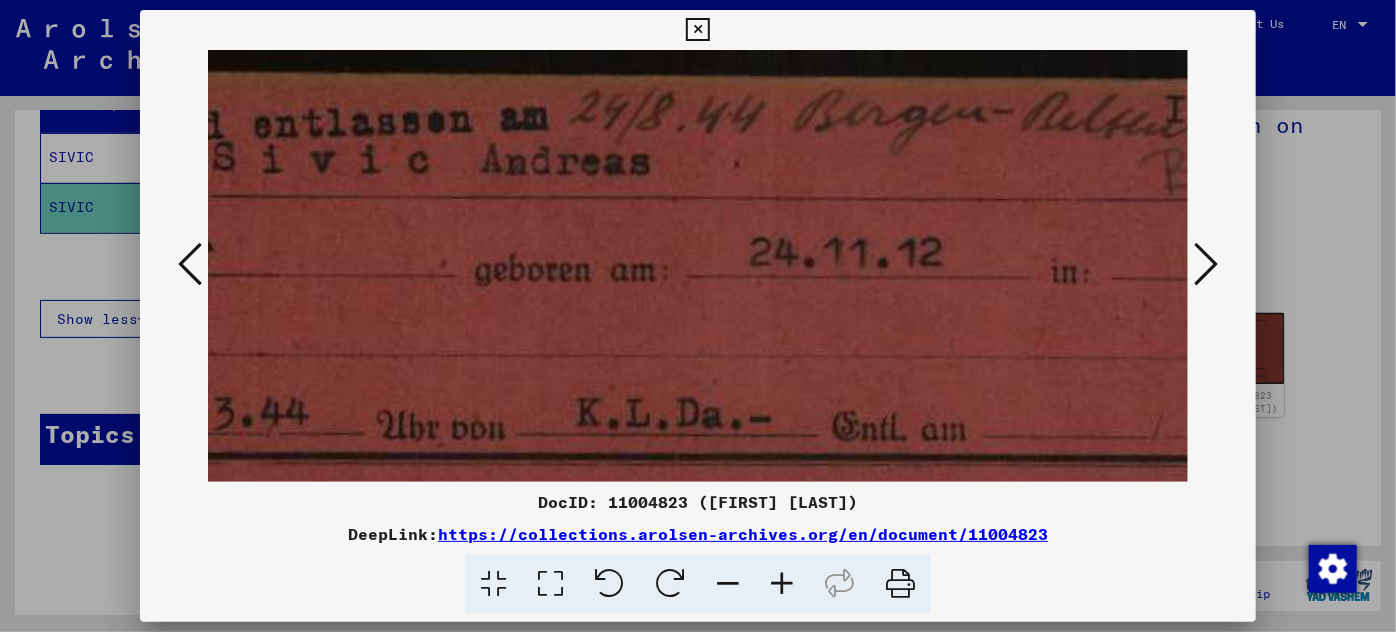 drag, startPoint x: 808, startPoint y: 296, endPoint x: 394, endPoint y: 340, distance: 416.3316 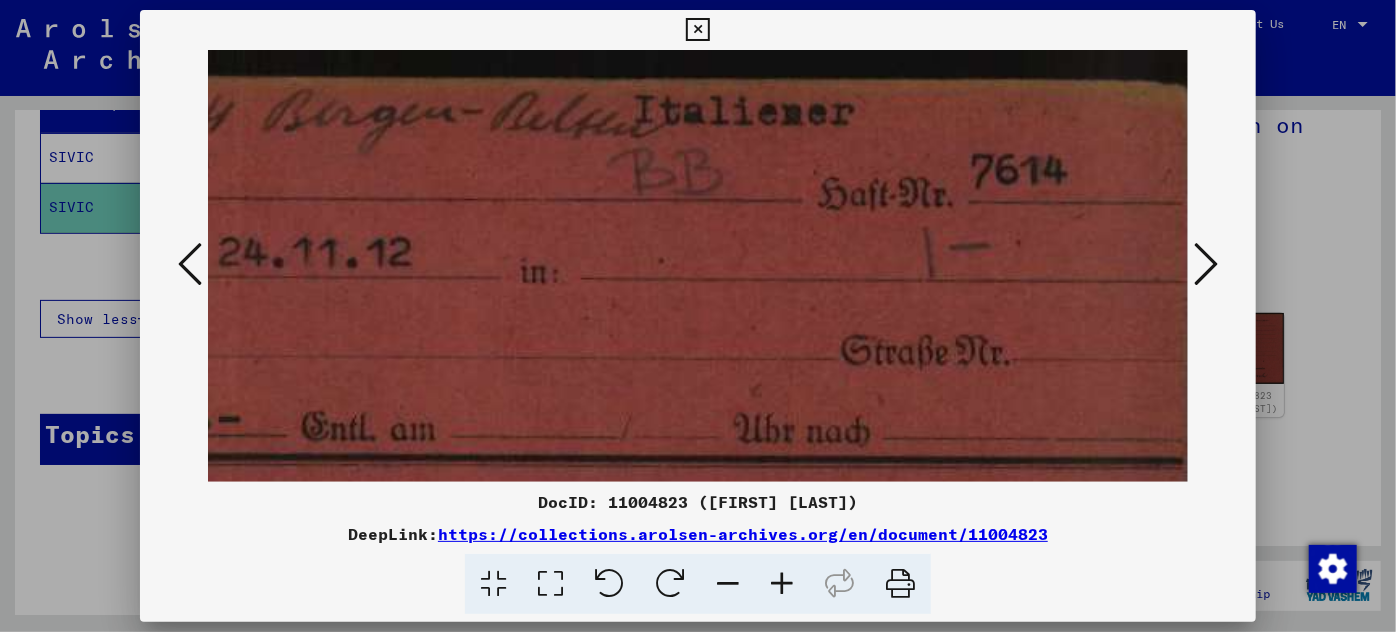 scroll, scrollTop: 0, scrollLeft: 965, axis: horizontal 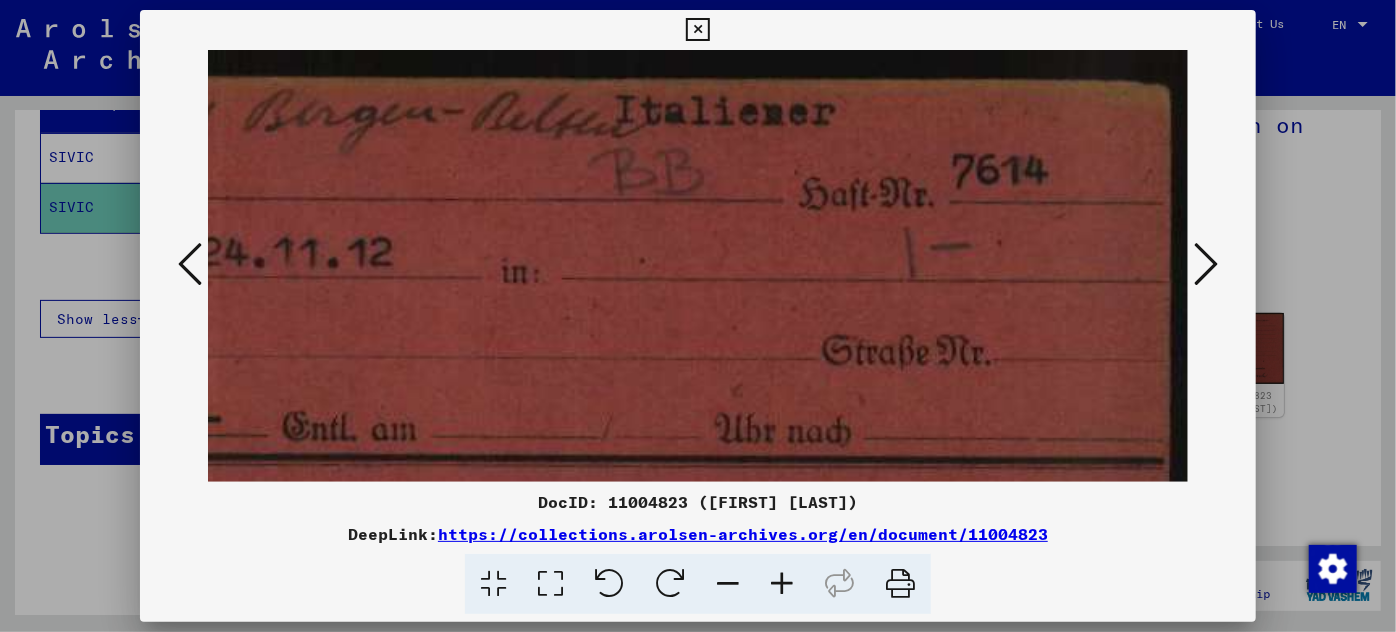 drag, startPoint x: 675, startPoint y: 354, endPoint x: 136, endPoint y: 434, distance: 544.9046 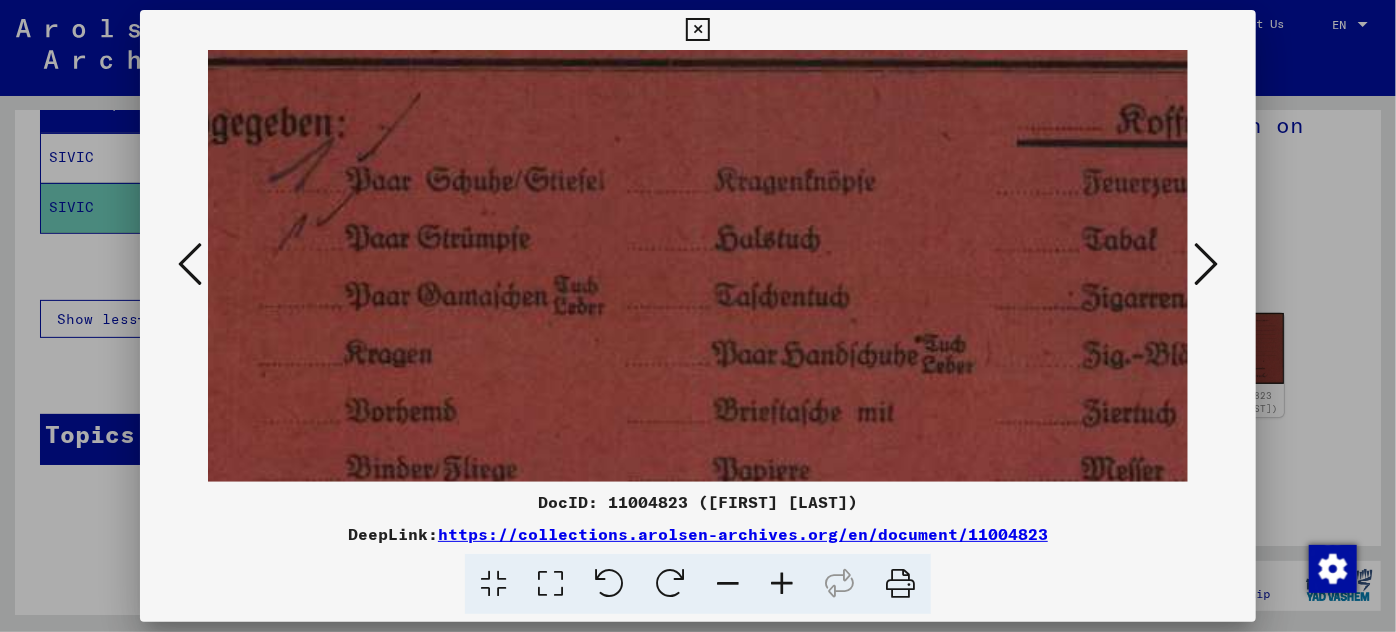 drag, startPoint x: 547, startPoint y: 421, endPoint x: 1085, endPoint y: 36, distance: 661.56555 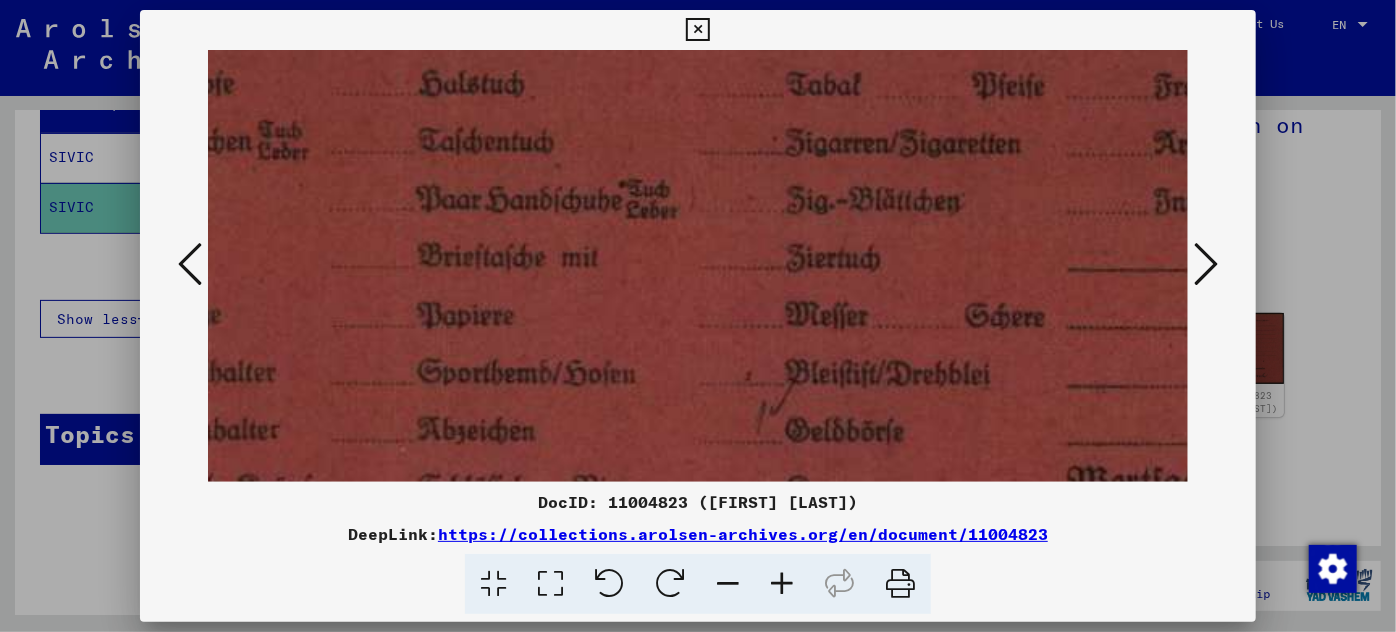 scroll, scrollTop: 546, scrollLeft: 778, axis: both 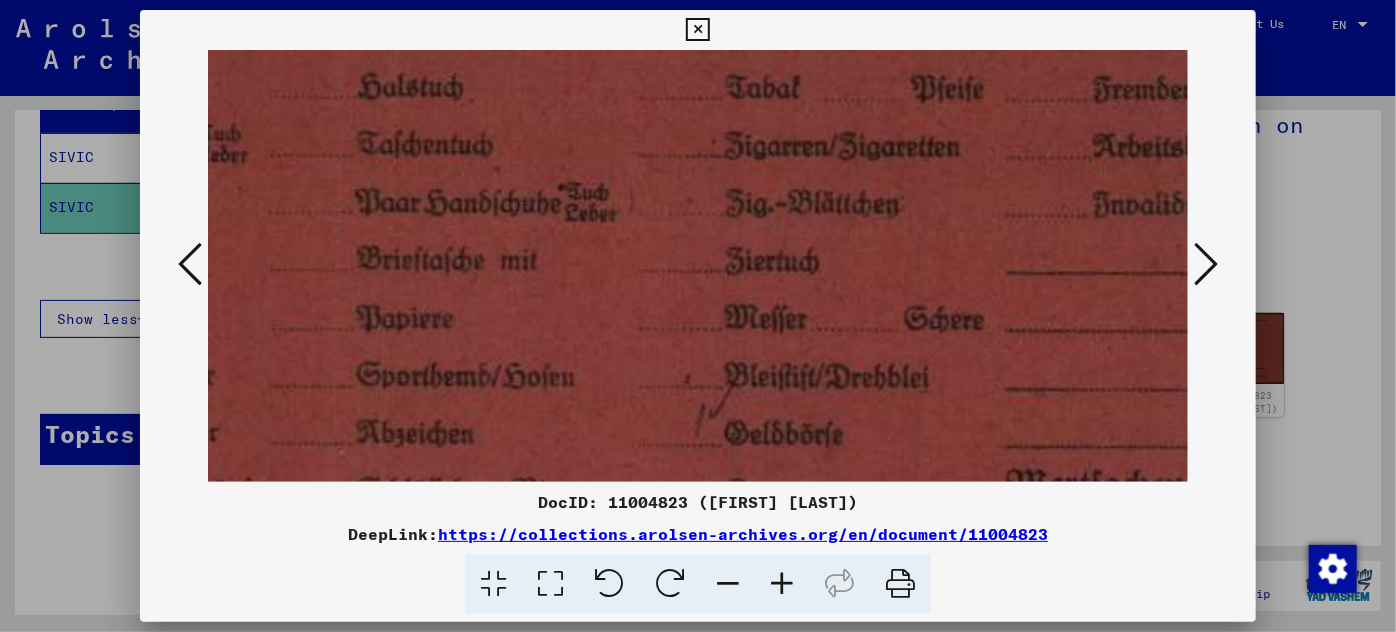 drag, startPoint x: 732, startPoint y: 332, endPoint x: 380, endPoint y: 186, distance: 381.07742 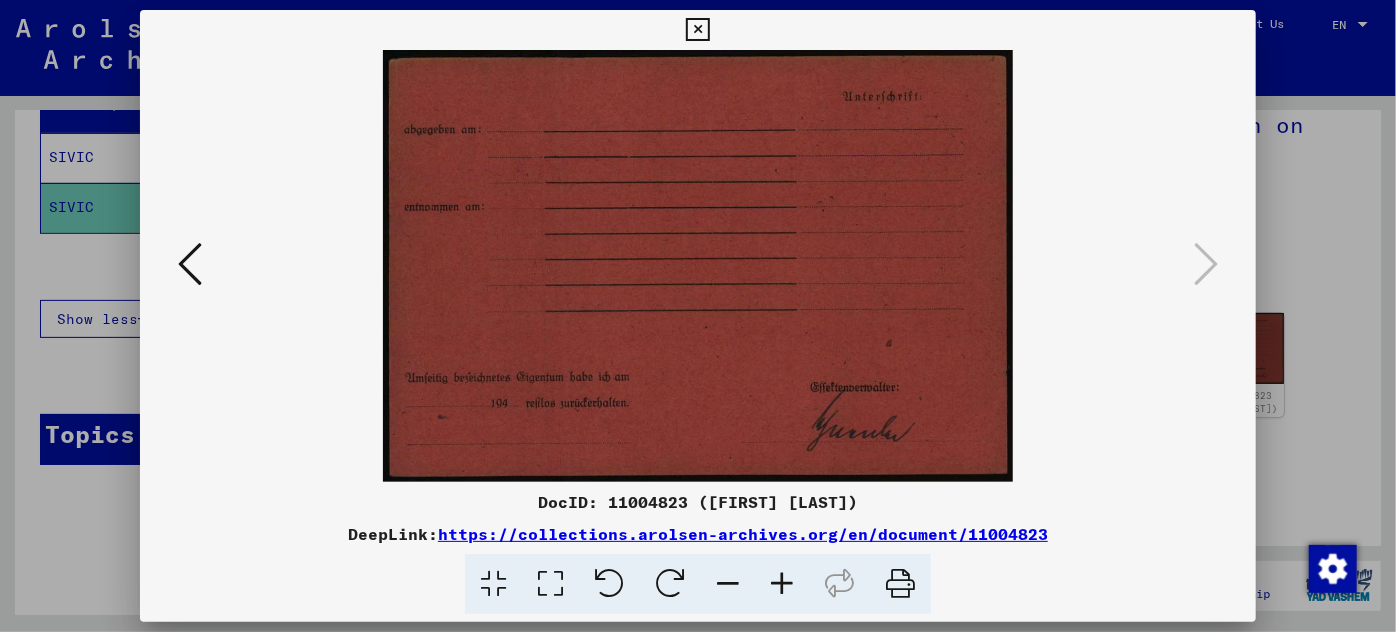 click at bounding box center (698, 316) 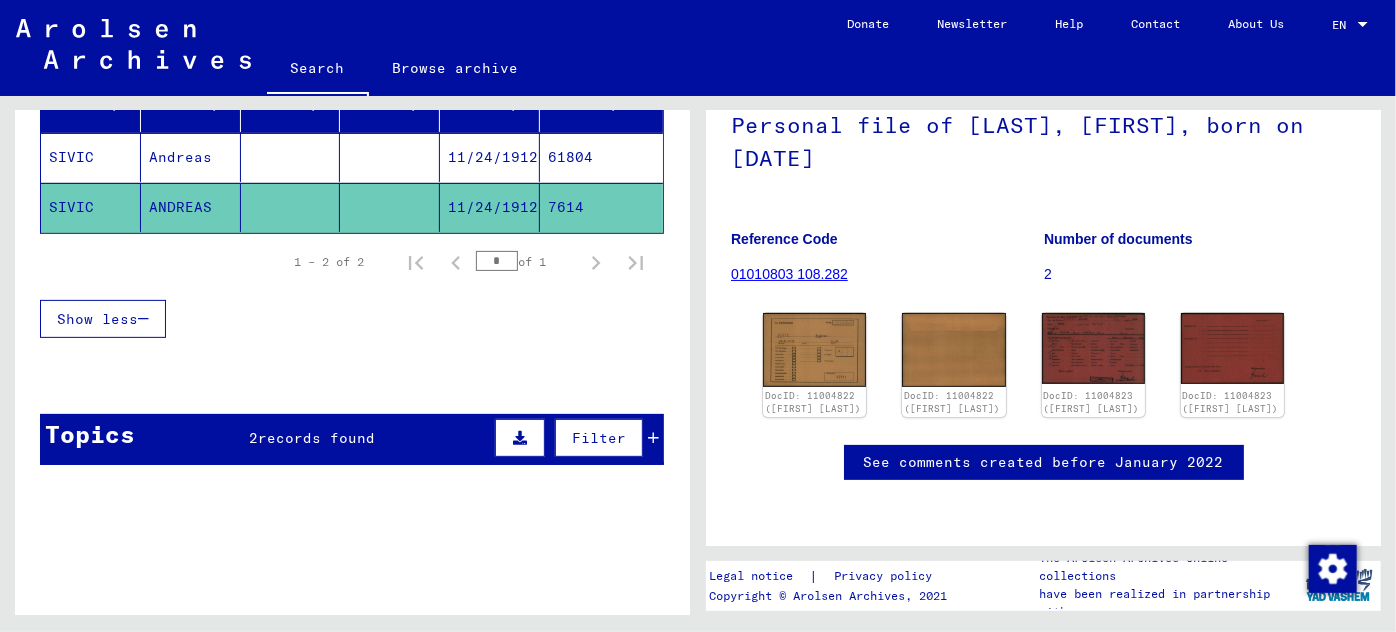 click at bounding box center [653, 438] 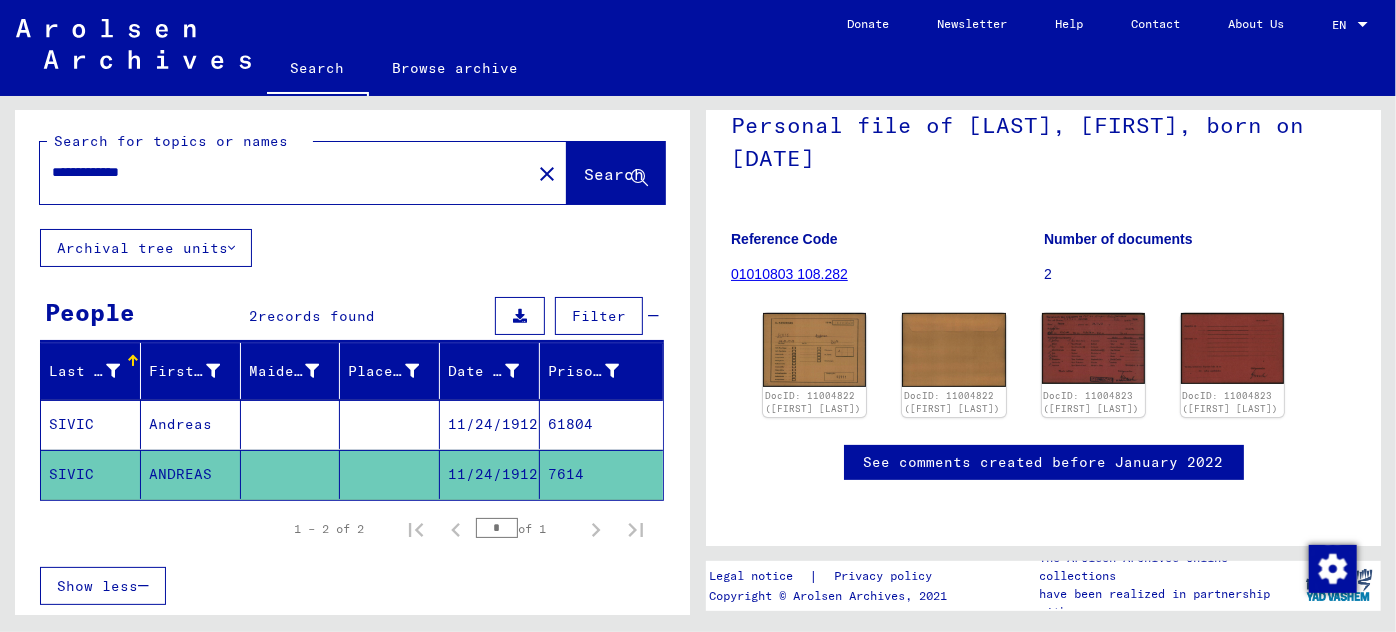 scroll, scrollTop: 0, scrollLeft: 0, axis: both 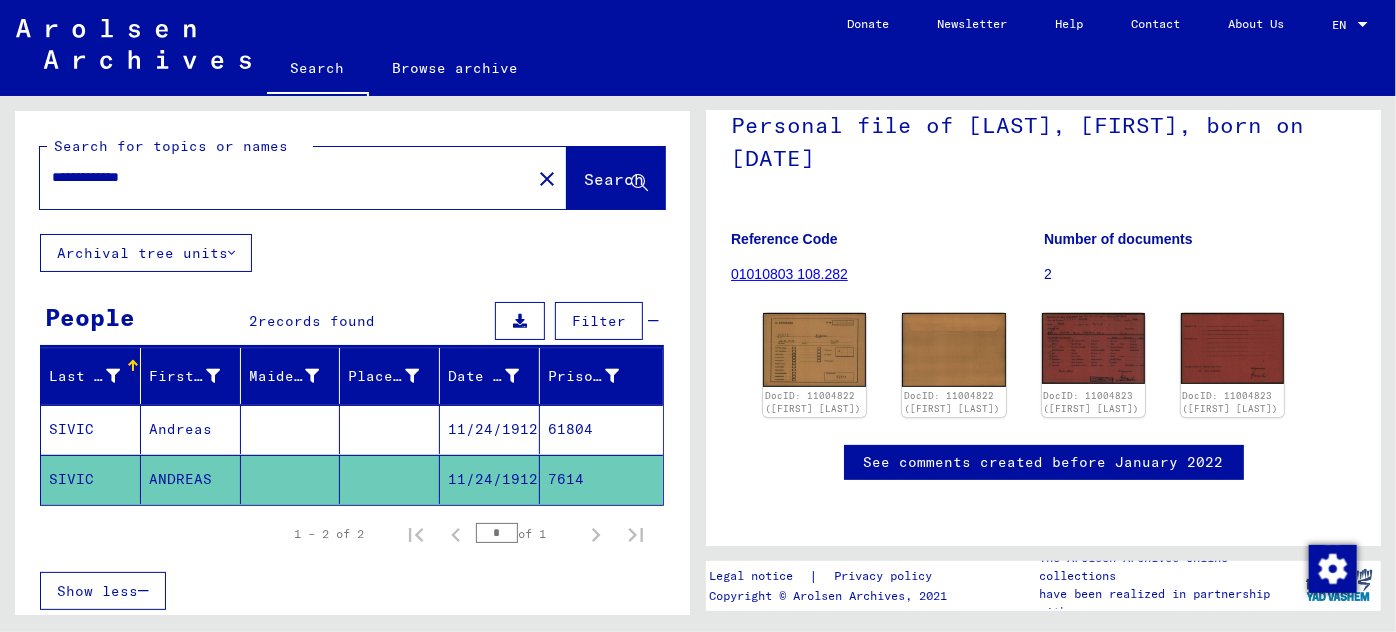 drag, startPoint x: 166, startPoint y: 173, endPoint x: 28, endPoint y: 178, distance: 138.09055 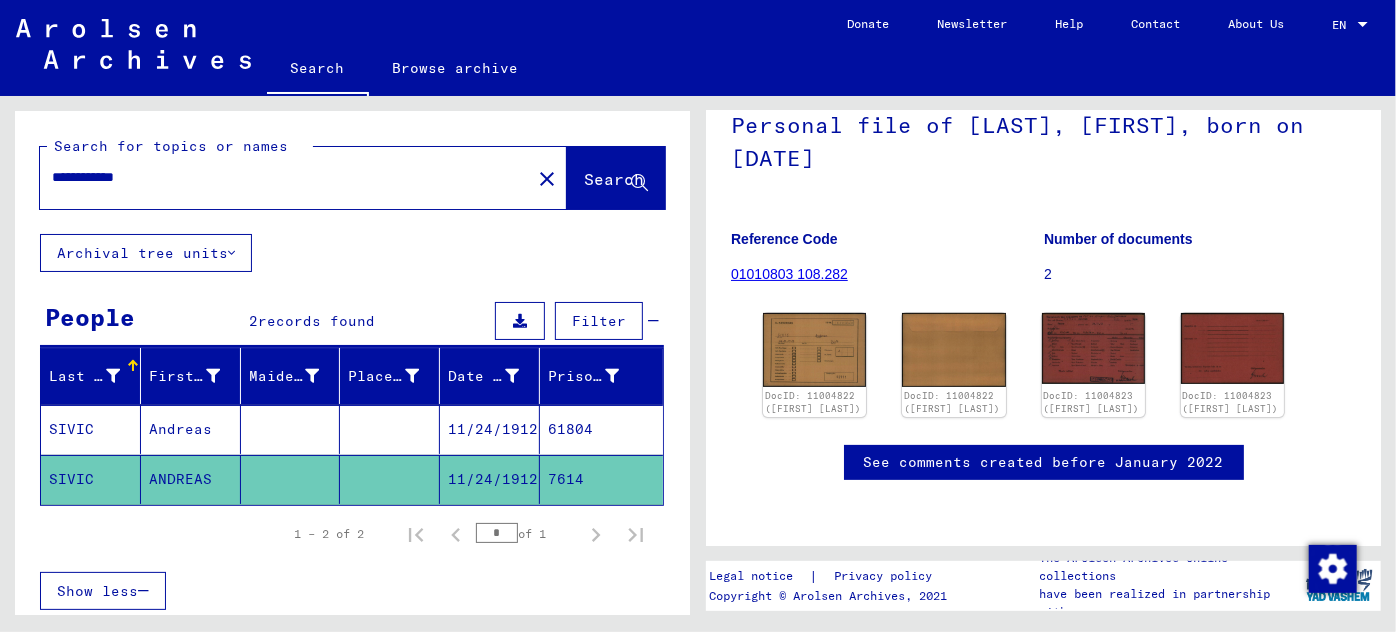 type on "**********" 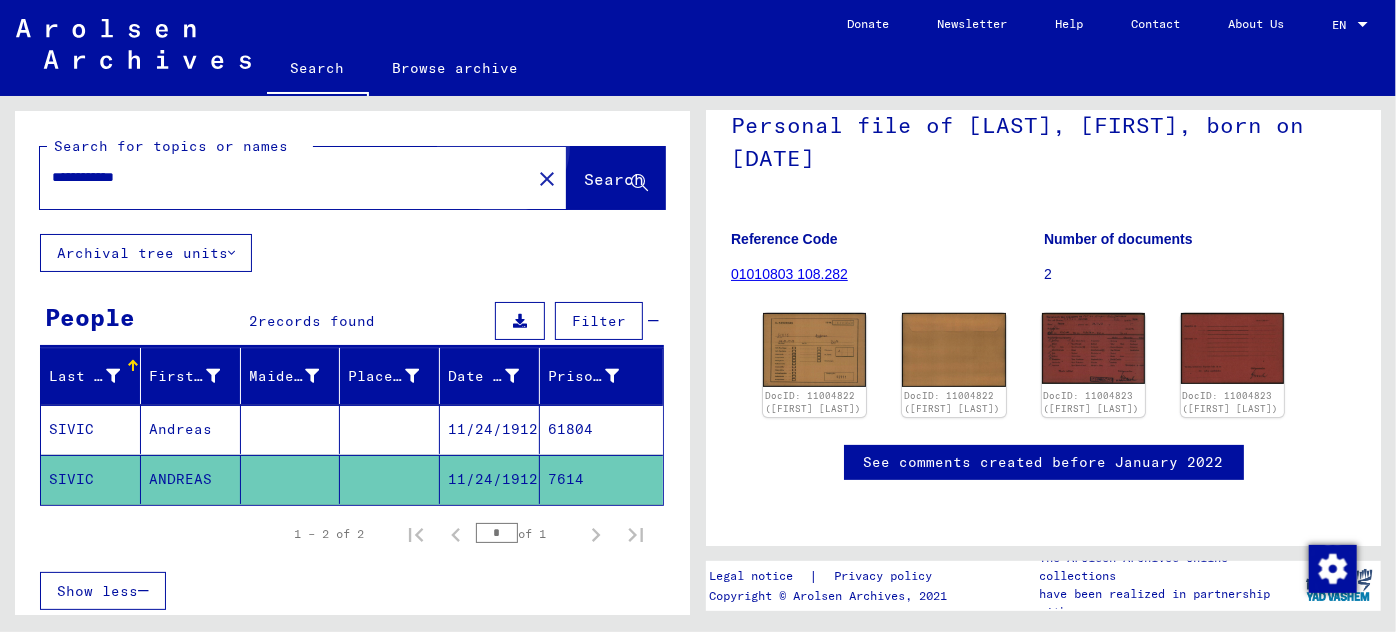 click on "Search" 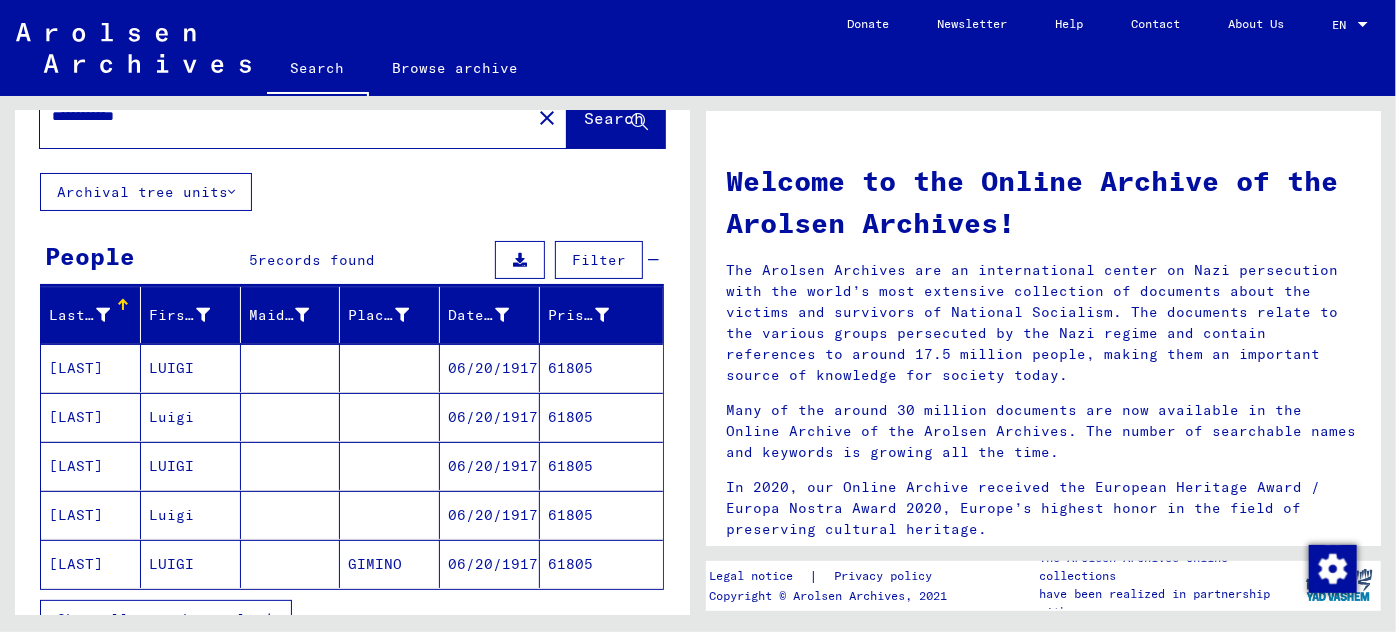 scroll, scrollTop: 90, scrollLeft: 0, axis: vertical 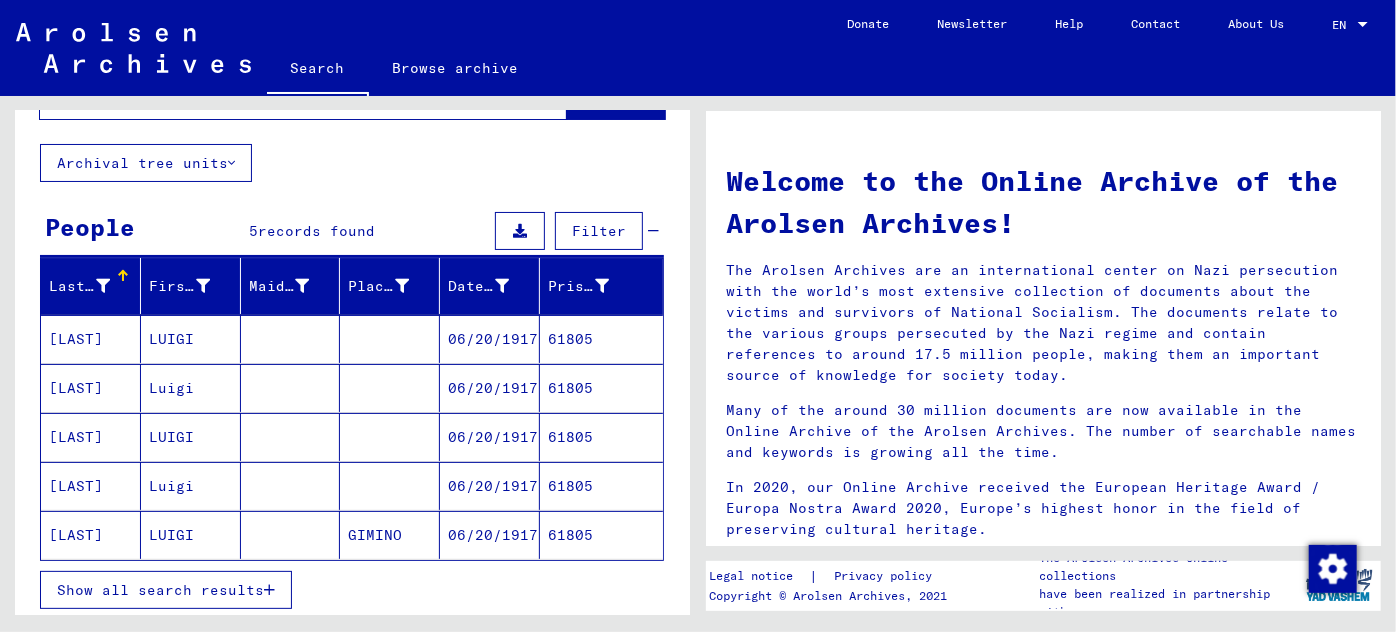 click on "06/20/1917" at bounding box center (490, 388) 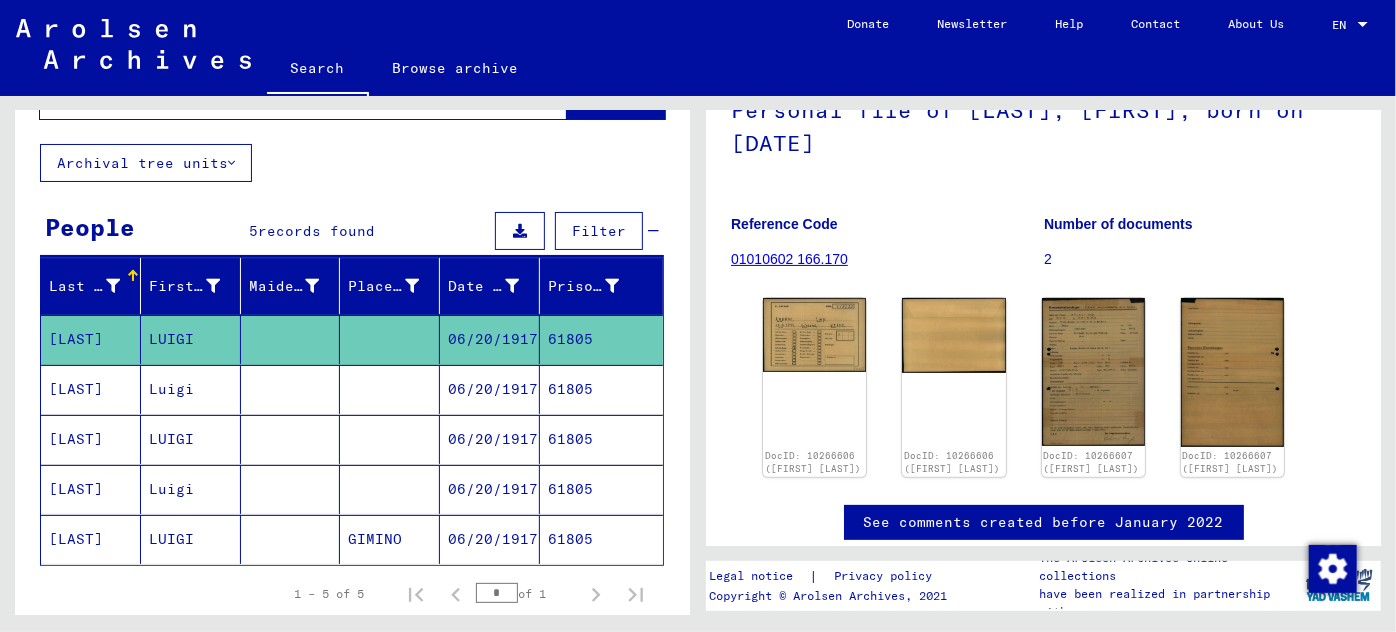 scroll, scrollTop: 181, scrollLeft: 0, axis: vertical 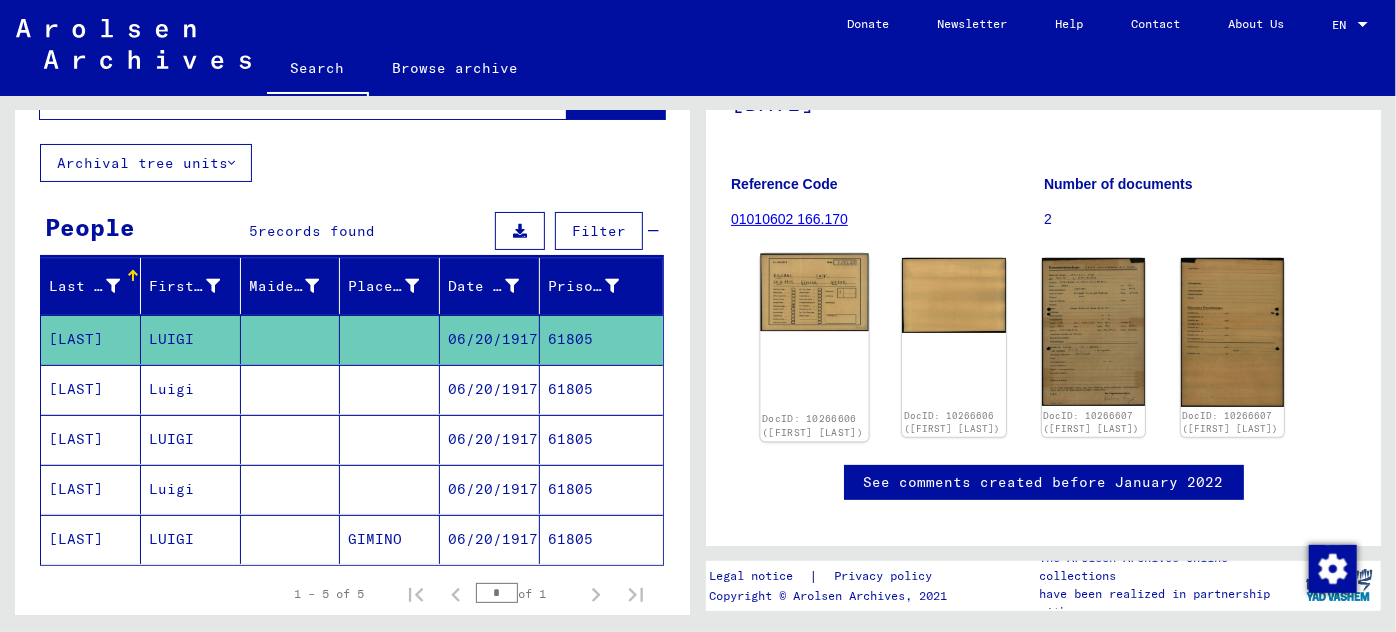 click 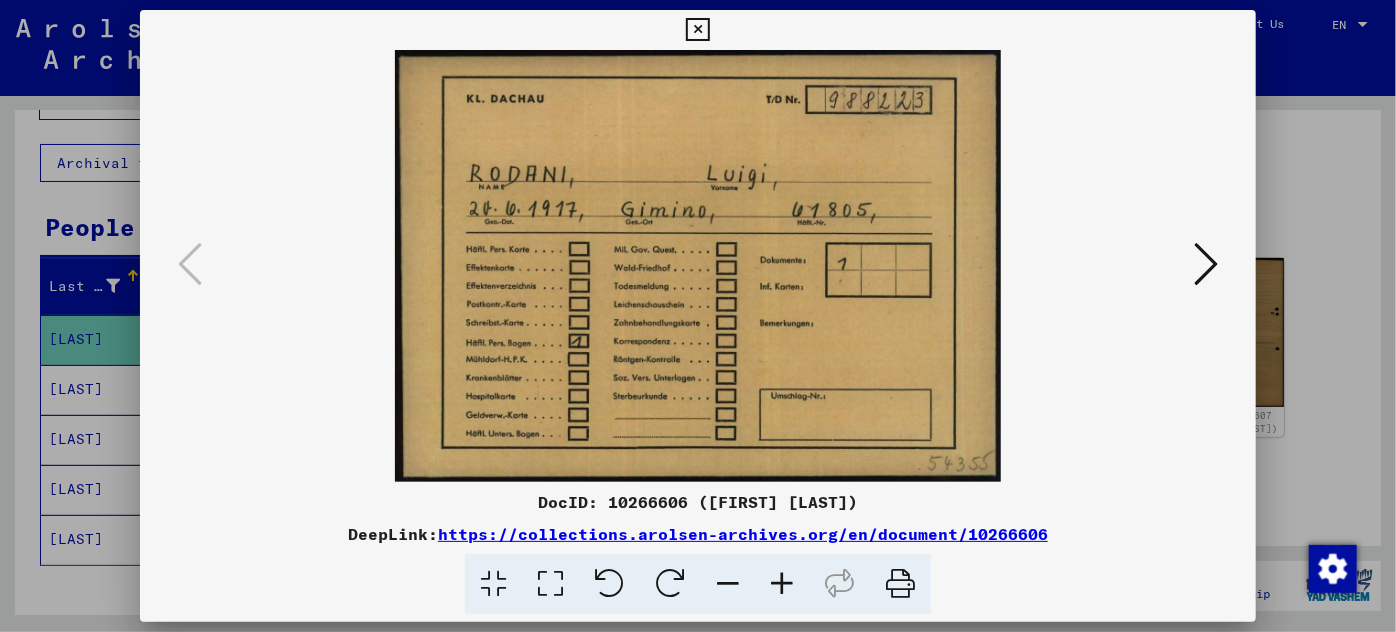 click at bounding box center (1206, 264) 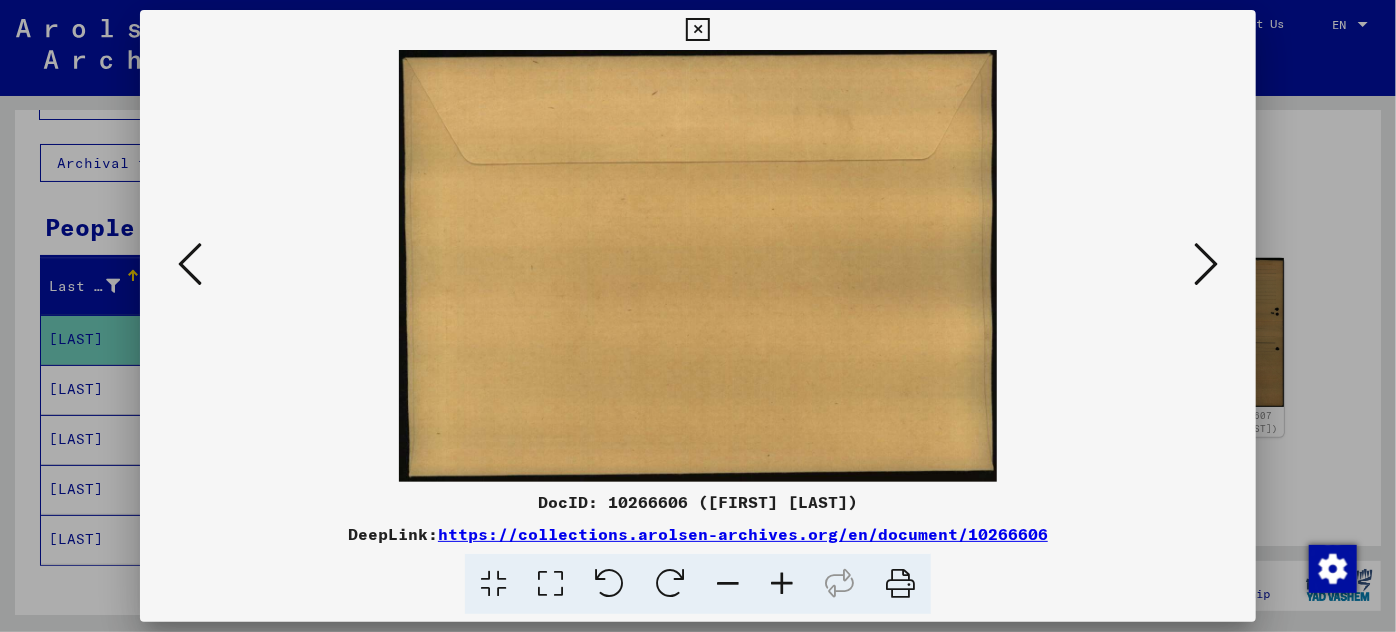 click at bounding box center [1206, 264] 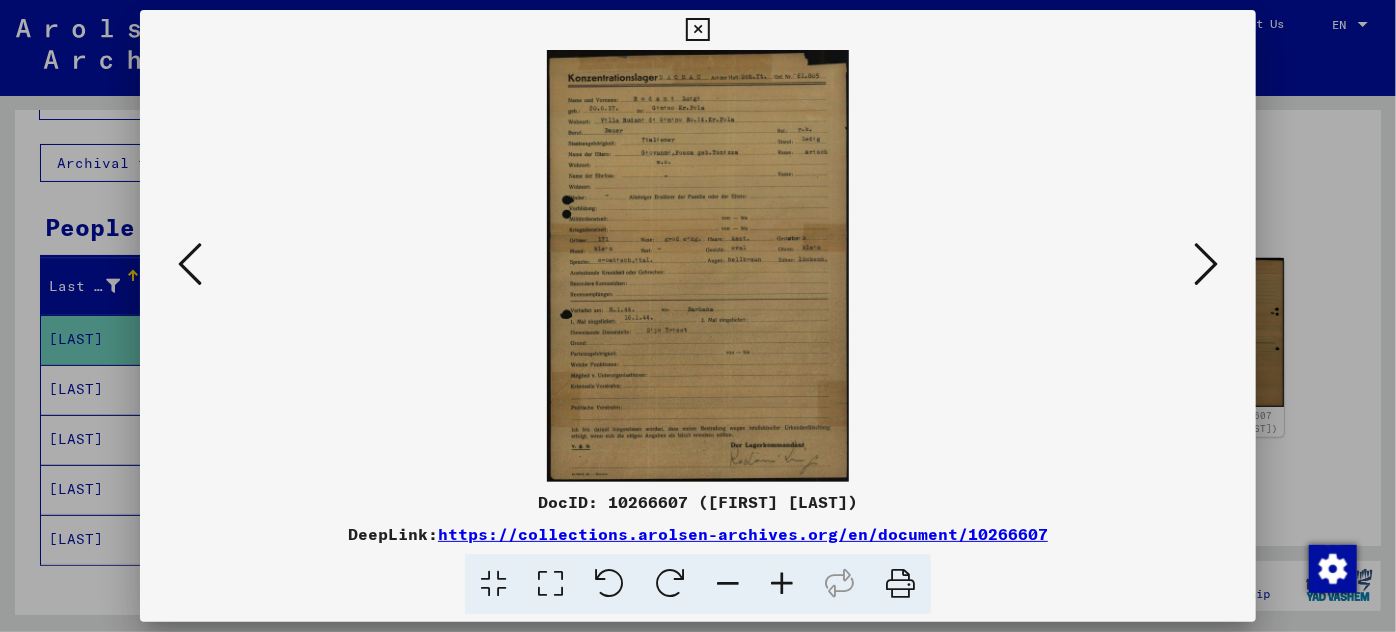 click at bounding box center (782, 584) 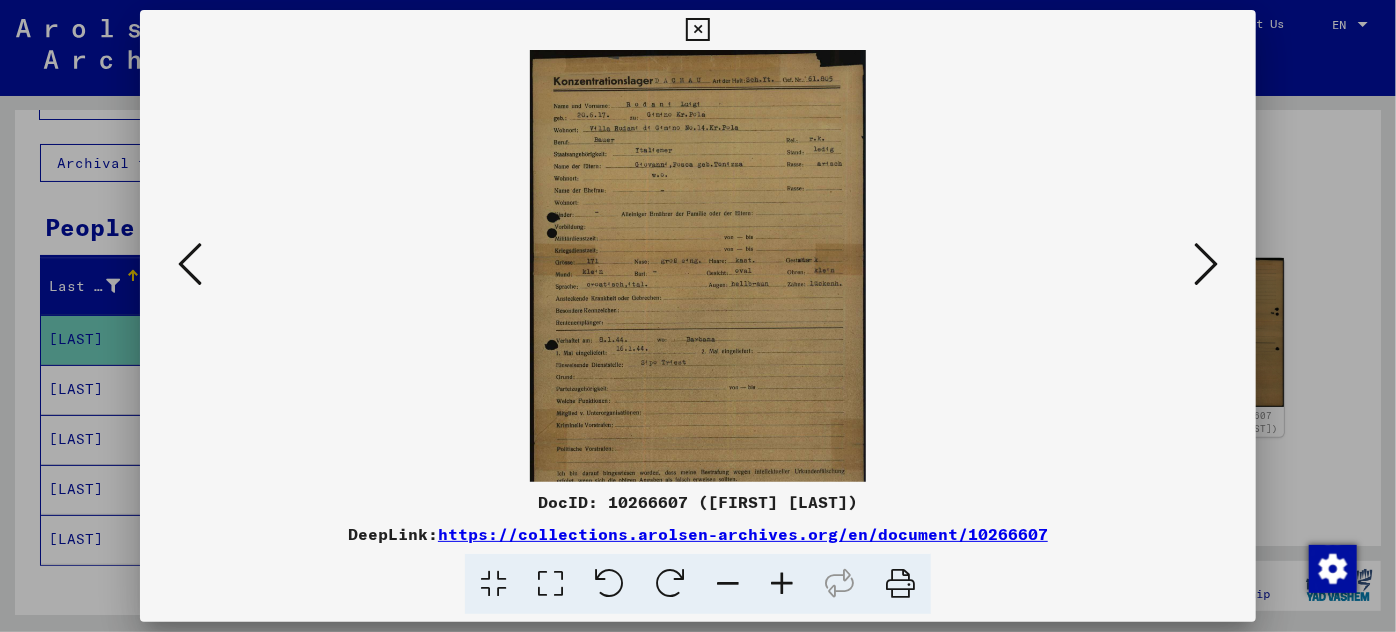 click at bounding box center [782, 584] 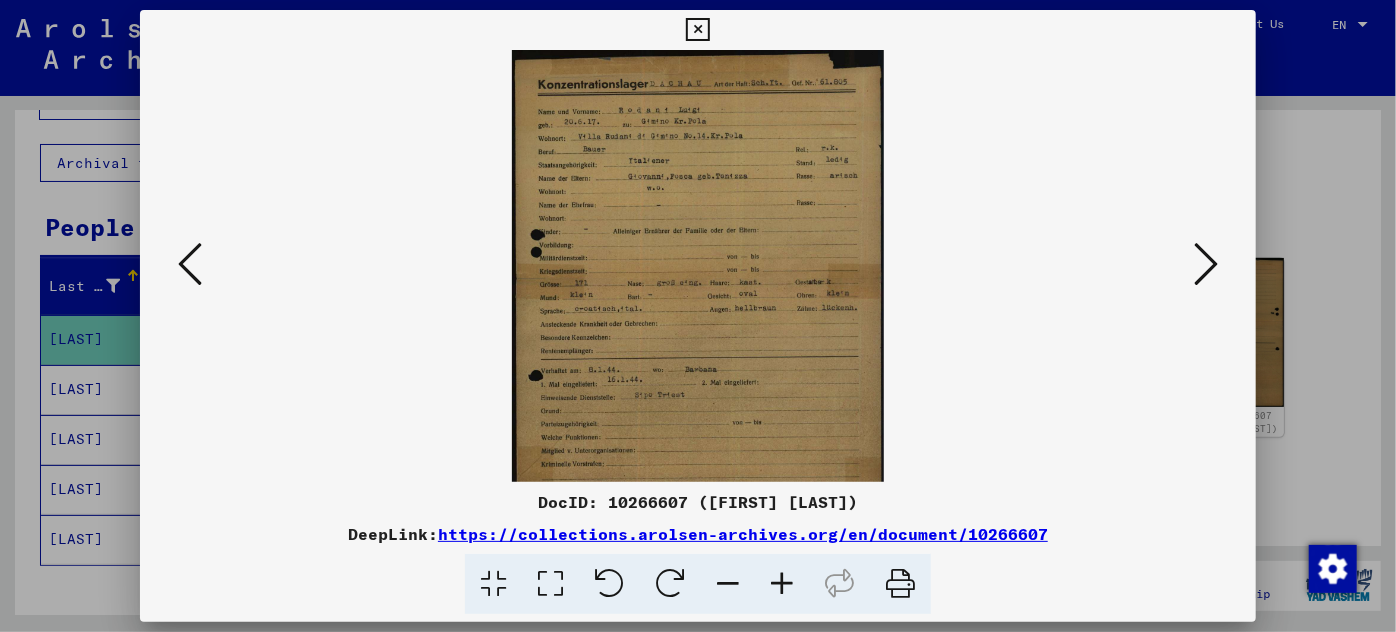 click at bounding box center [782, 584] 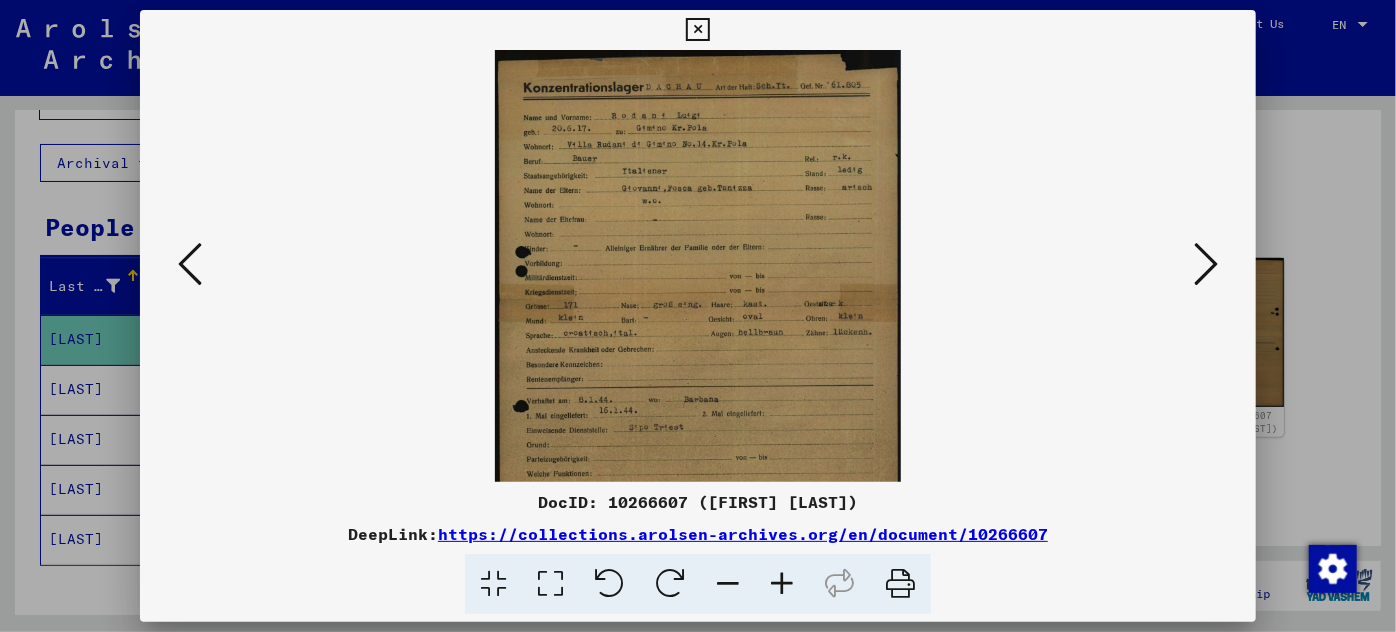 click at bounding box center [782, 584] 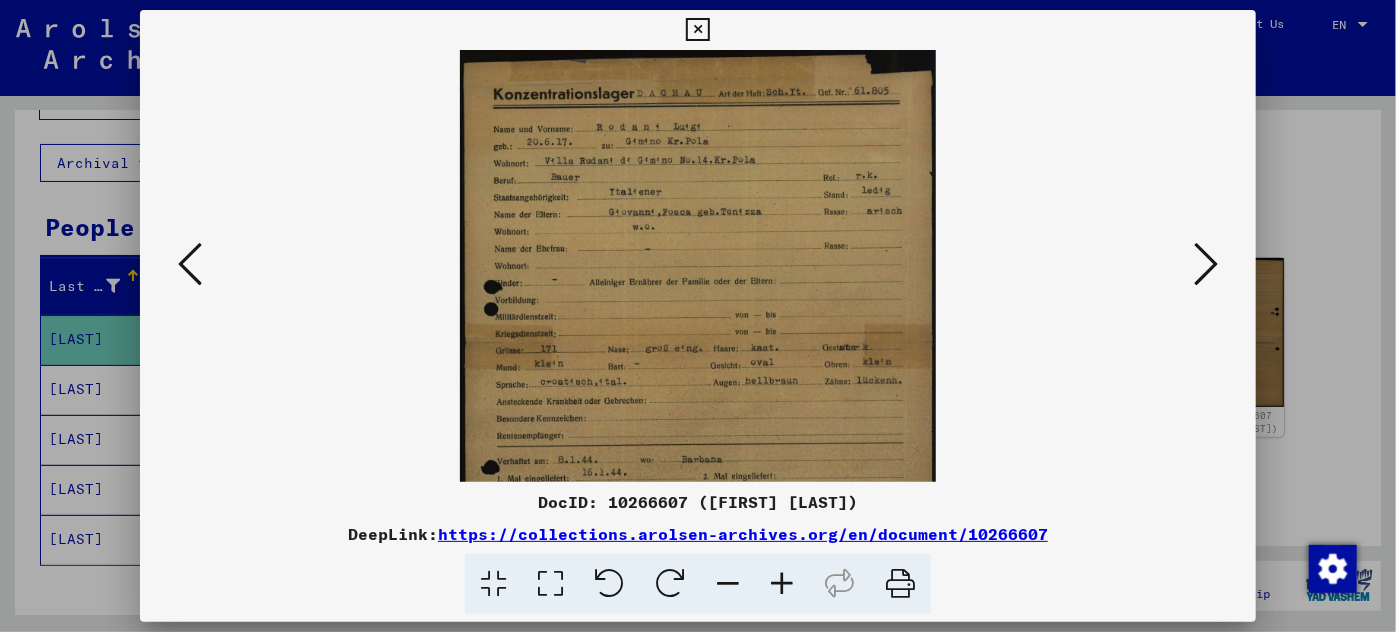 click at bounding box center [782, 584] 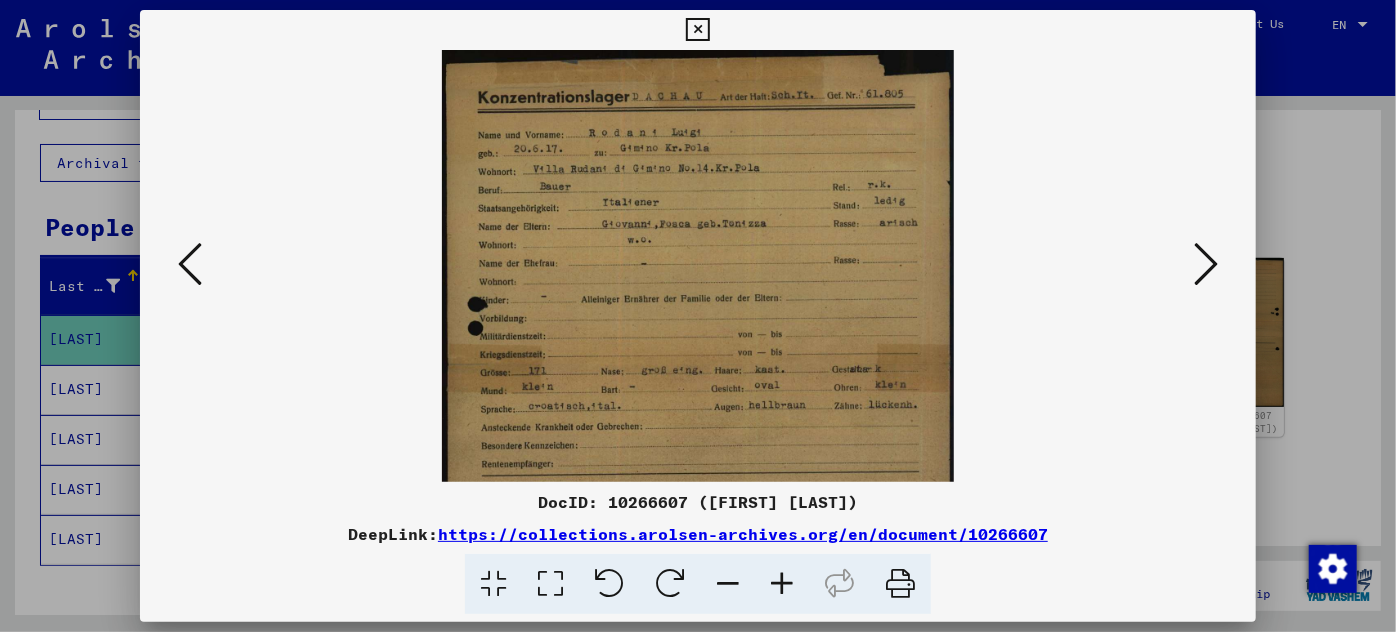 click at bounding box center [782, 584] 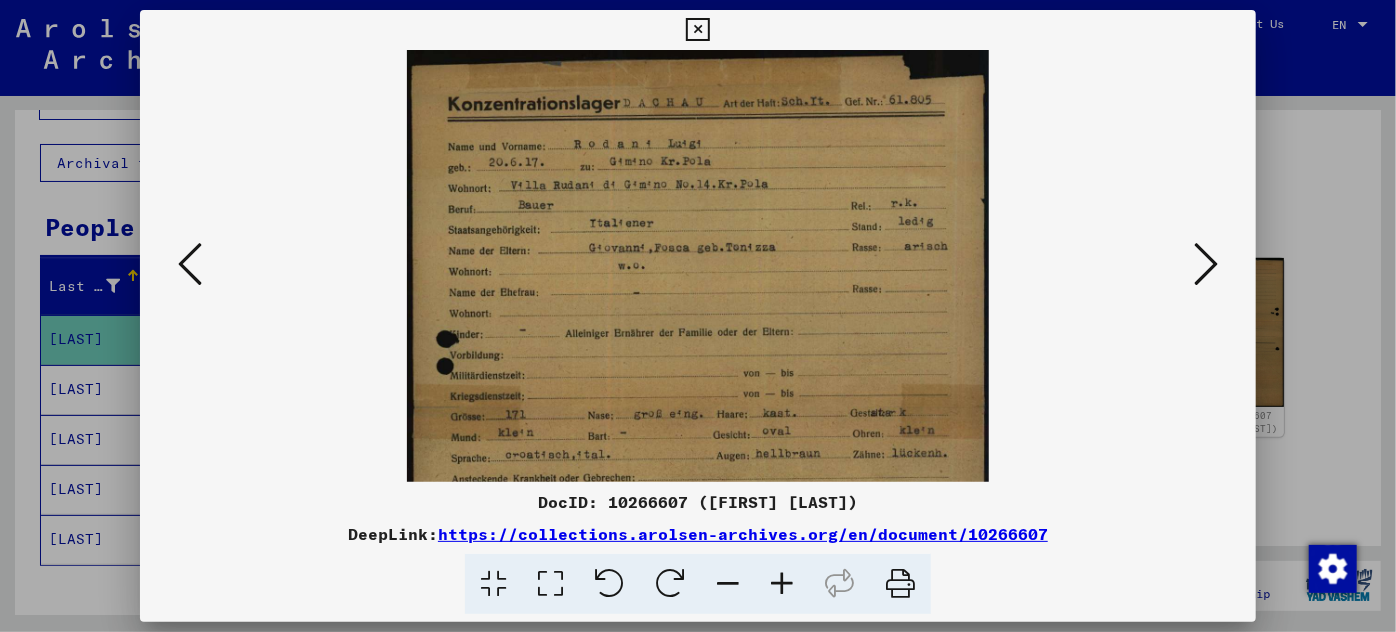 click at bounding box center (782, 584) 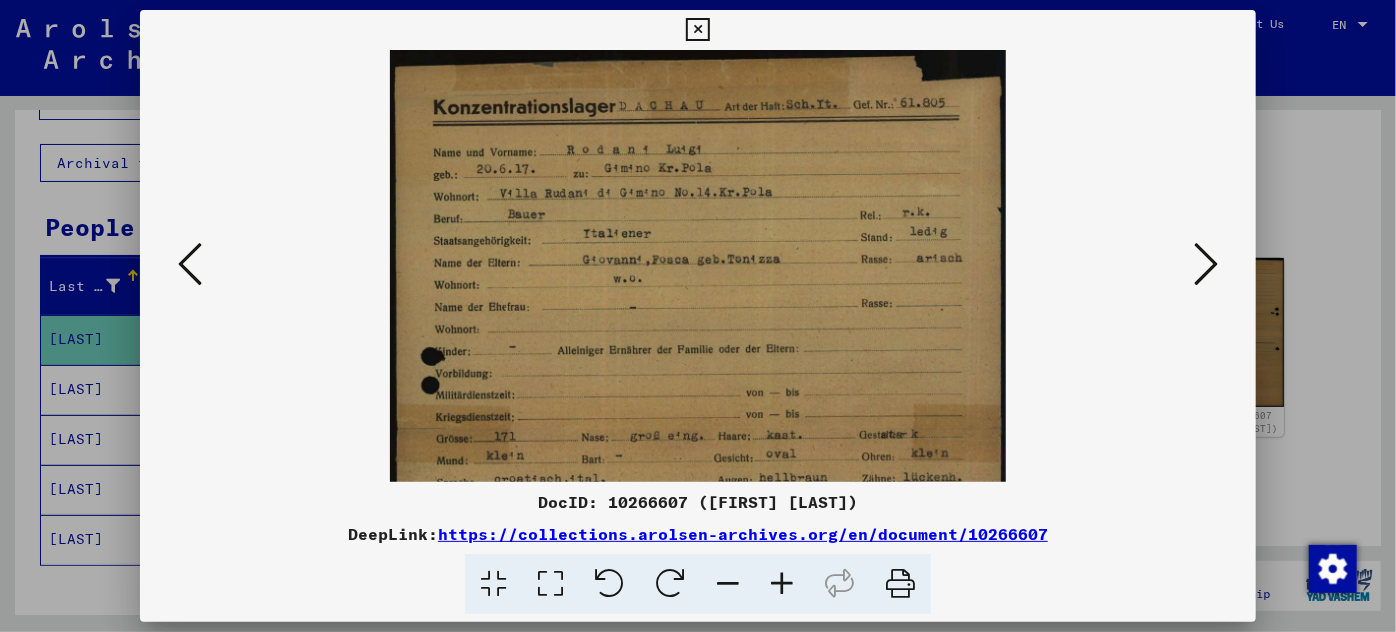 click at bounding box center [782, 584] 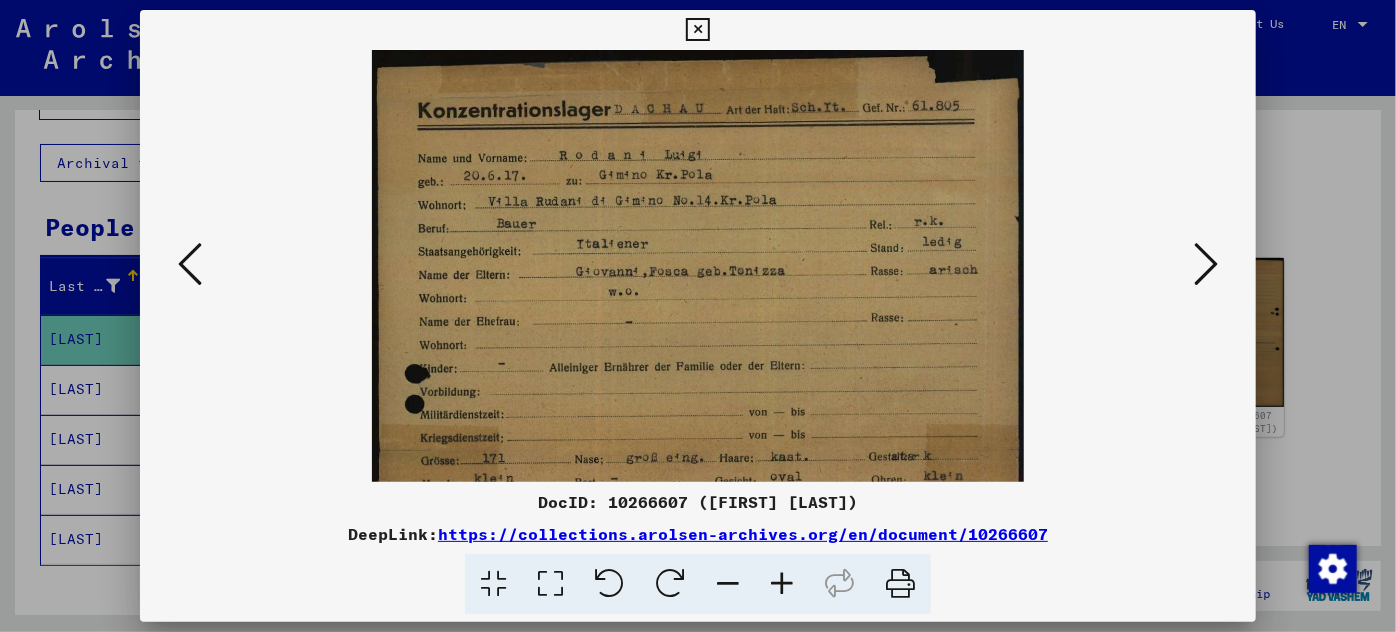 click at bounding box center [782, 584] 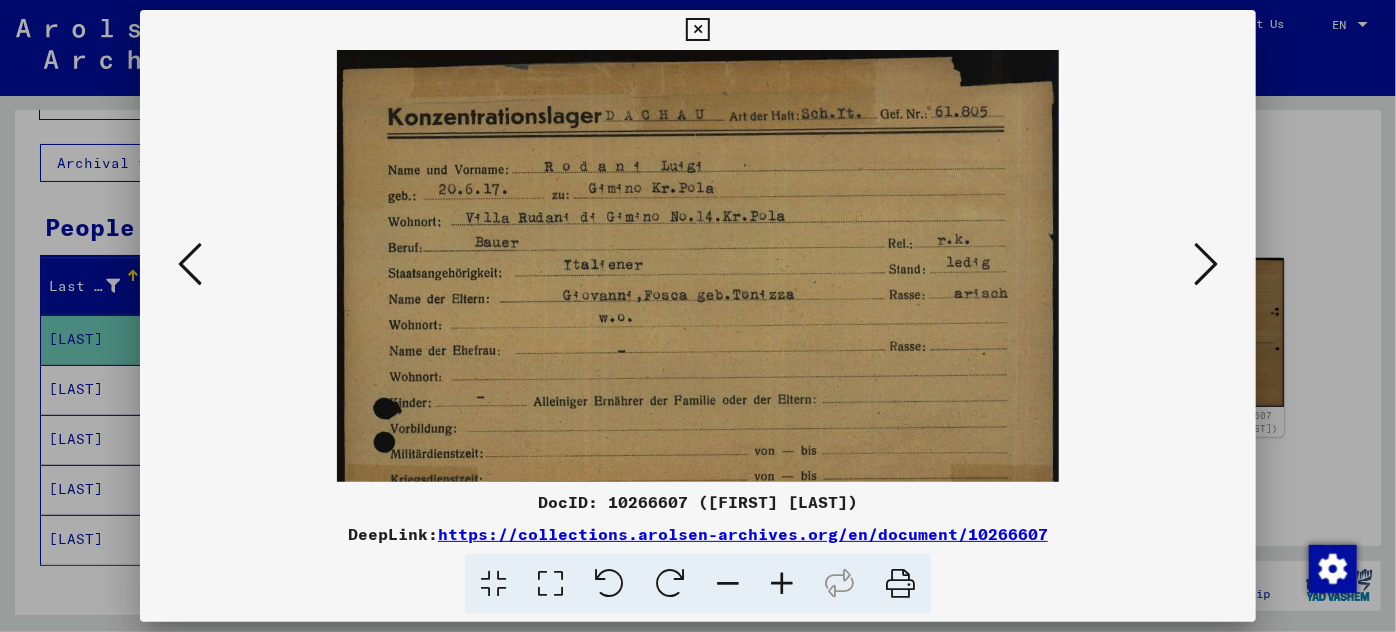 click at bounding box center (782, 584) 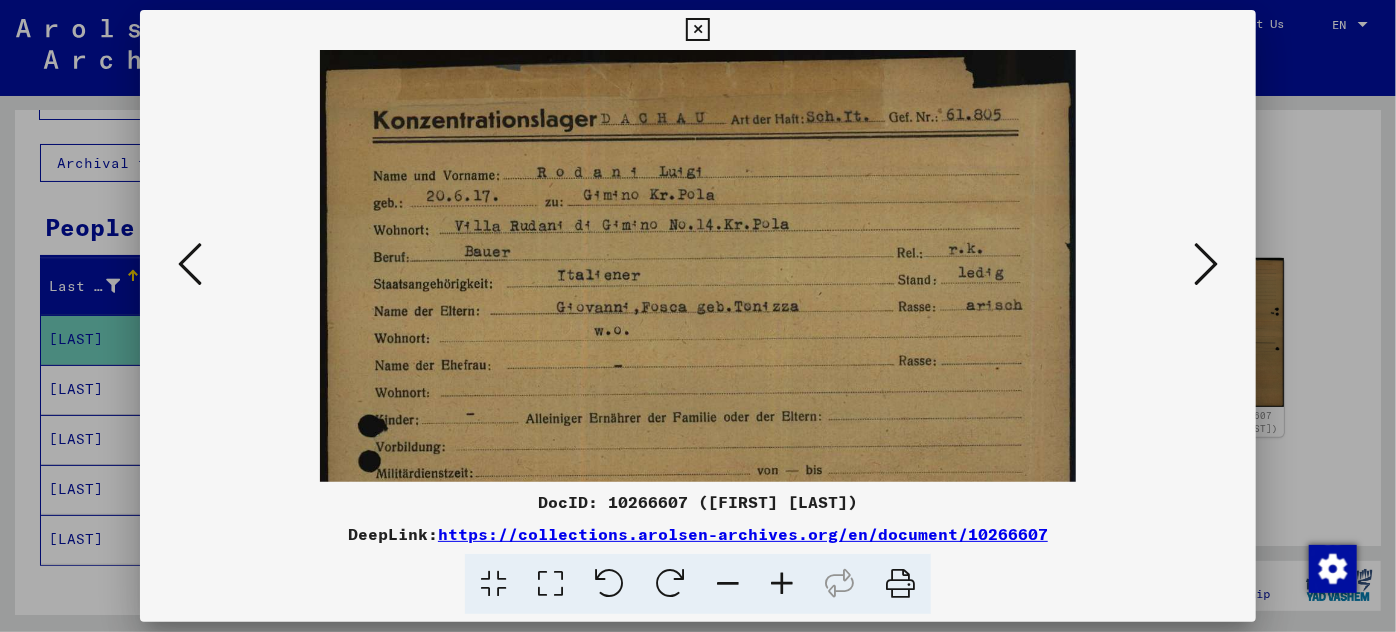 click at bounding box center [782, 584] 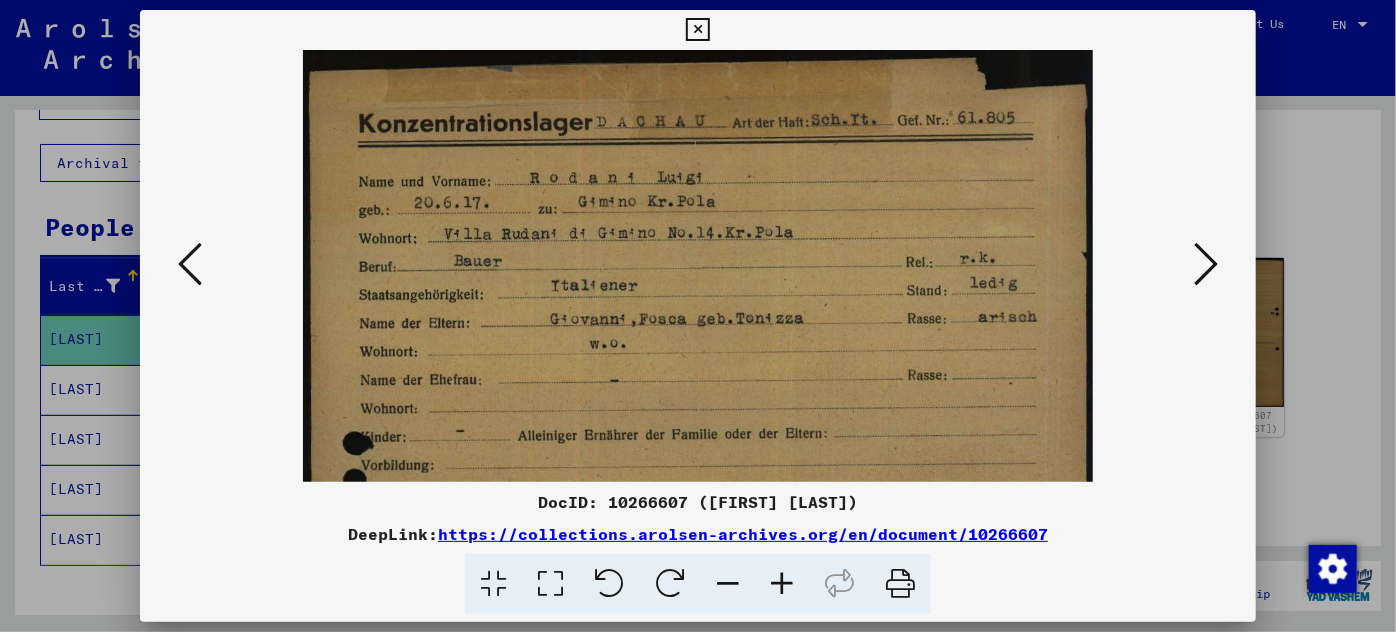 click at bounding box center [782, 584] 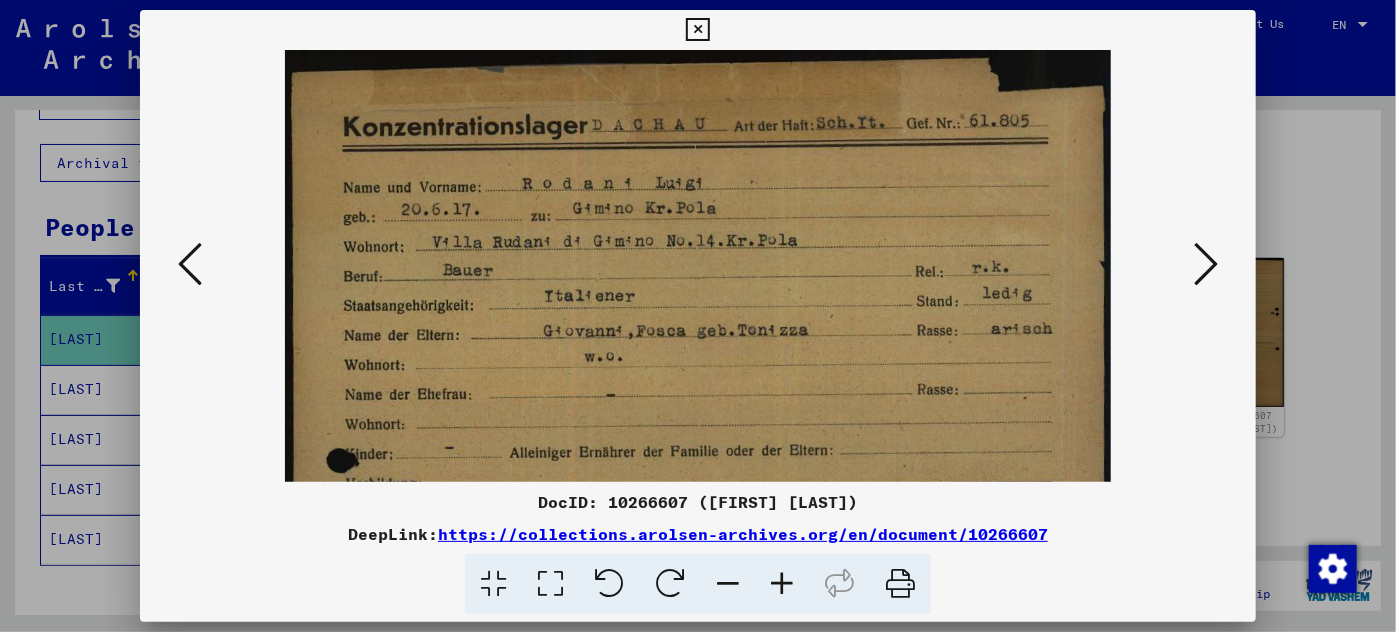 click at bounding box center (782, 584) 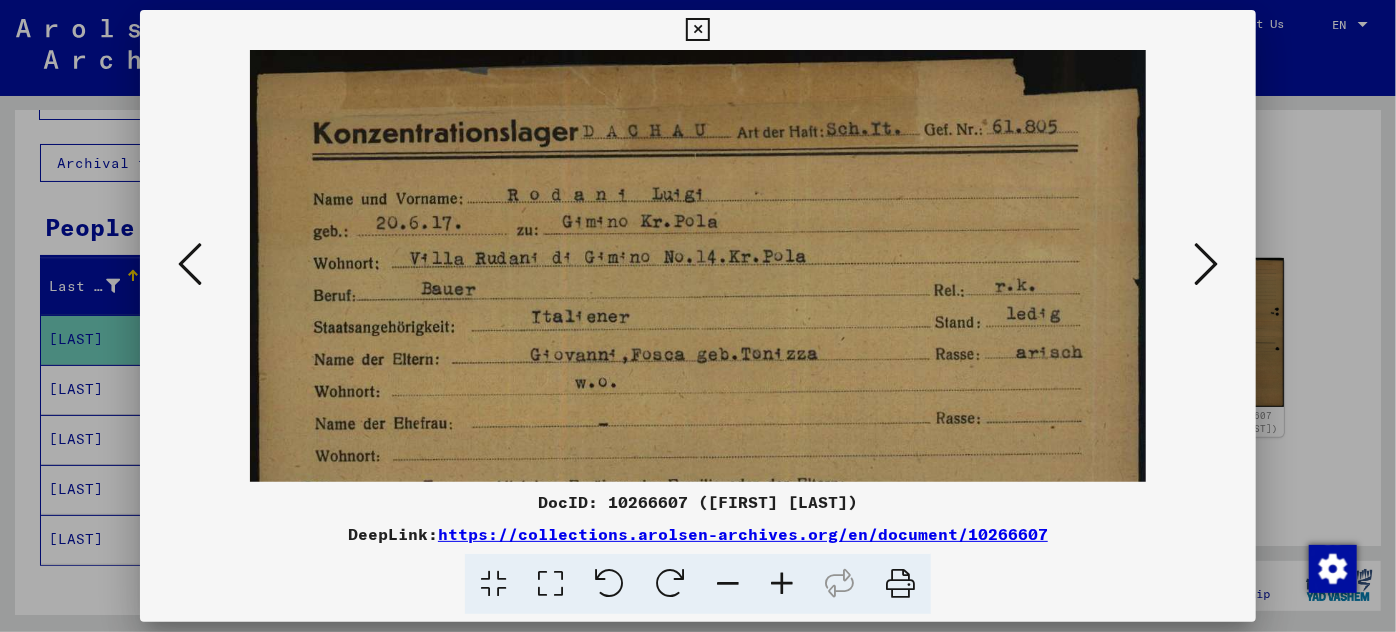 click at bounding box center [782, 584] 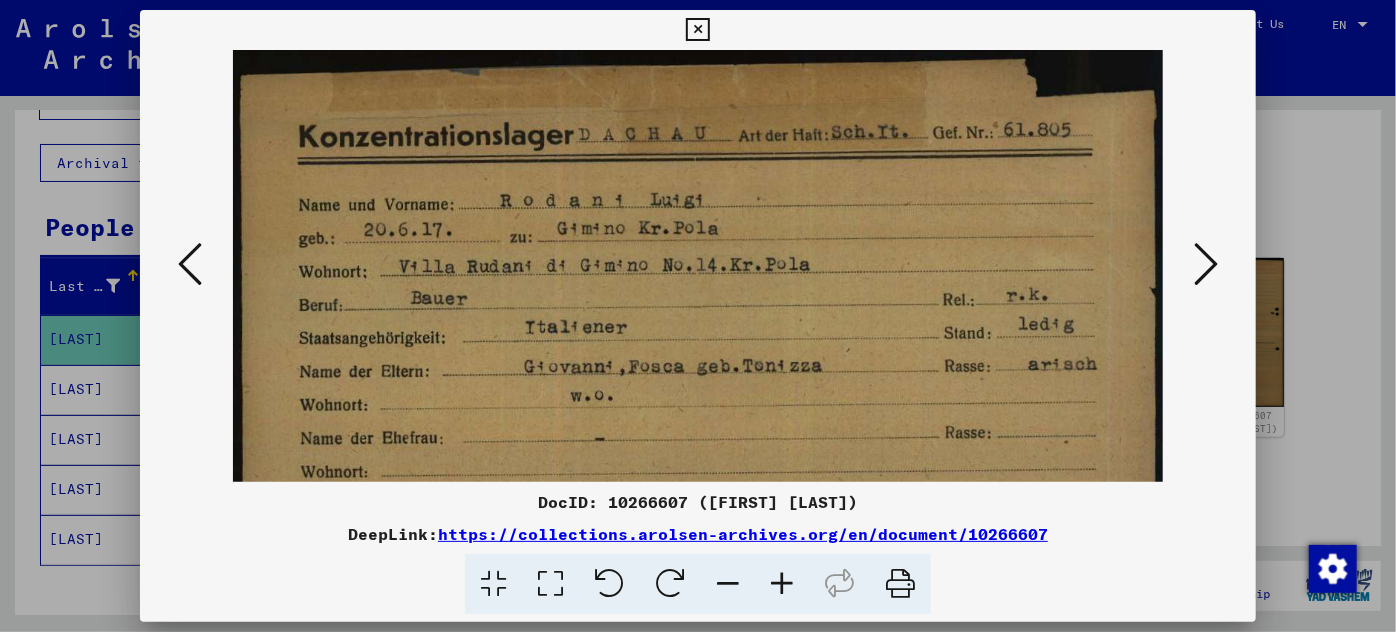 click at bounding box center [782, 584] 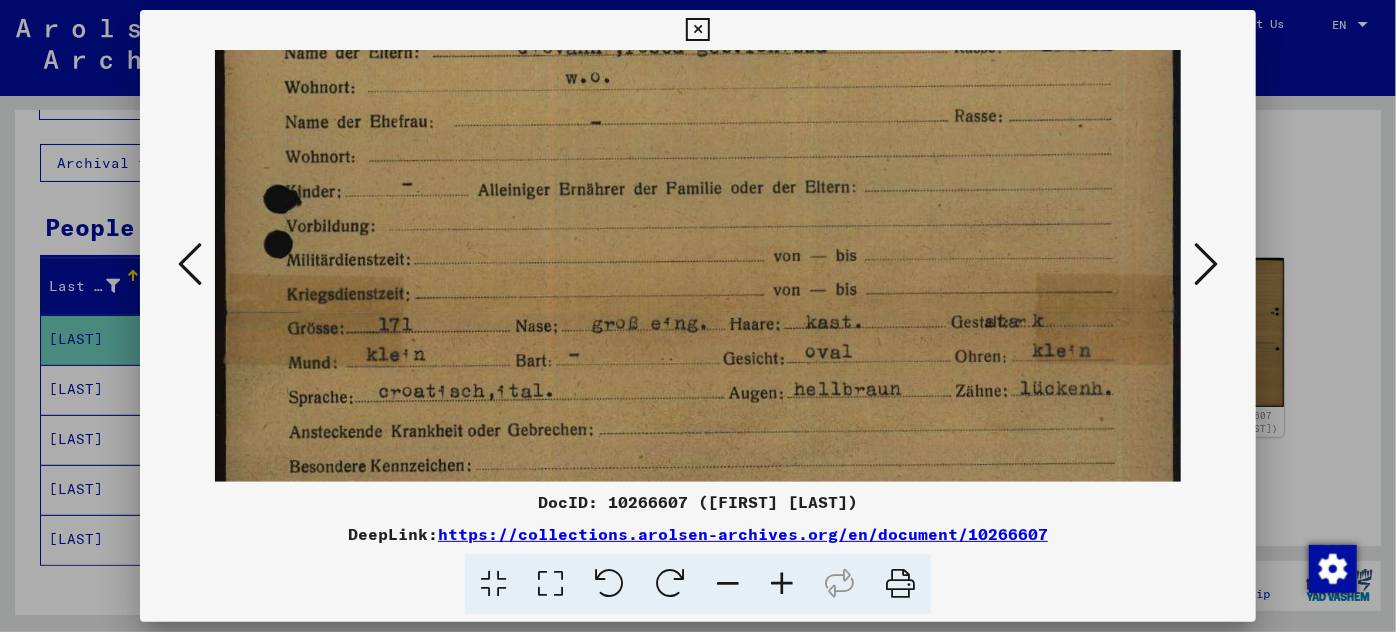 scroll, scrollTop: 353, scrollLeft: 0, axis: vertical 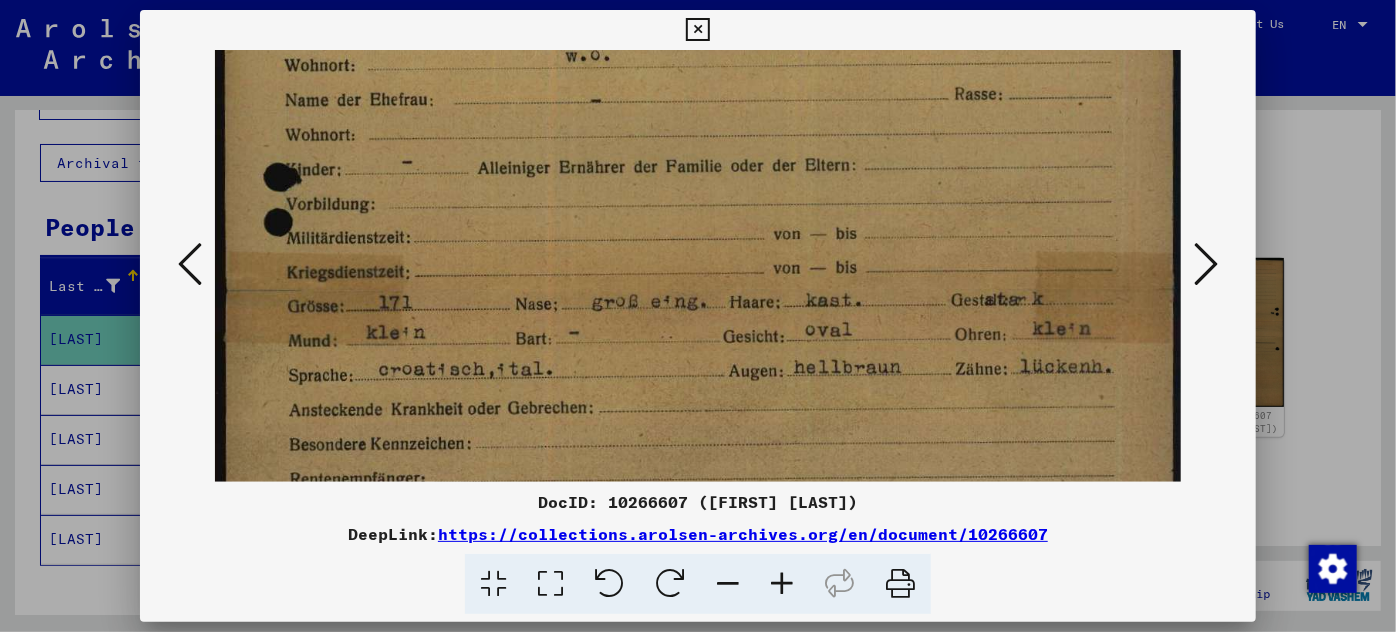 drag, startPoint x: 784, startPoint y: 426, endPoint x: 773, endPoint y: 70, distance: 356.1699 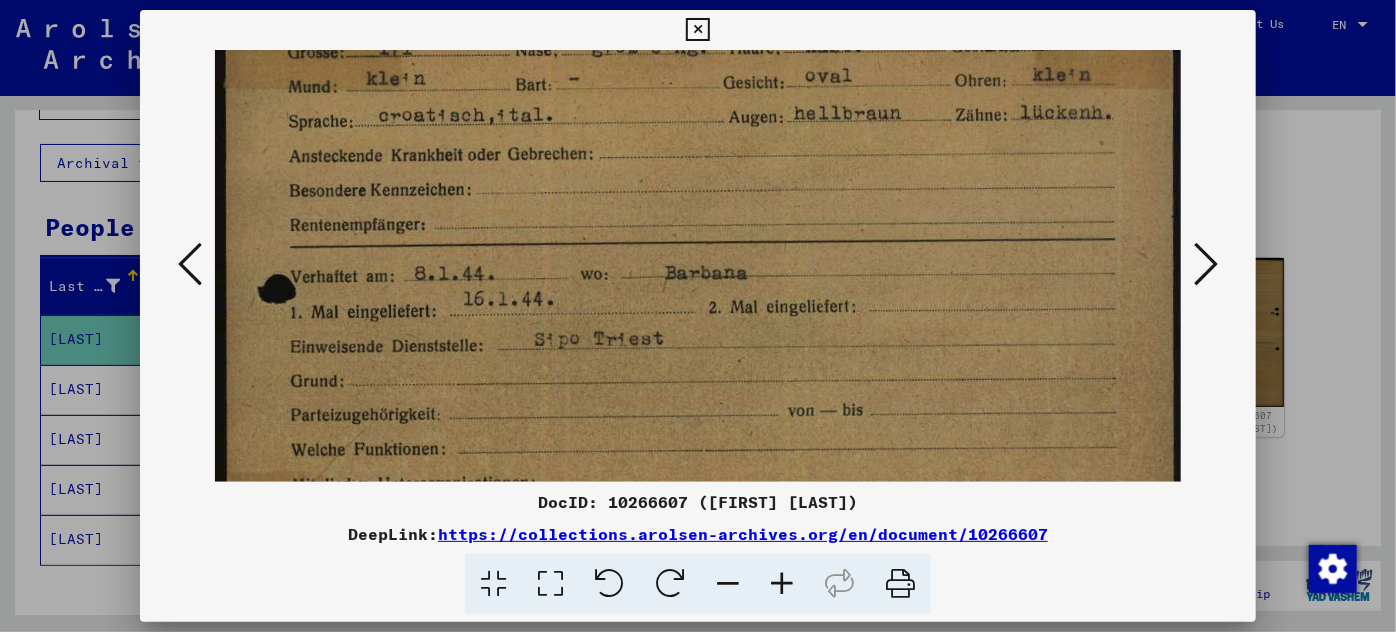scroll, scrollTop: 623, scrollLeft: 0, axis: vertical 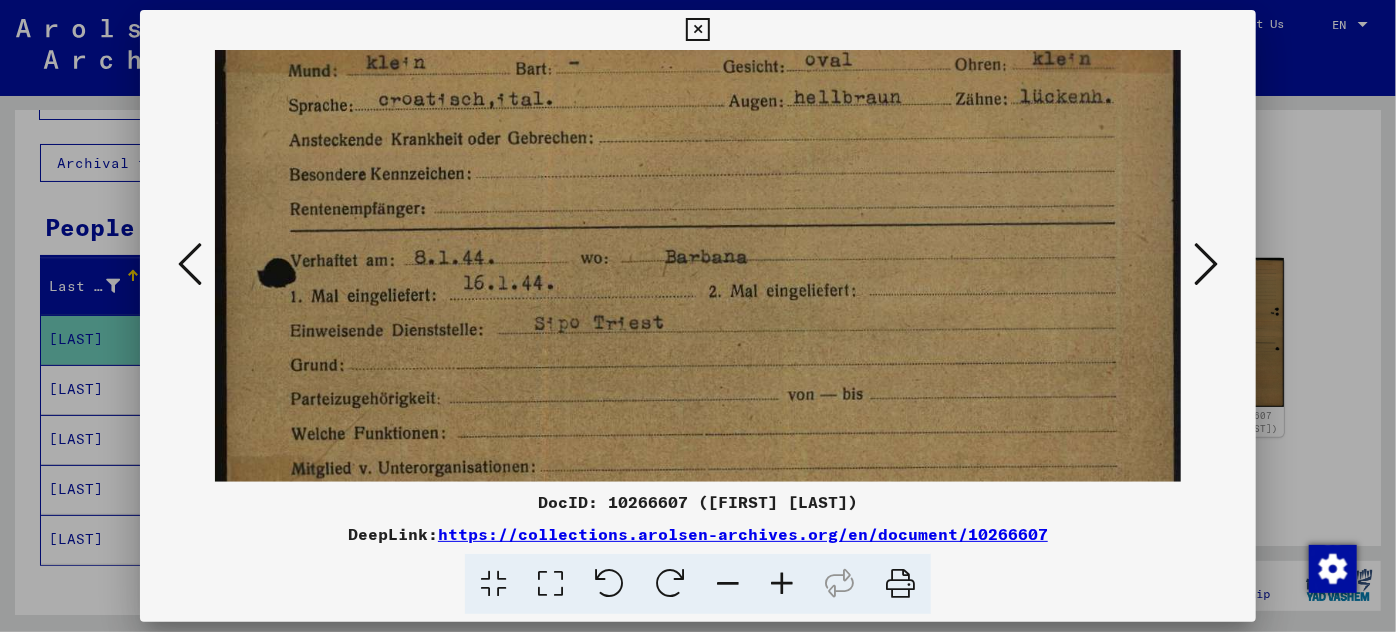 drag, startPoint x: 722, startPoint y: 409, endPoint x: 742, endPoint y: 140, distance: 269.74246 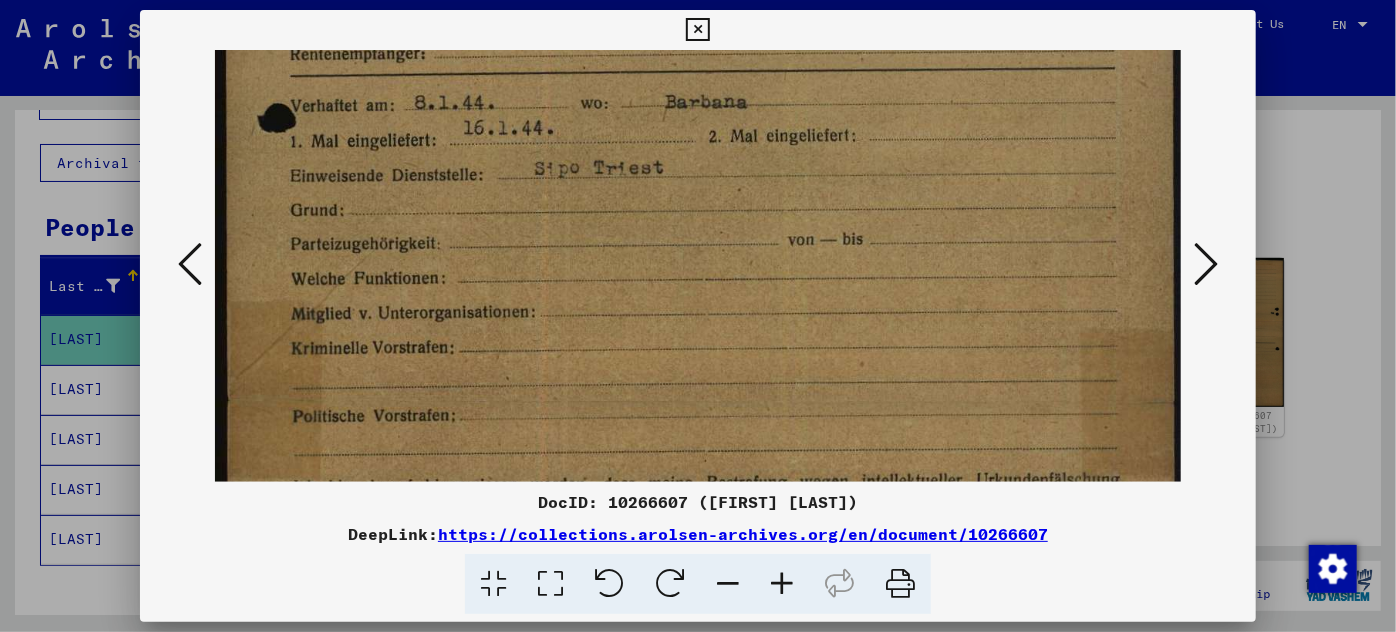 scroll, scrollTop: 949, scrollLeft: 0, axis: vertical 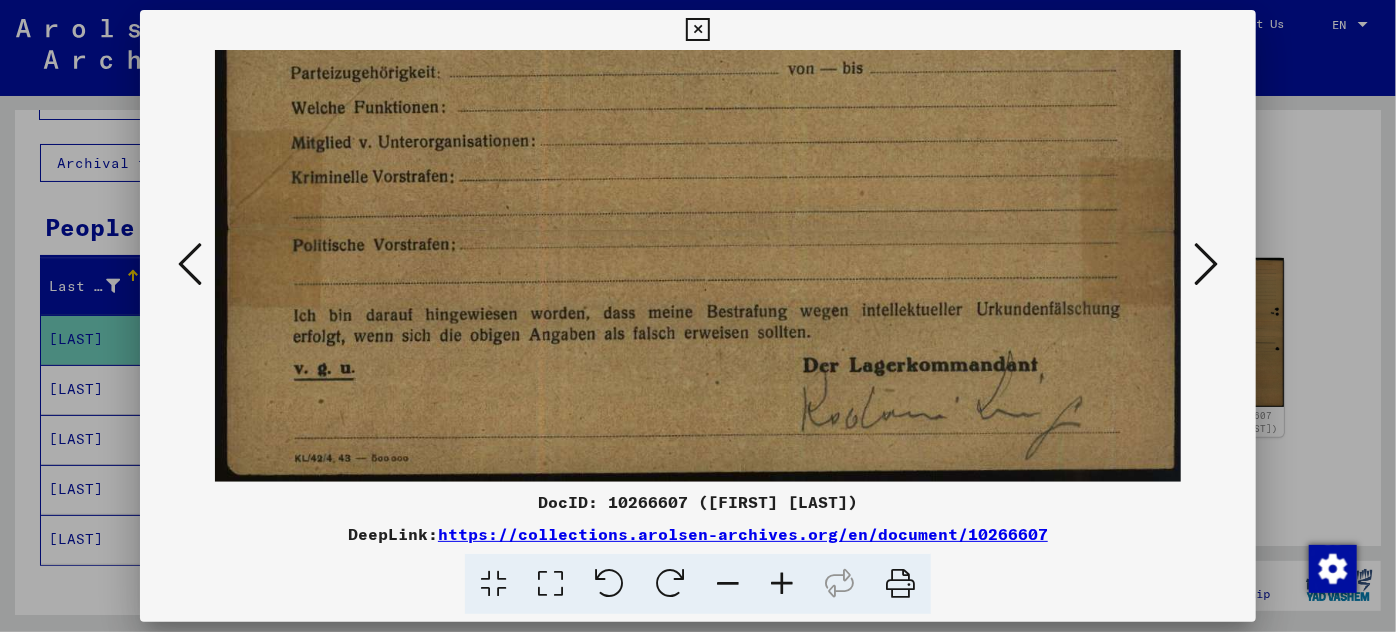 drag, startPoint x: 709, startPoint y: 447, endPoint x: 725, endPoint y: 25, distance: 422.30322 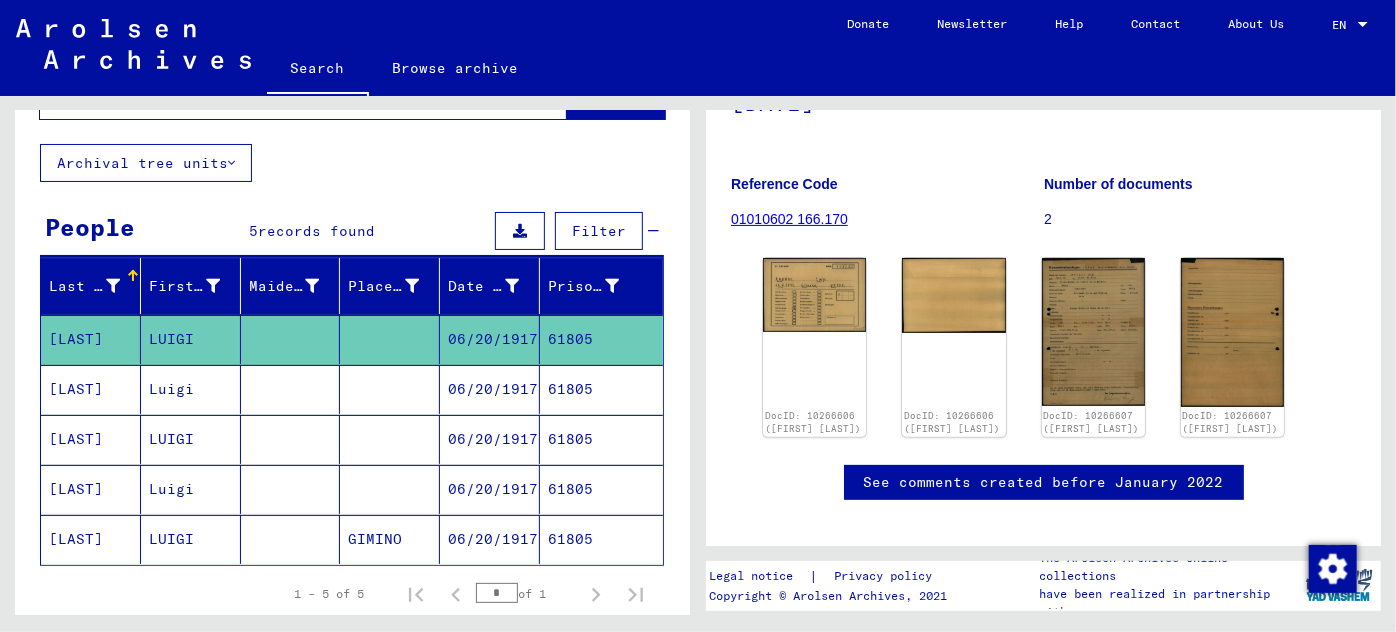 click on "06/20/1917" at bounding box center (490, 439) 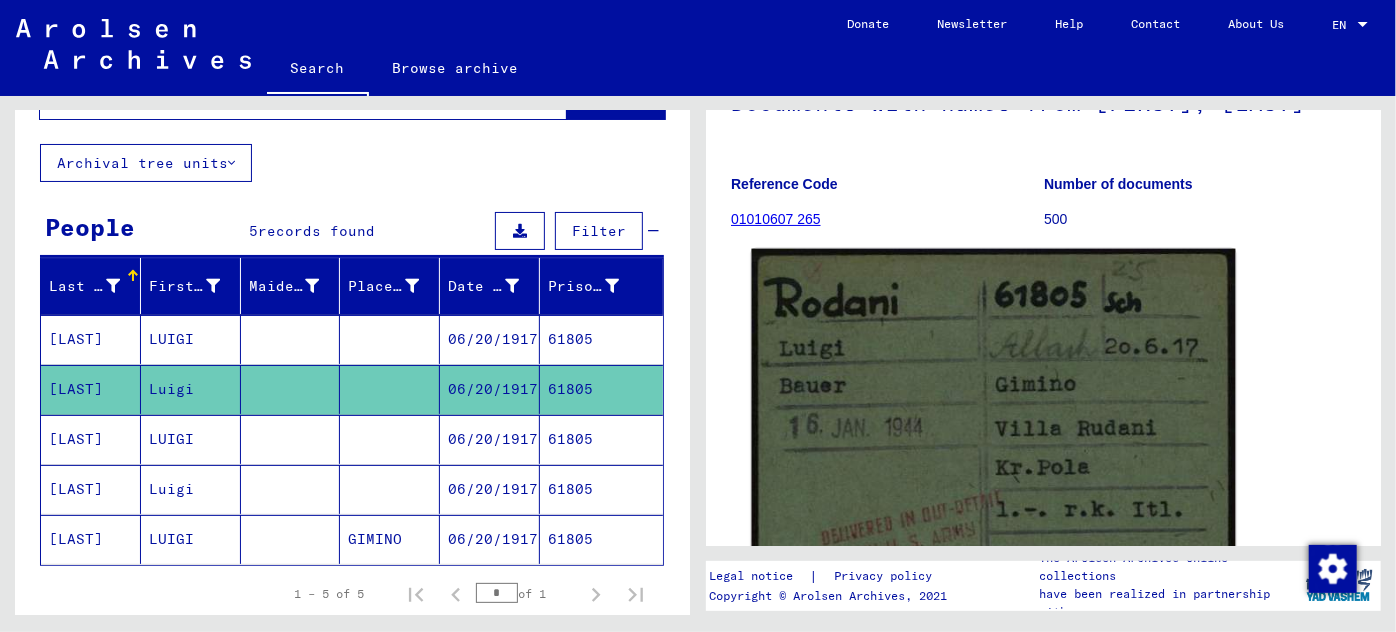 scroll, scrollTop: 181, scrollLeft: 0, axis: vertical 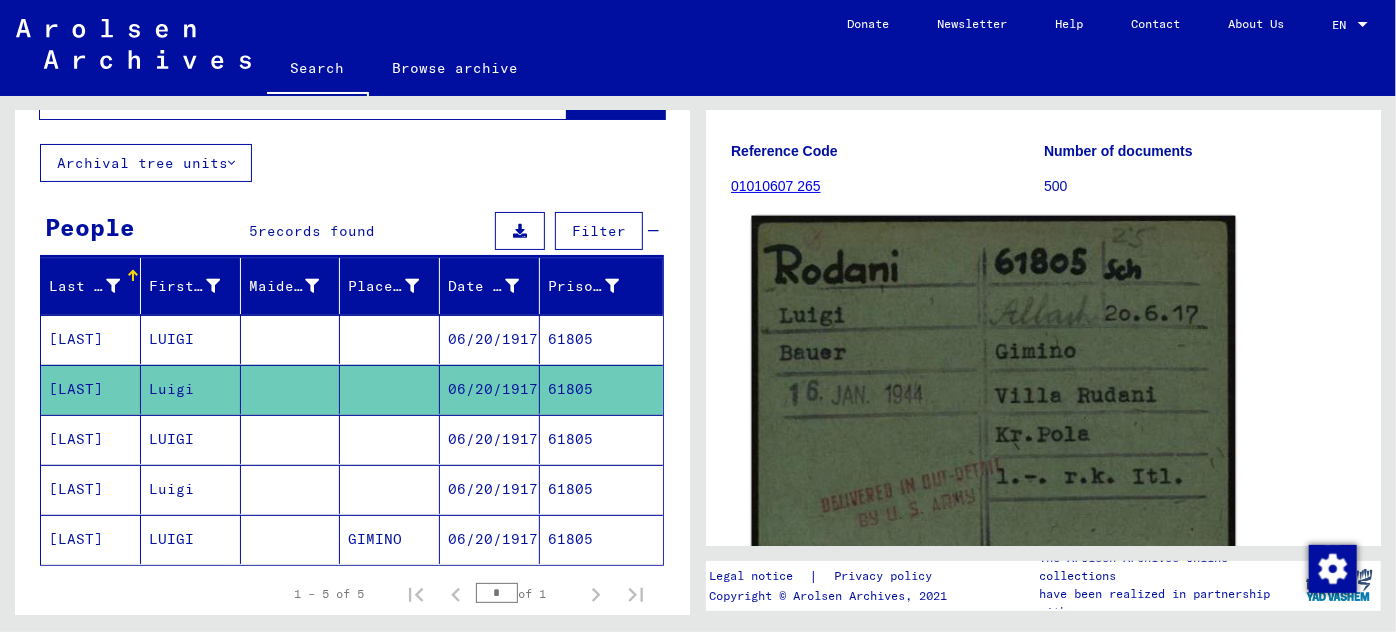 click 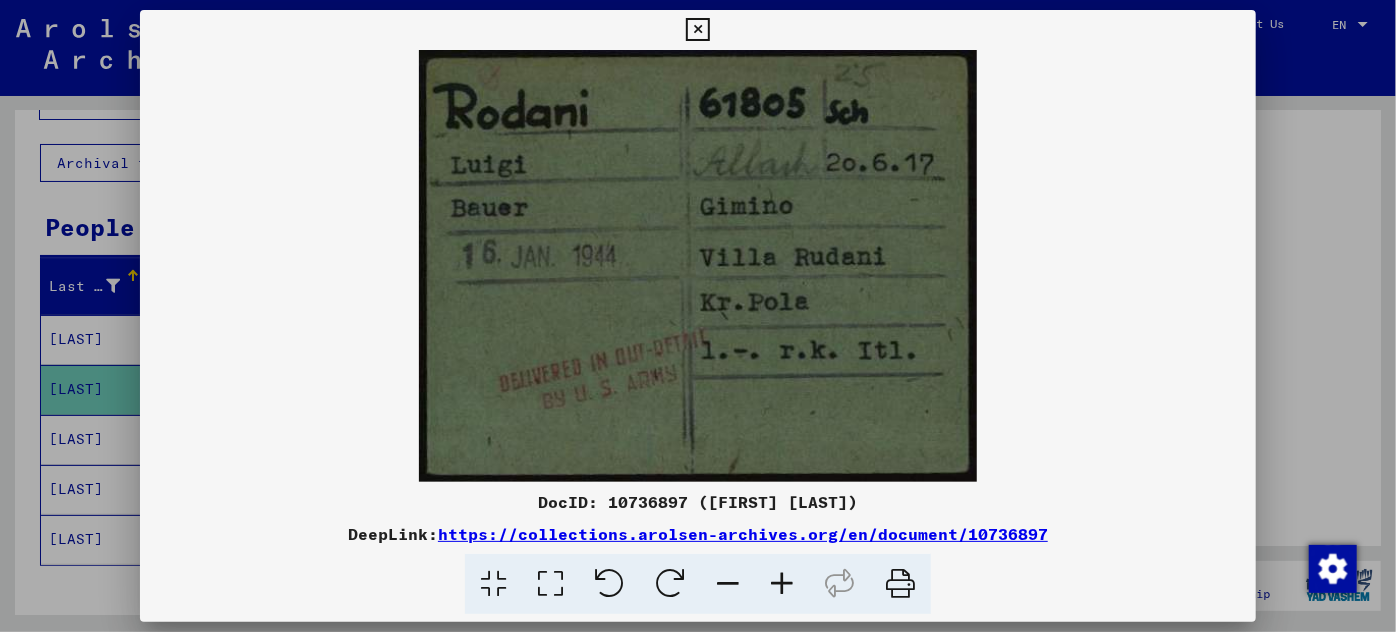 click at bounding box center [698, 316] 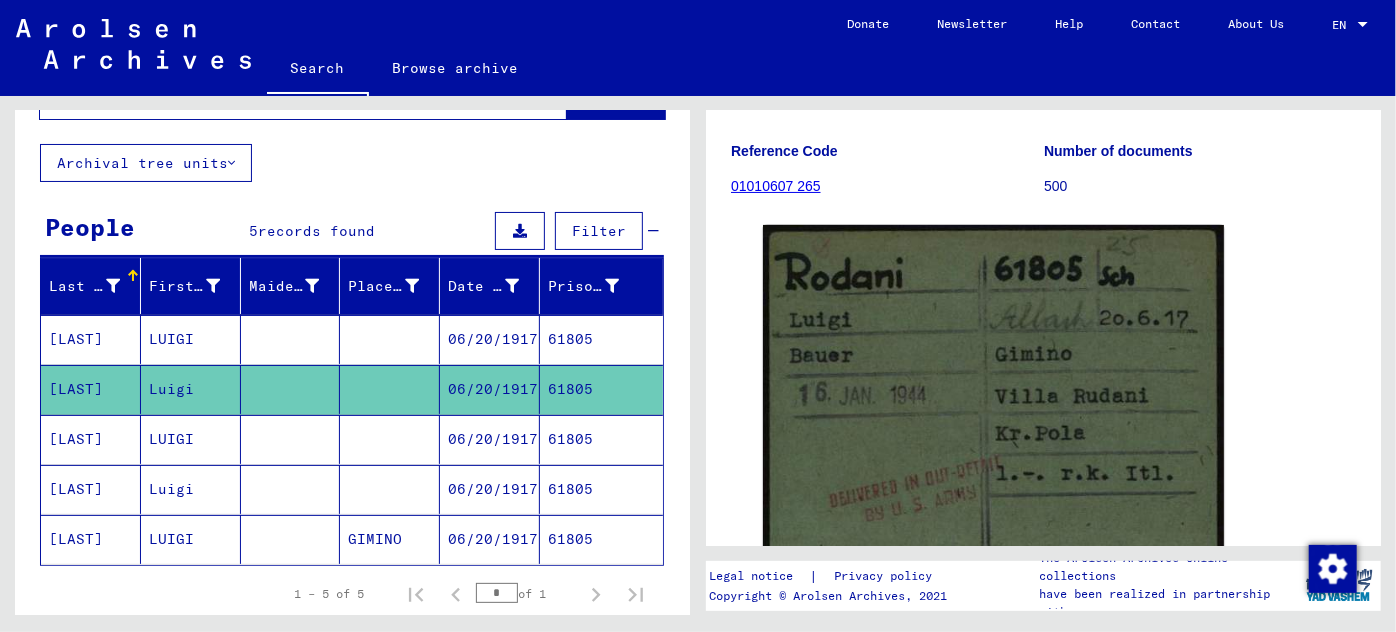 click on "06/20/1917" at bounding box center (490, 489) 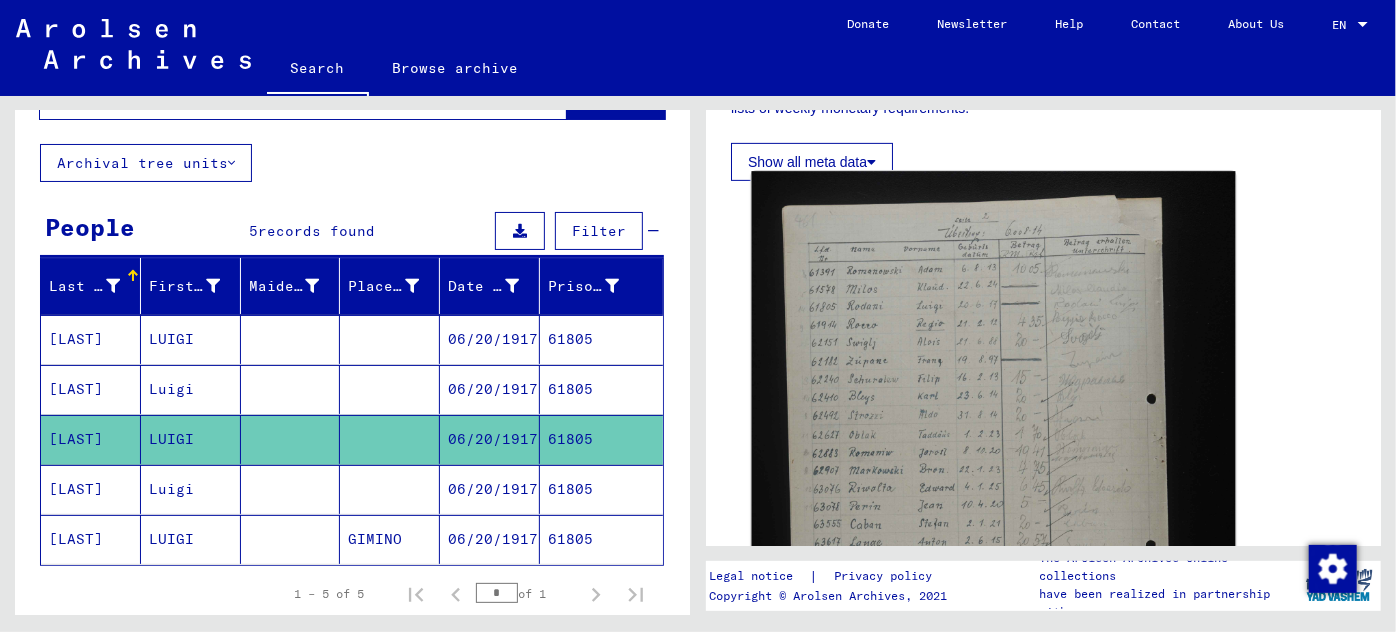 scroll, scrollTop: 454, scrollLeft: 0, axis: vertical 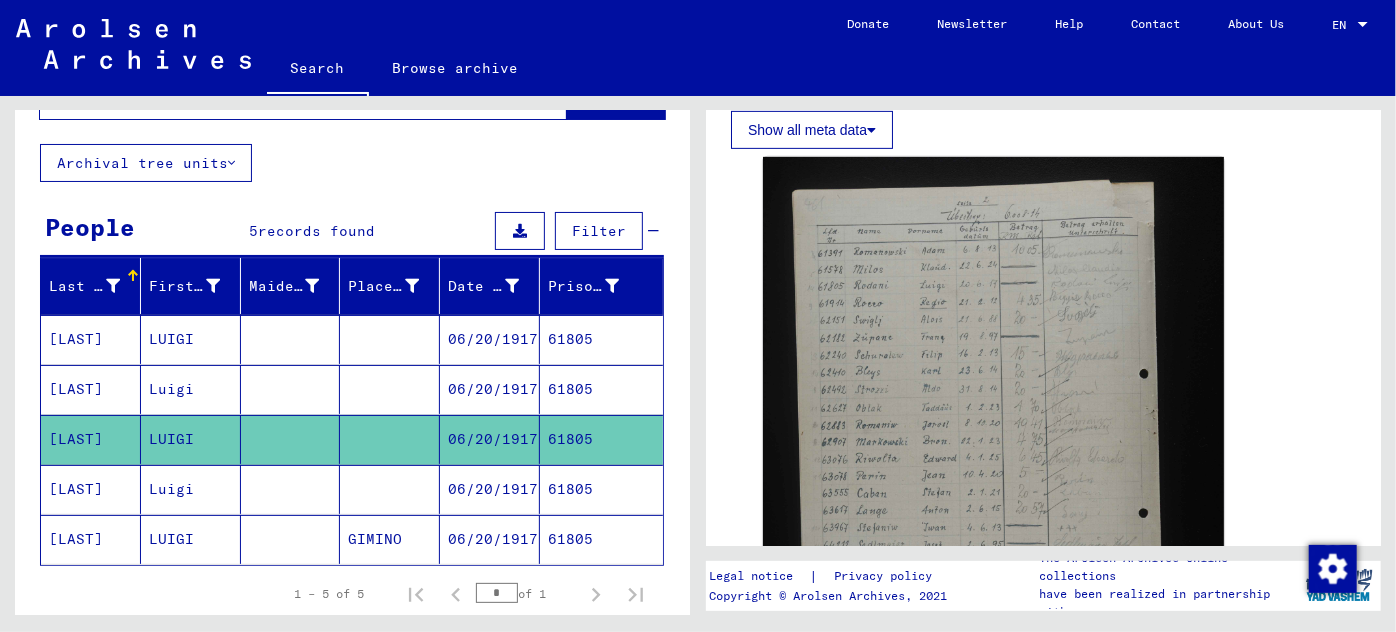click on "06/20/1917" at bounding box center [490, 539] 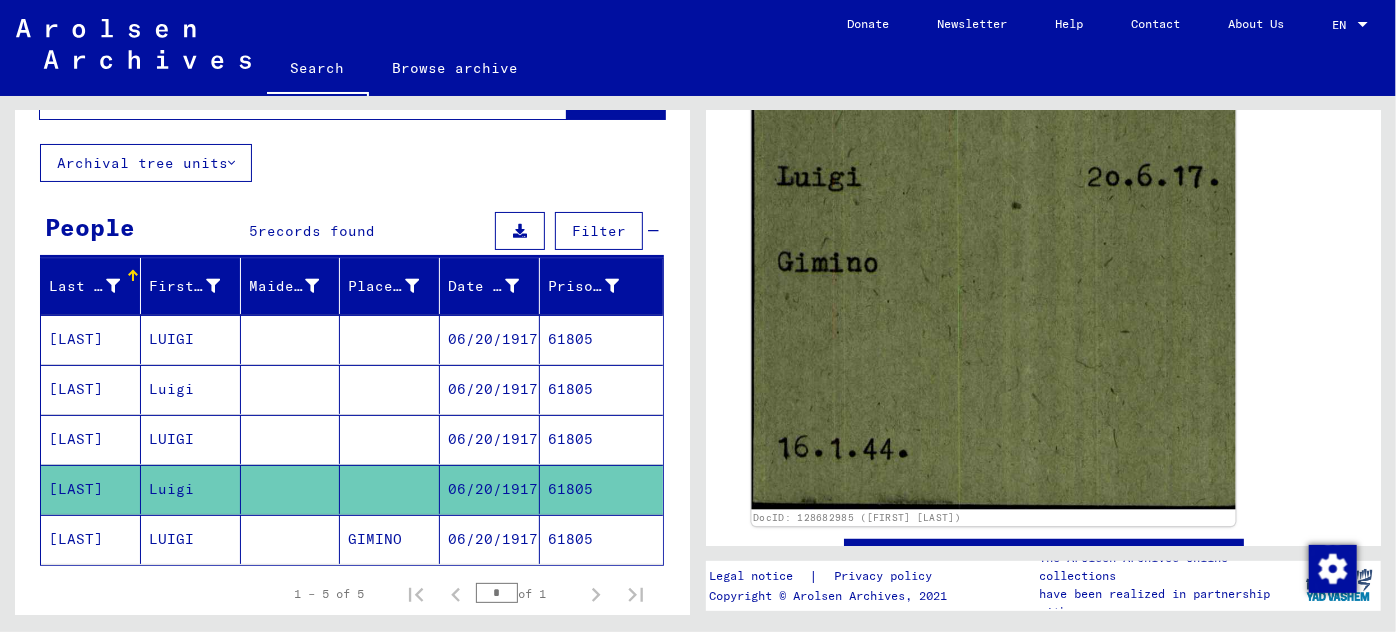 scroll, scrollTop: 545, scrollLeft: 0, axis: vertical 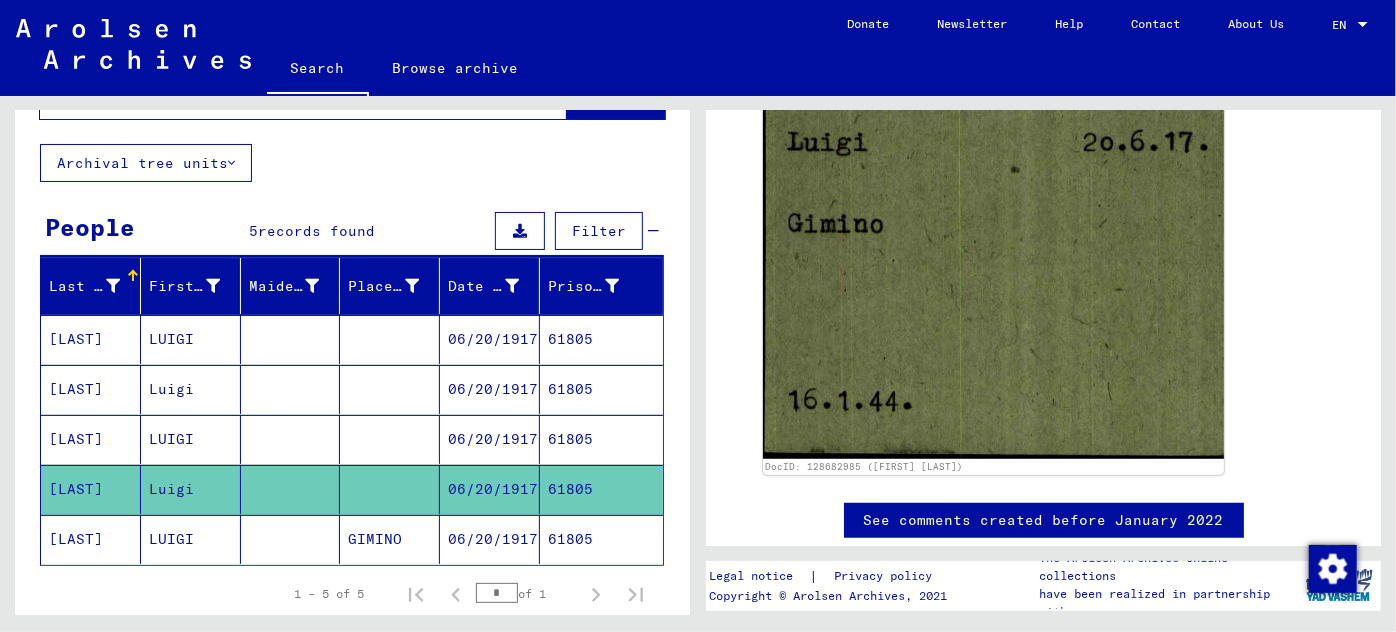 click on "06/20/1917" at bounding box center [490, 439] 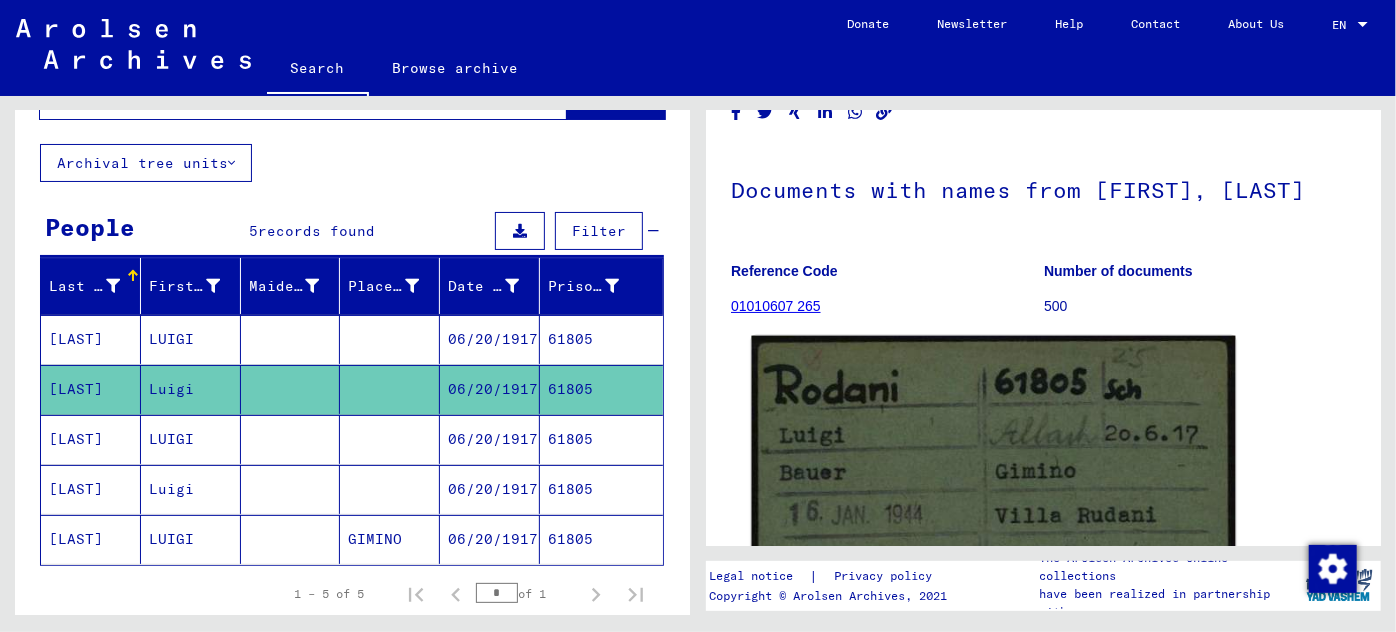 scroll, scrollTop: 90, scrollLeft: 0, axis: vertical 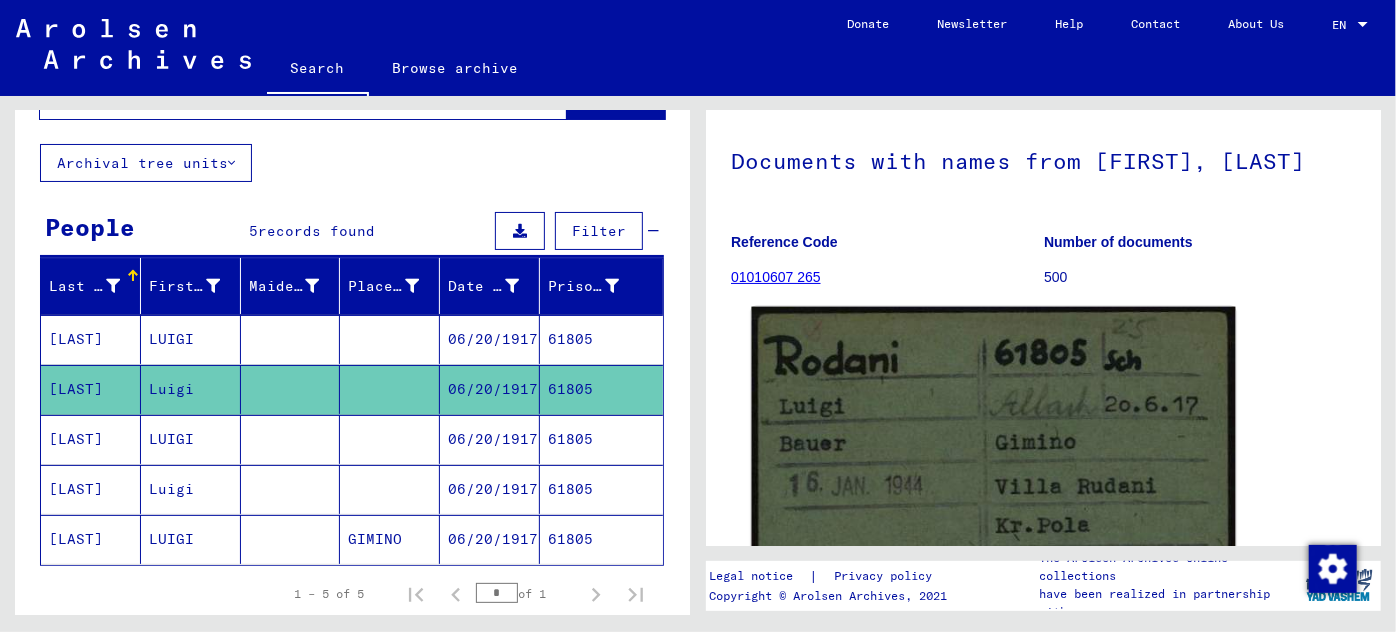 click 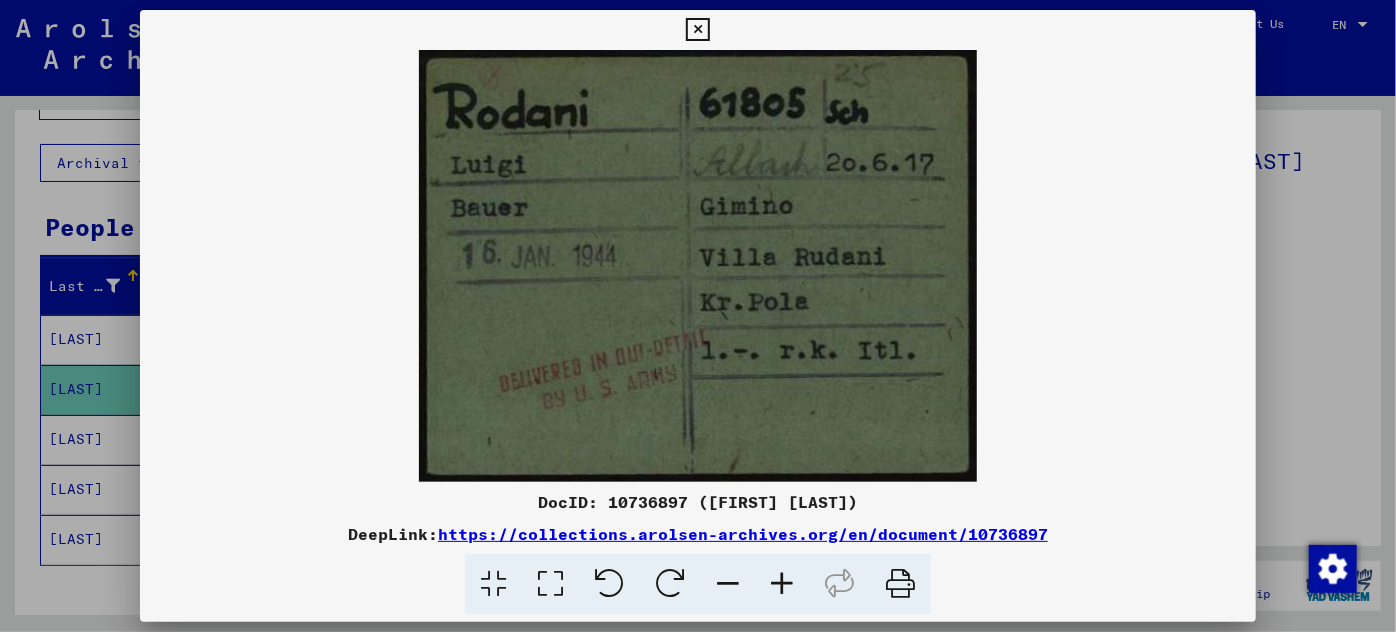 click at bounding box center (698, 316) 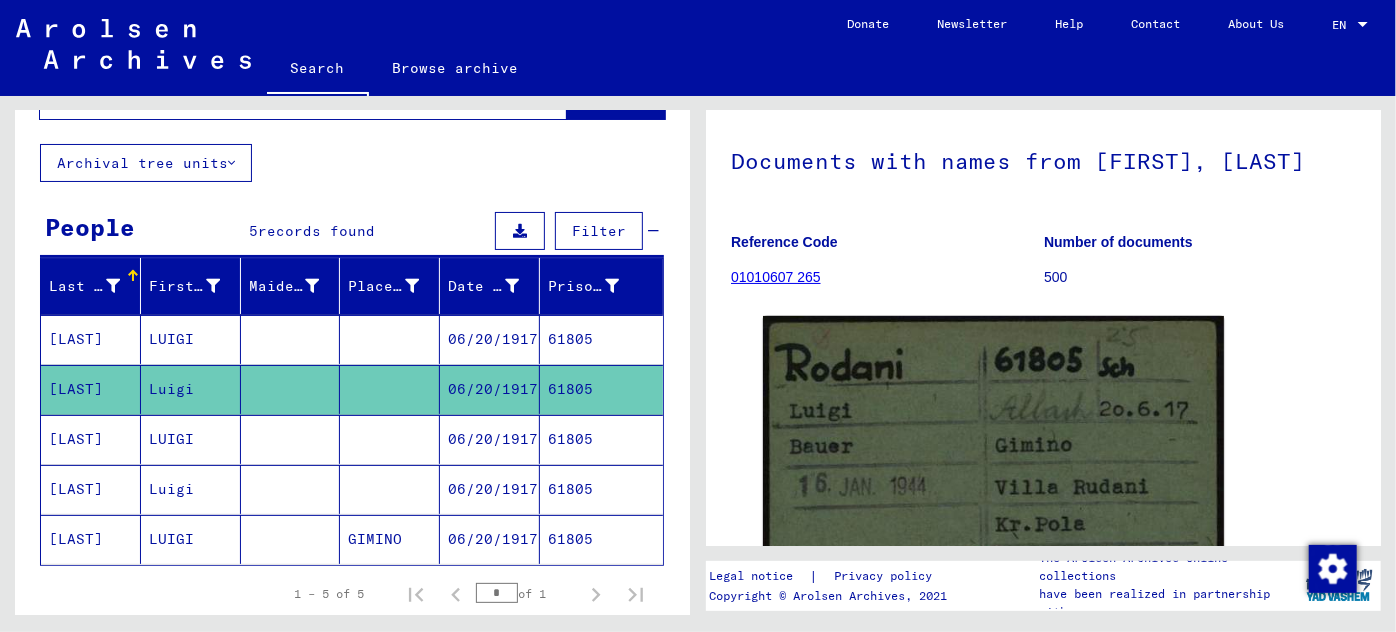 click on "06/20/1917" at bounding box center (490, 539) 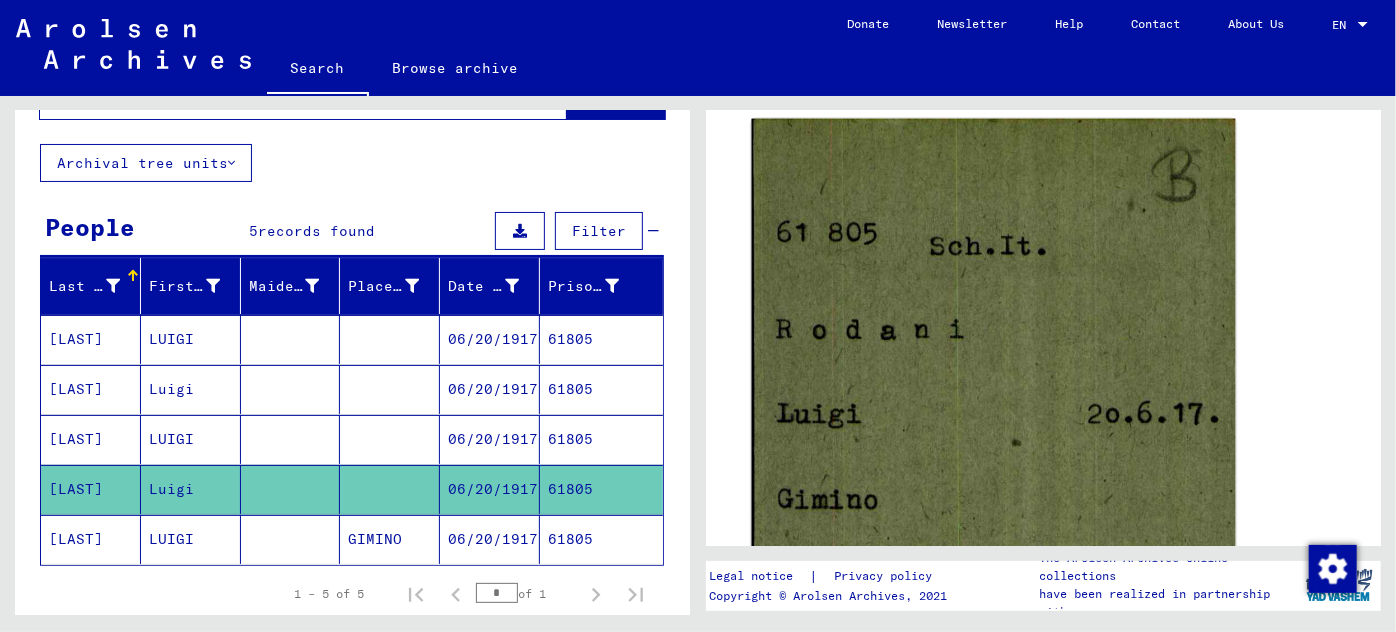 scroll, scrollTop: 545, scrollLeft: 0, axis: vertical 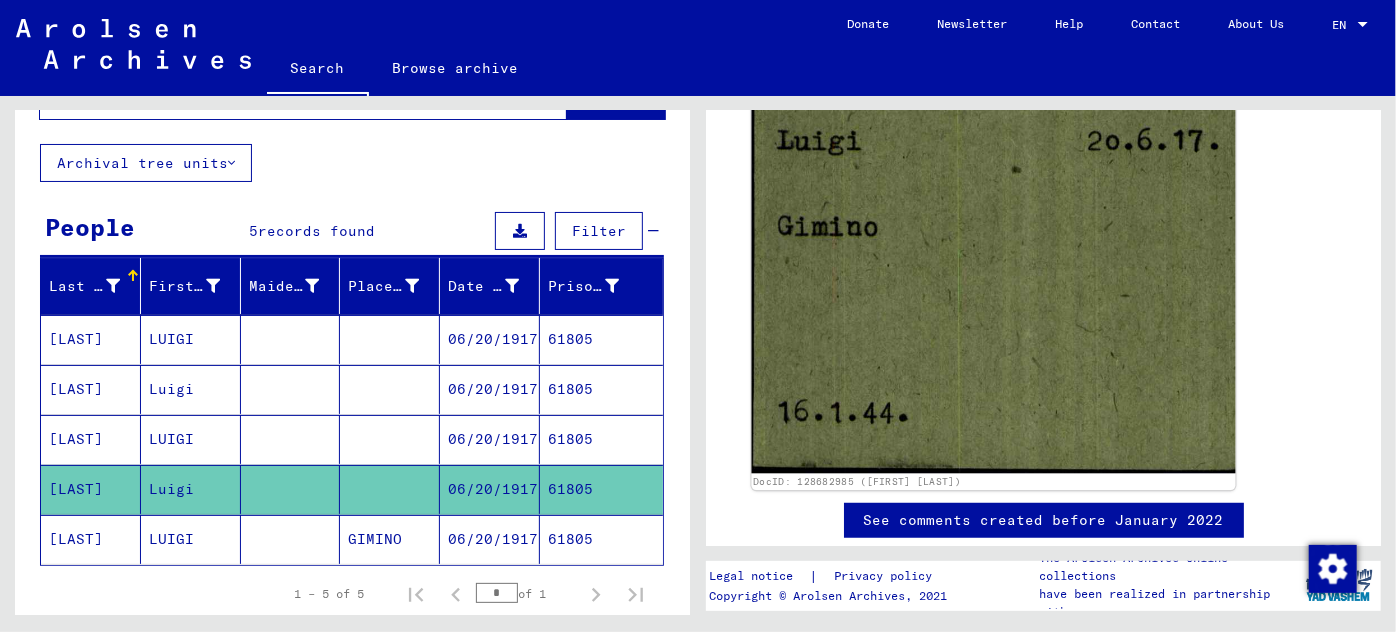 click 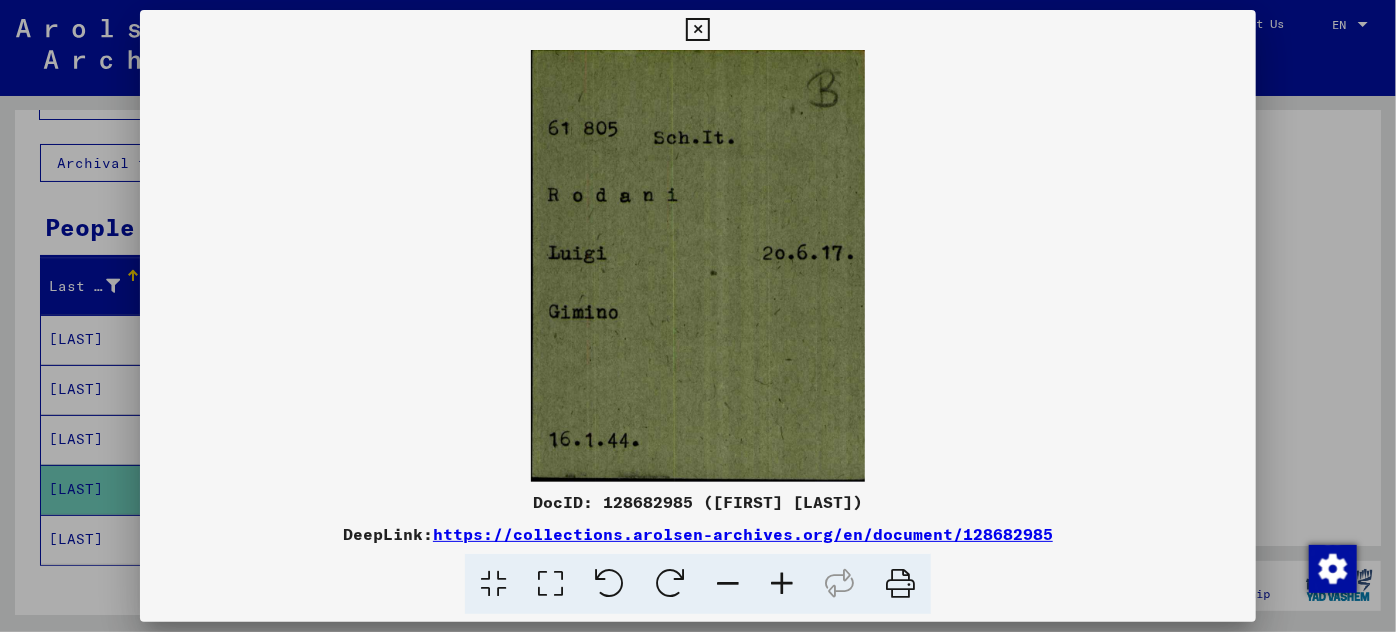 click at bounding box center (698, 316) 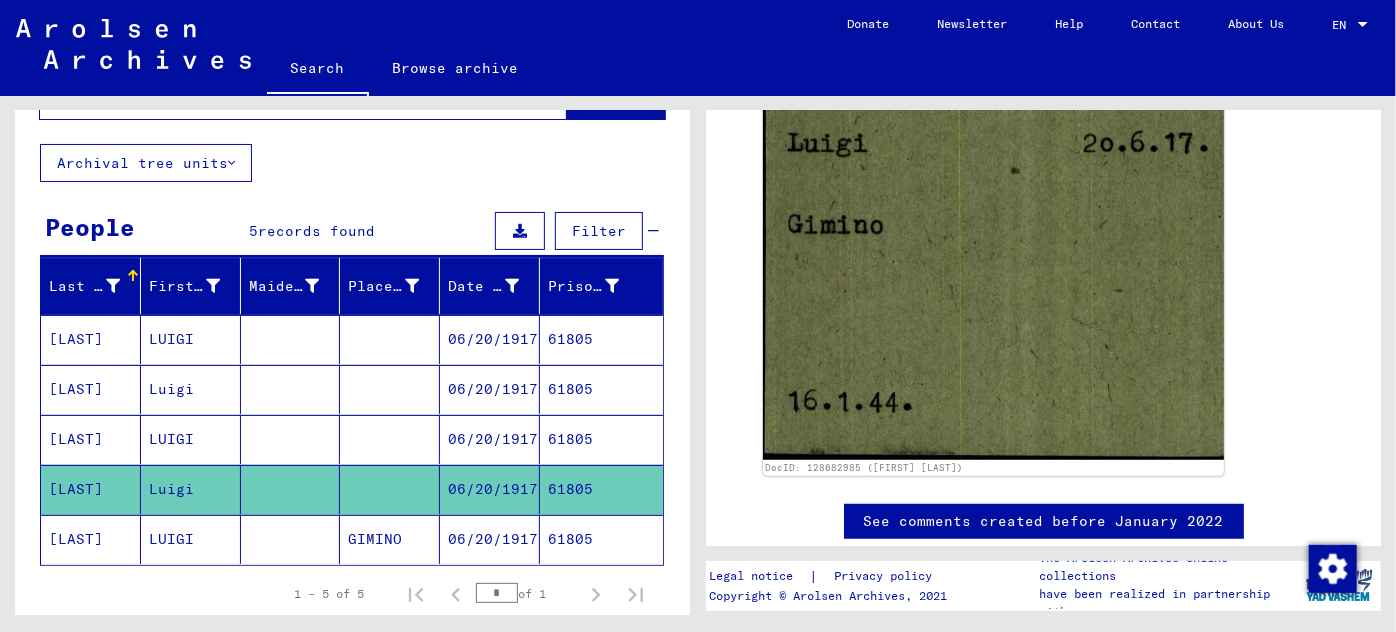 click on "06/20/1917" at bounding box center (490, 489) 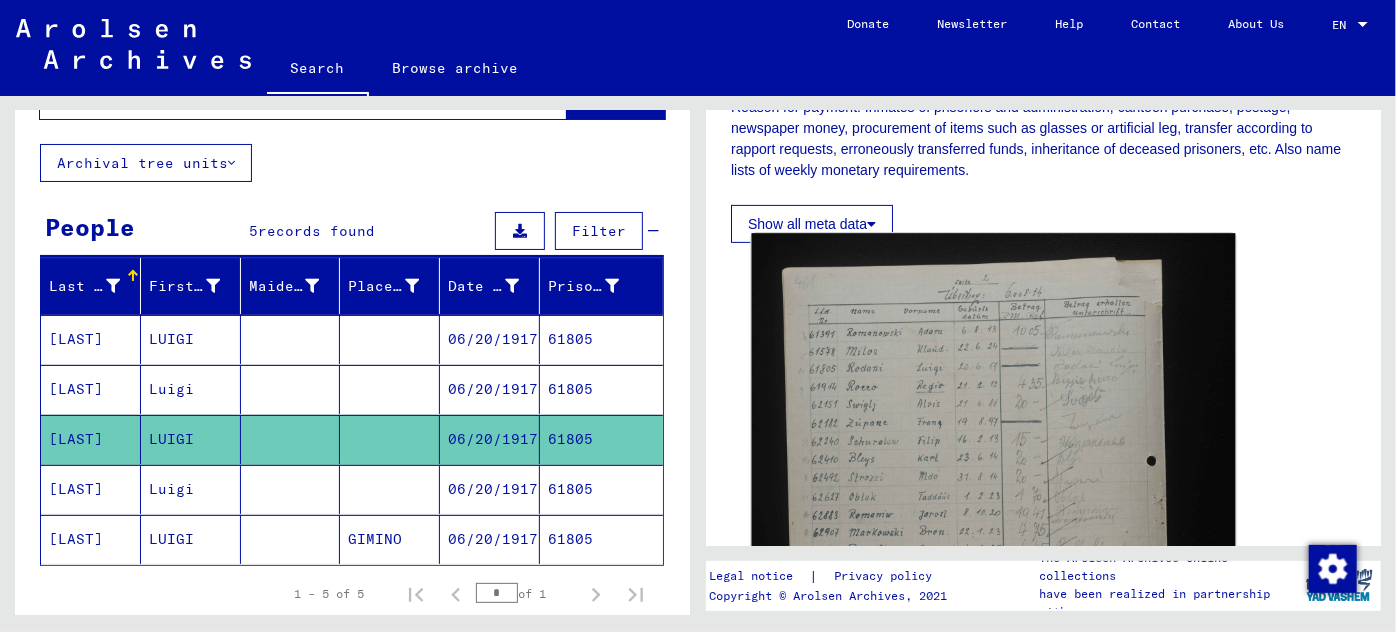 scroll, scrollTop: 363, scrollLeft: 0, axis: vertical 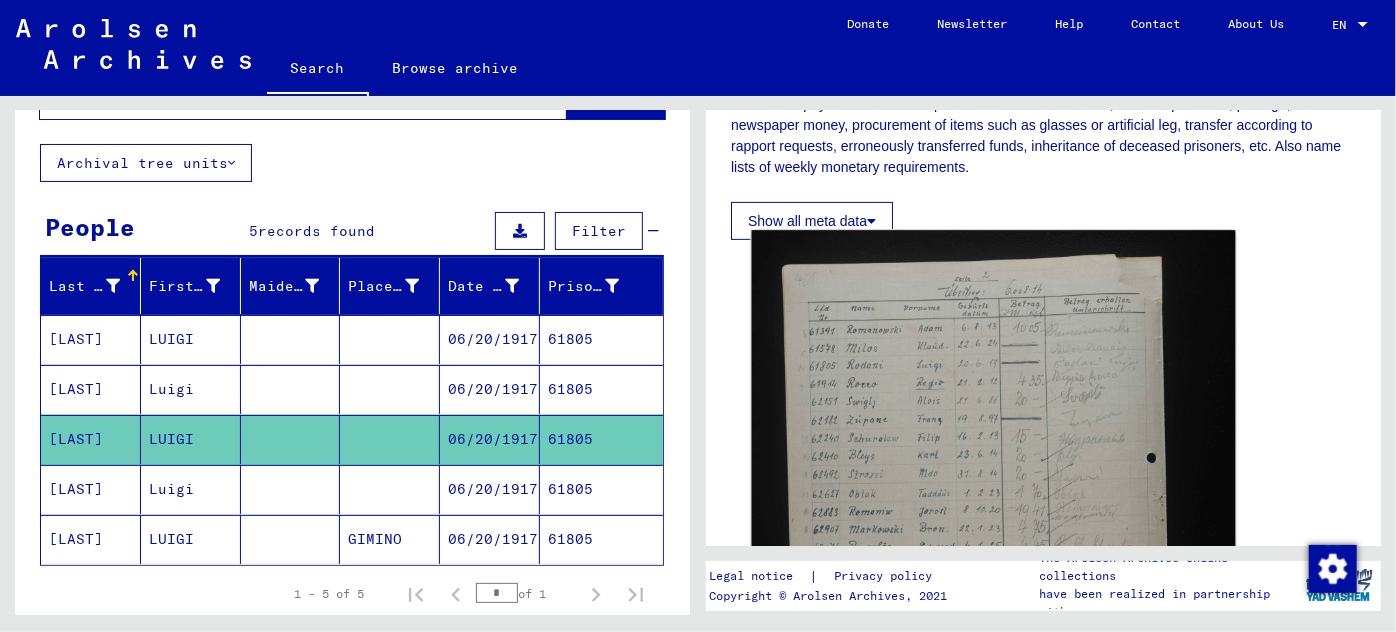 click 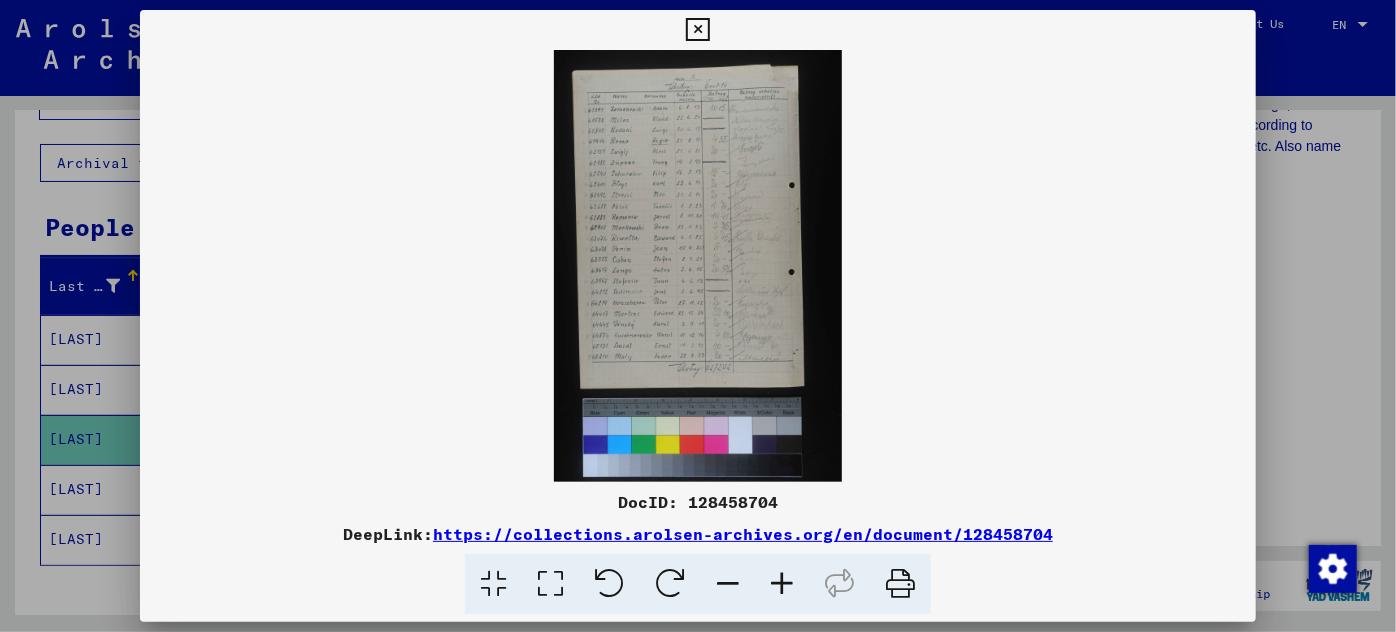 click at bounding box center [782, 584] 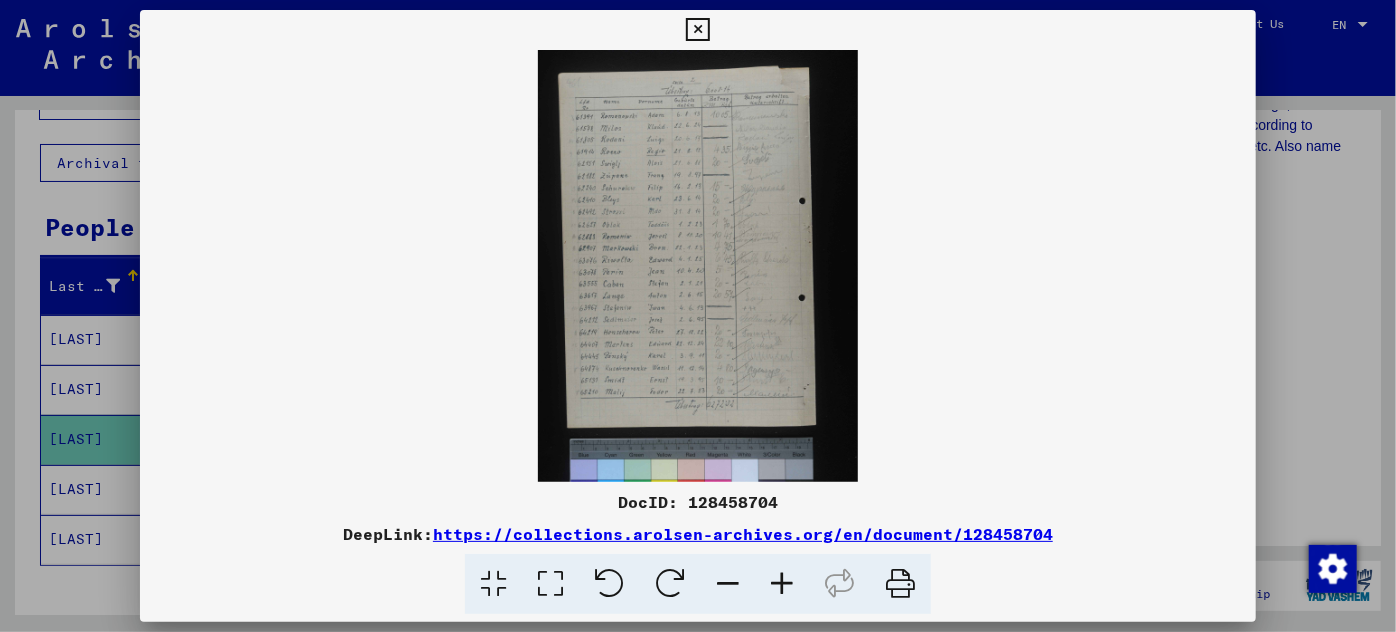 click at bounding box center (782, 584) 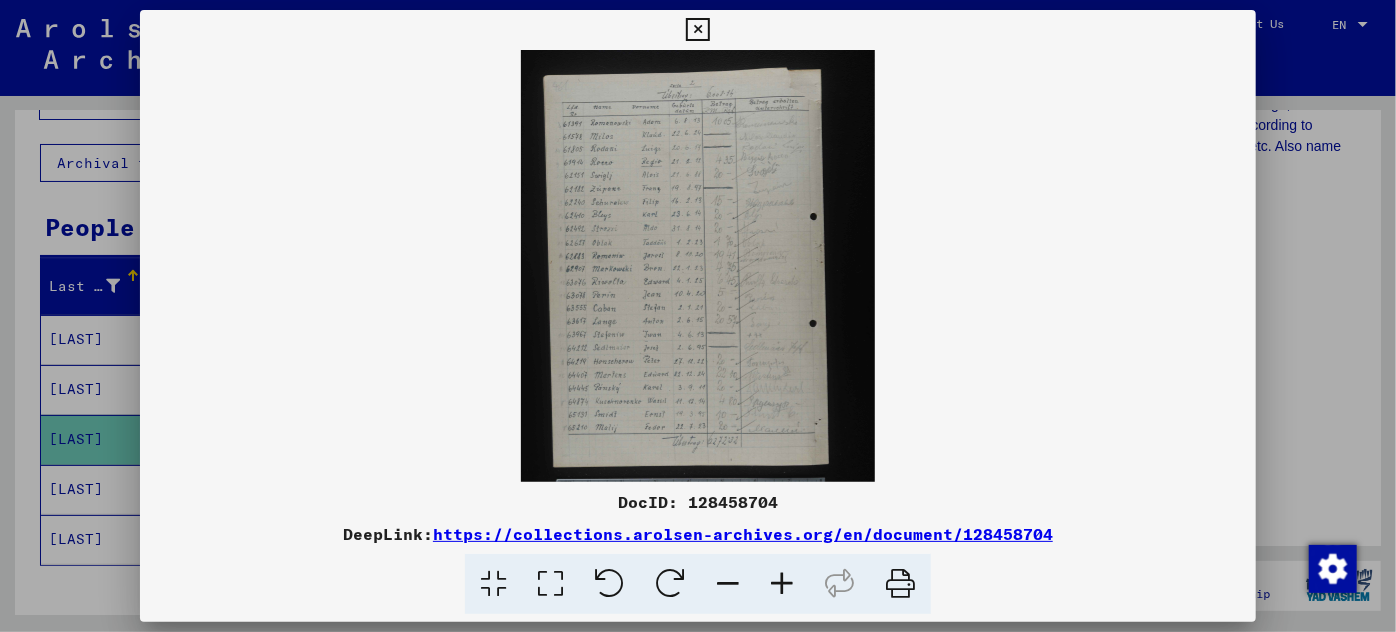 click at bounding box center [782, 584] 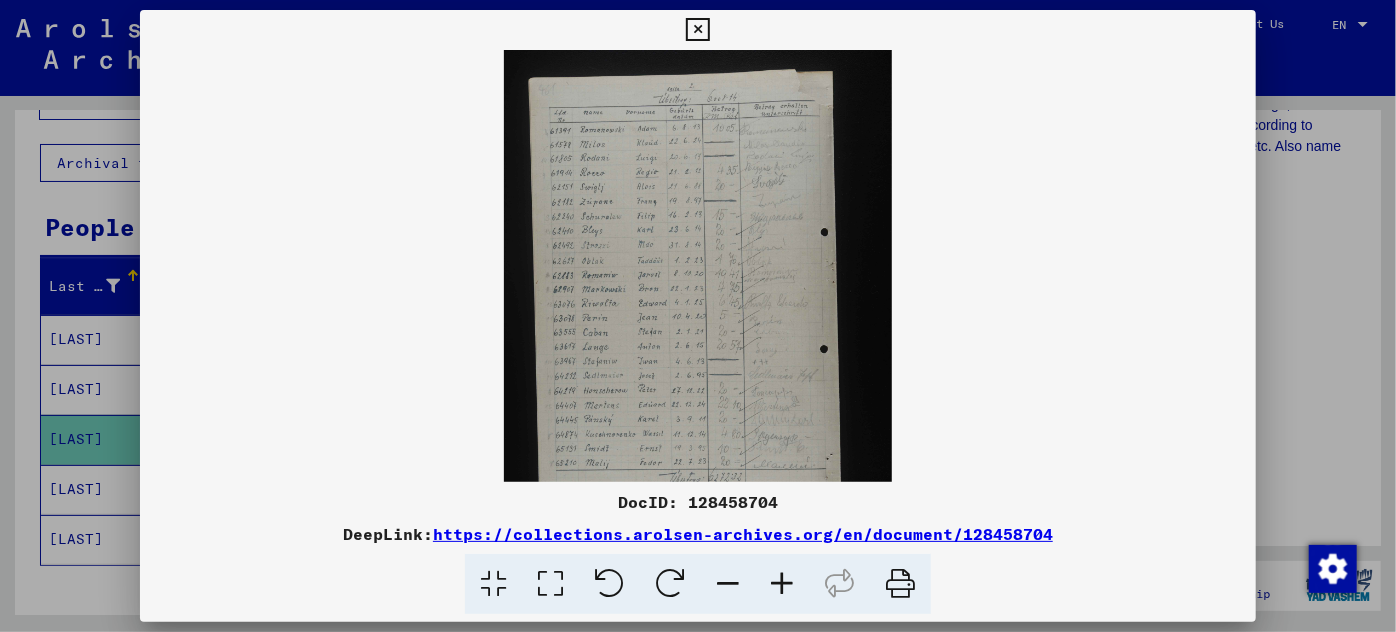 click at bounding box center [782, 584] 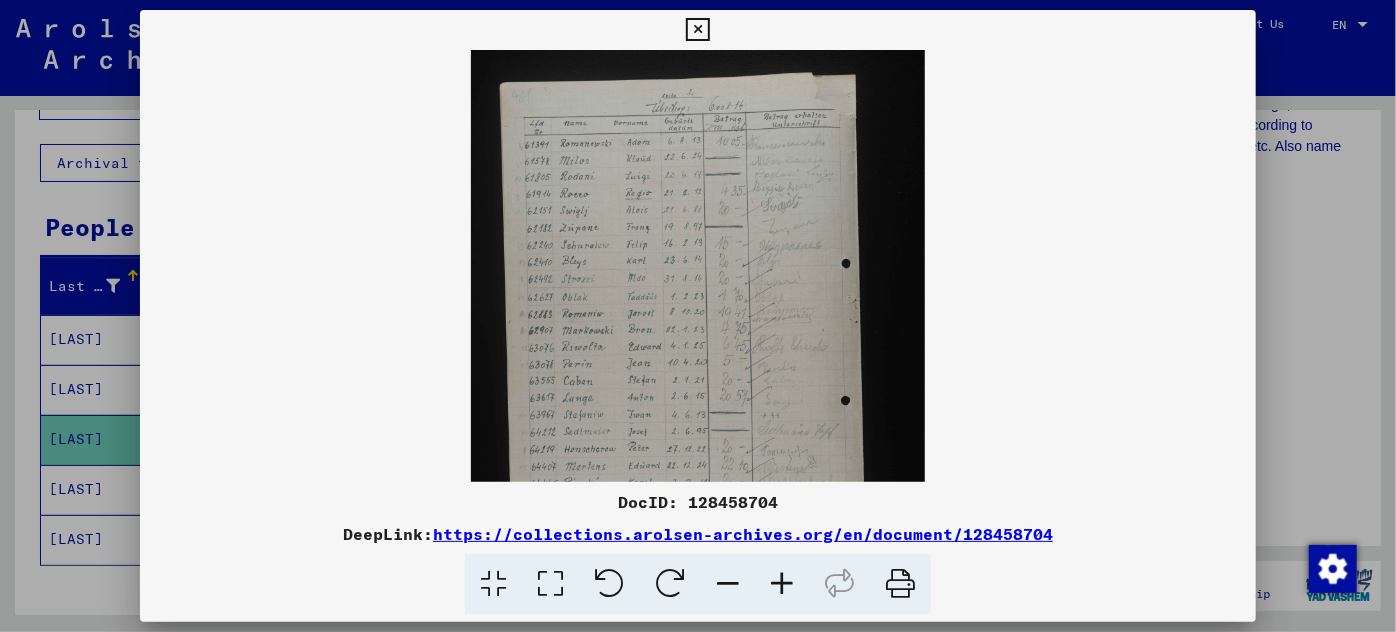 click at bounding box center [782, 584] 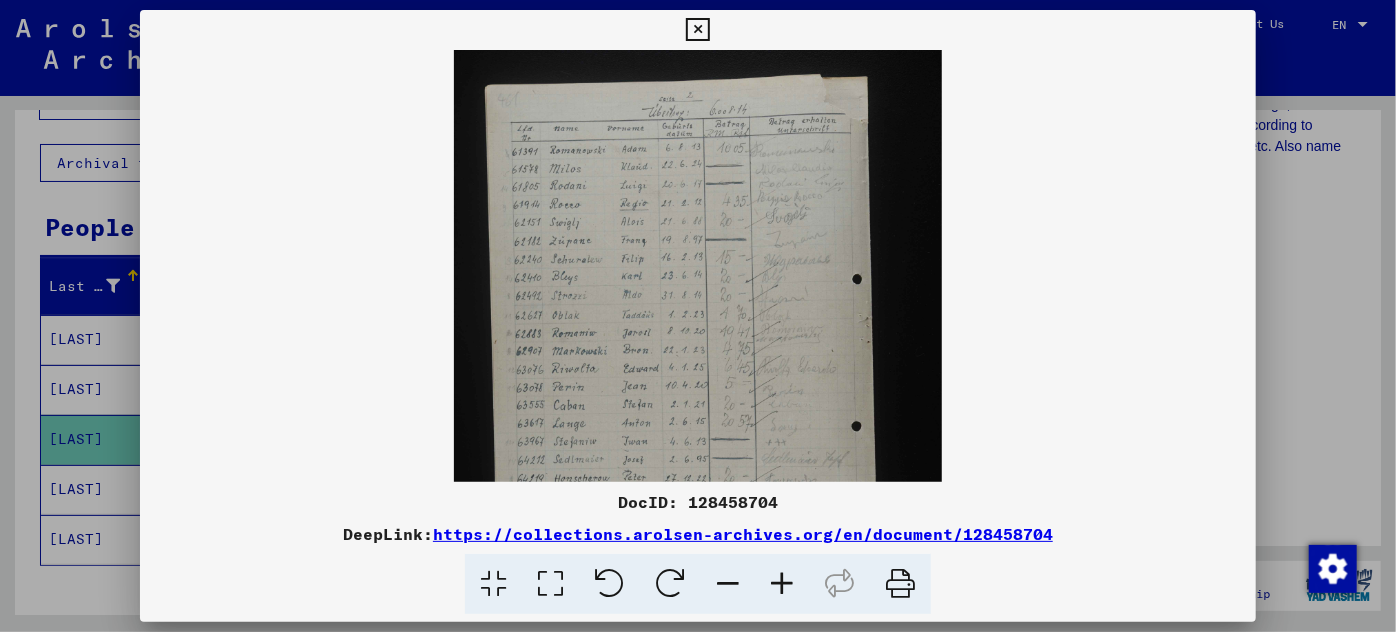 click at bounding box center [782, 584] 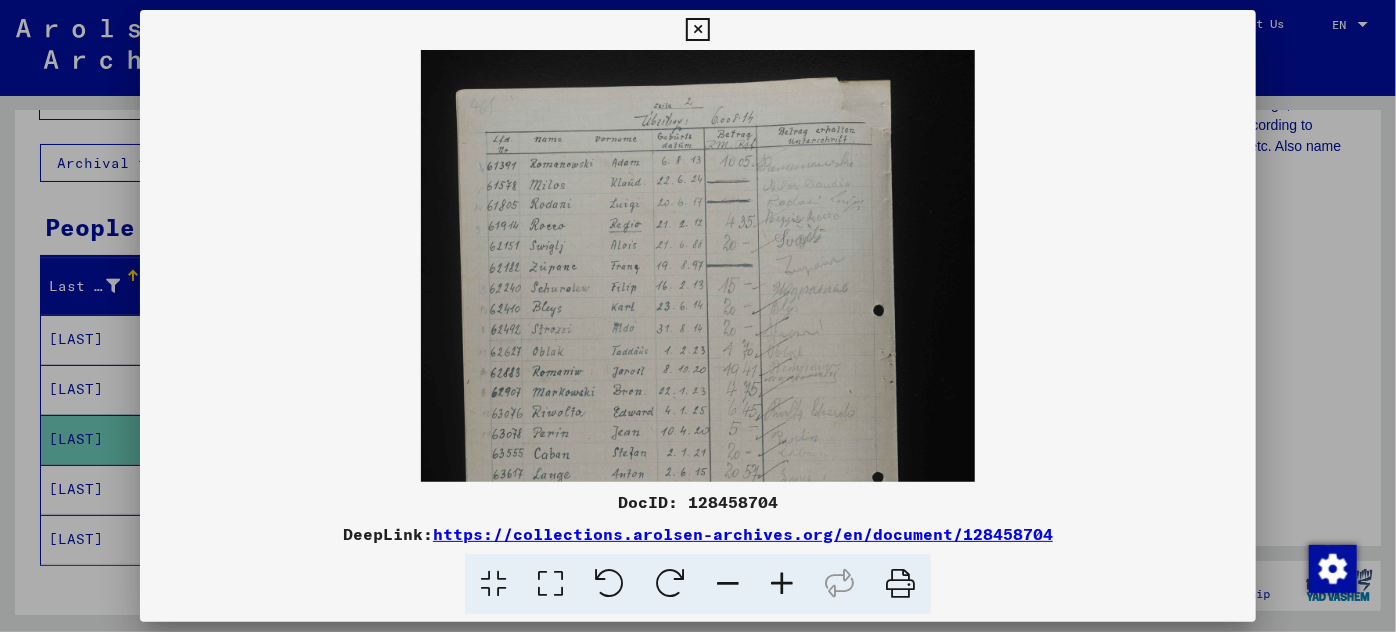 click at bounding box center (782, 584) 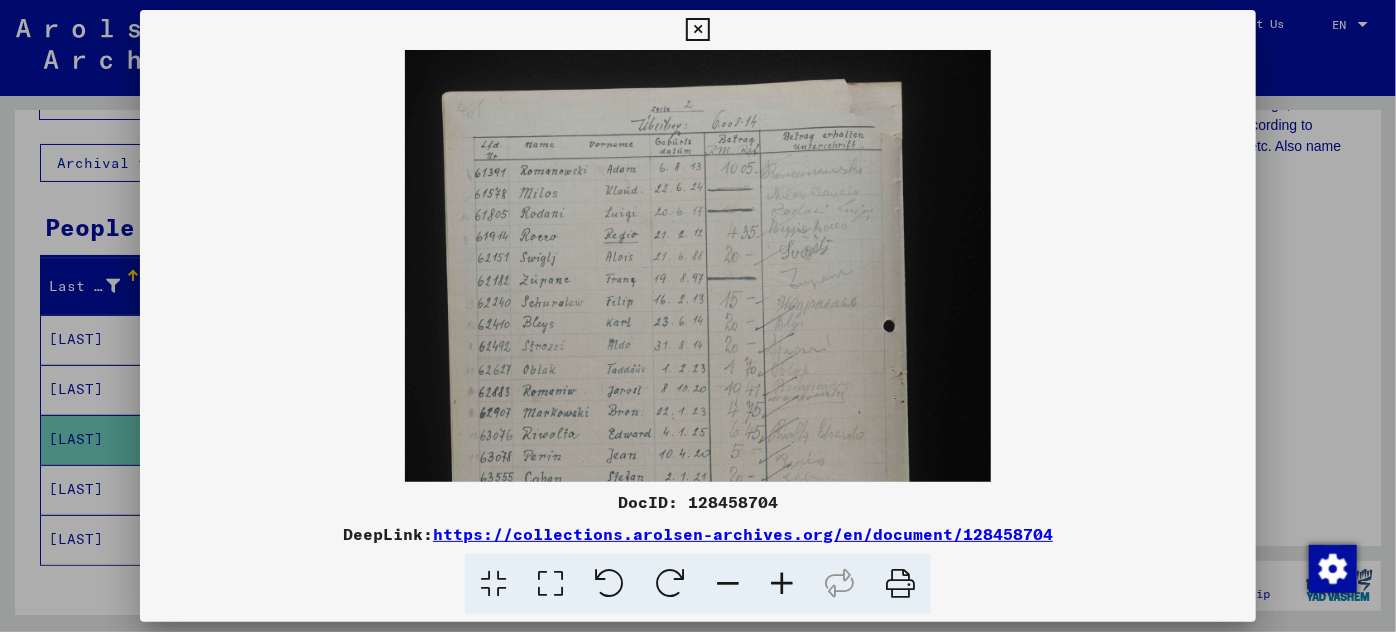 click at bounding box center [782, 584] 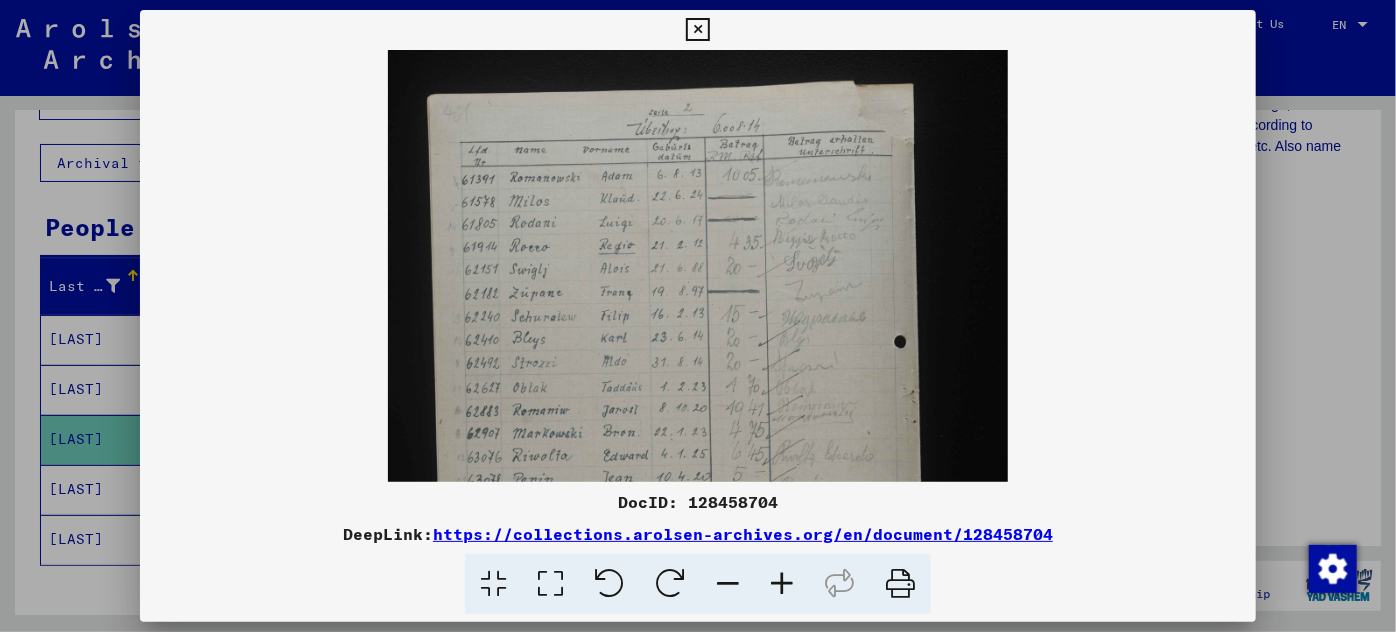 click at bounding box center (782, 584) 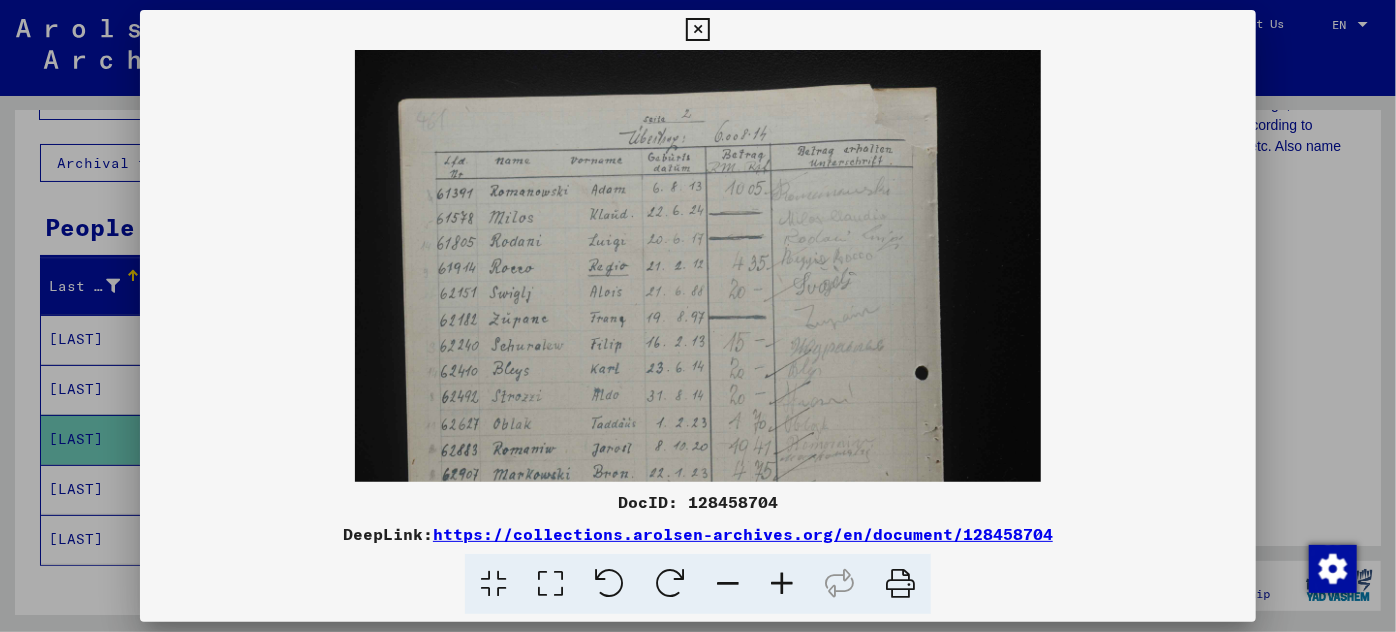 click at bounding box center [782, 584] 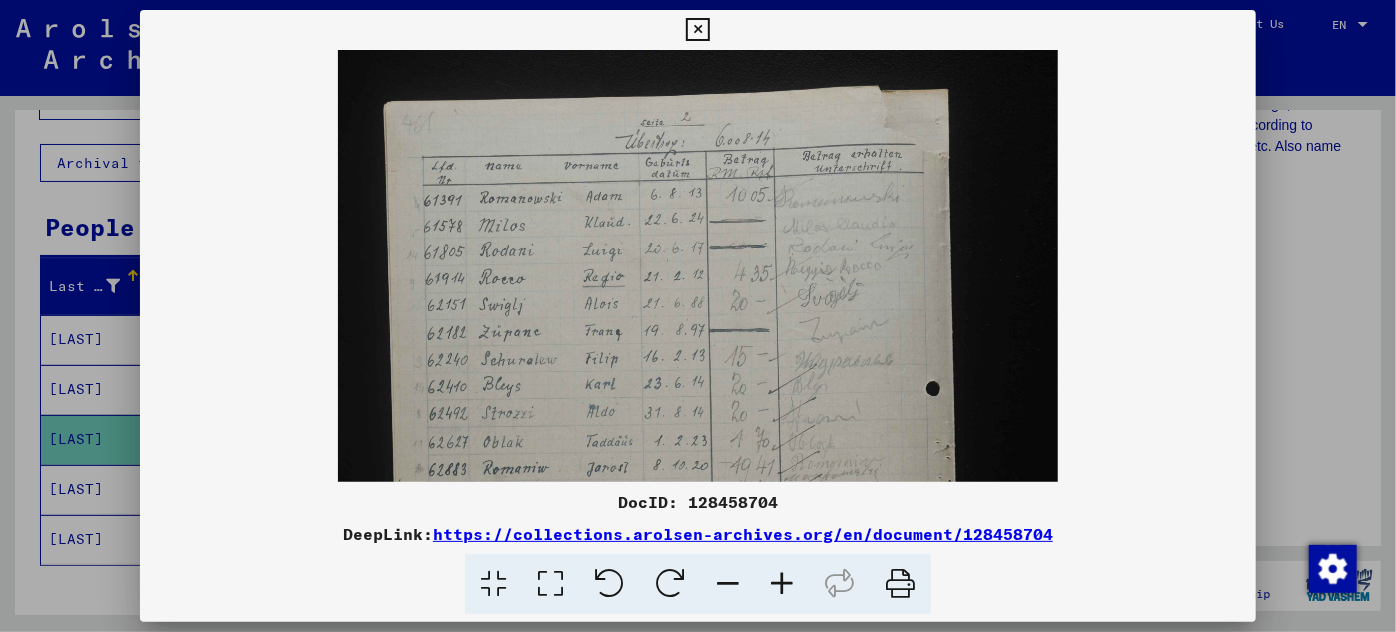 click at bounding box center [782, 584] 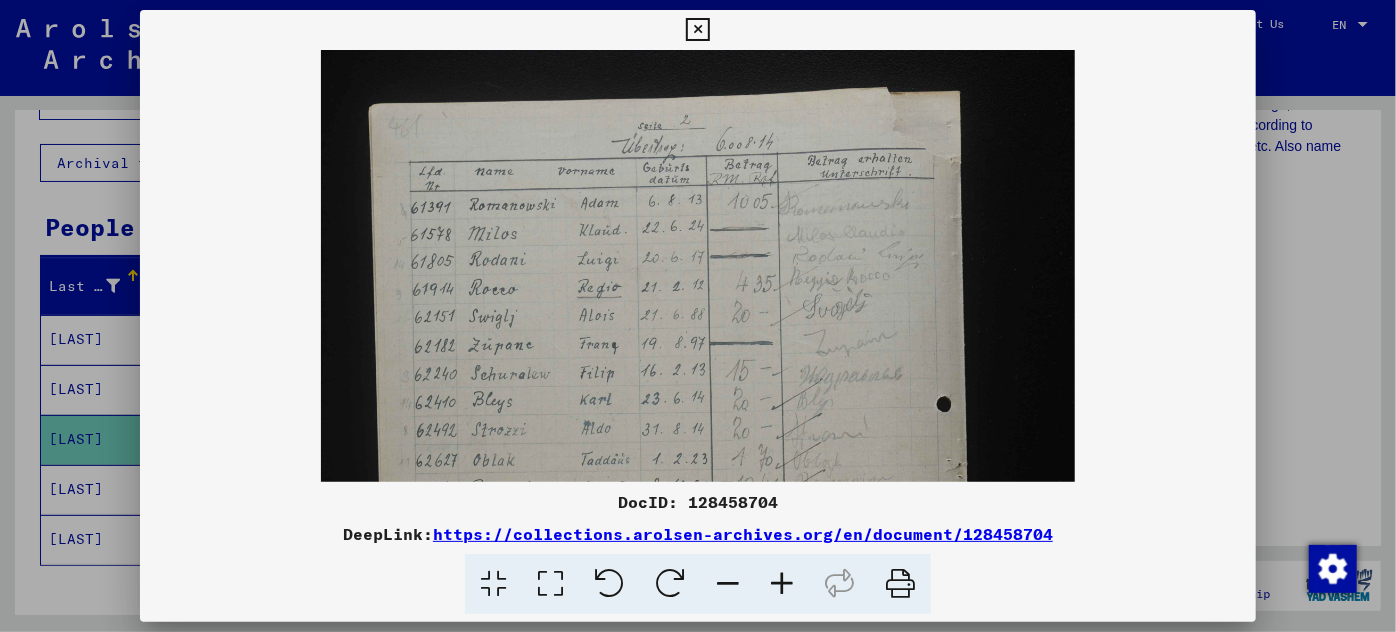 click at bounding box center [782, 584] 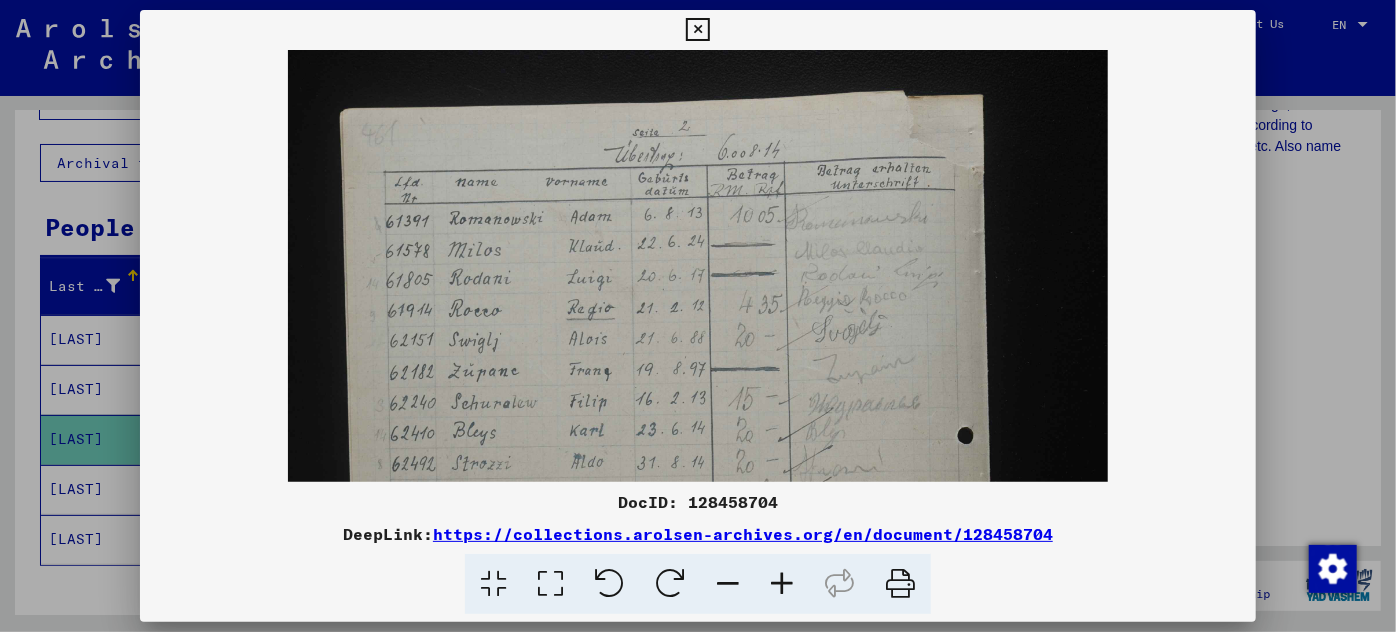 click at bounding box center (782, 584) 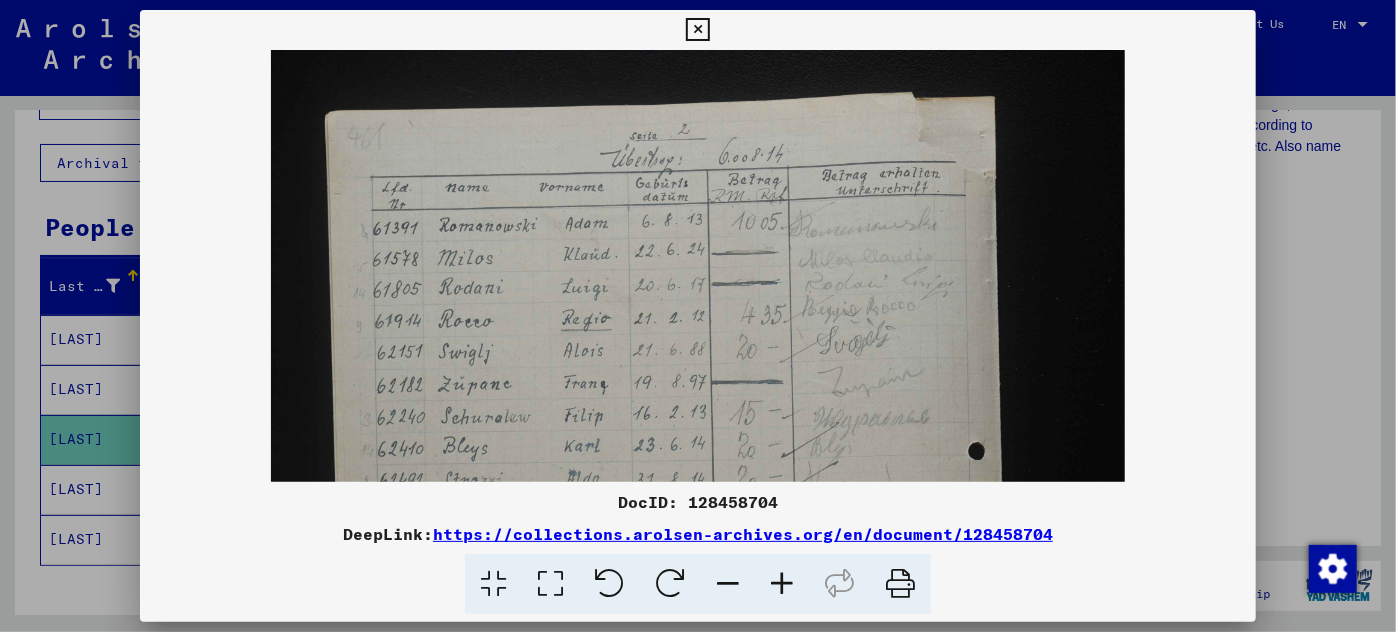 click at bounding box center (782, 584) 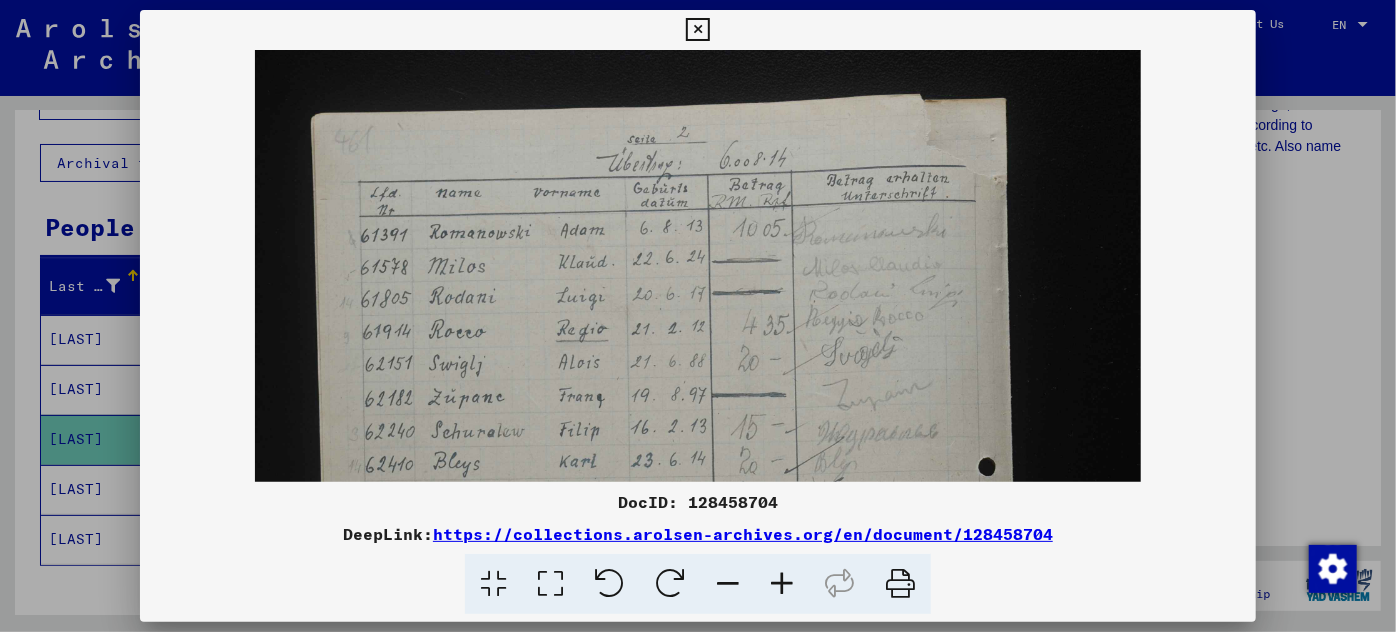 click at bounding box center [782, 584] 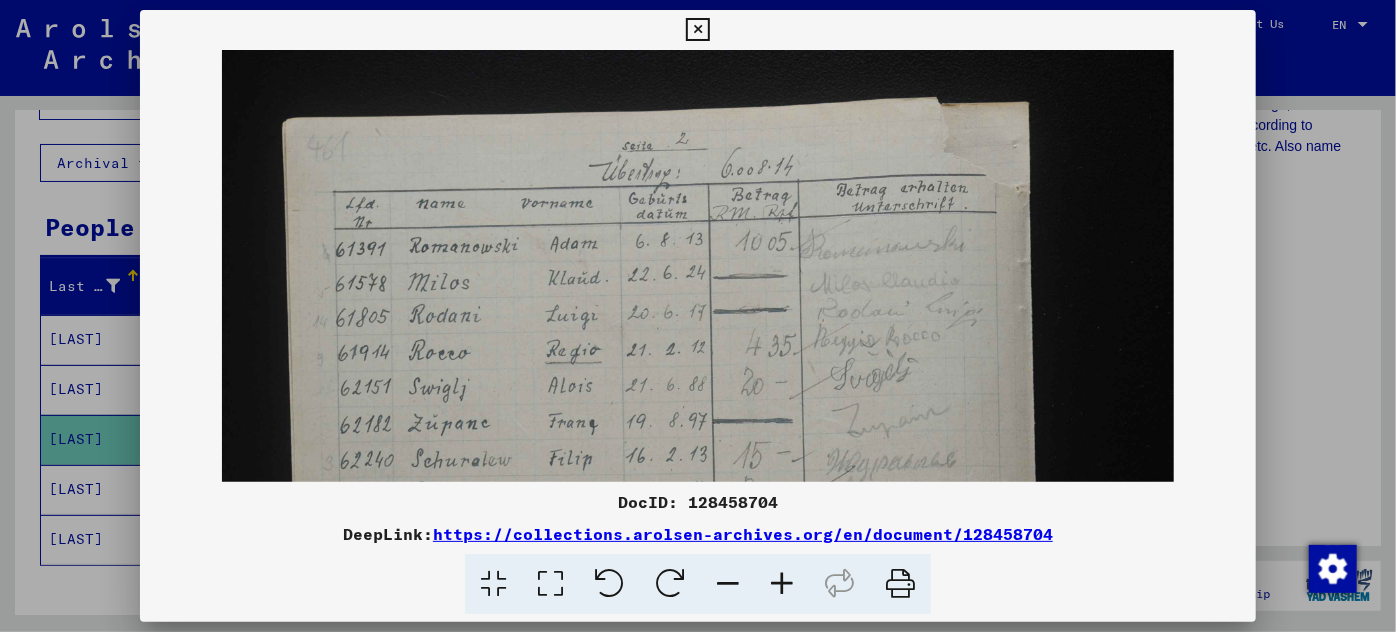 click at bounding box center (782, 584) 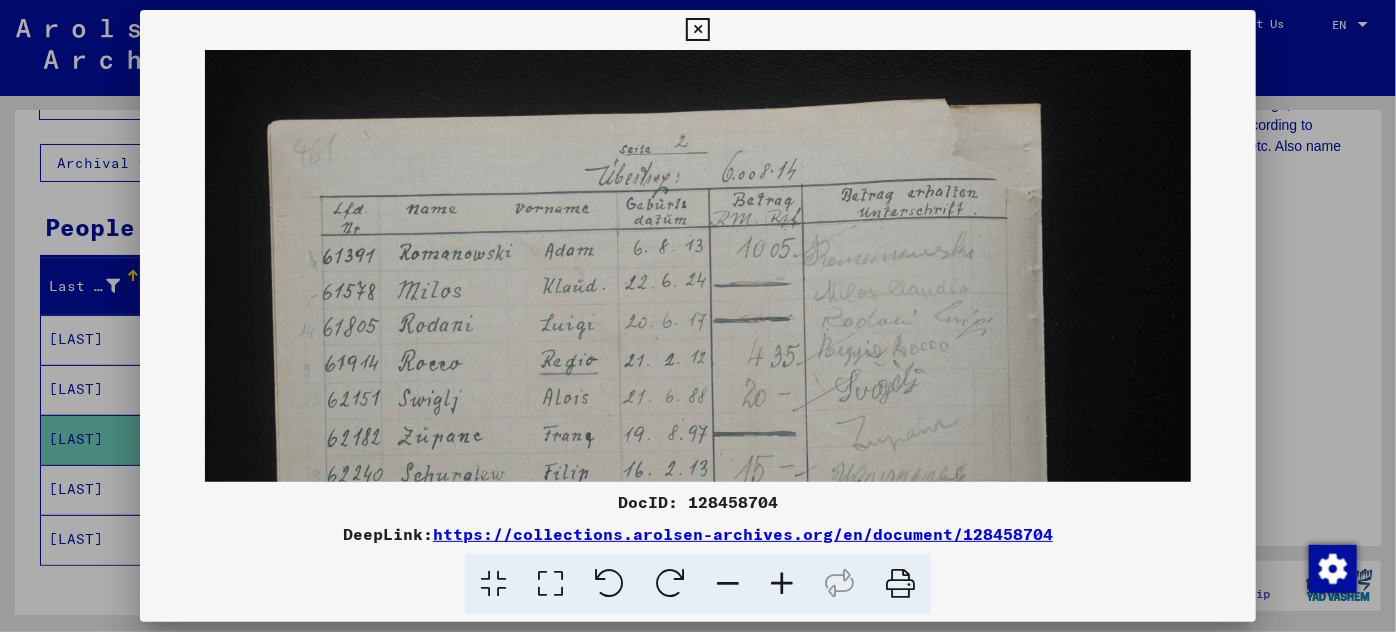 click at bounding box center [782, 584] 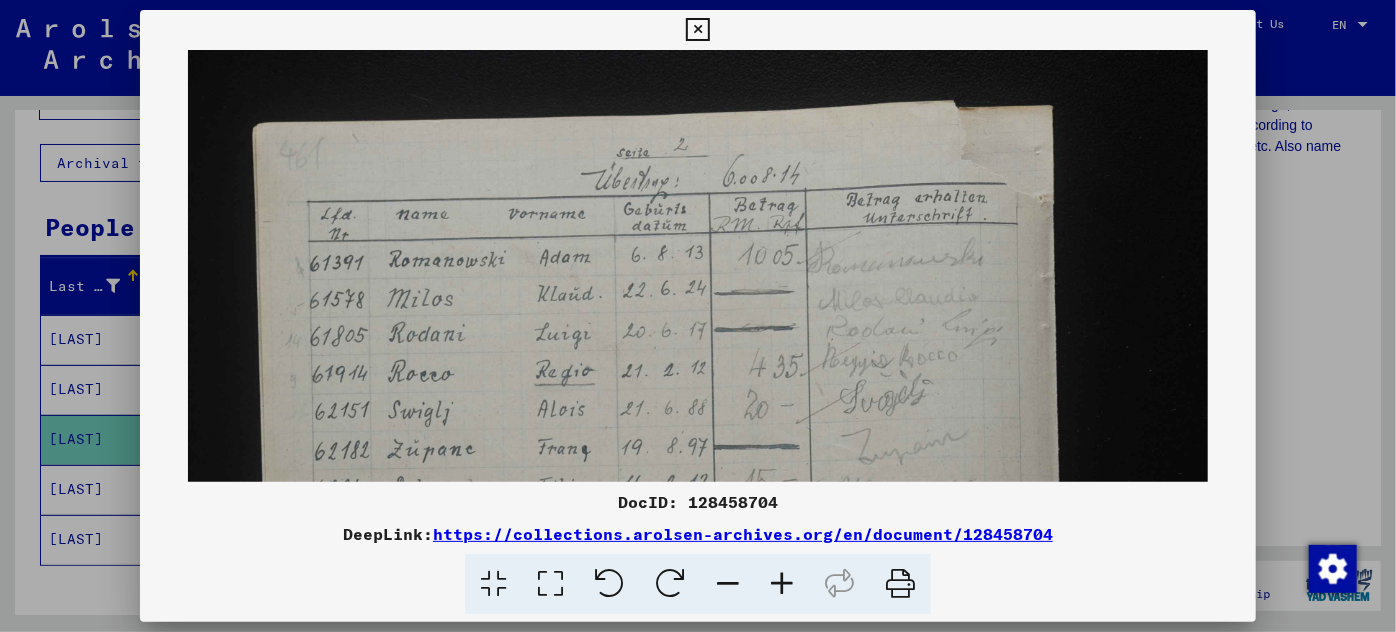 click at bounding box center (782, 584) 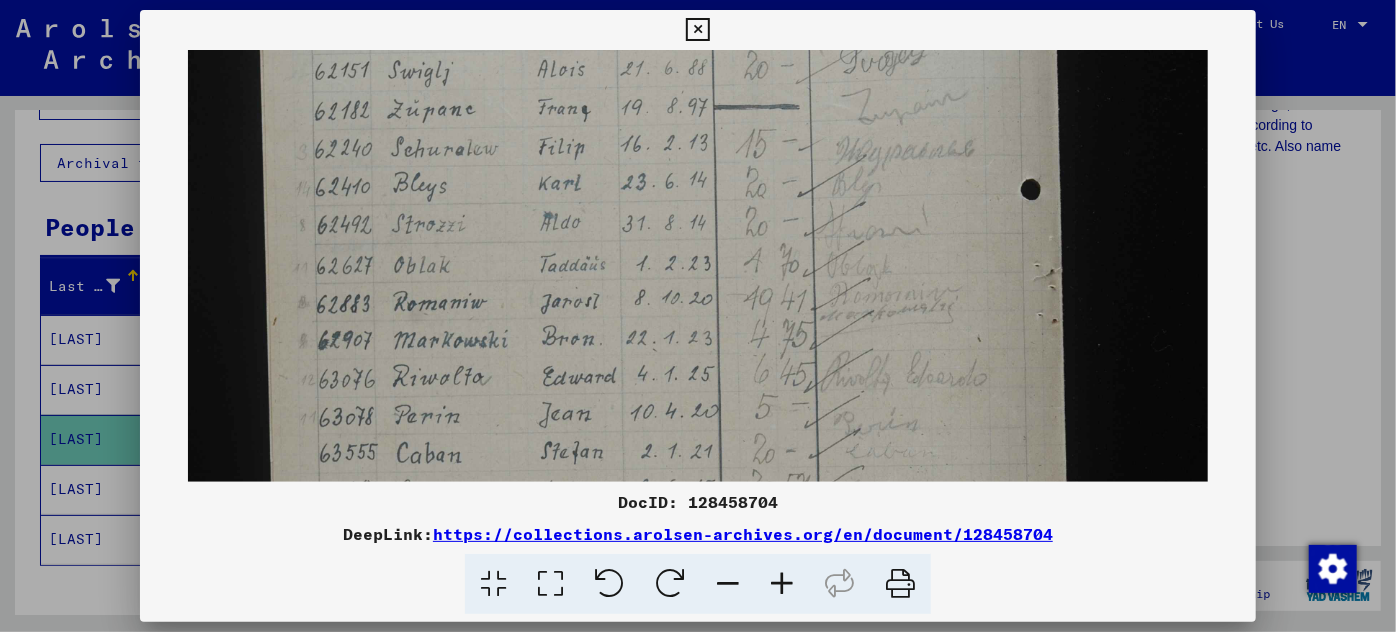 scroll, scrollTop: 356, scrollLeft: 0, axis: vertical 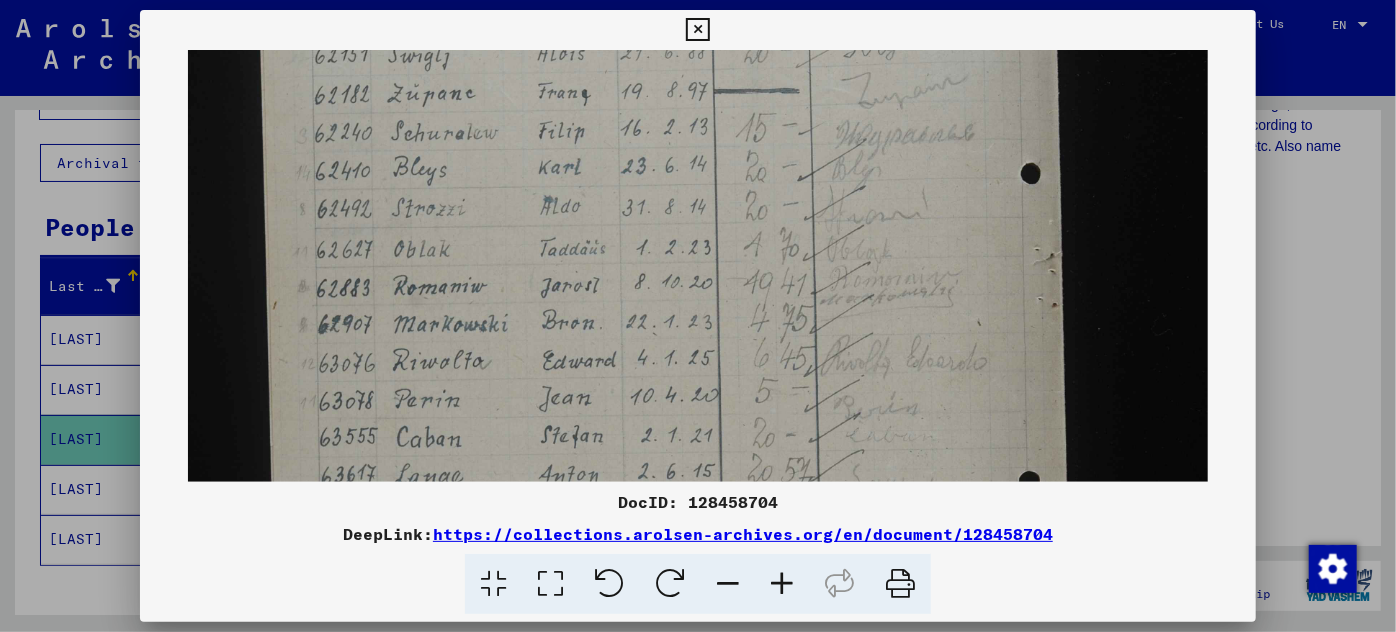 drag, startPoint x: 541, startPoint y: 339, endPoint x: 584, endPoint y: -17, distance: 358.5875 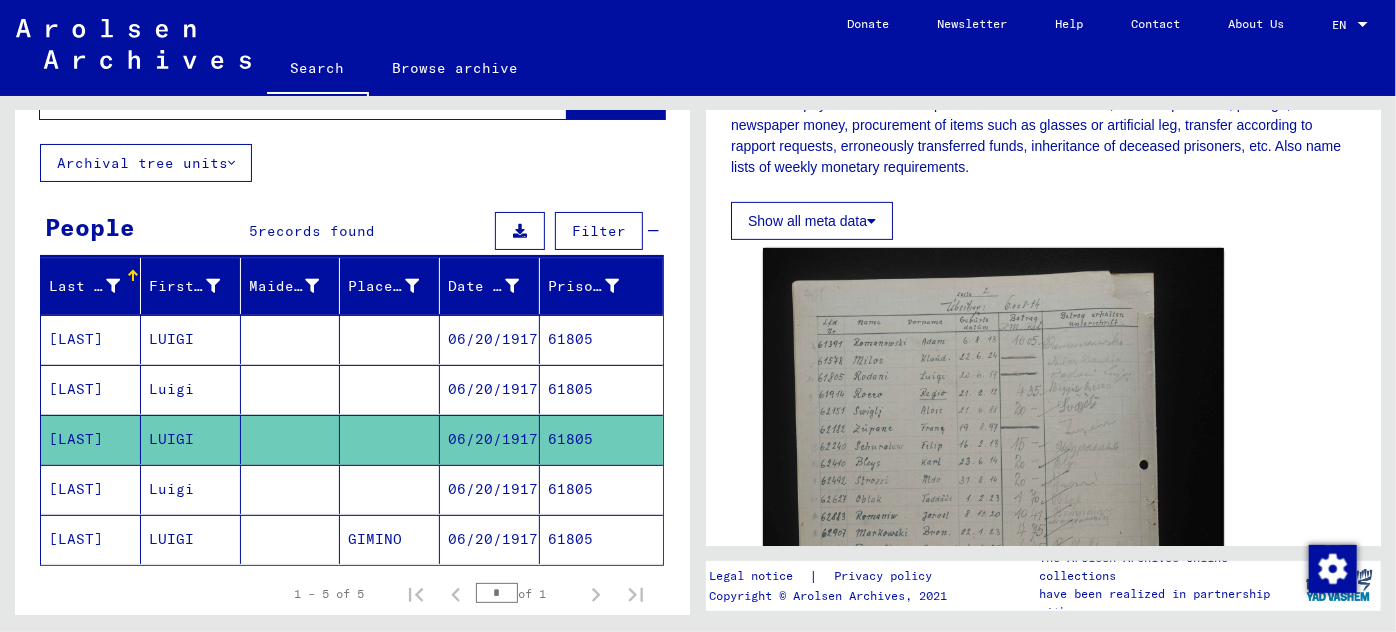 click 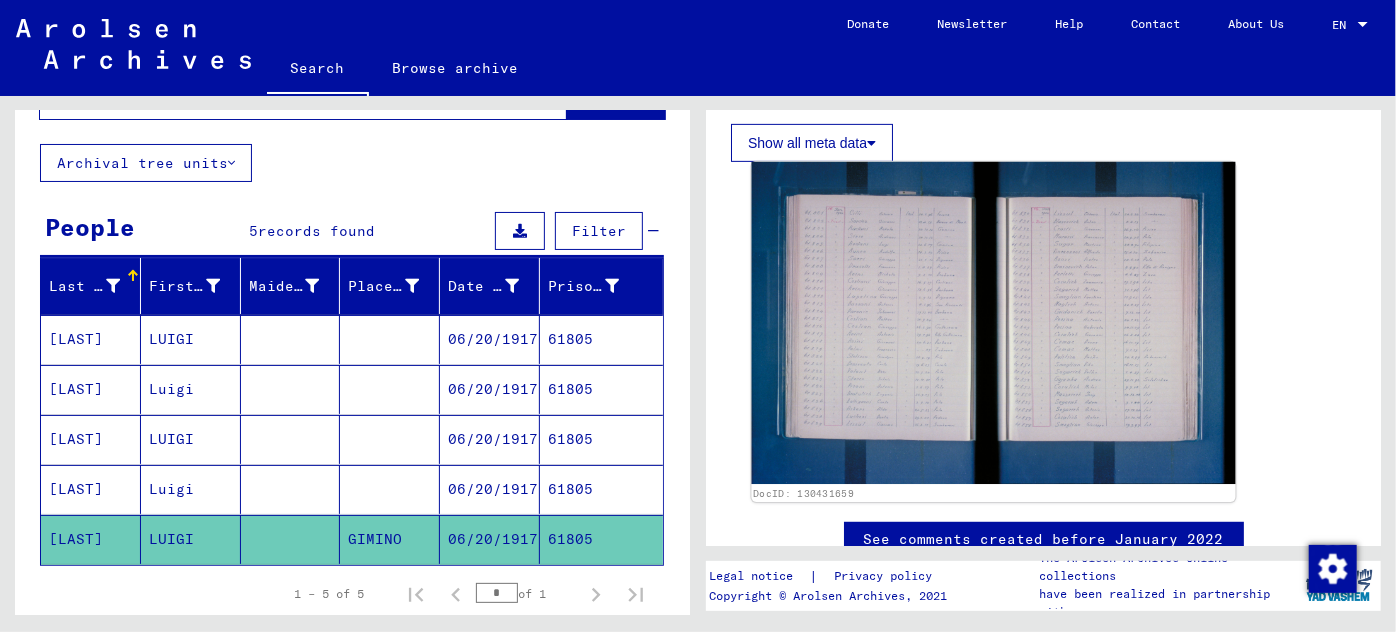scroll, scrollTop: 454, scrollLeft: 0, axis: vertical 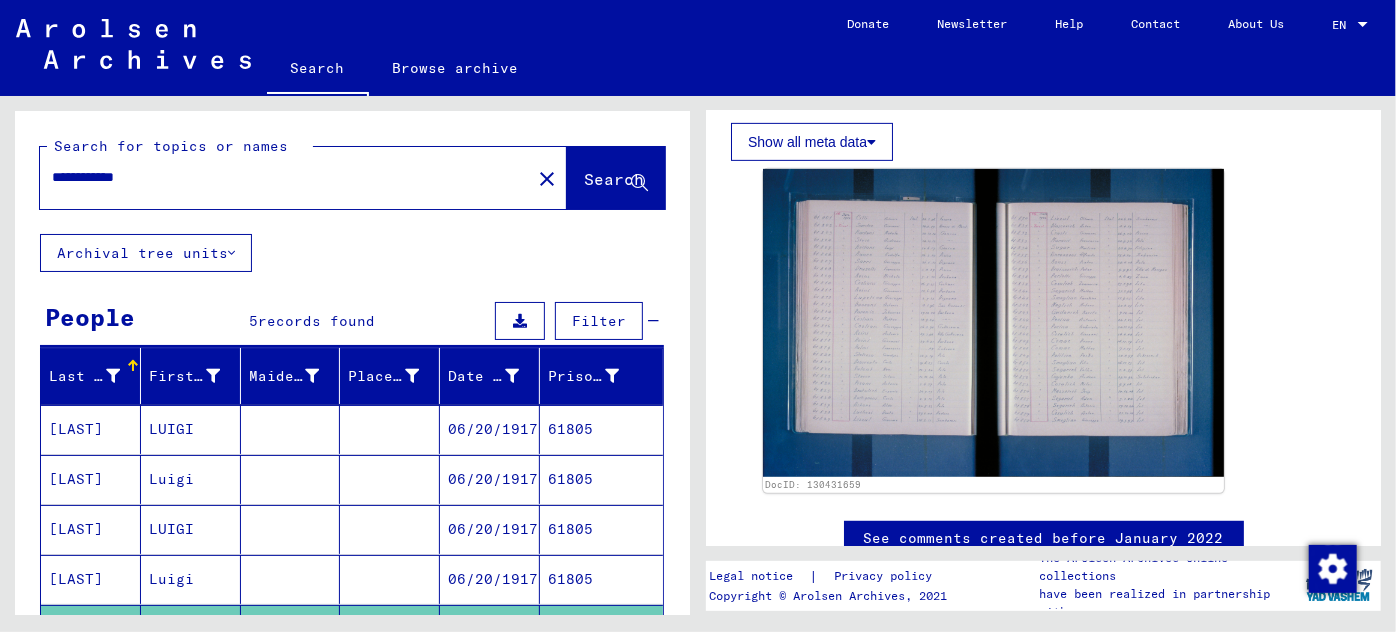 drag, startPoint x: 170, startPoint y: 175, endPoint x: 26, endPoint y: 171, distance: 144.05554 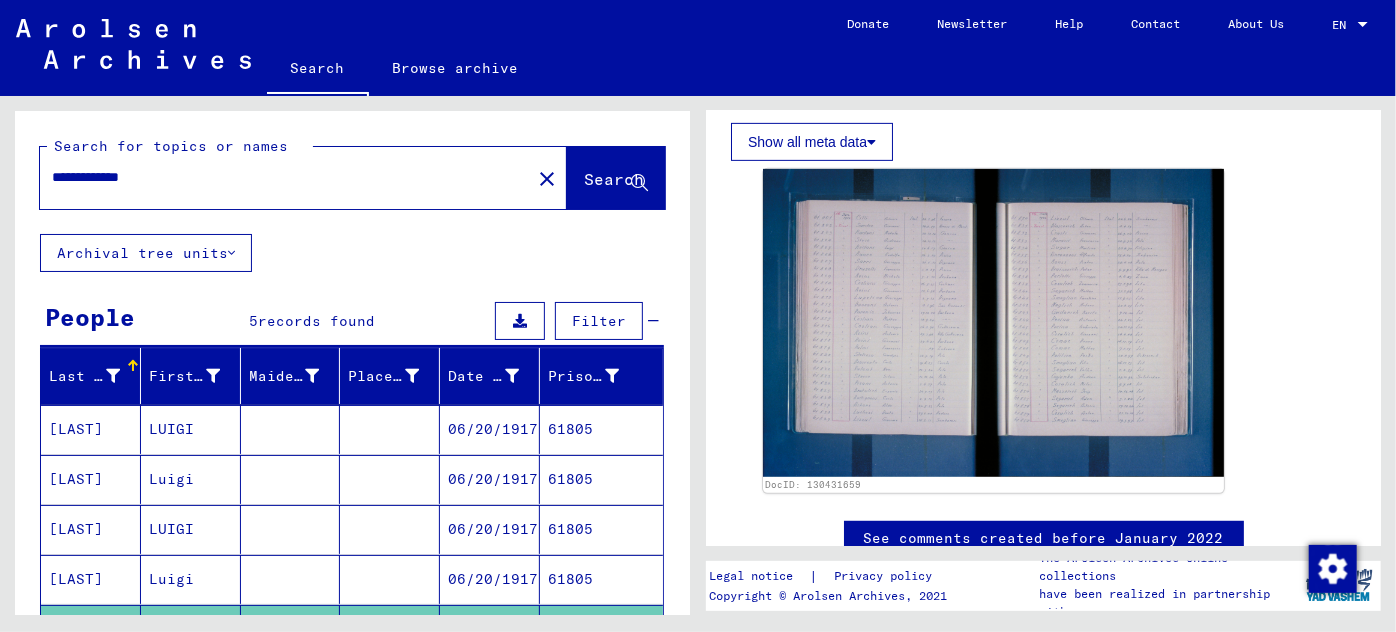 type on "**********" 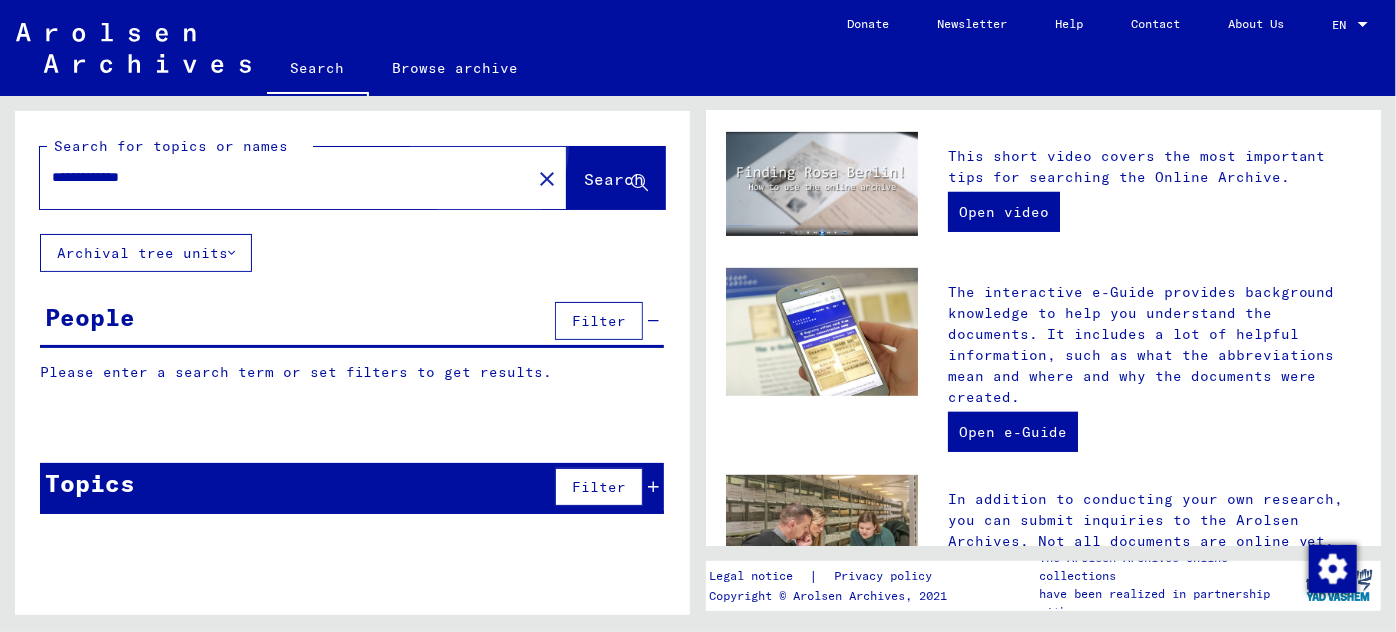 scroll, scrollTop: 0, scrollLeft: 0, axis: both 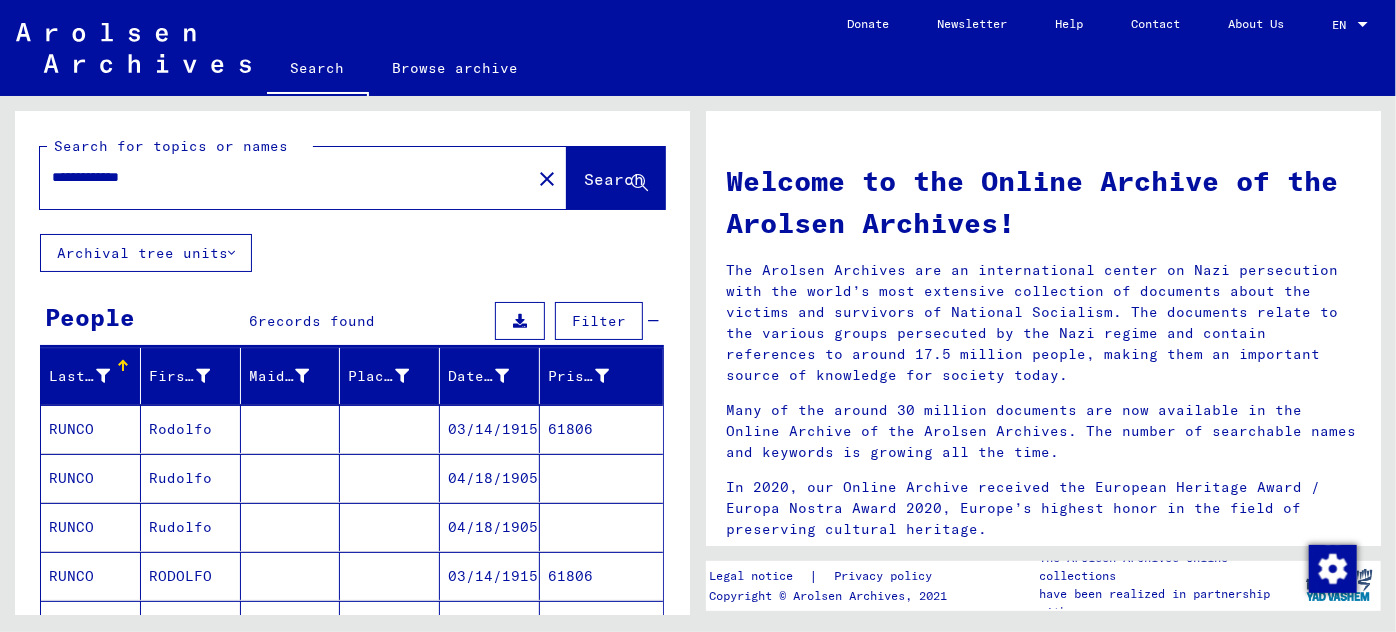 click on "Rodolfo" at bounding box center [191, 478] 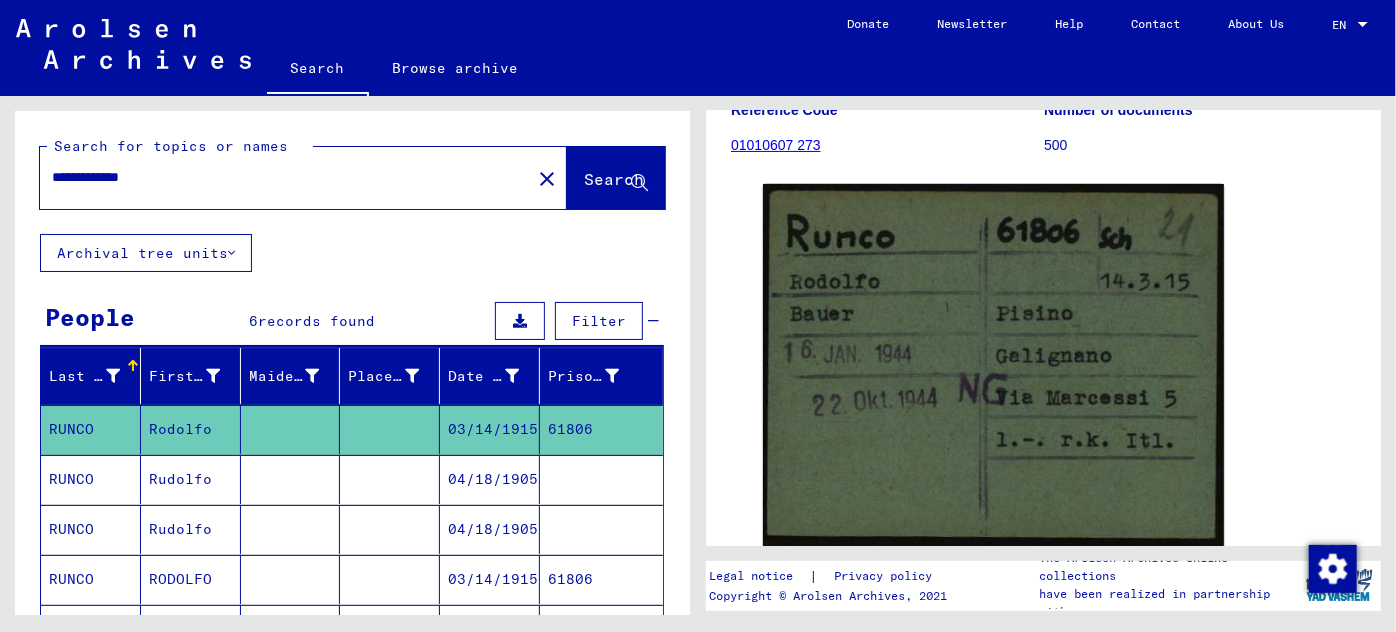 scroll, scrollTop: 272, scrollLeft: 0, axis: vertical 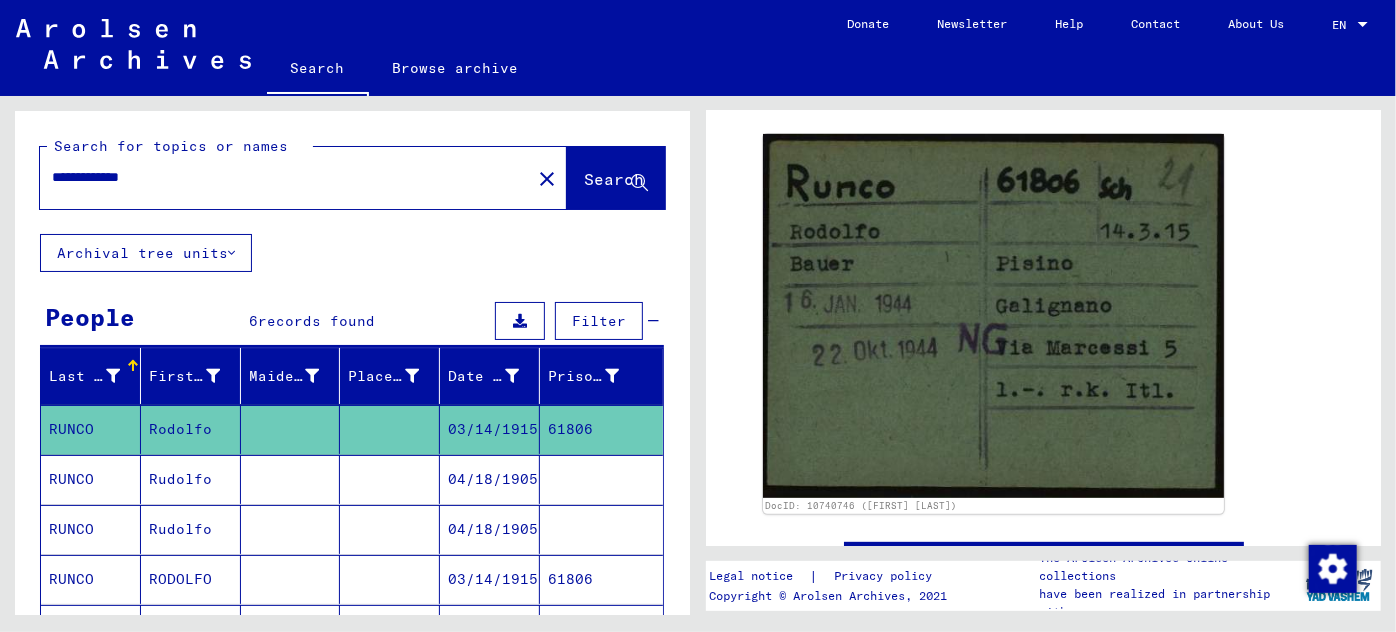 click on "Rudolfo" at bounding box center (191, 529) 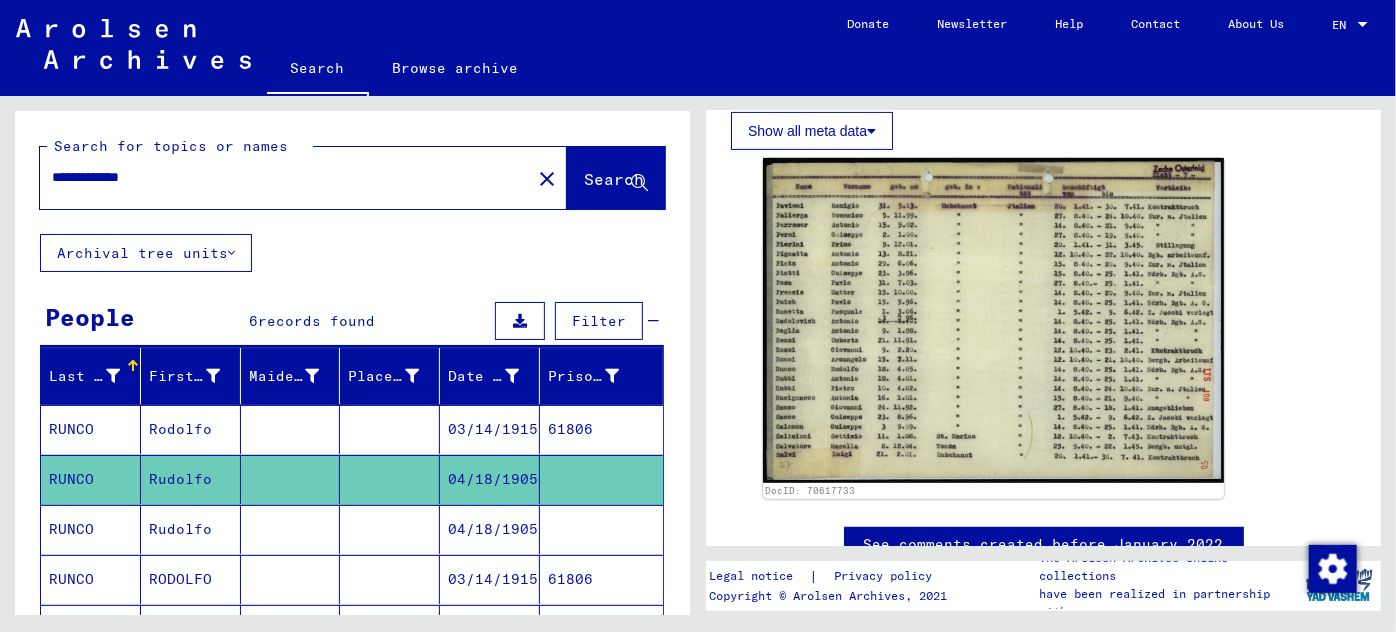 scroll, scrollTop: 363, scrollLeft: 0, axis: vertical 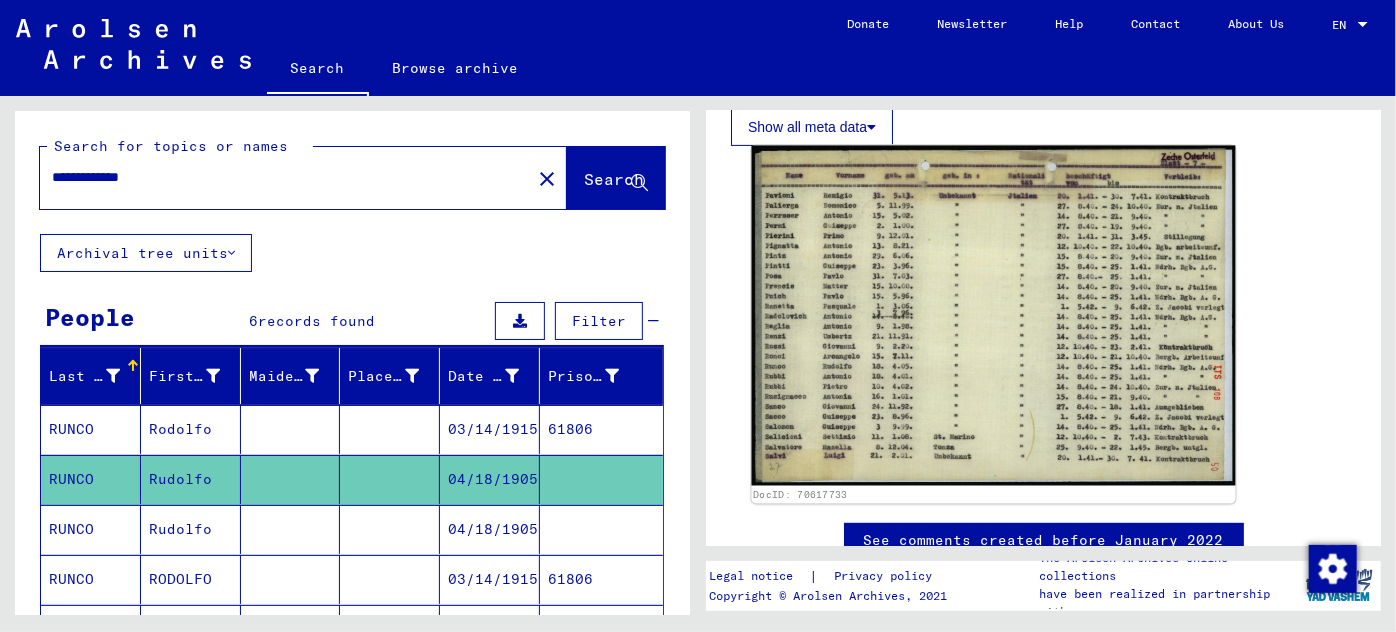 click 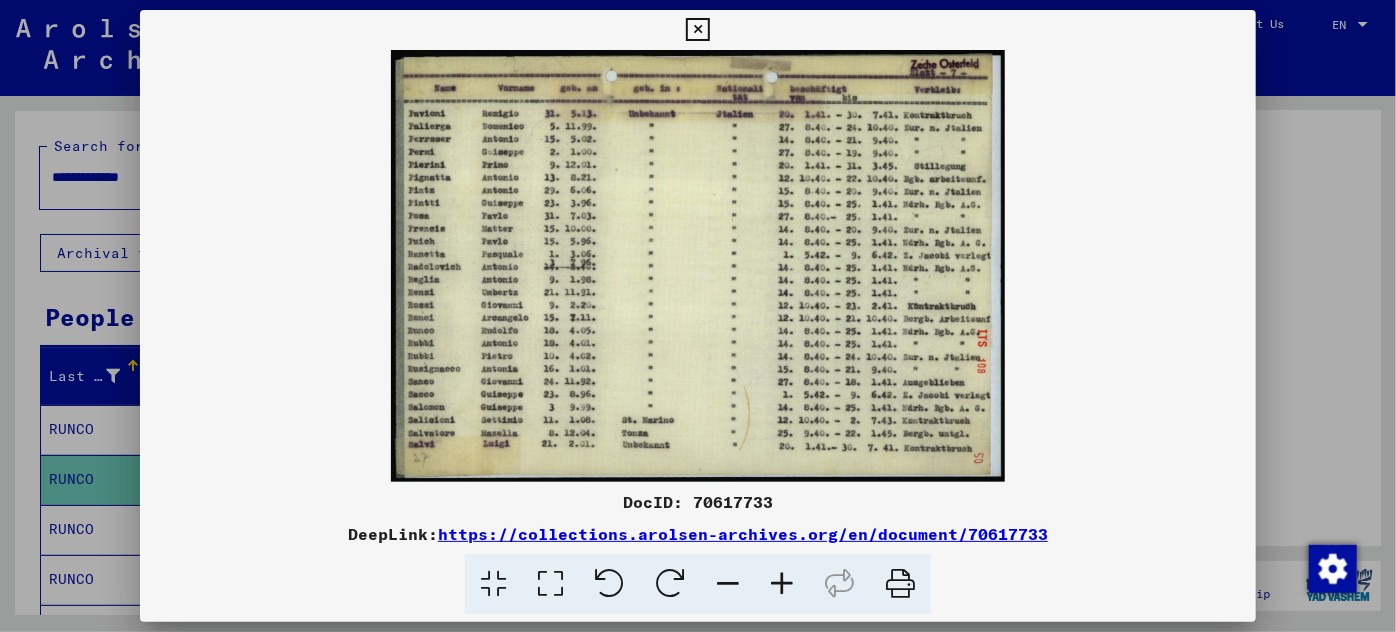 click at bounding box center [782, 584] 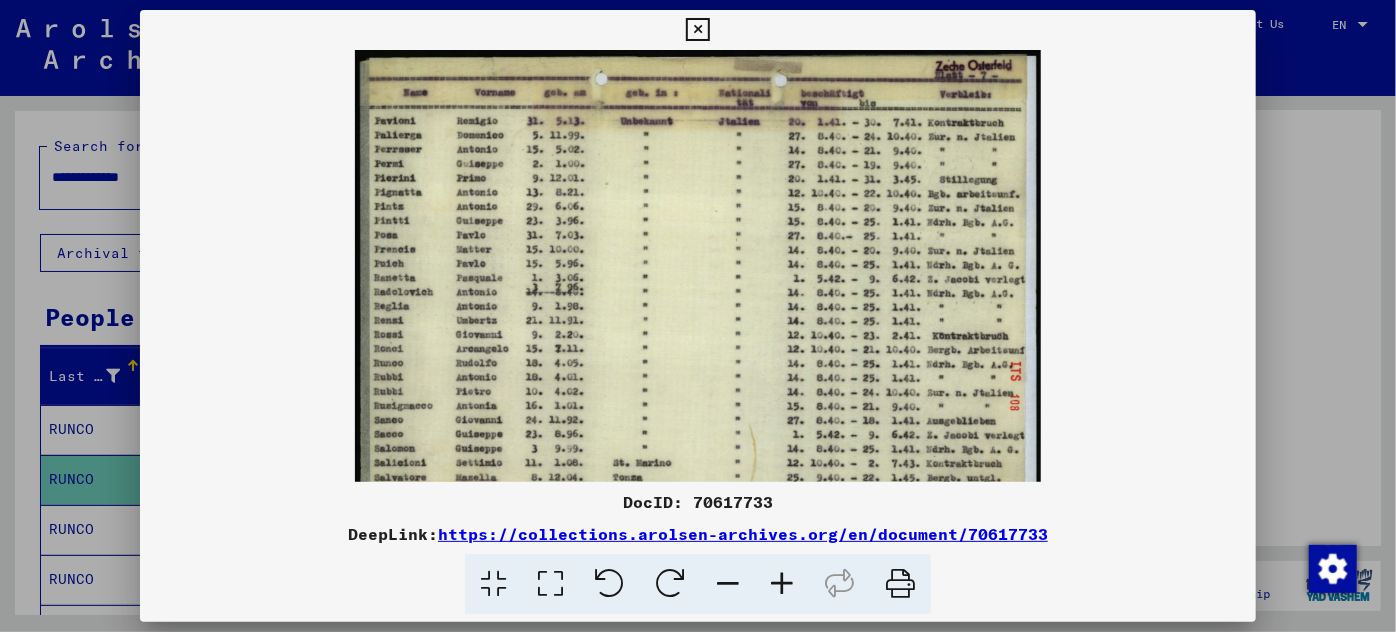click at bounding box center (782, 584) 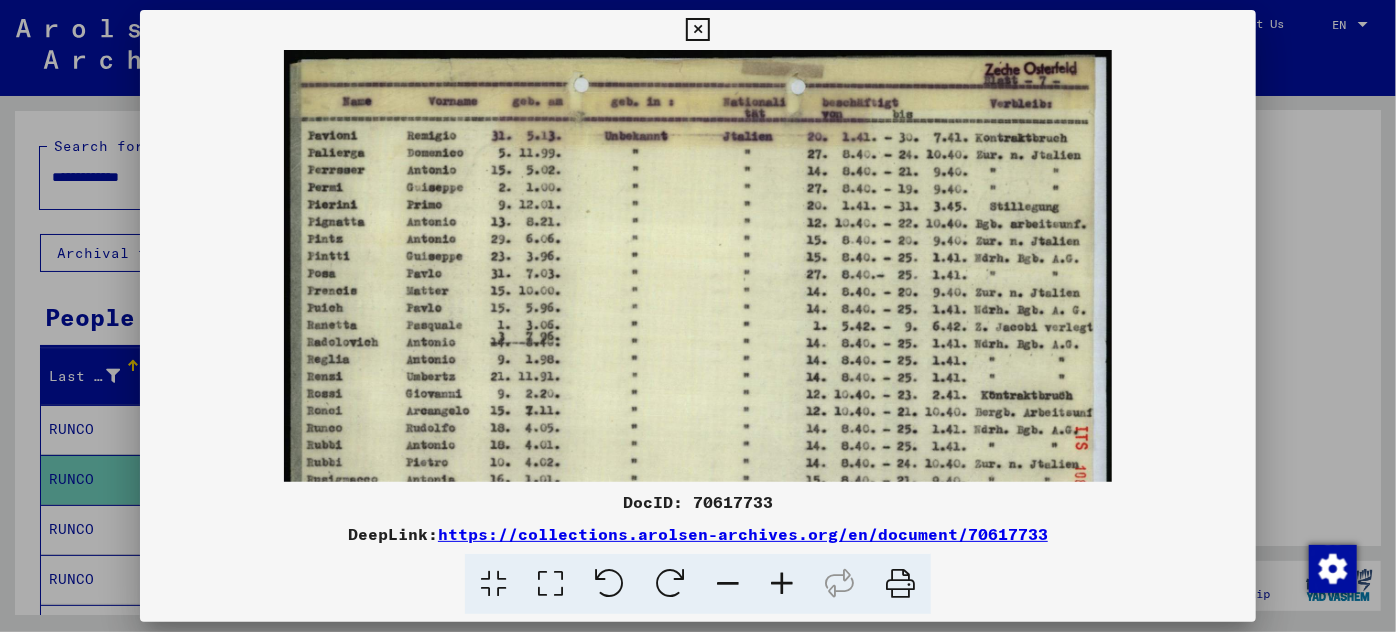 click at bounding box center (782, 584) 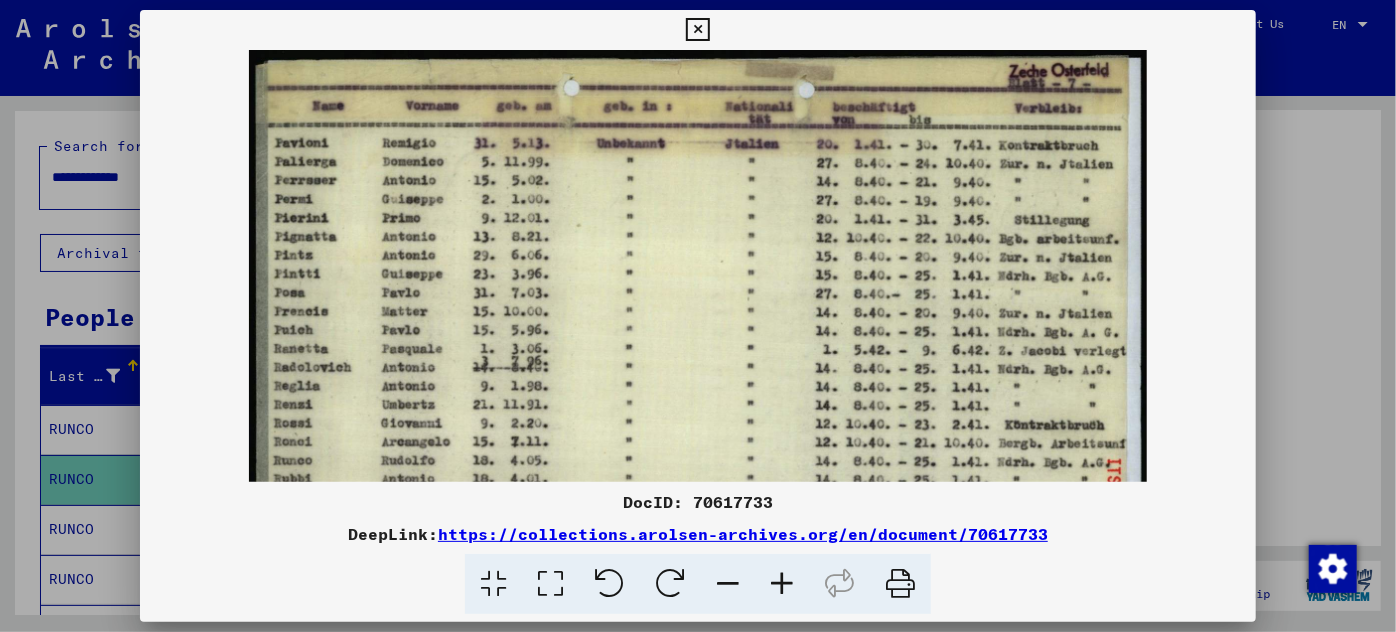 click at bounding box center (782, 584) 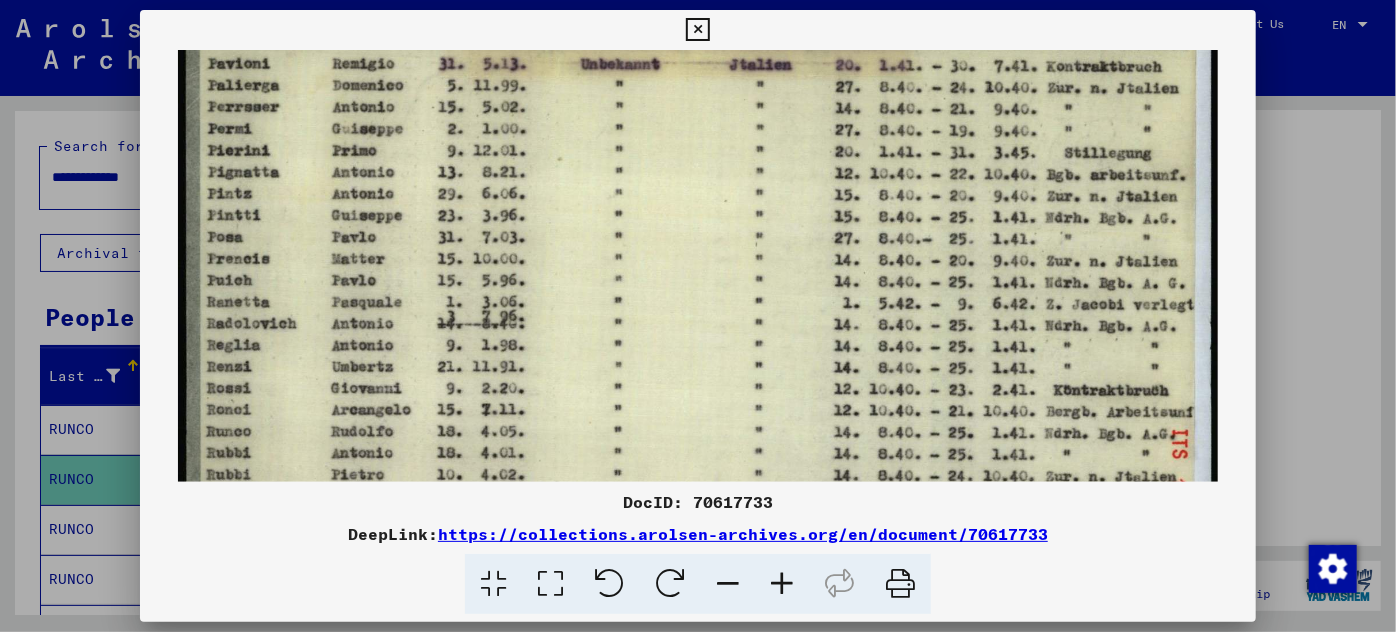 scroll, scrollTop: 106, scrollLeft: 0, axis: vertical 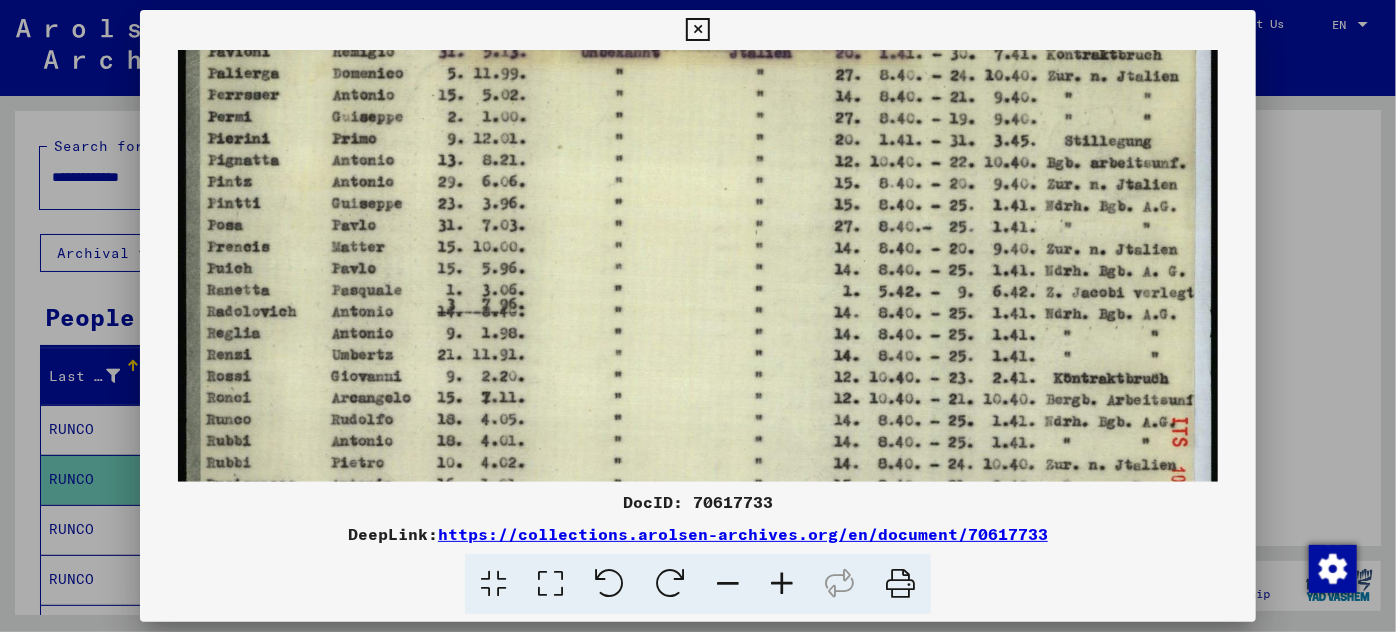 drag, startPoint x: 691, startPoint y: 383, endPoint x: 685, endPoint y: 276, distance: 107.16809 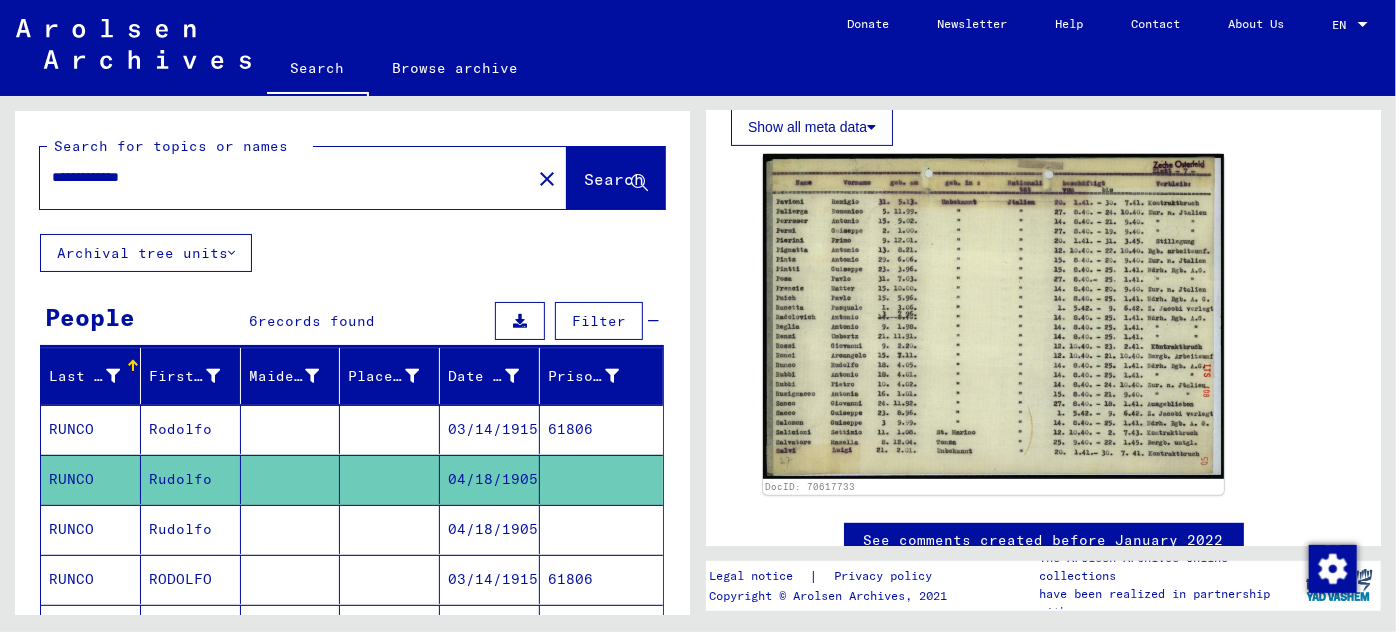 click on "04/18/1905" at bounding box center (490, 579) 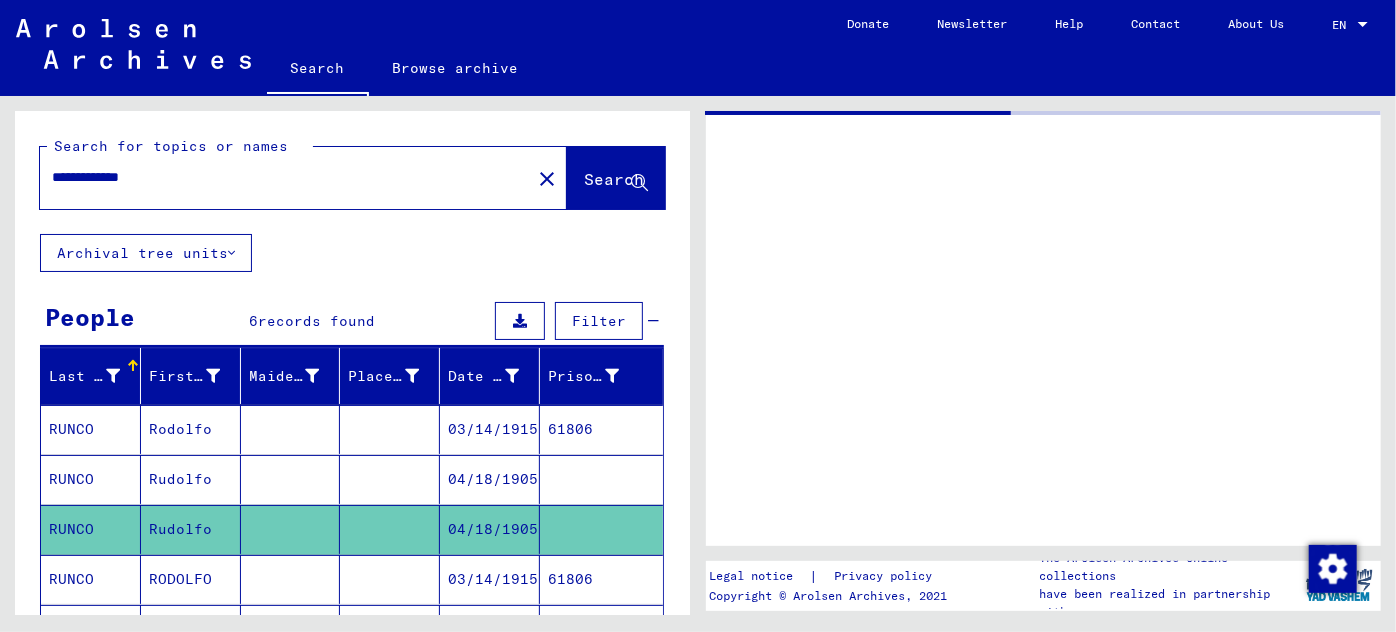 scroll, scrollTop: 0, scrollLeft: 0, axis: both 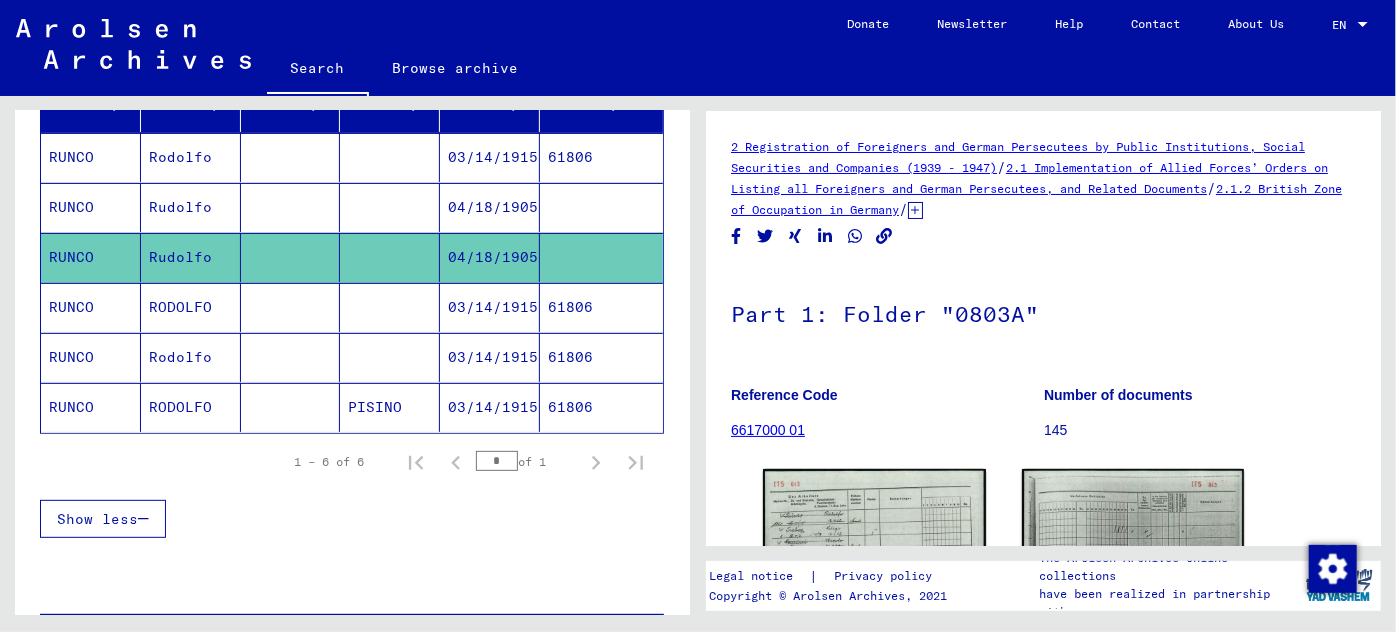 click on "03/14/1915" at bounding box center [490, 357] 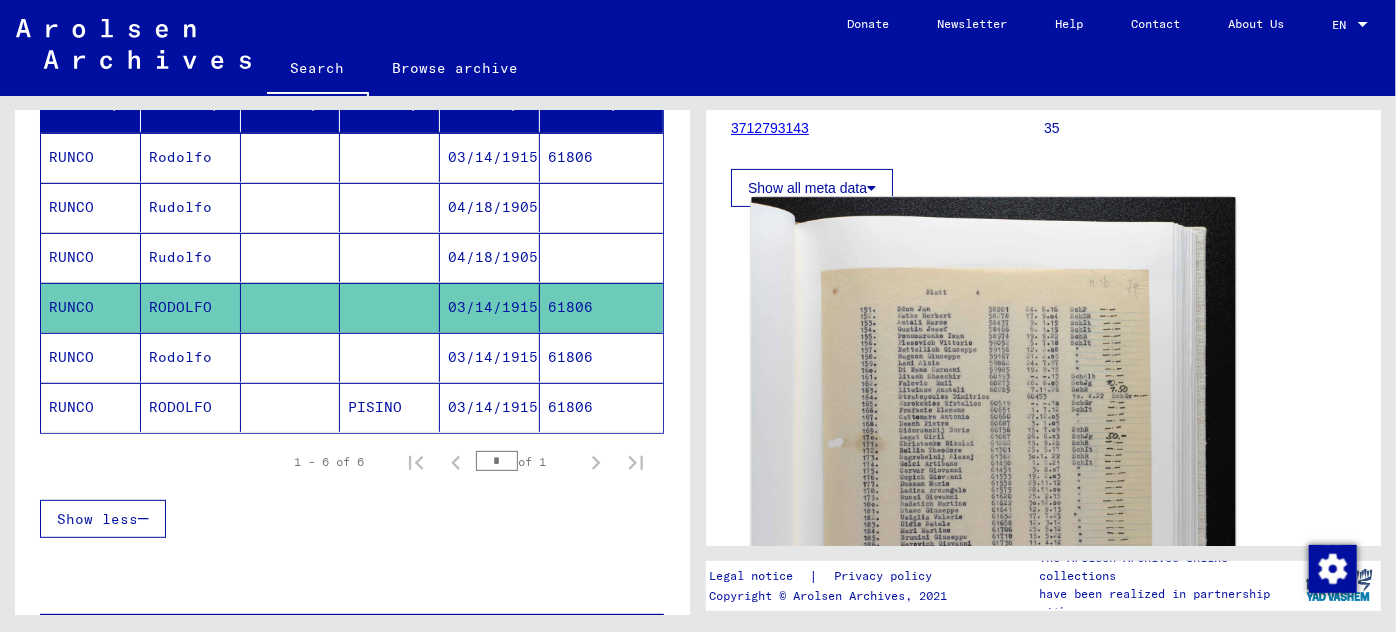 scroll, scrollTop: 363, scrollLeft: 0, axis: vertical 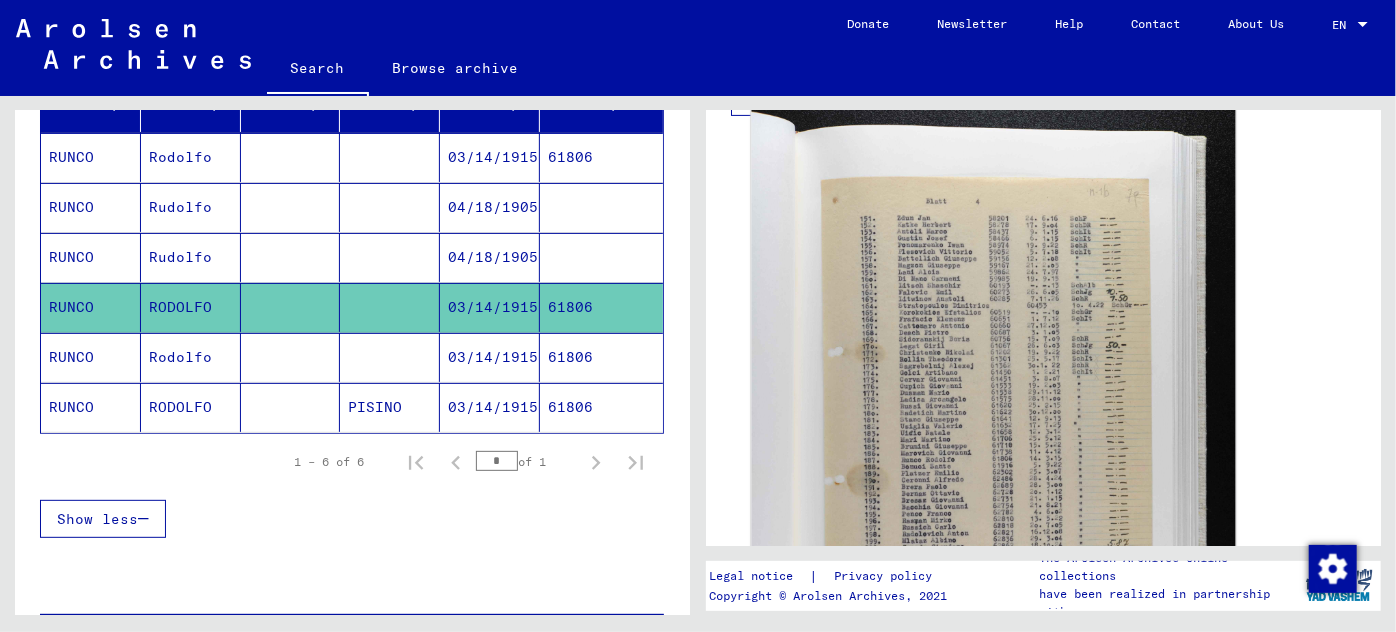 click 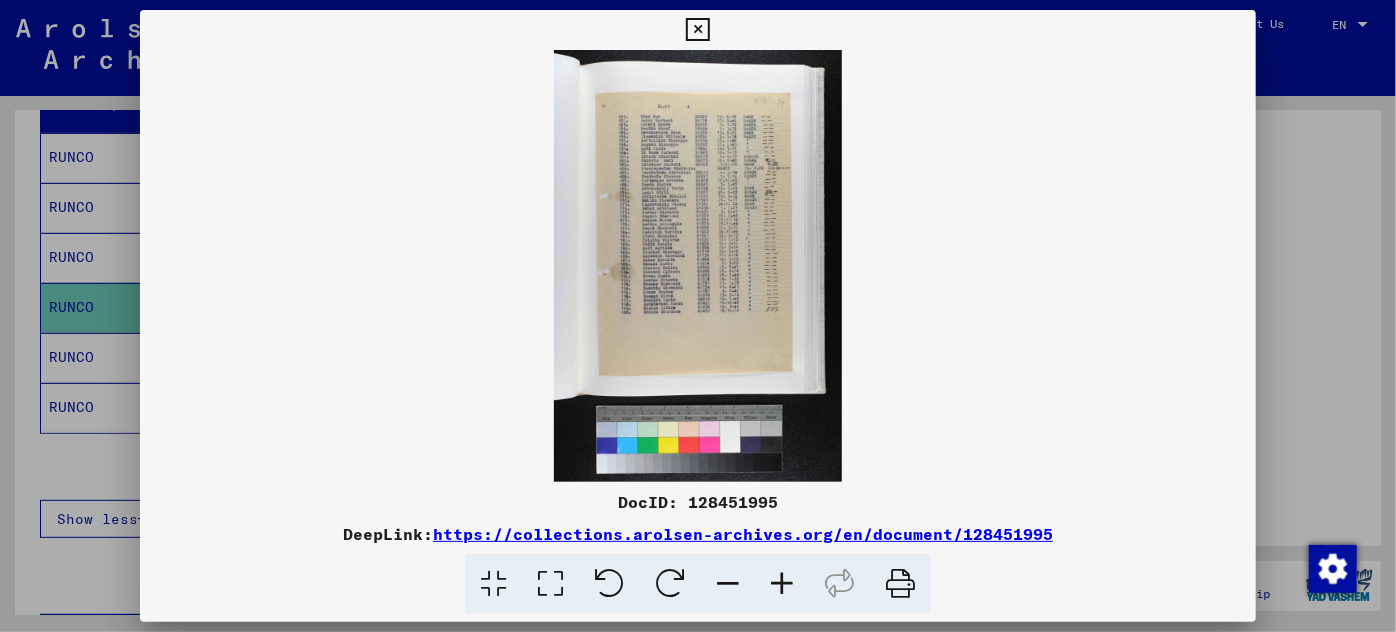 click at bounding box center (782, 584) 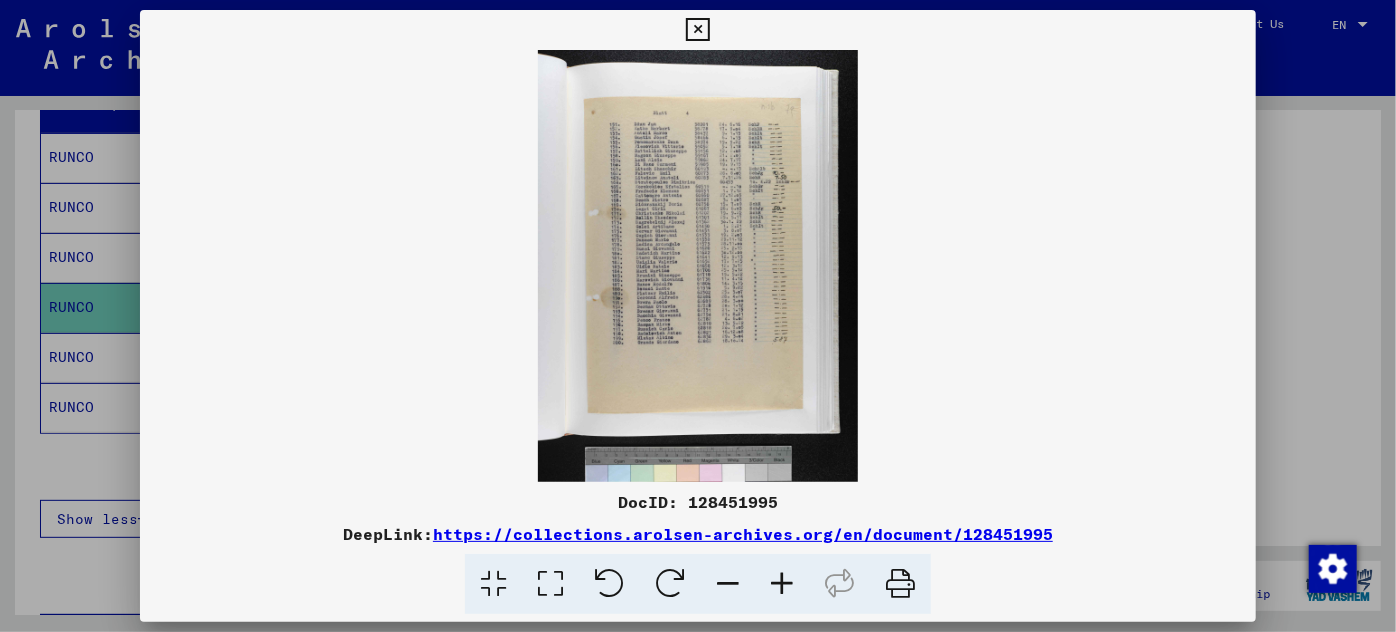 click at bounding box center (782, 584) 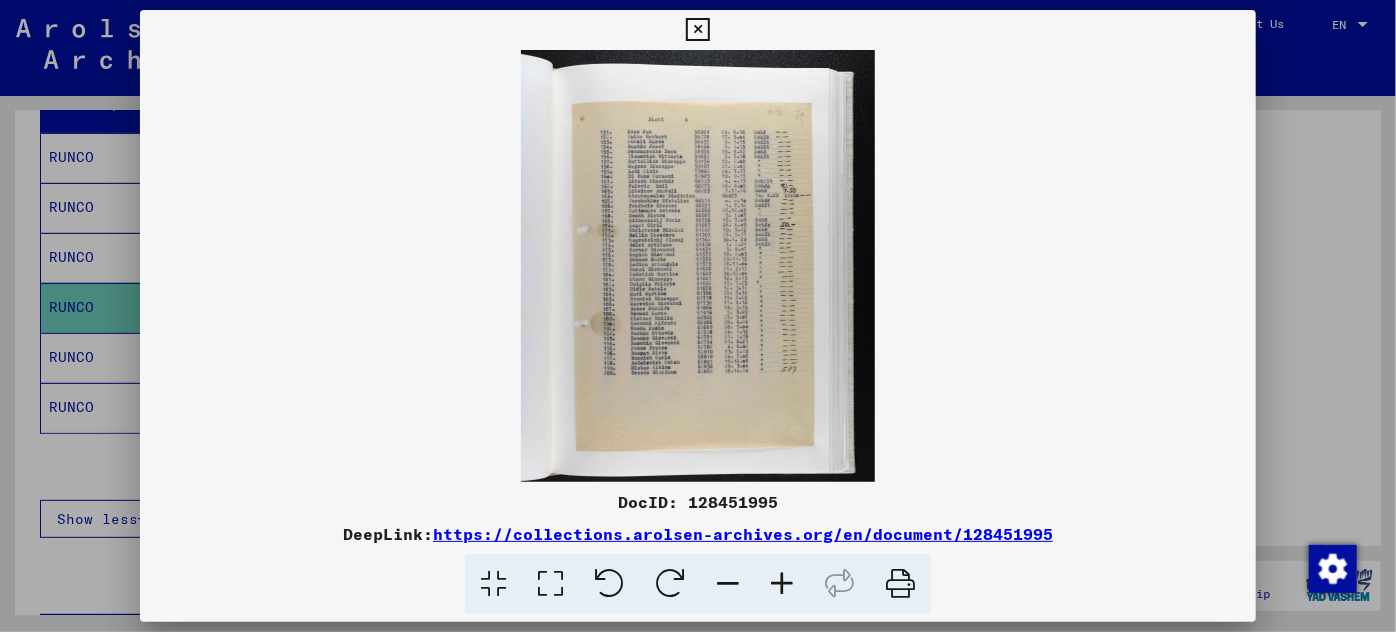 click at bounding box center (782, 584) 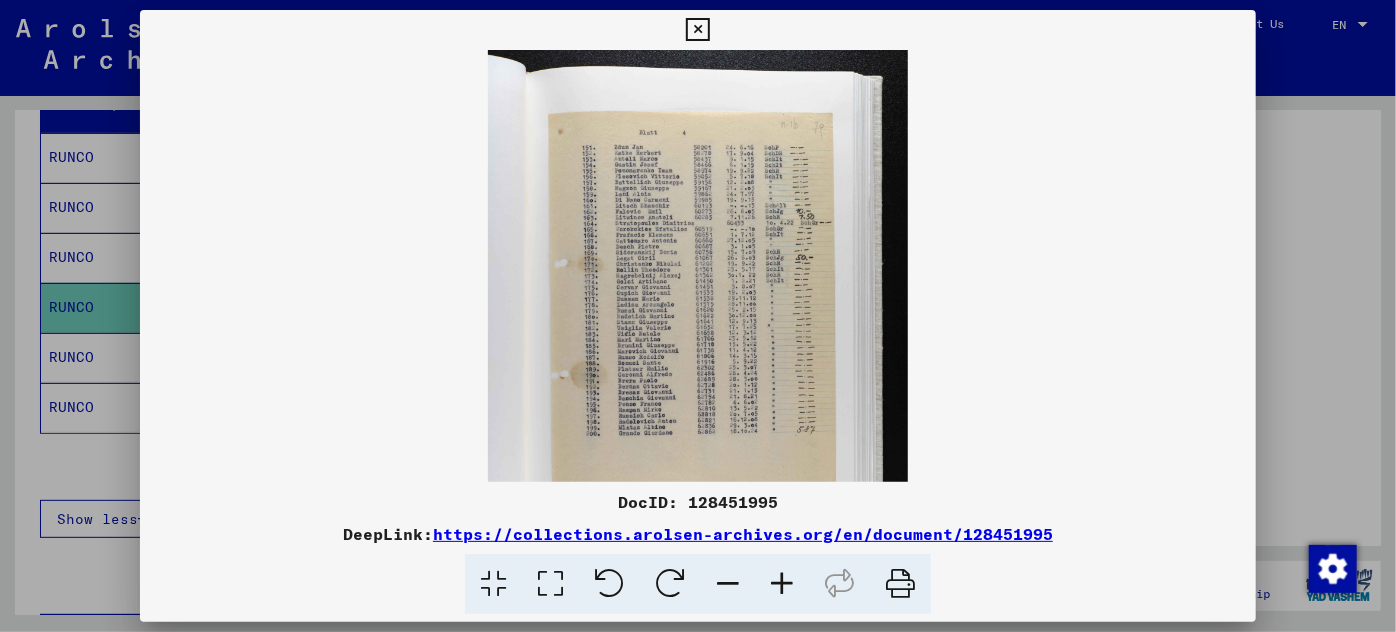 click at bounding box center (782, 584) 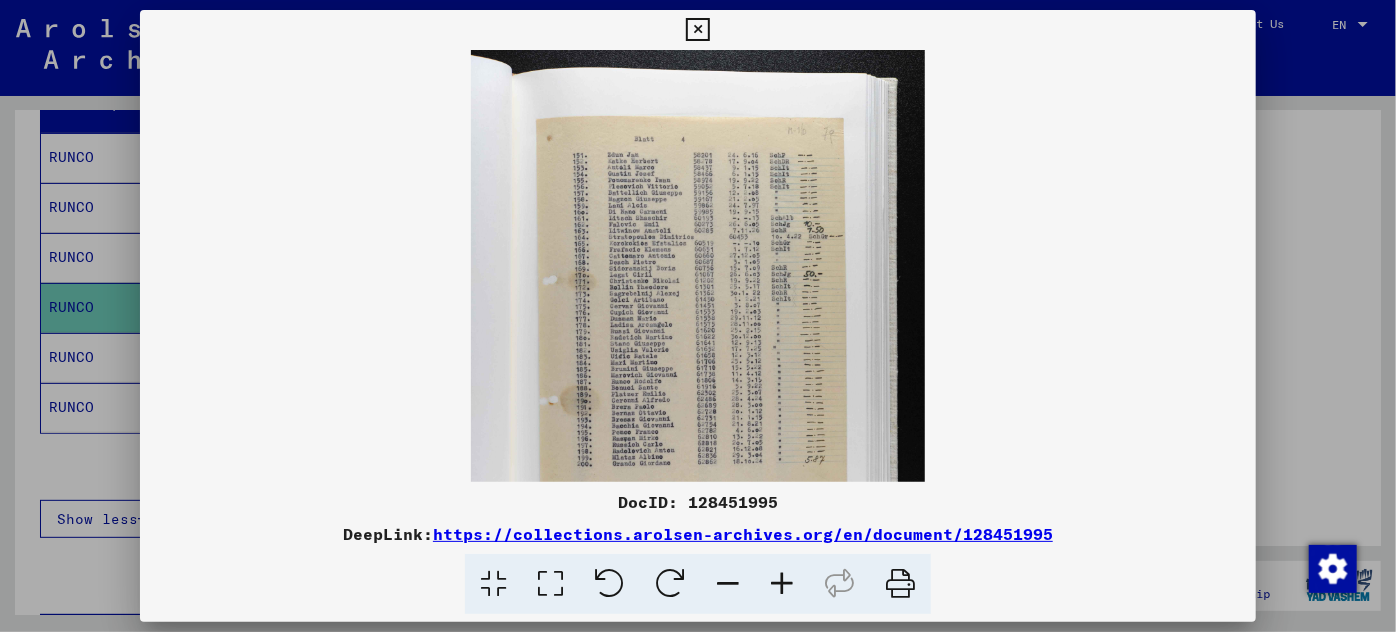 click at bounding box center [782, 584] 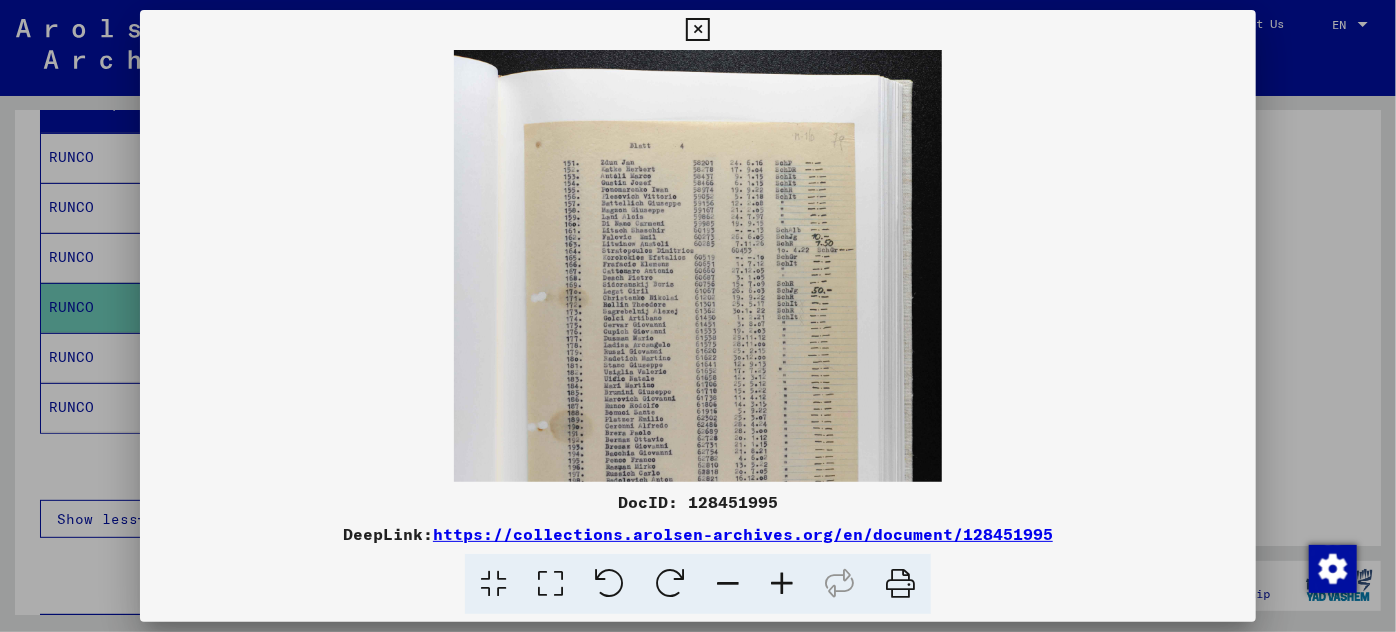 click at bounding box center [782, 584] 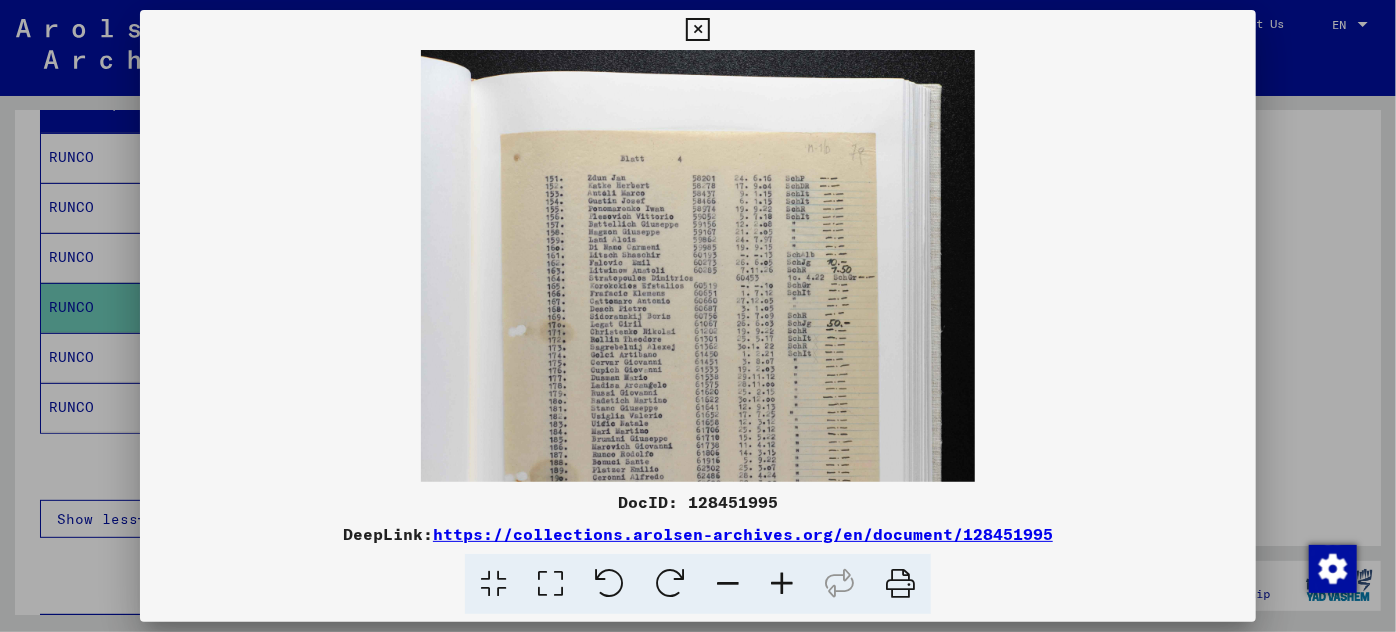 click at bounding box center [782, 584] 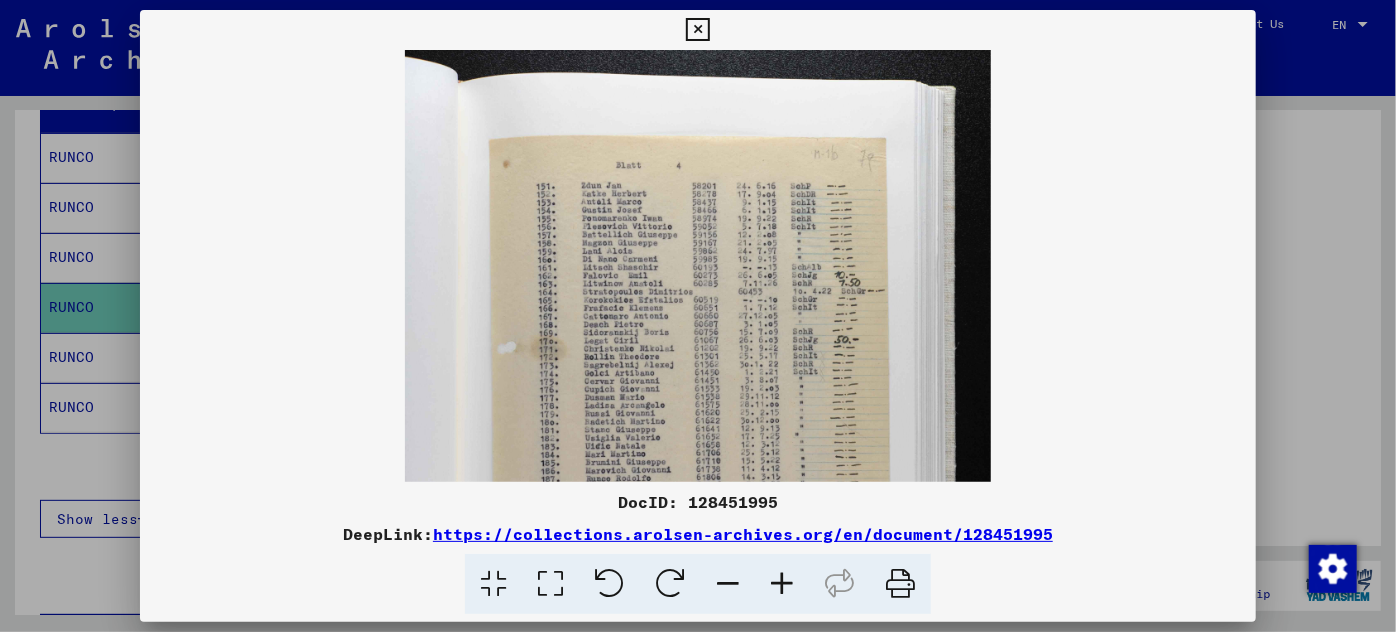 click at bounding box center [782, 584] 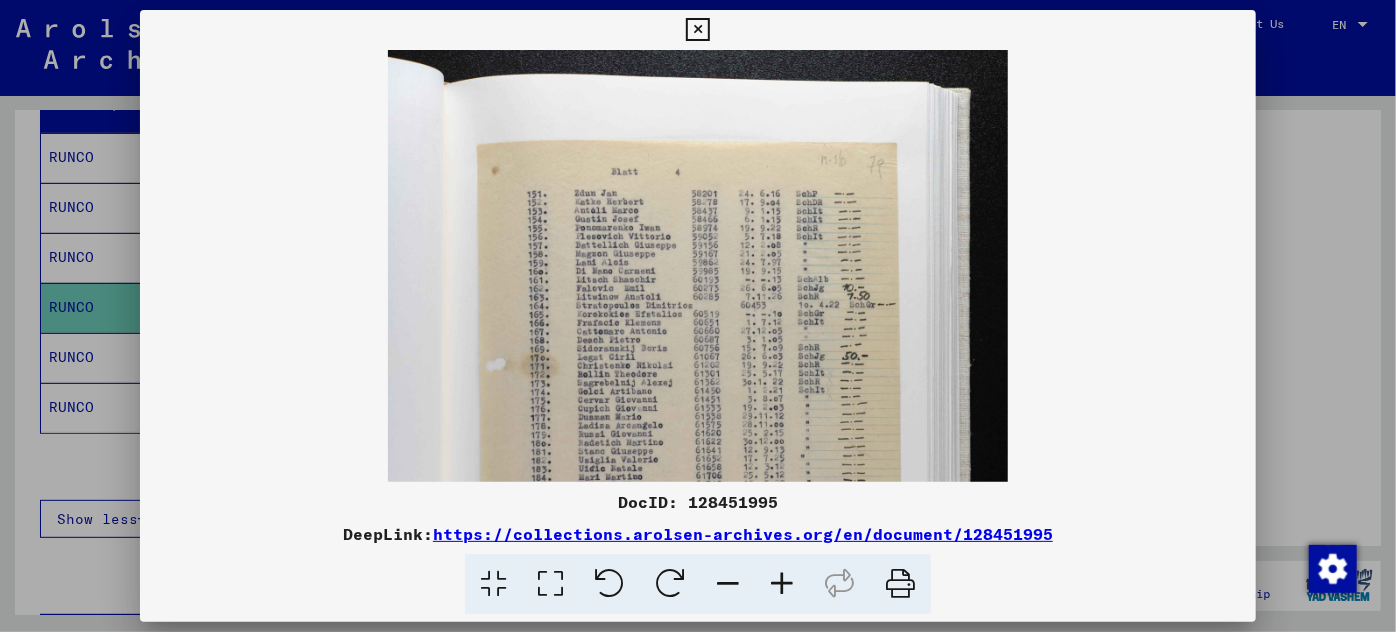 click at bounding box center [782, 584] 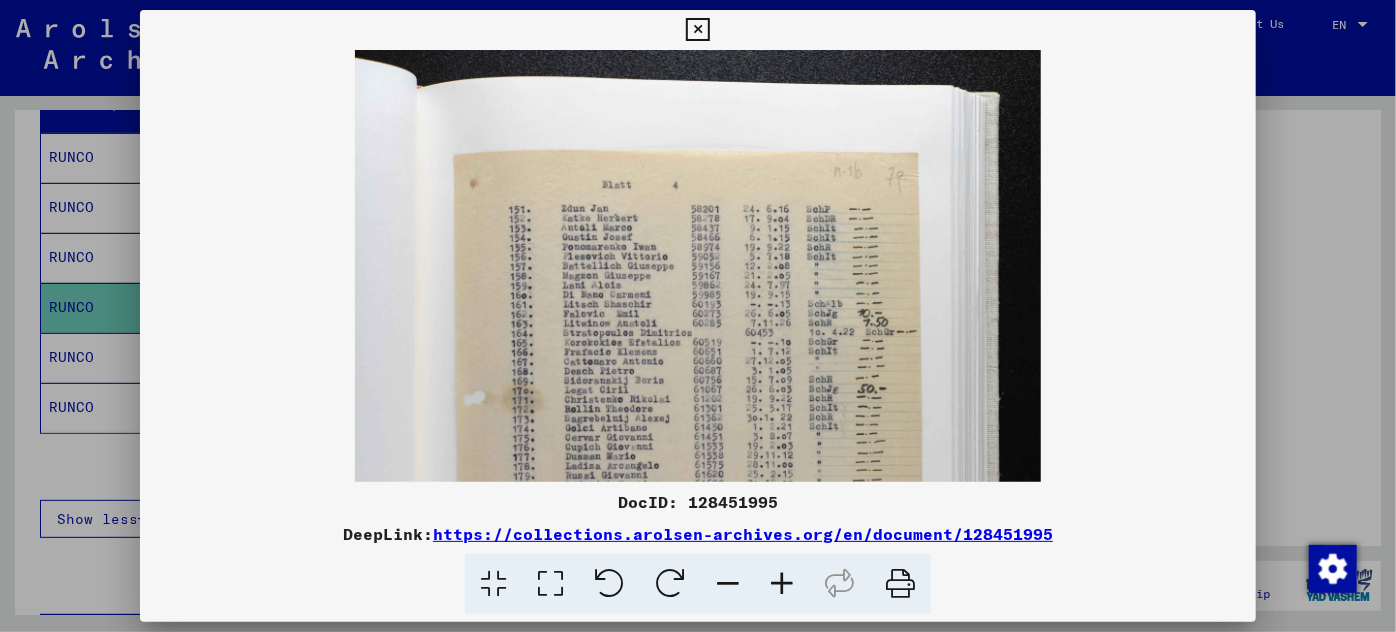 click at bounding box center [782, 584] 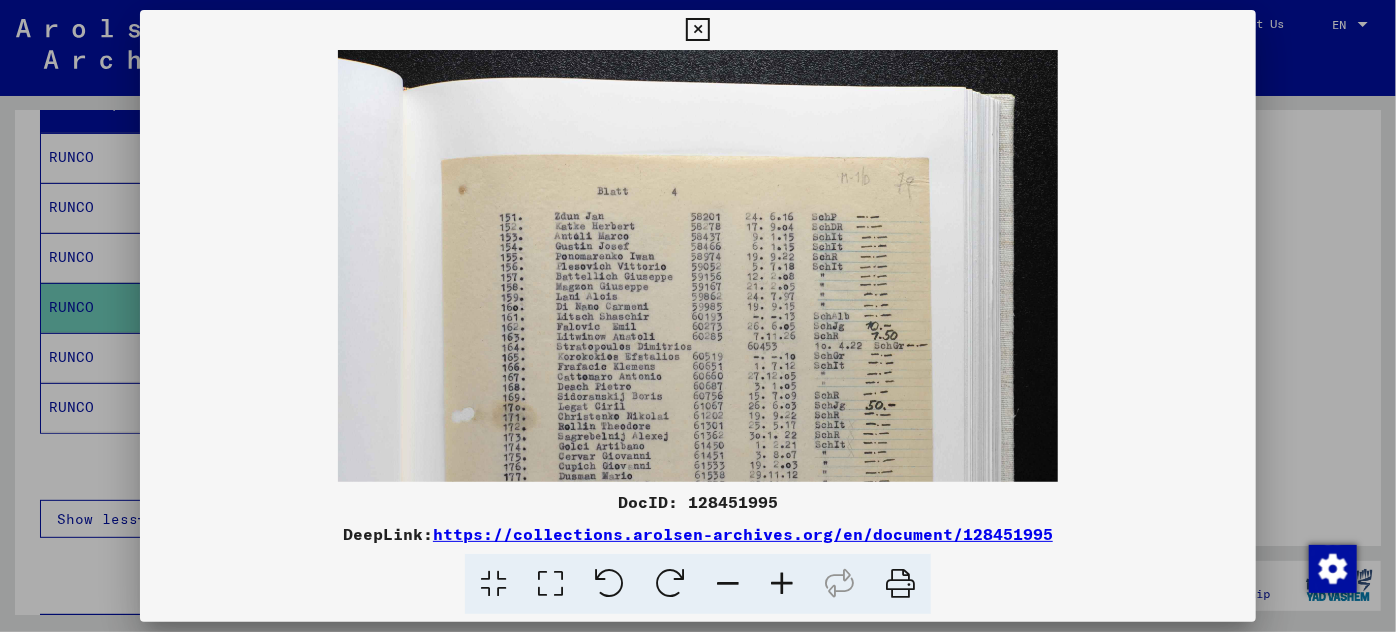 click at bounding box center (782, 584) 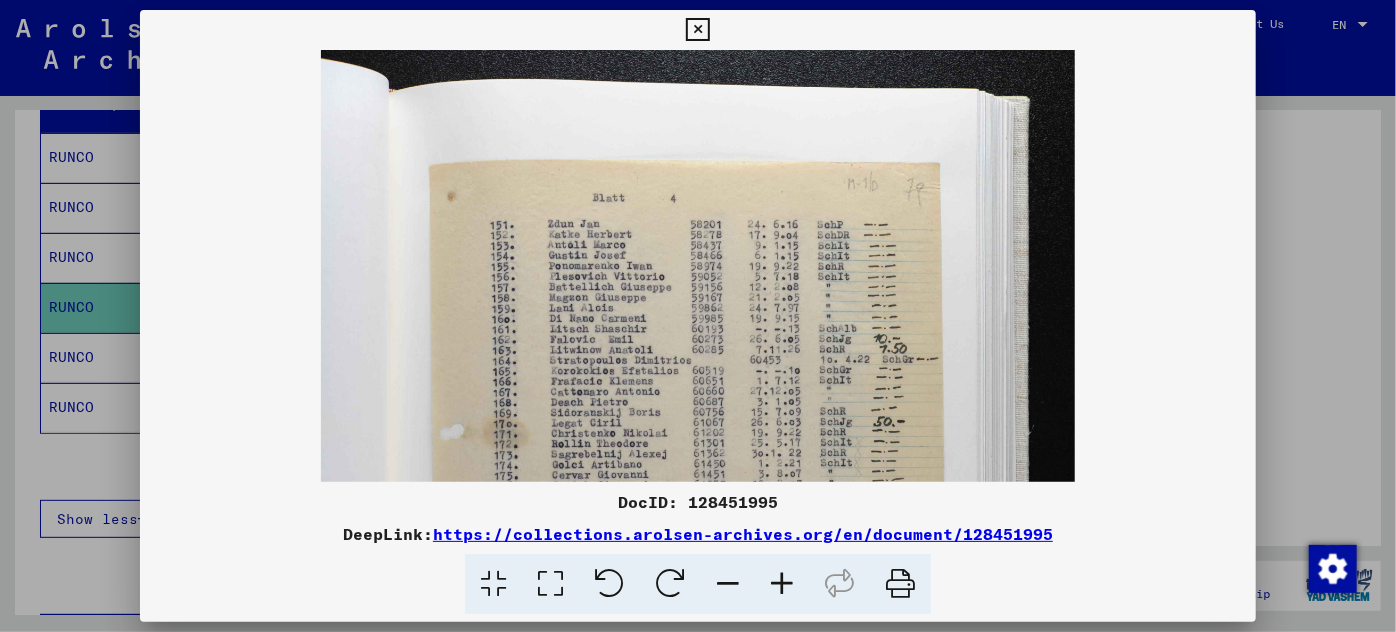 click at bounding box center (782, 584) 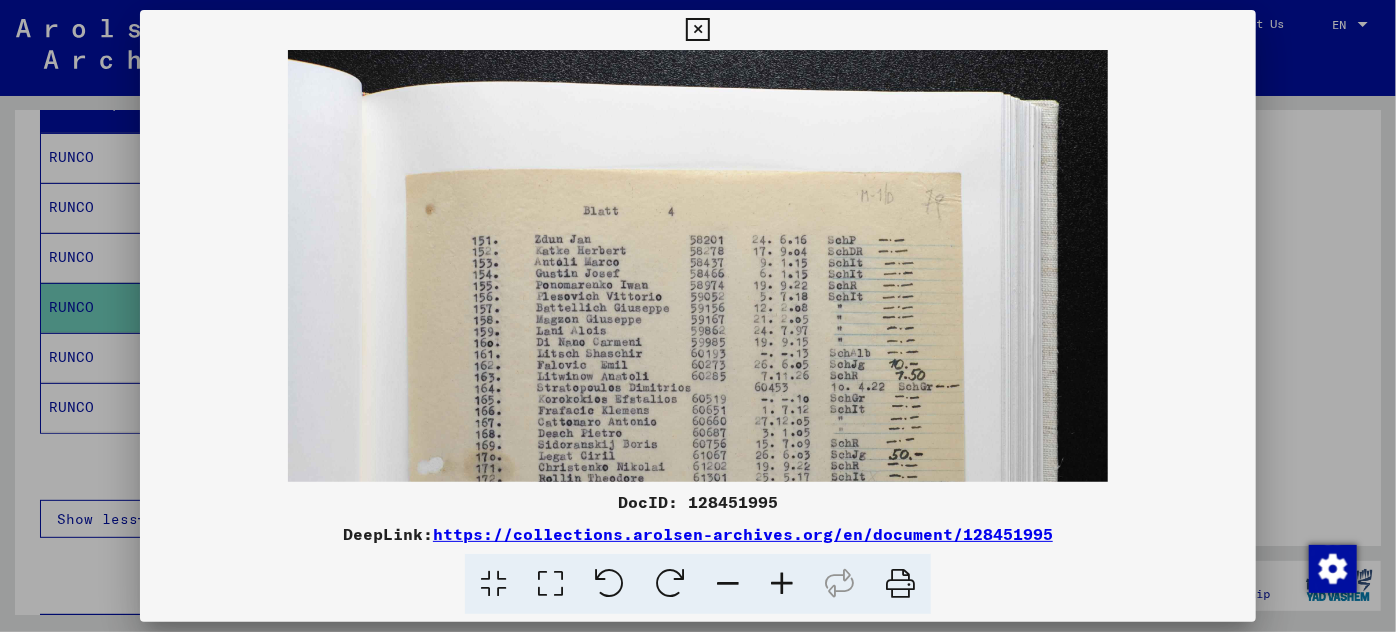 click at bounding box center (782, 584) 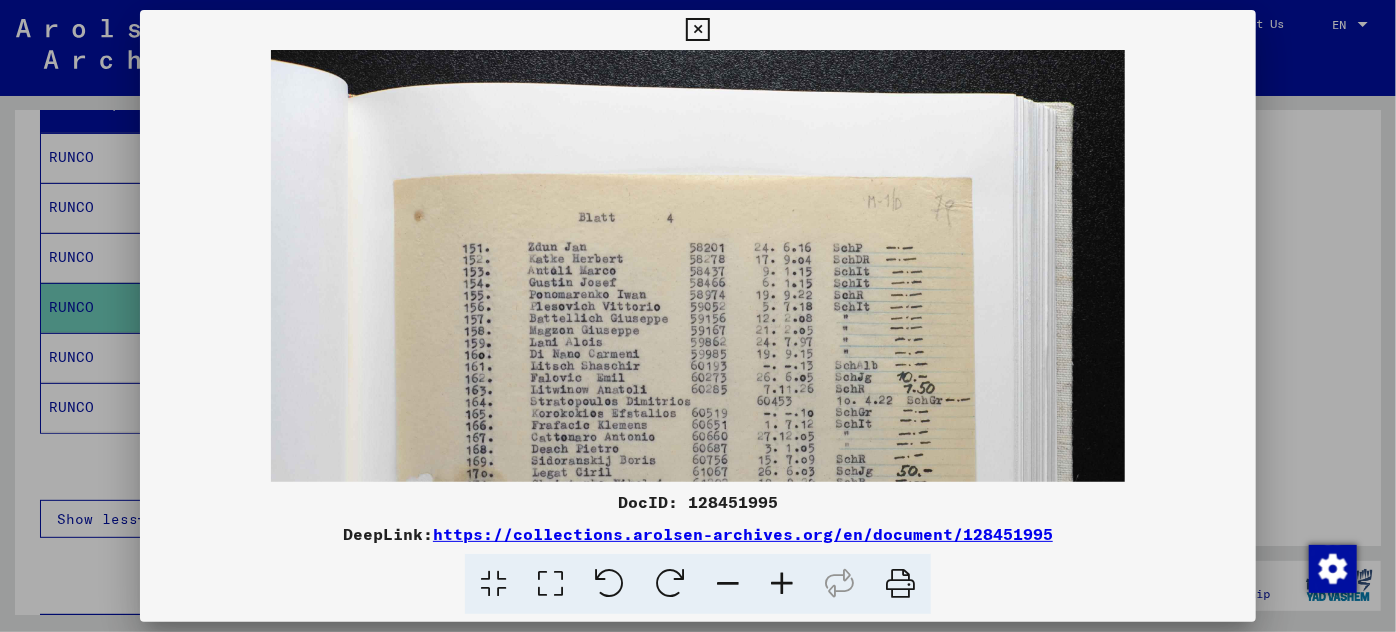 click at bounding box center [782, 584] 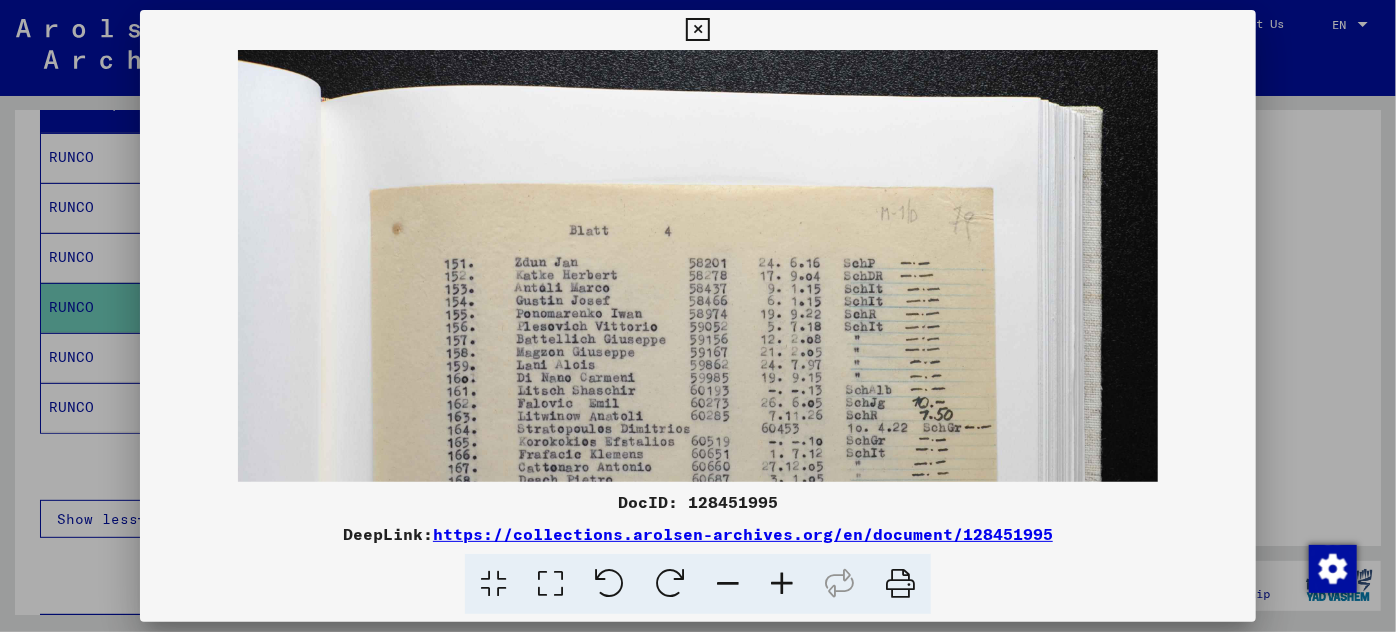 click at bounding box center [782, 584] 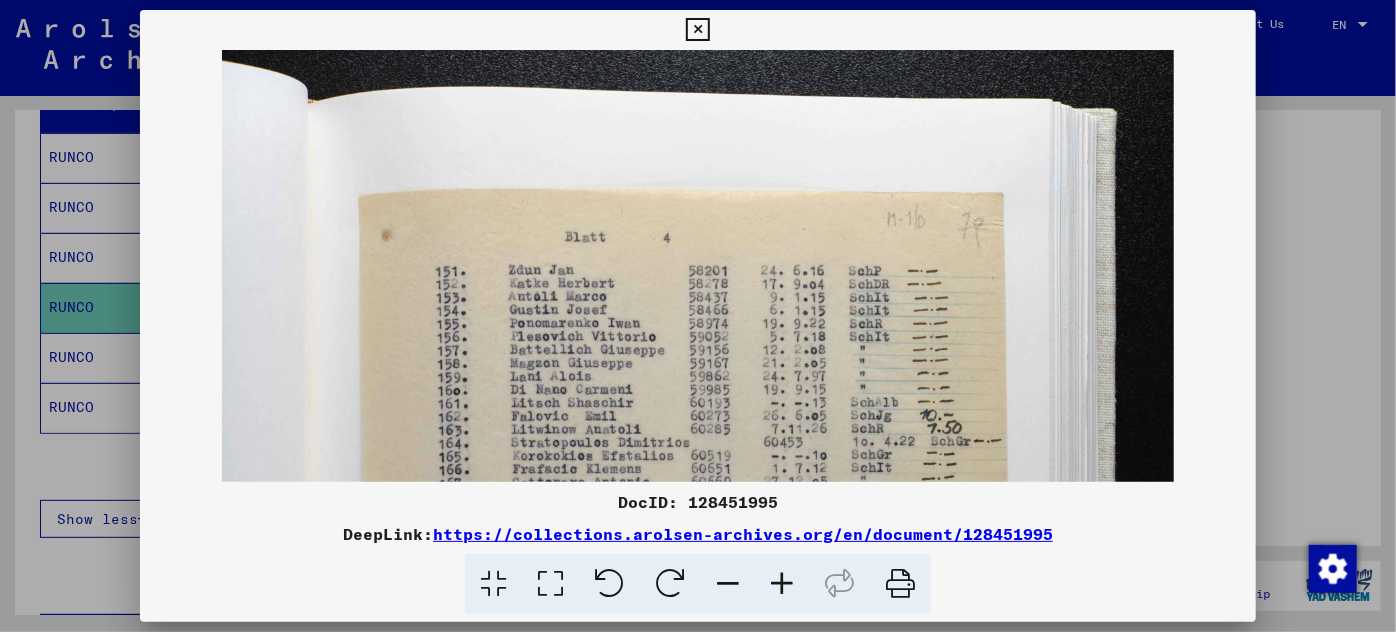 click at bounding box center (782, 584) 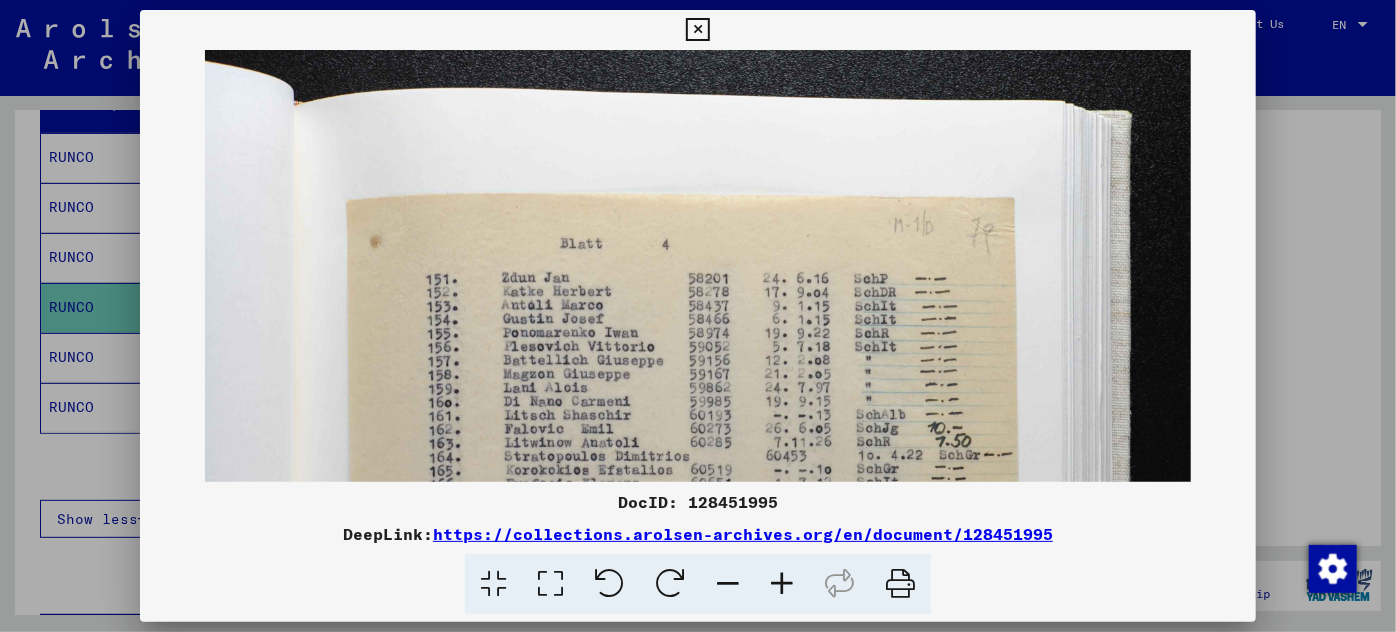 click at bounding box center [782, 584] 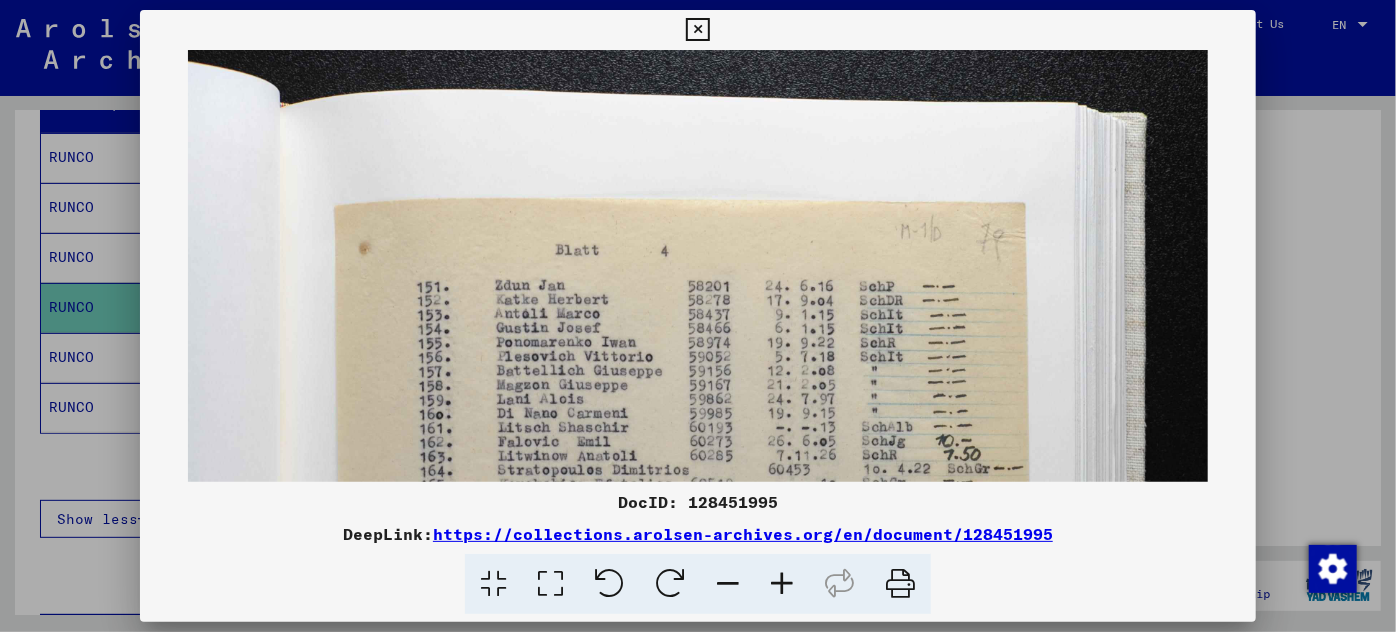 click at bounding box center (782, 584) 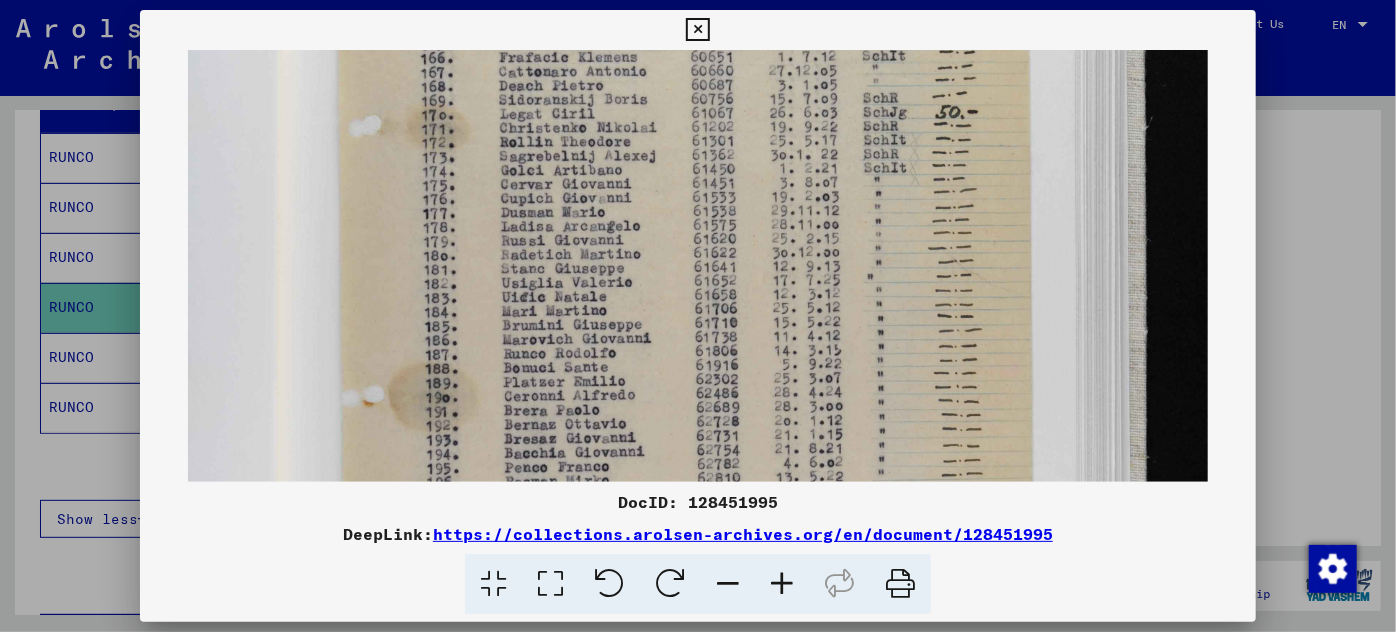 scroll, scrollTop: 446, scrollLeft: 0, axis: vertical 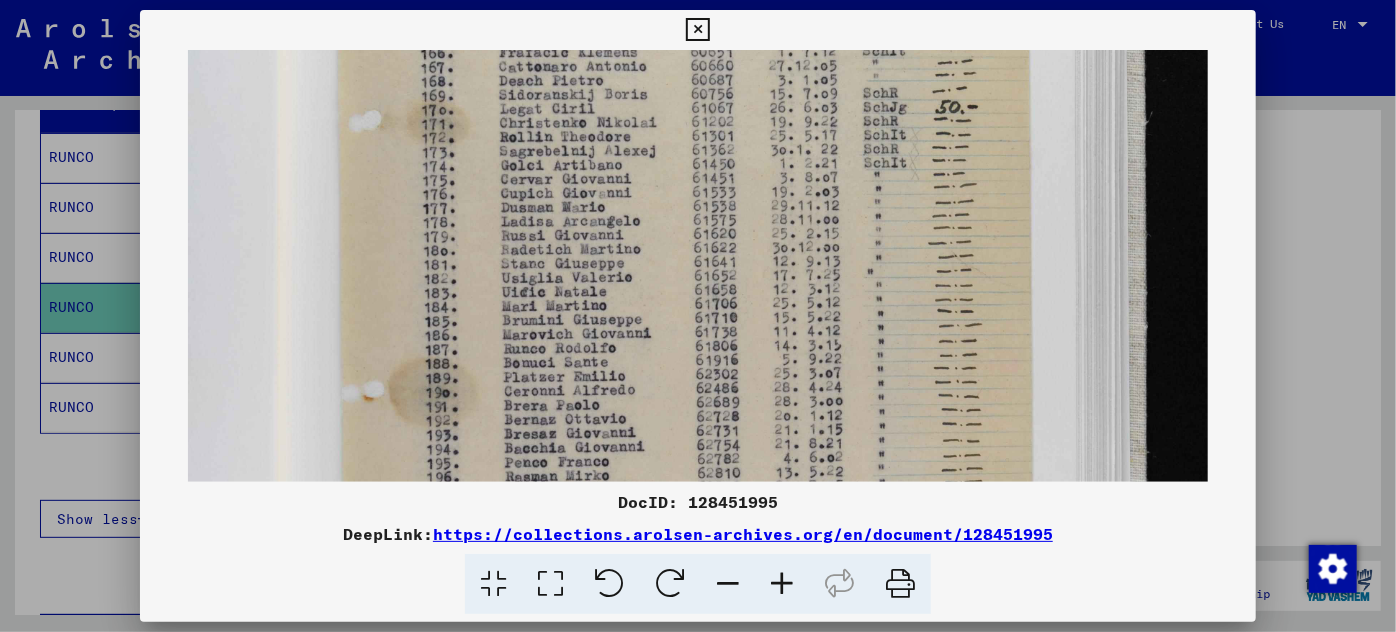 drag, startPoint x: 638, startPoint y: 434, endPoint x: 592, endPoint y: -9, distance: 445.38187 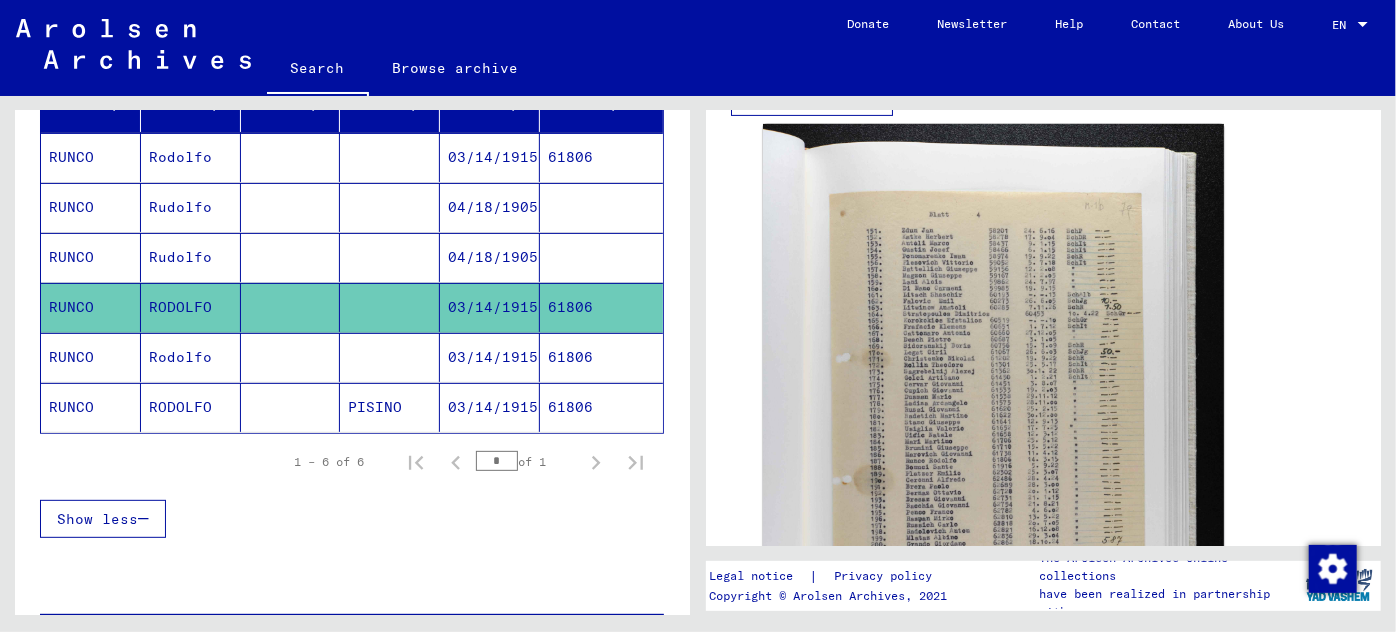 click on "03/14/1915" at bounding box center (490, 407) 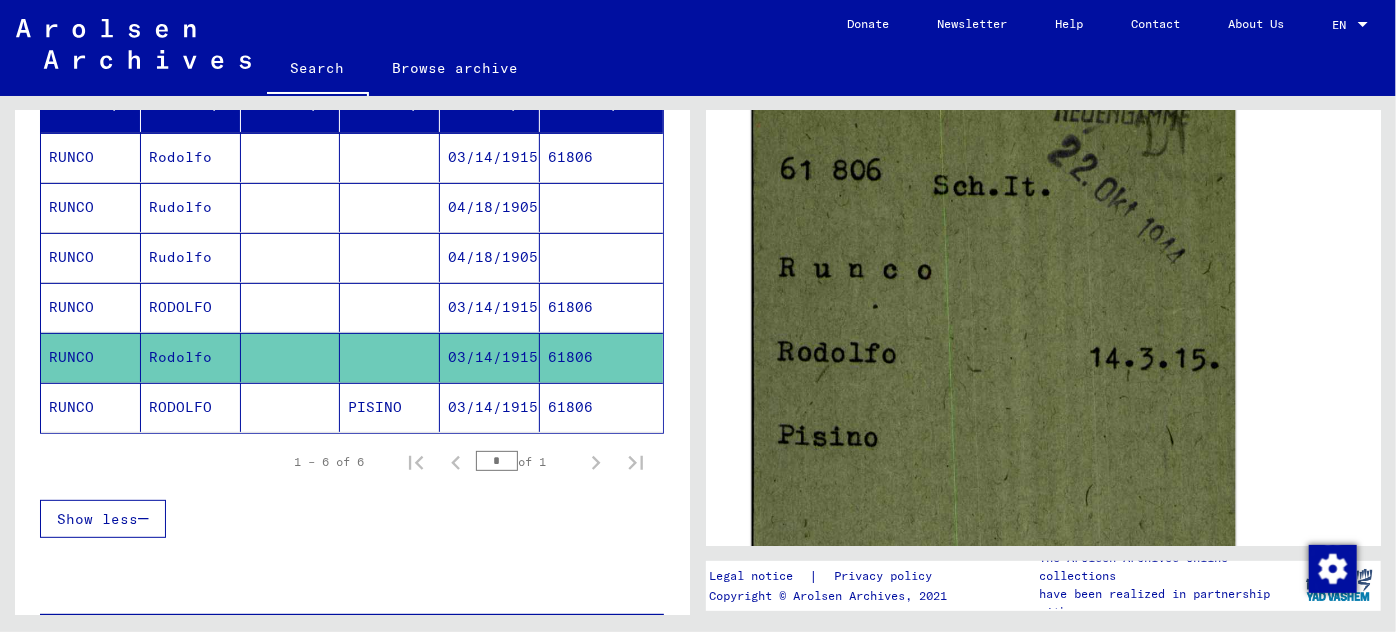 scroll, scrollTop: 272, scrollLeft: 0, axis: vertical 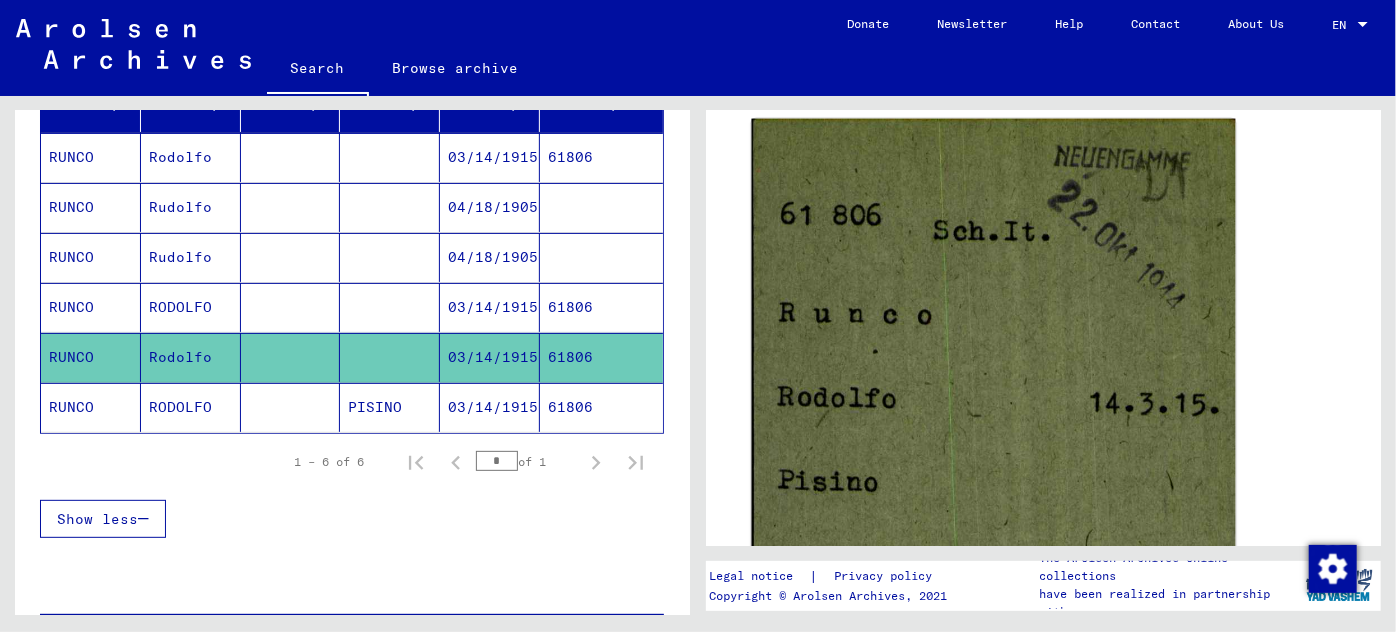 click 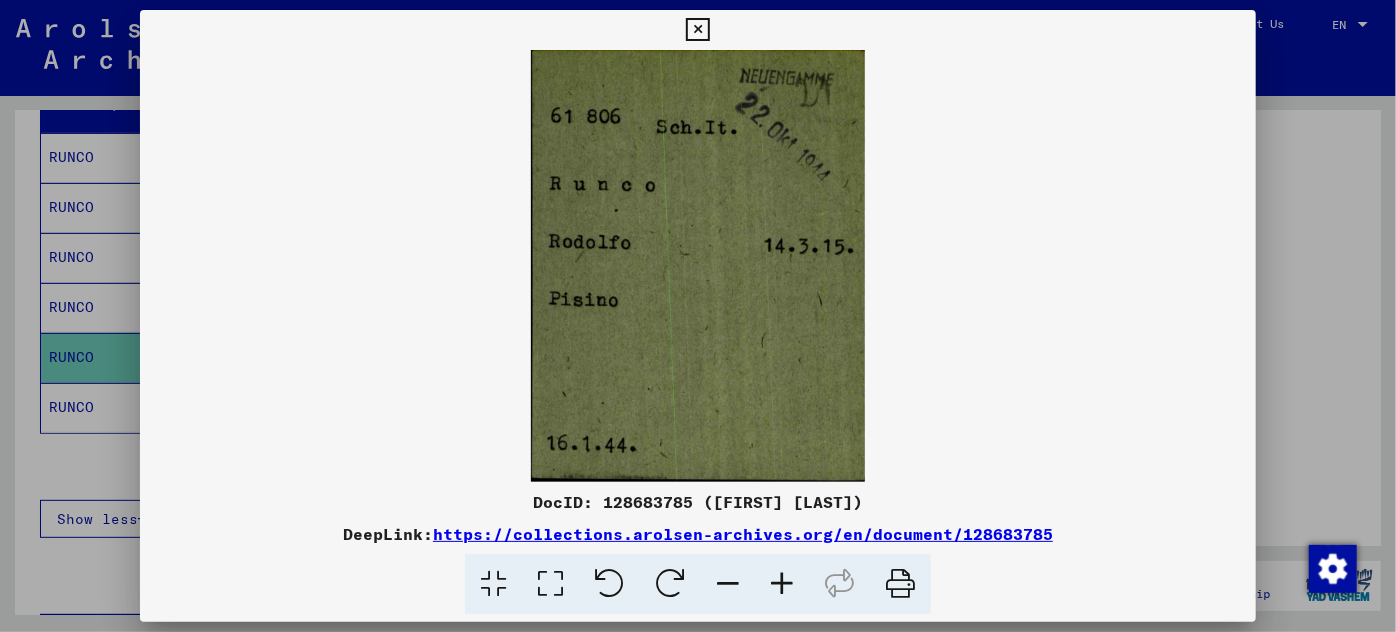 click at bounding box center [698, 316] 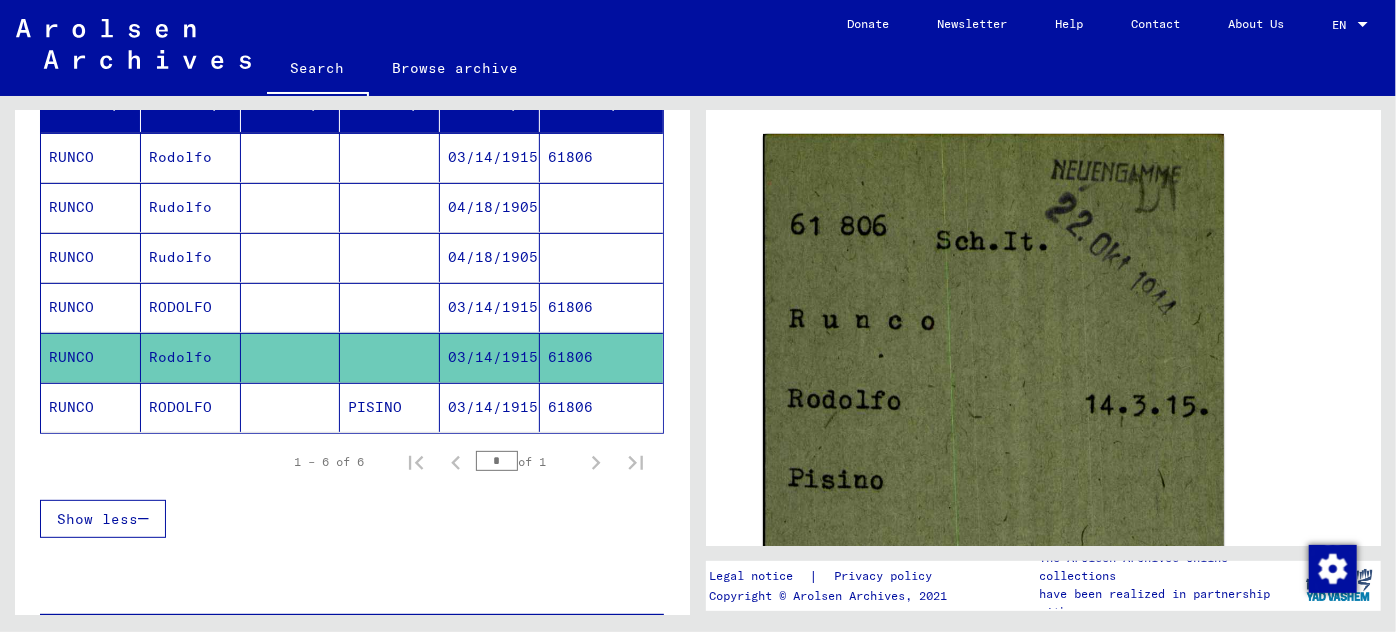 click on "03/14/1915" at bounding box center [490, 207] 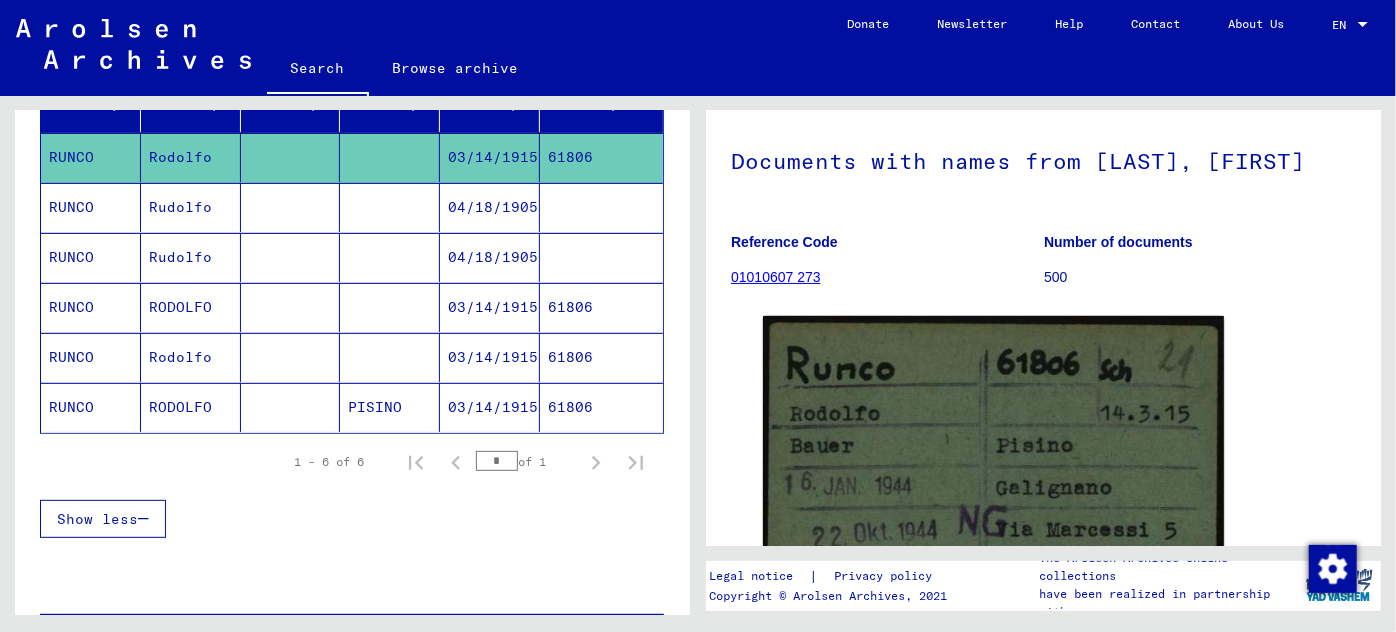 scroll, scrollTop: 181, scrollLeft: 0, axis: vertical 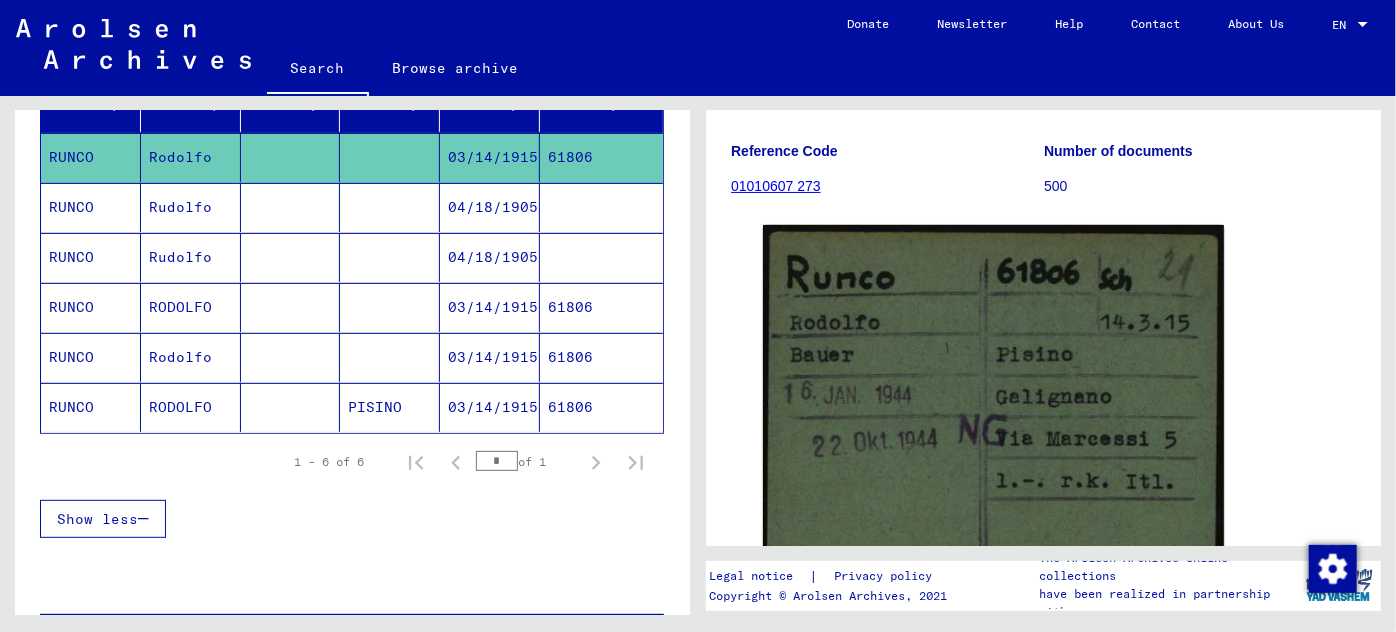 click on "03/14/1915" at bounding box center [490, 357] 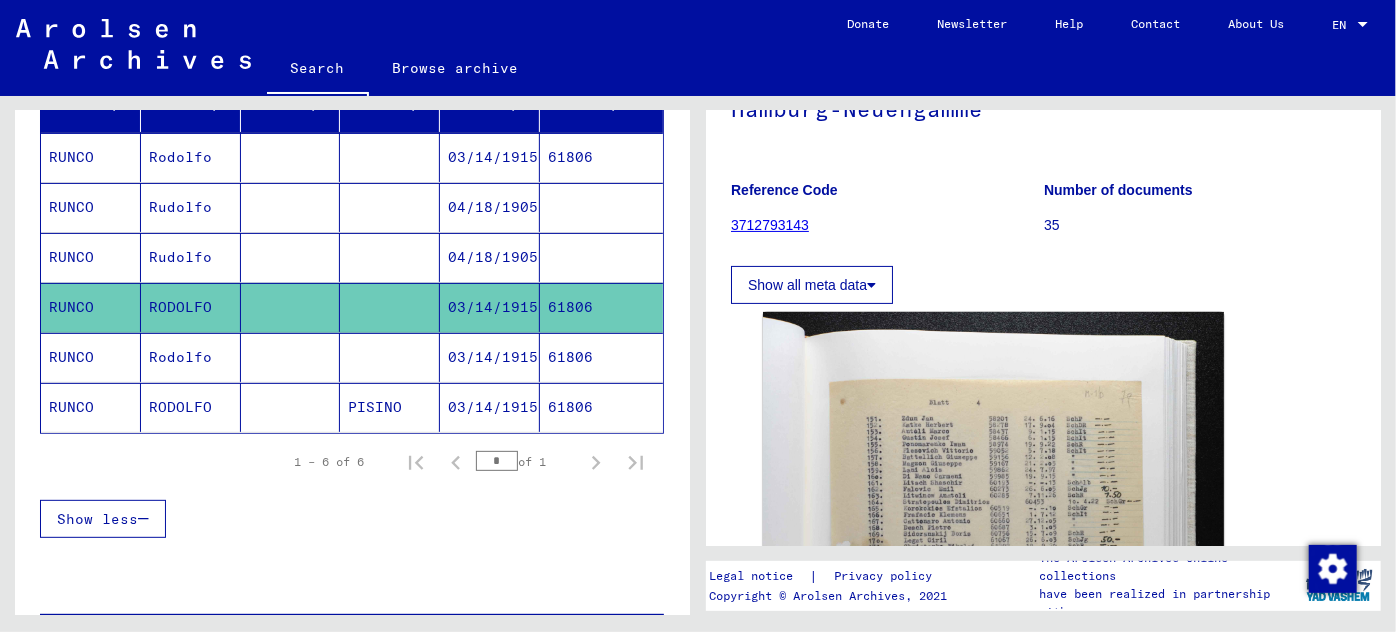 scroll, scrollTop: 181, scrollLeft: 0, axis: vertical 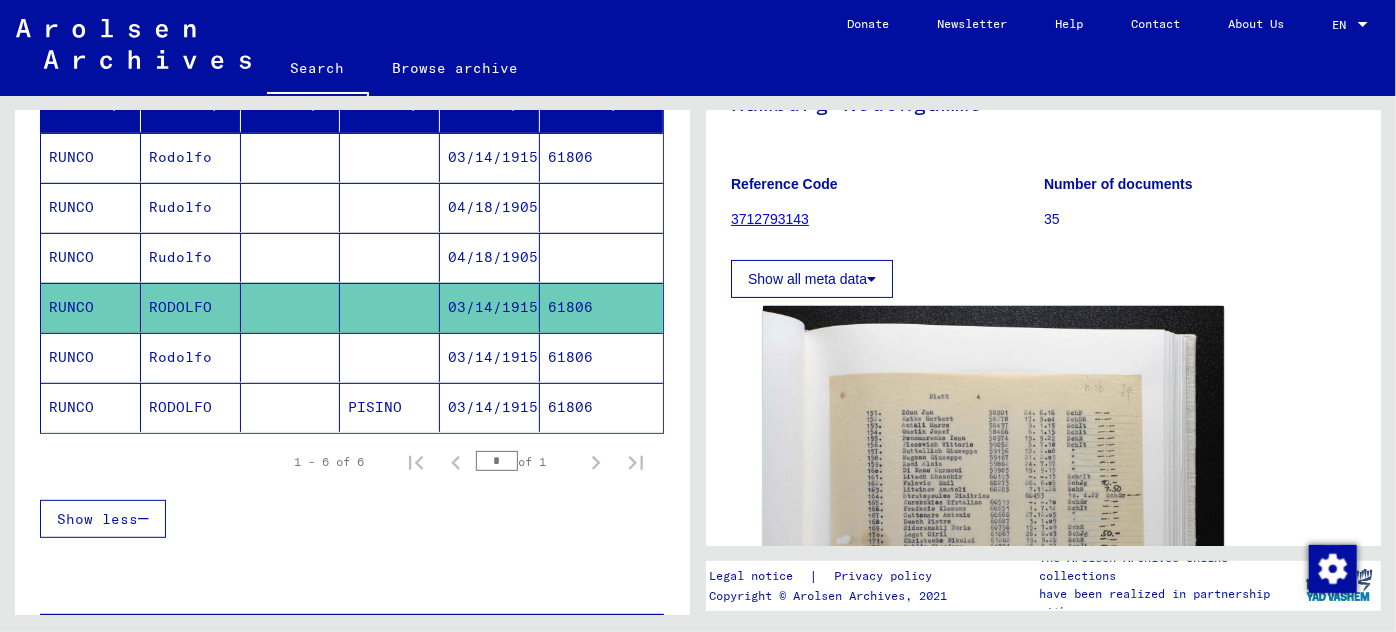 drag, startPoint x: 502, startPoint y: 349, endPoint x: 513, endPoint y: 346, distance: 11.401754 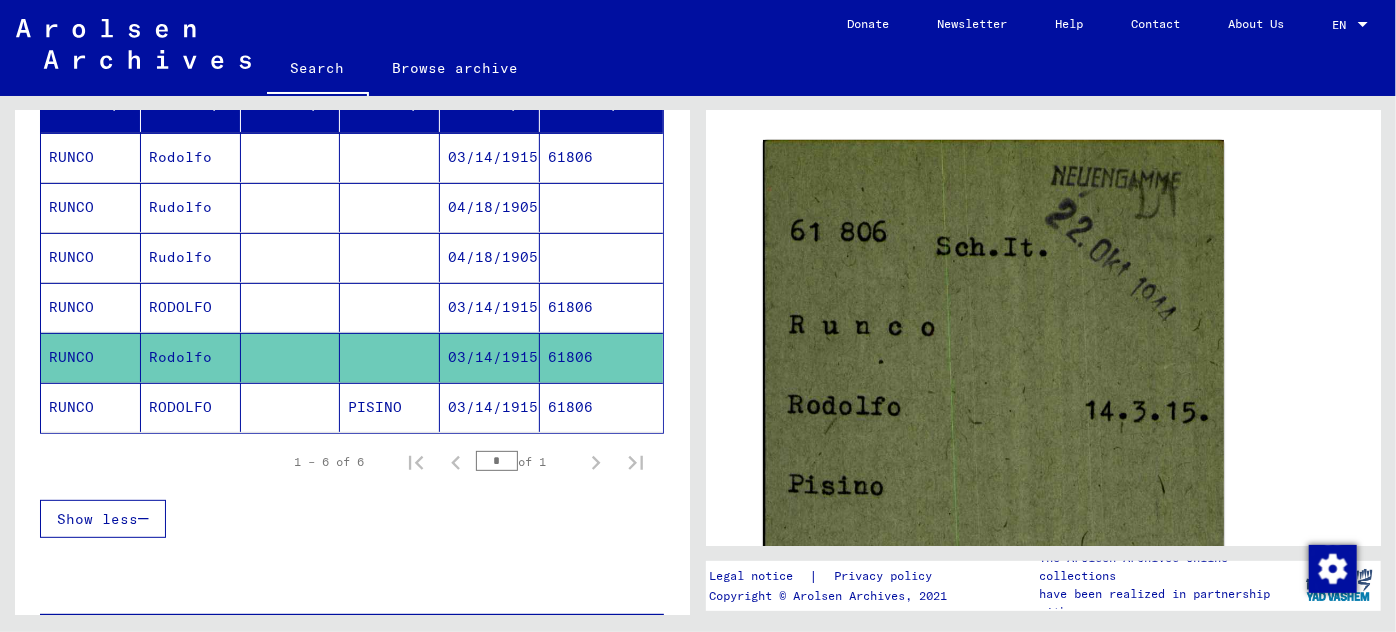 scroll, scrollTop: 363, scrollLeft: 0, axis: vertical 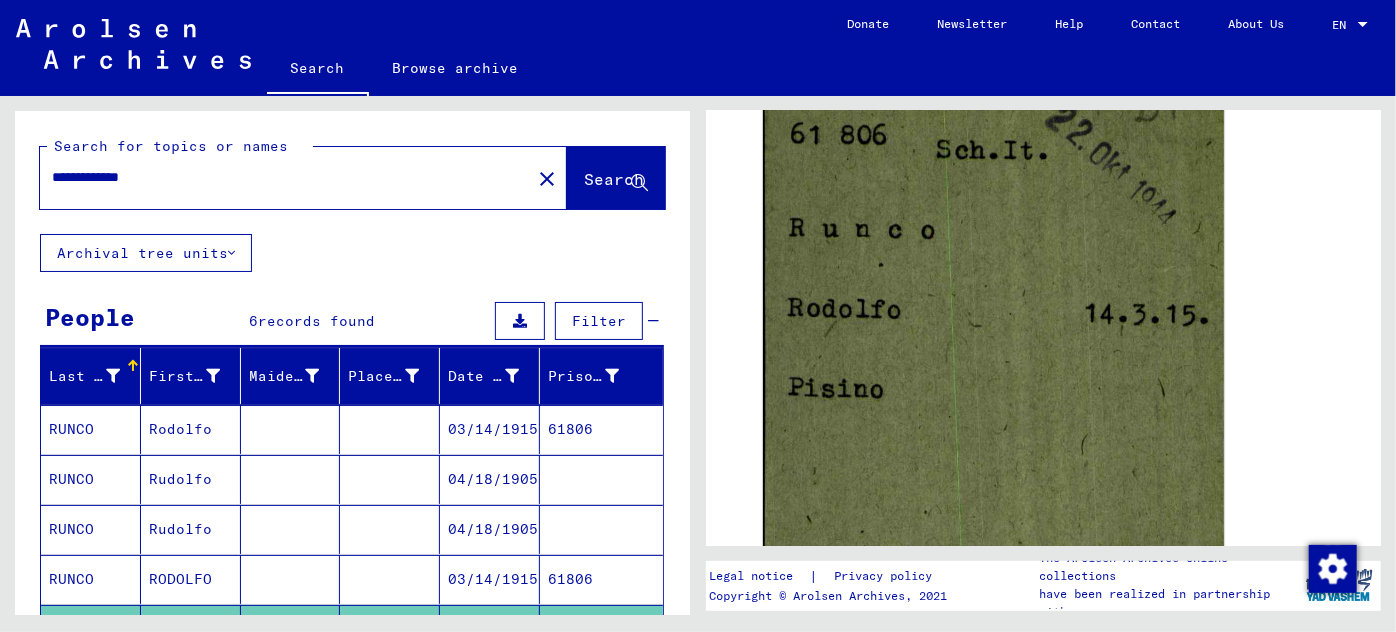 drag, startPoint x: 178, startPoint y: 180, endPoint x: 12, endPoint y: 178, distance: 166.01205 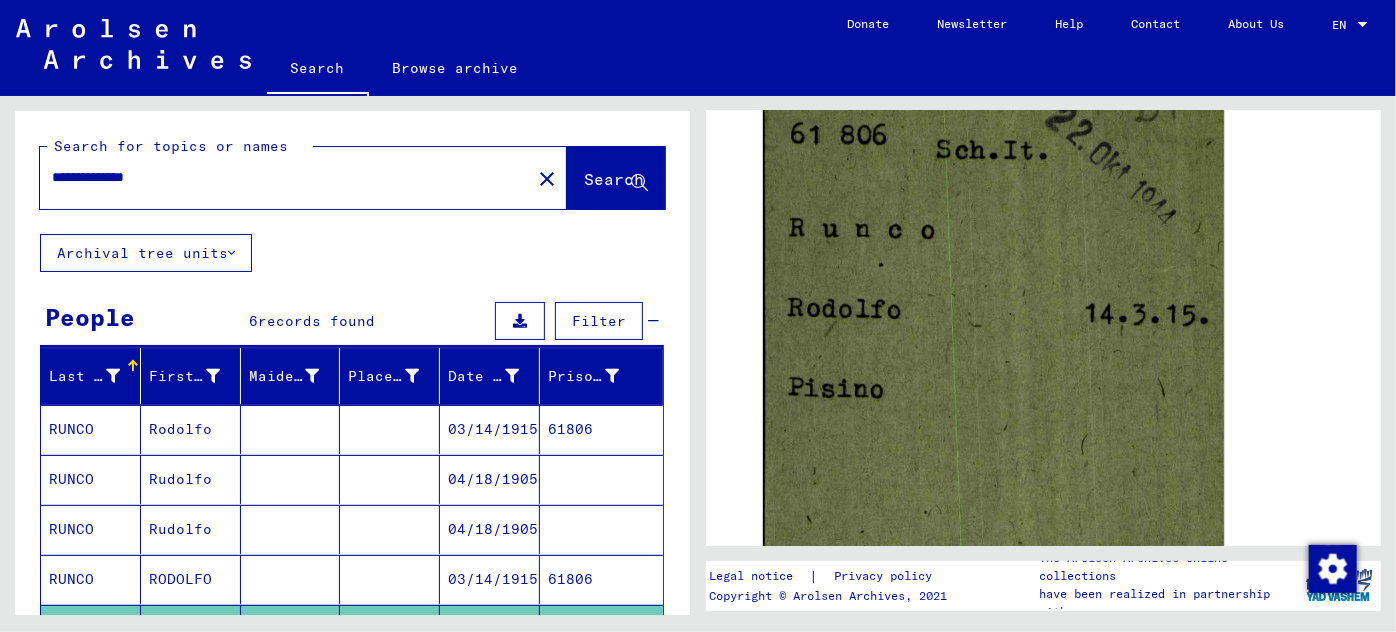 type on "**********" 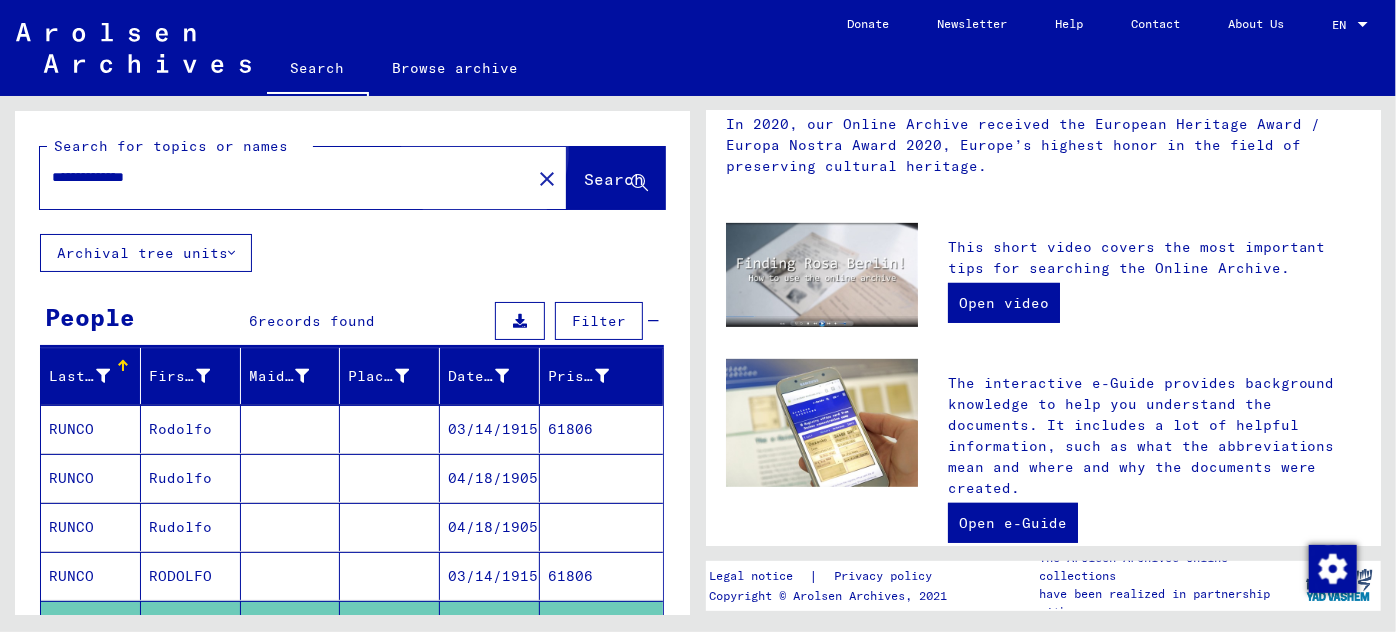 scroll, scrollTop: 0, scrollLeft: 0, axis: both 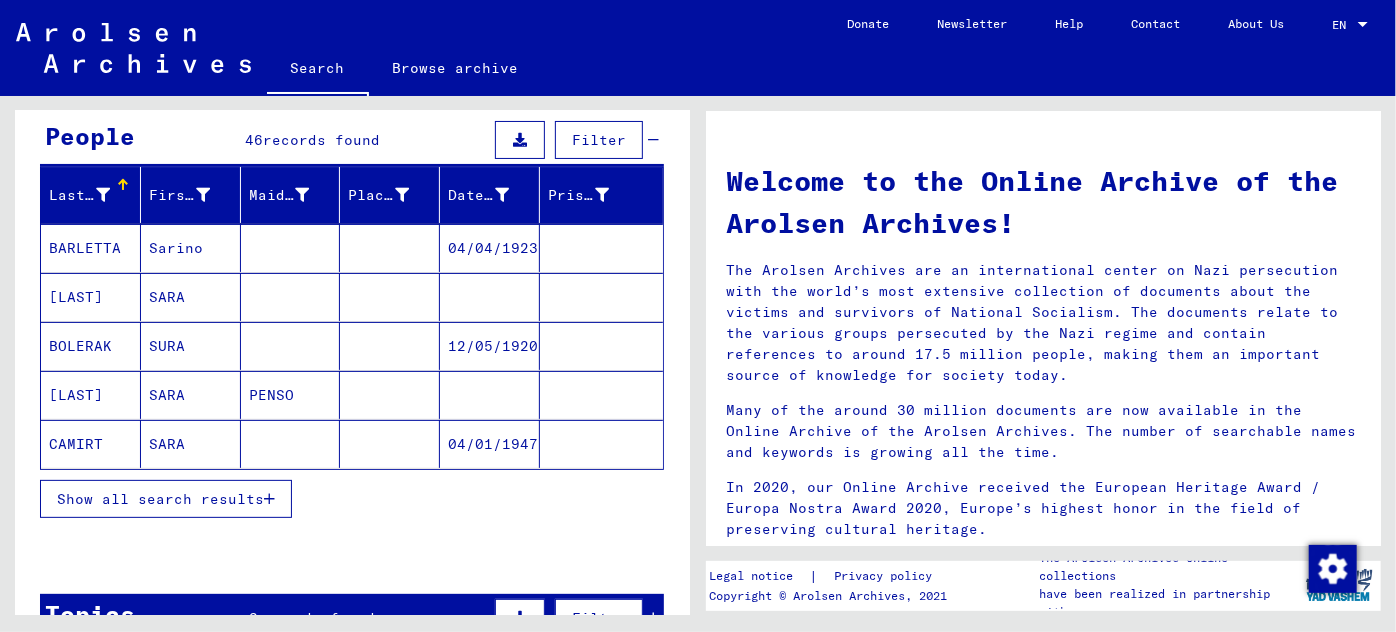 click at bounding box center (269, 499) 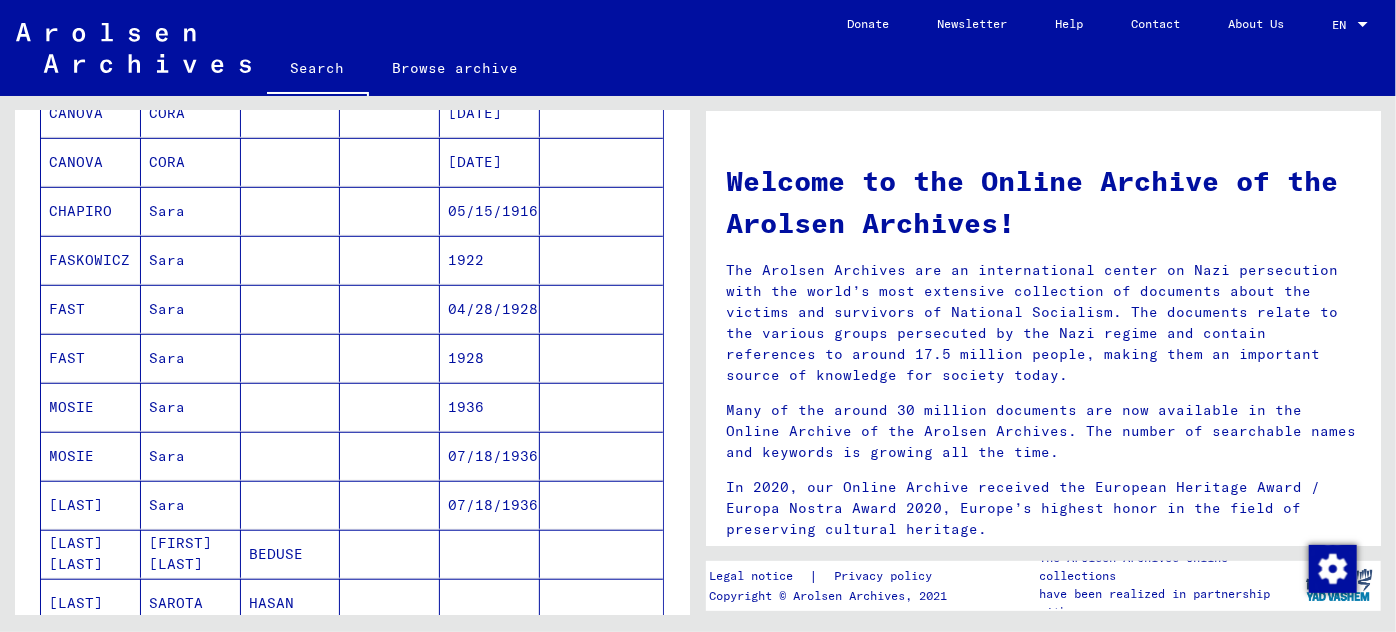 scroll, scrollTop: 909, scrollLeft: 0, axis: vertical 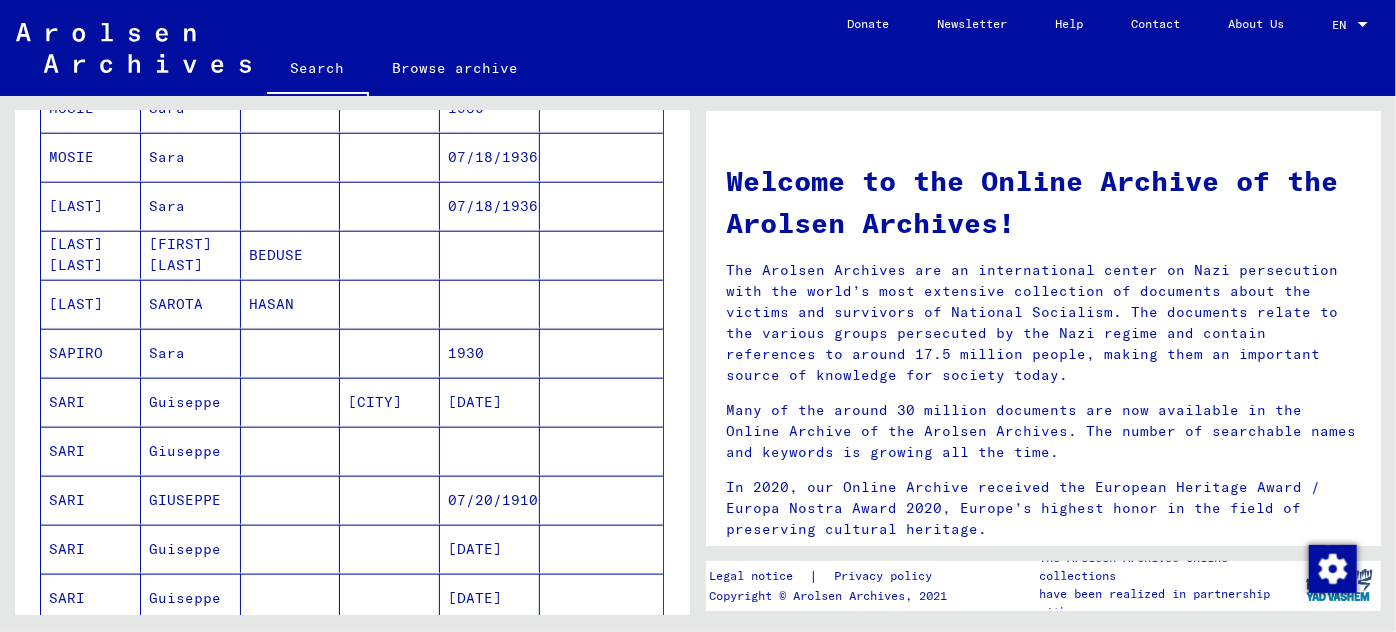 click on "[DATE]" at bounding box center (490, 451) 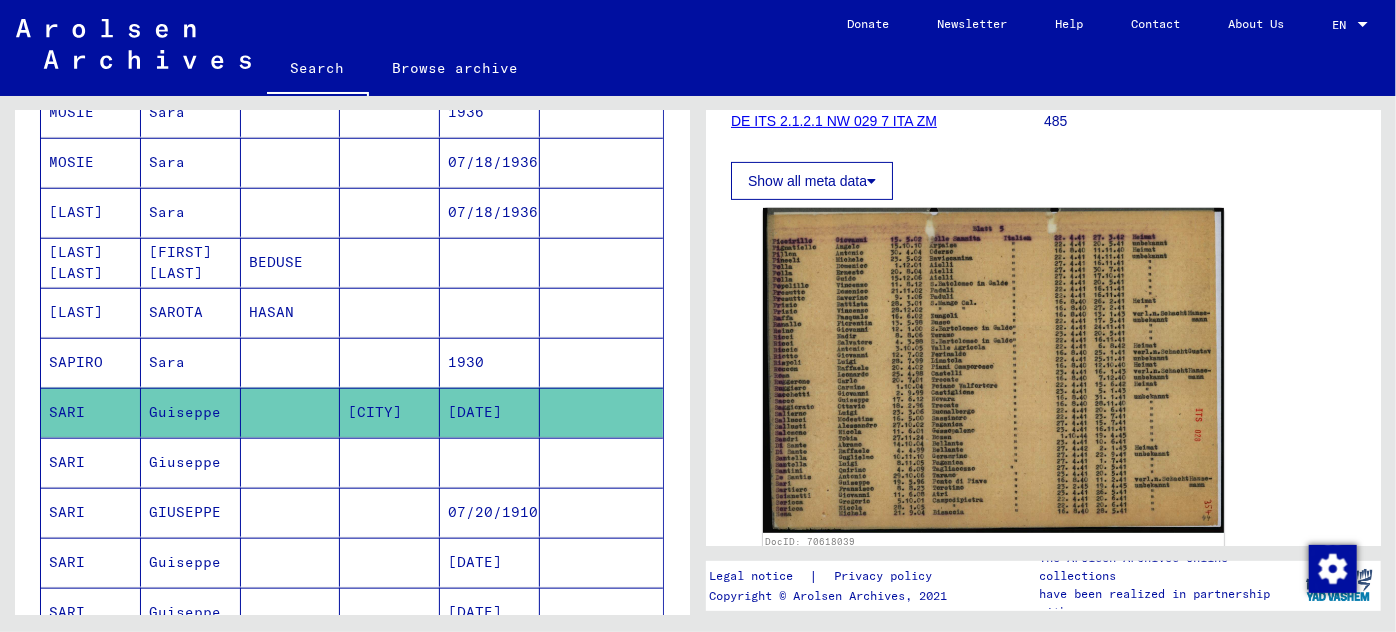 scroll, scrollTop: 363, scrollLeft: 0, axis: vertical 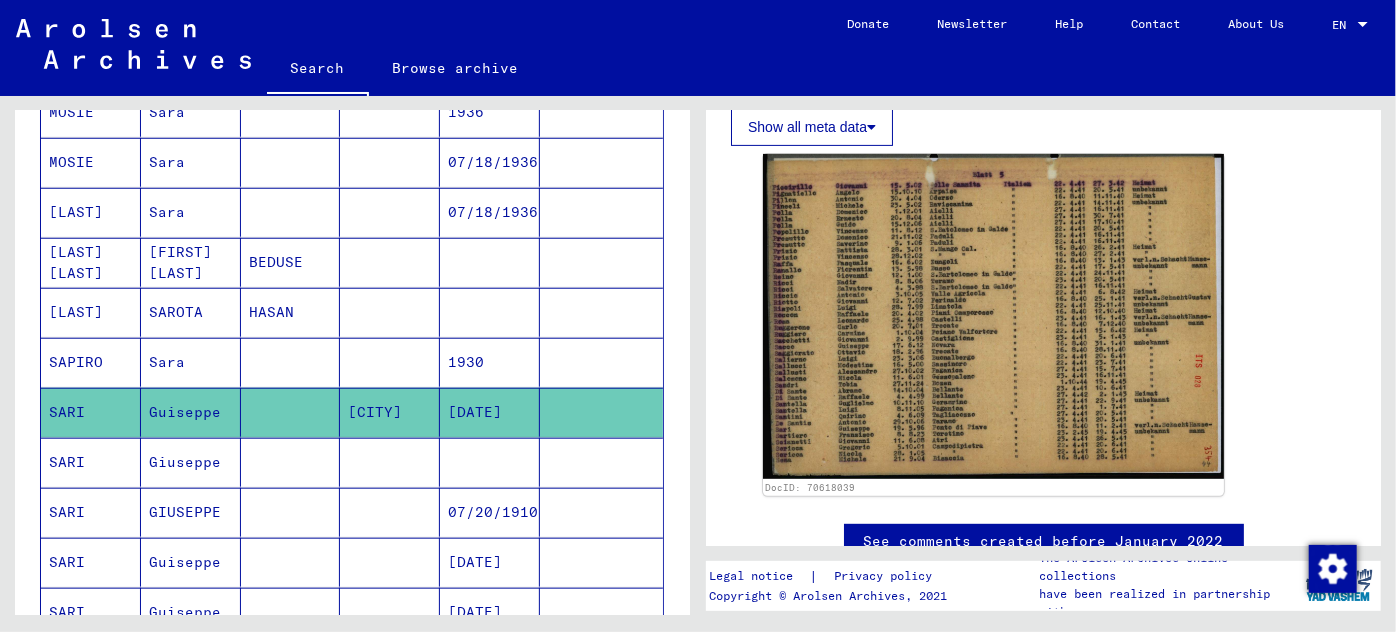 click on "07/20/1910" at bounding box center (490, 562) 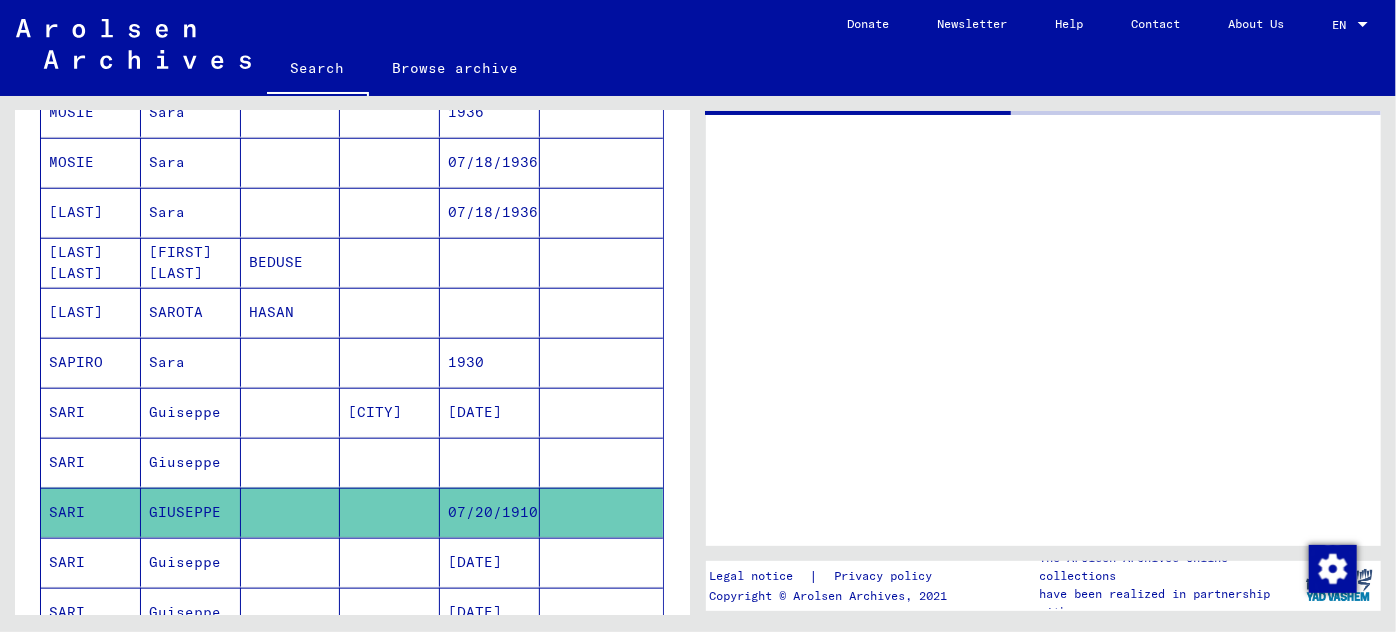 scroll, scrollTop: 0, scrollLeft: 0, axis: both 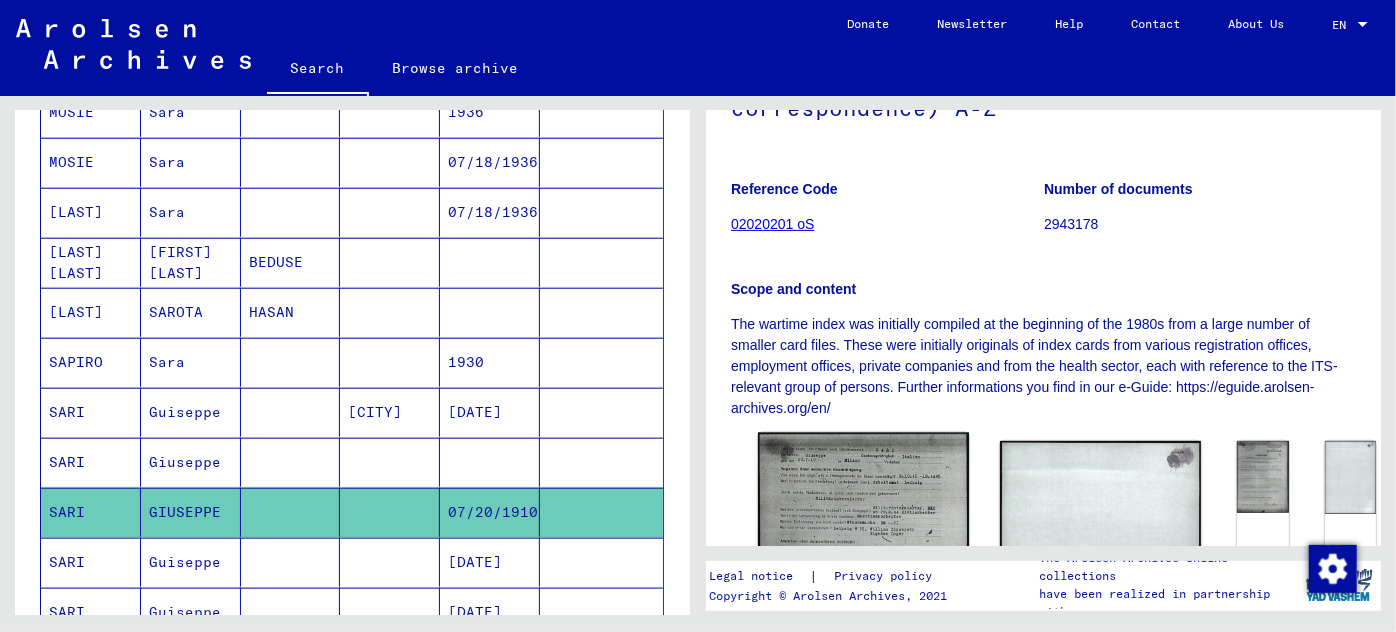 click 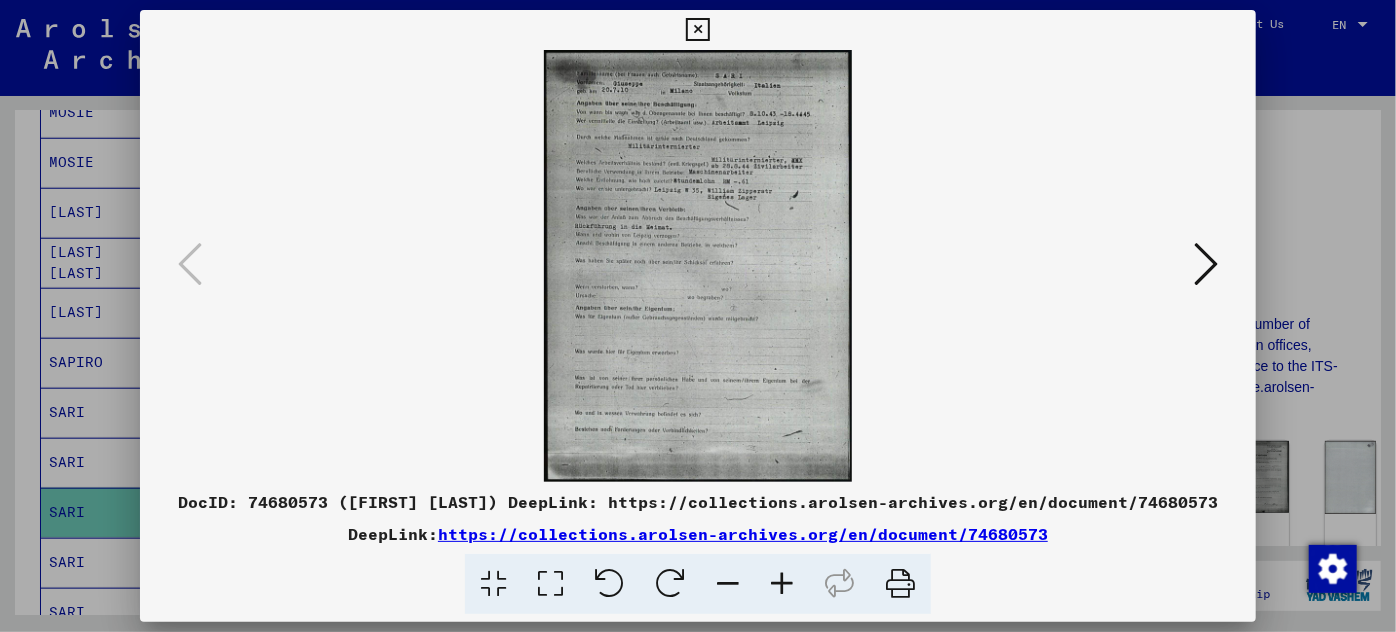 click at bounding box center (782, 584) 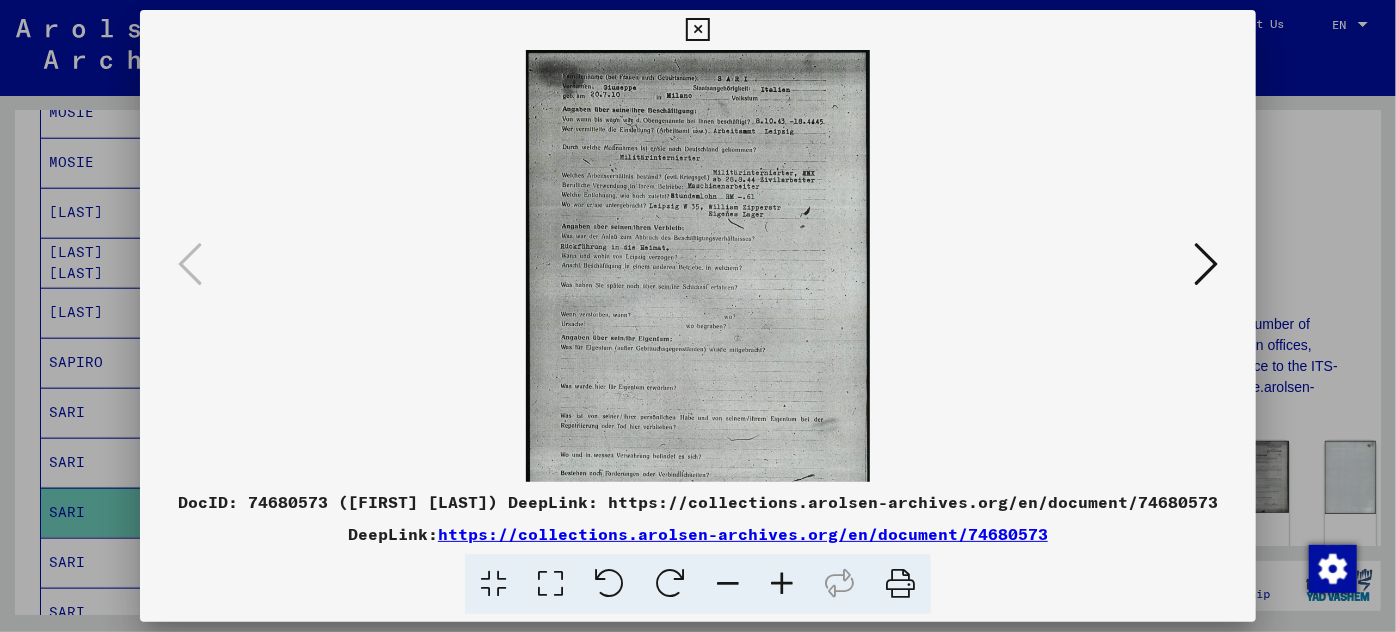 click at bounding box center [782, 584] 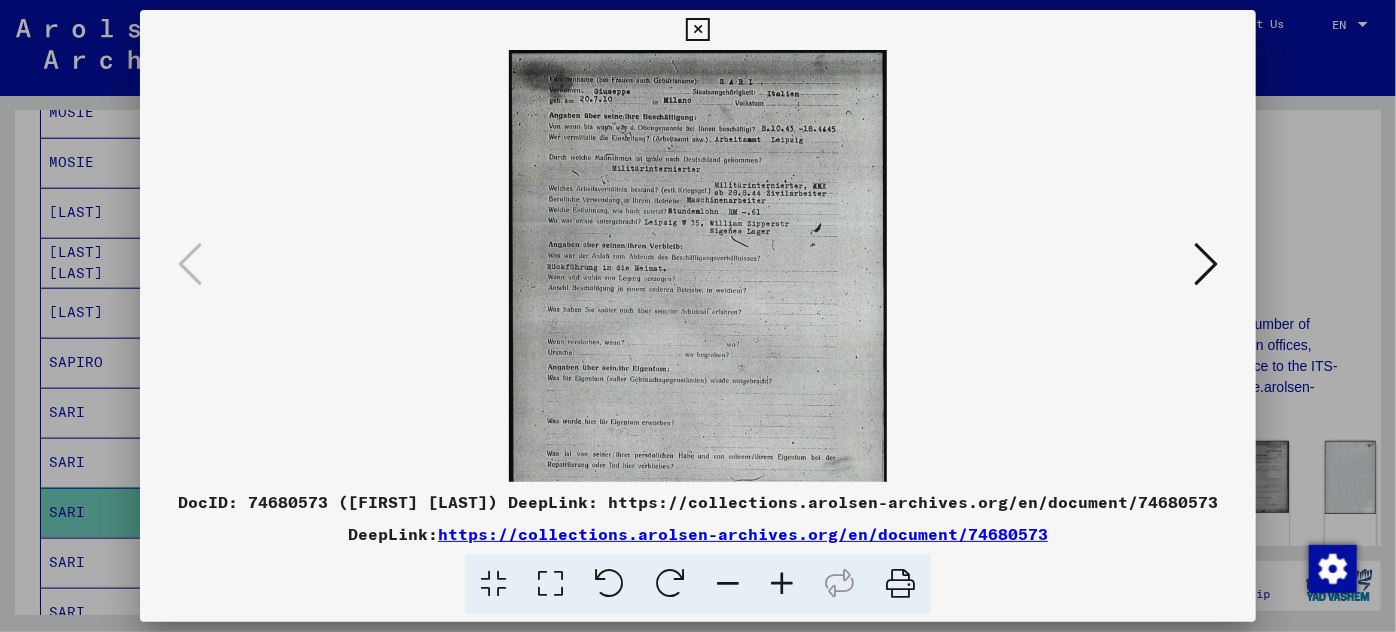 click at bounding box center (782, 584) 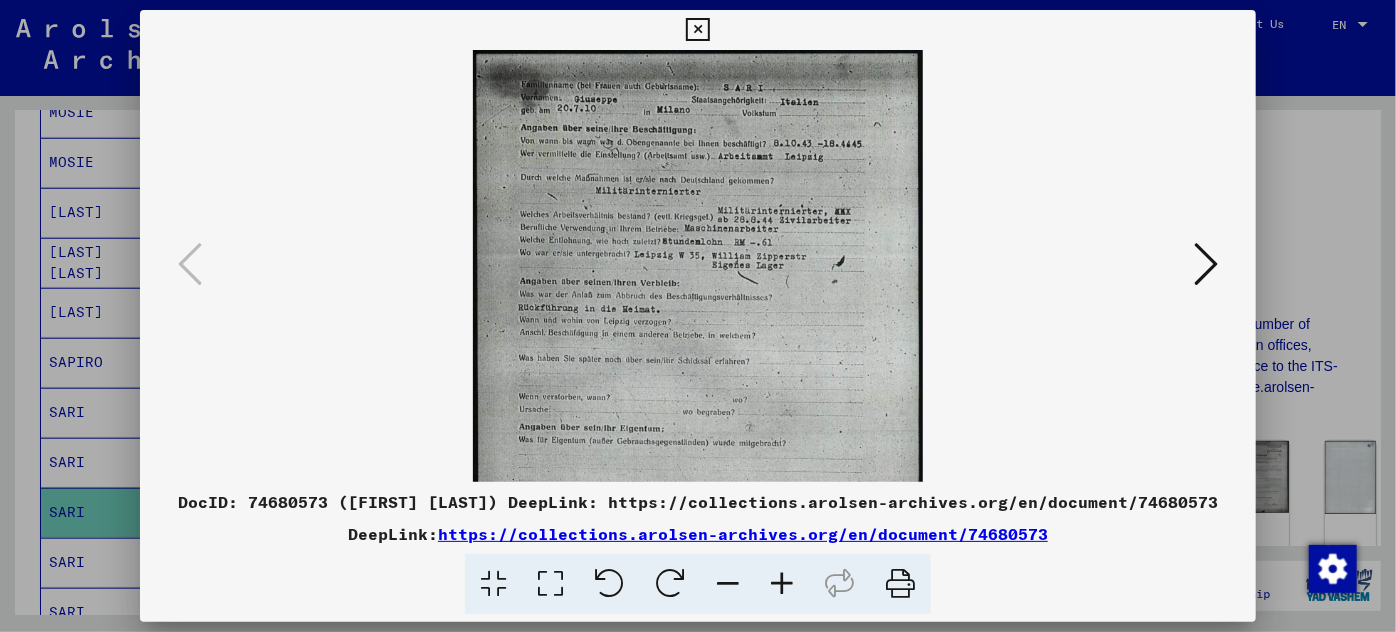 click at bounding box center (782, 584) 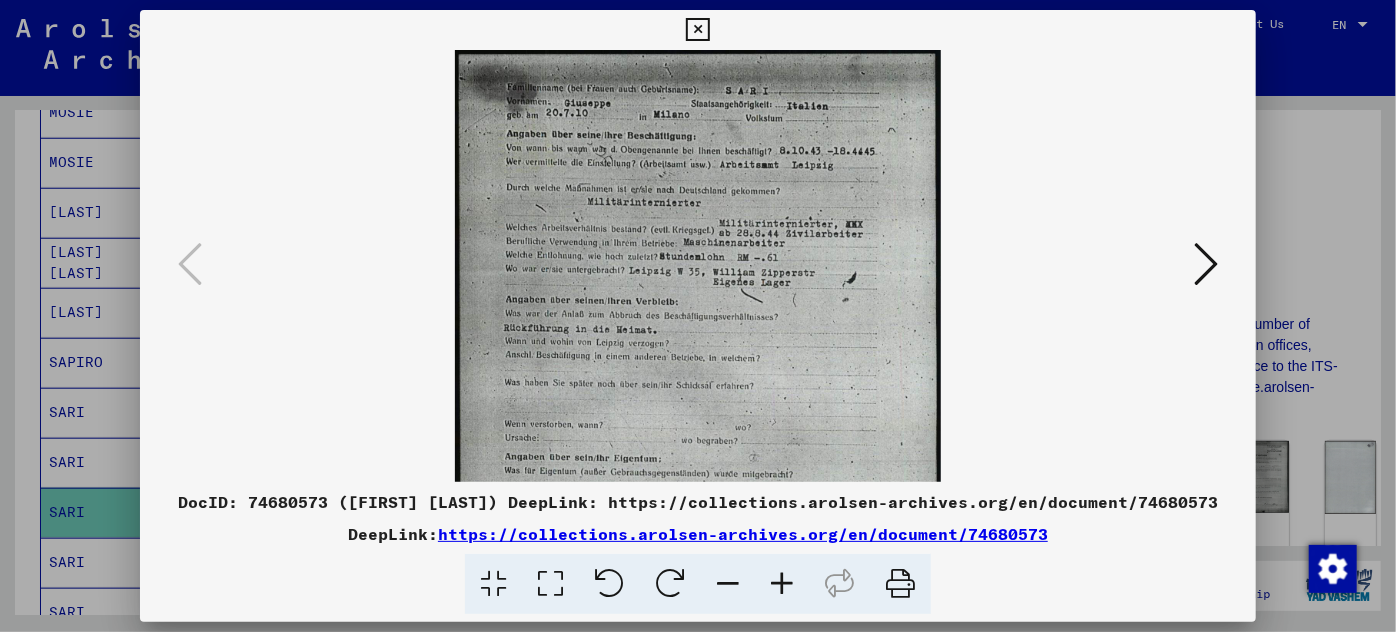 click at bounding box center [782, 584] 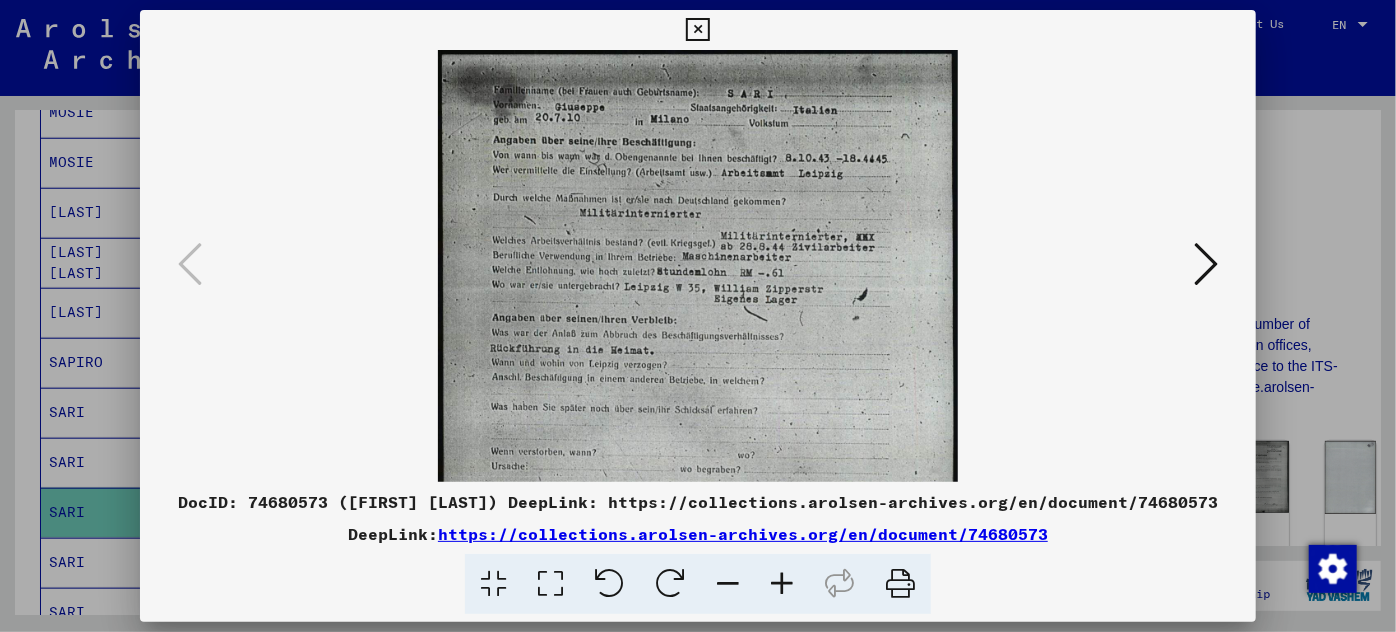 click at bounding box center (782, 584) 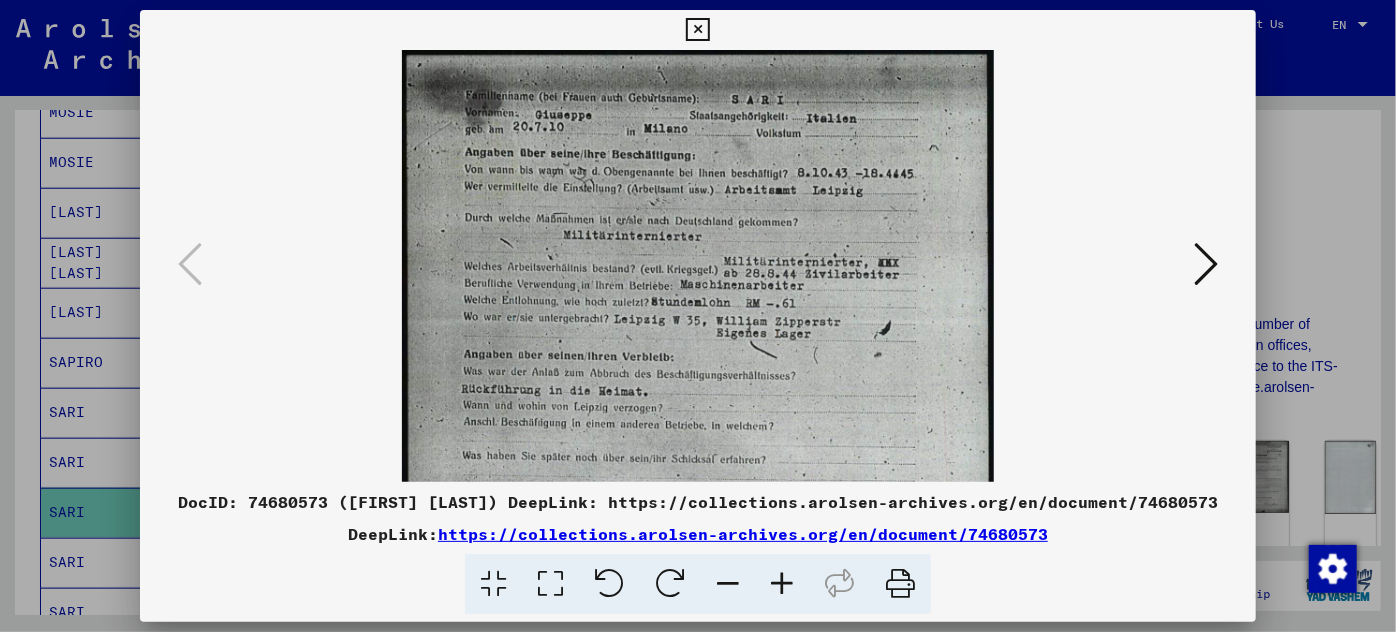click at bounding box center (782, 584) 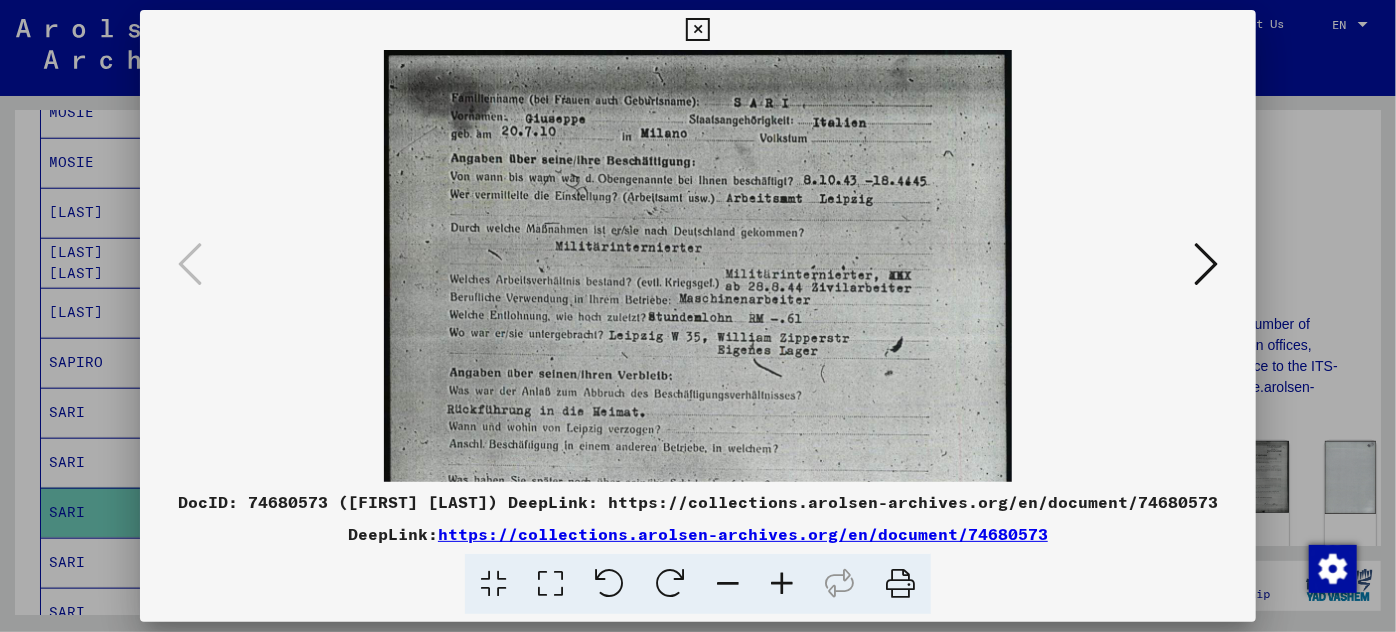 click at bounding box center [782, 584] 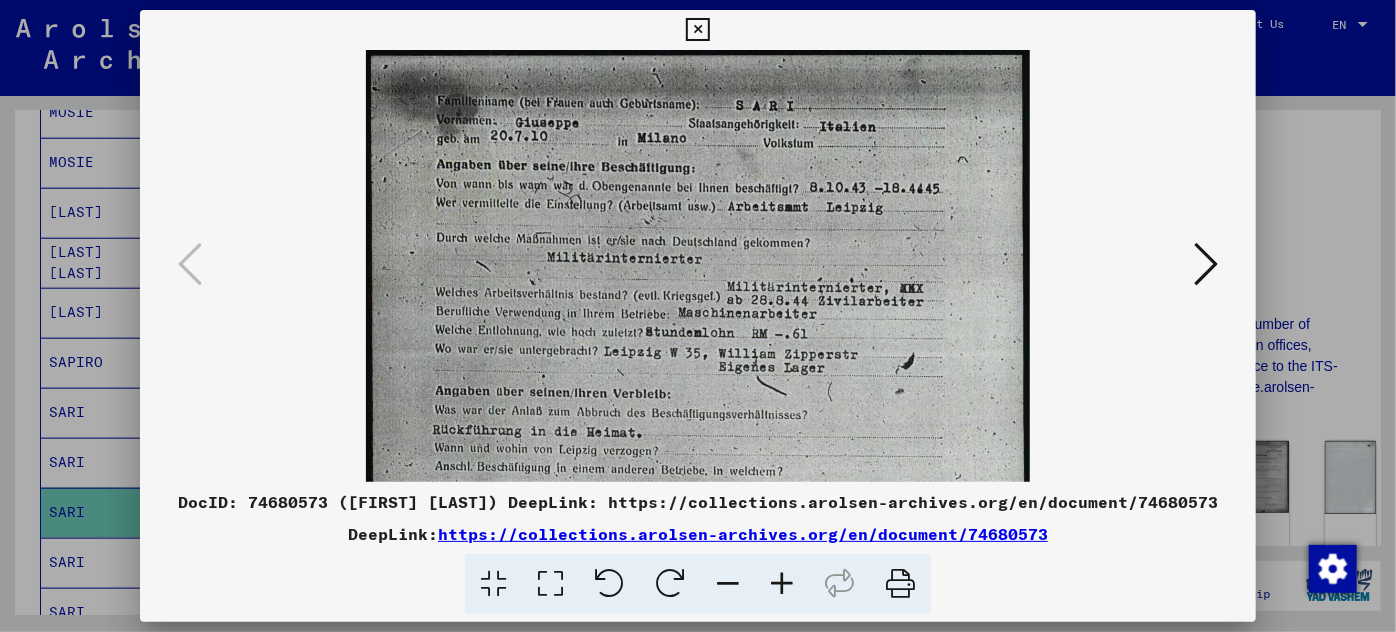 click at bounding box center [782, 584] 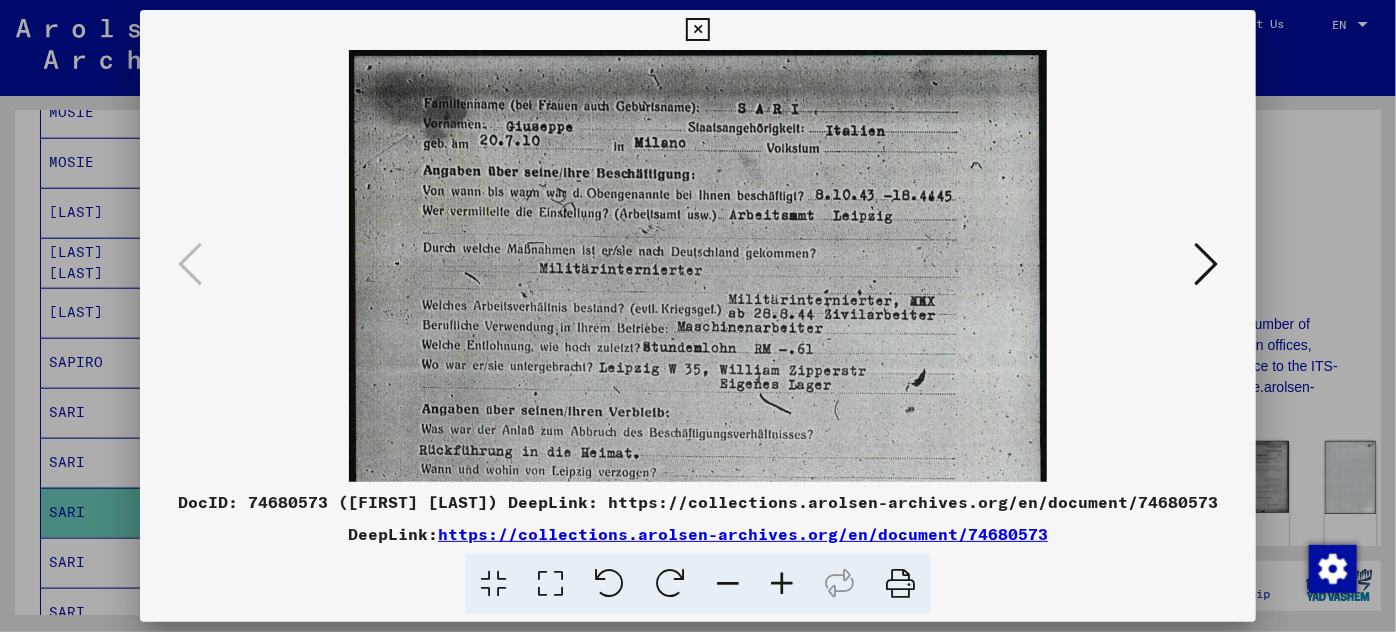 click at bounding box center [782, 584] 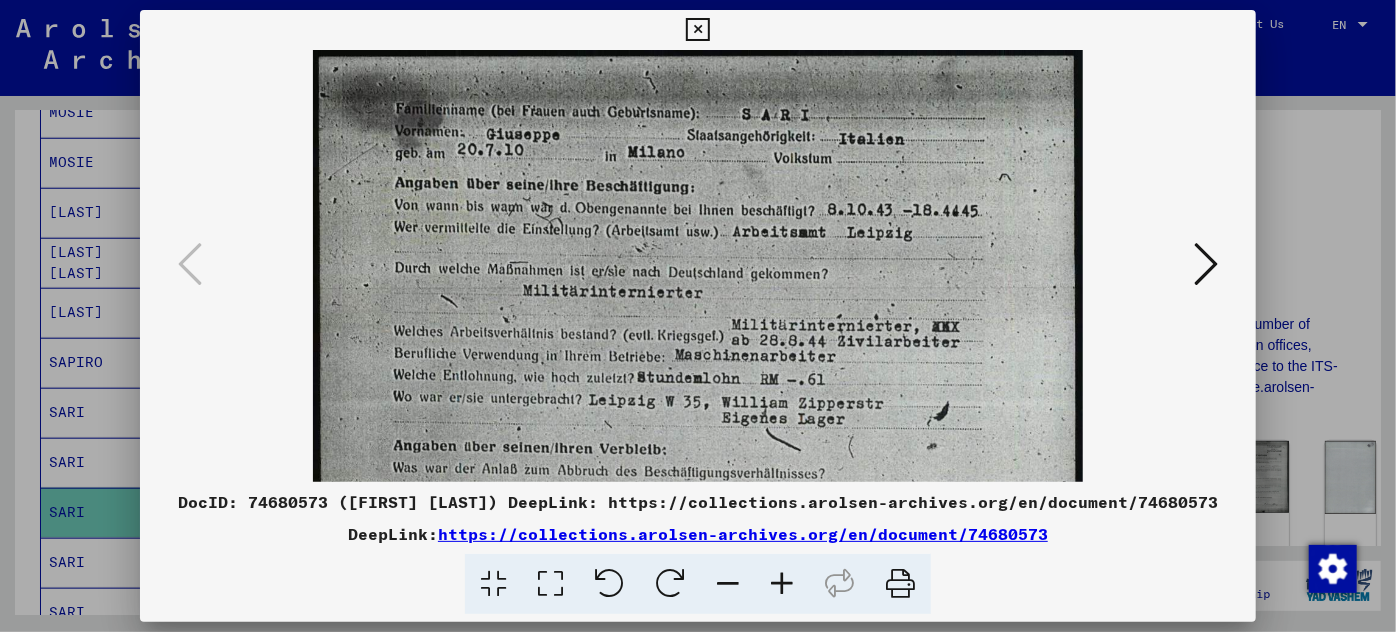 click at bounding box center (782, 584) 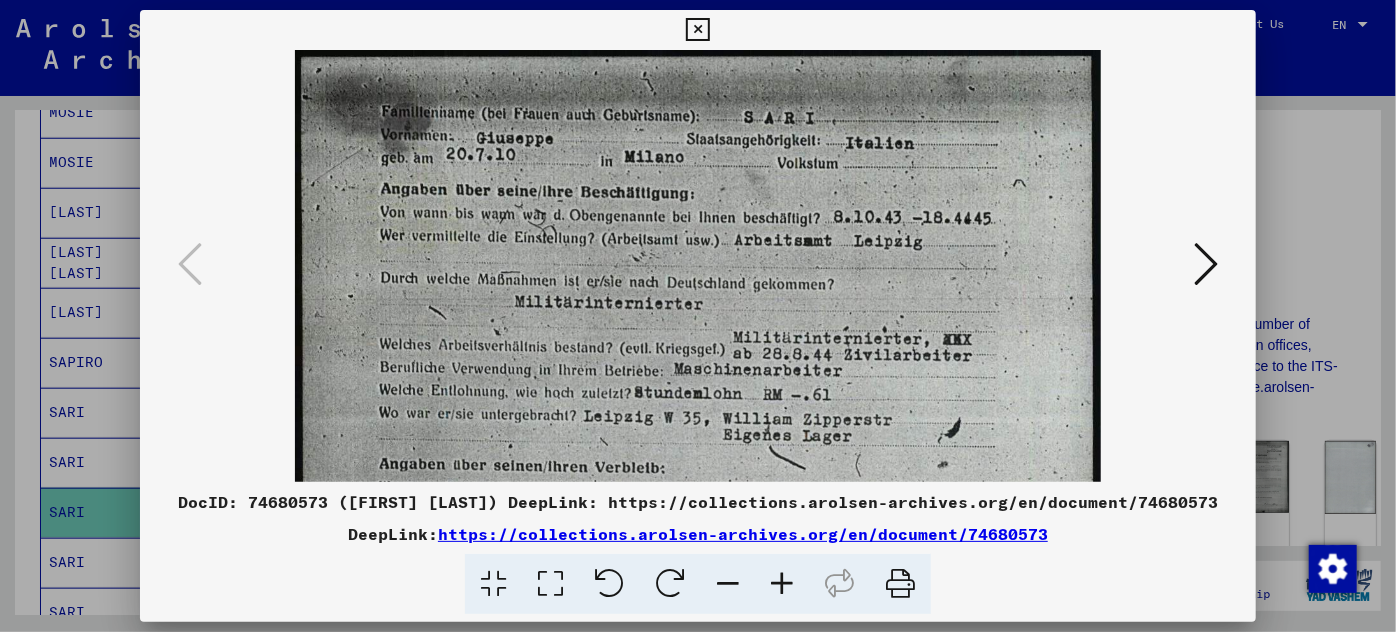 click at bounding box center [782, 584] 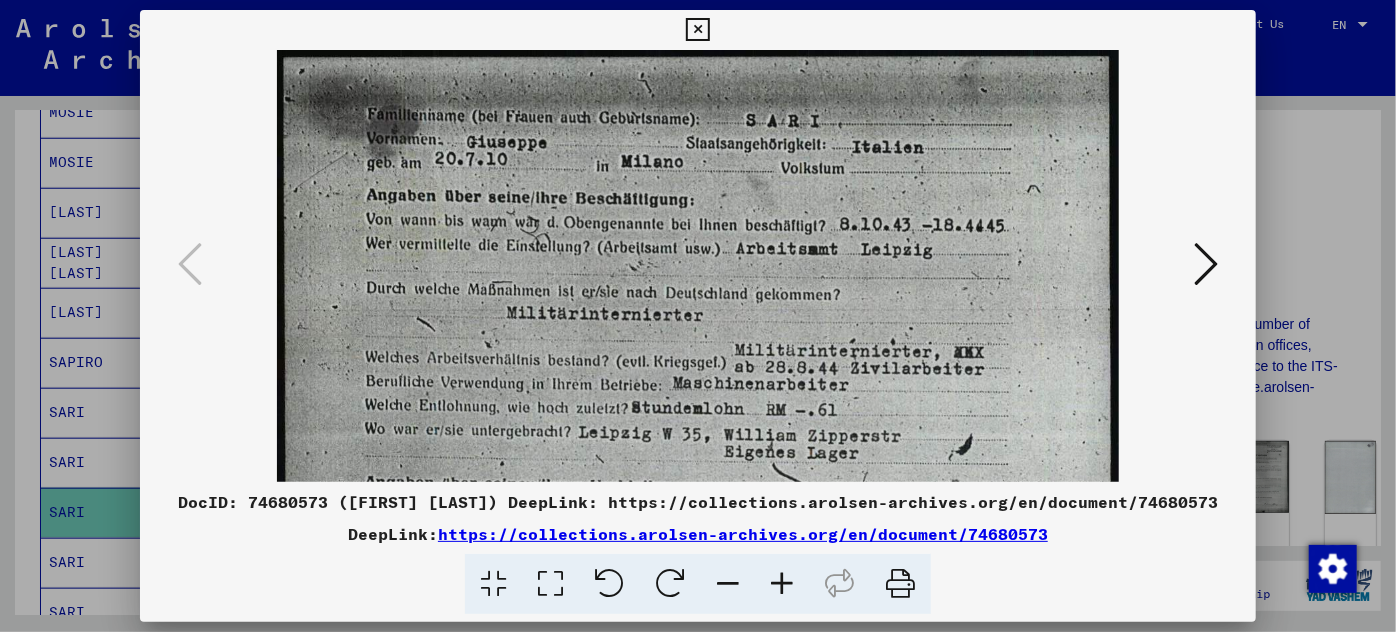 click at bounding box center [782, 584] 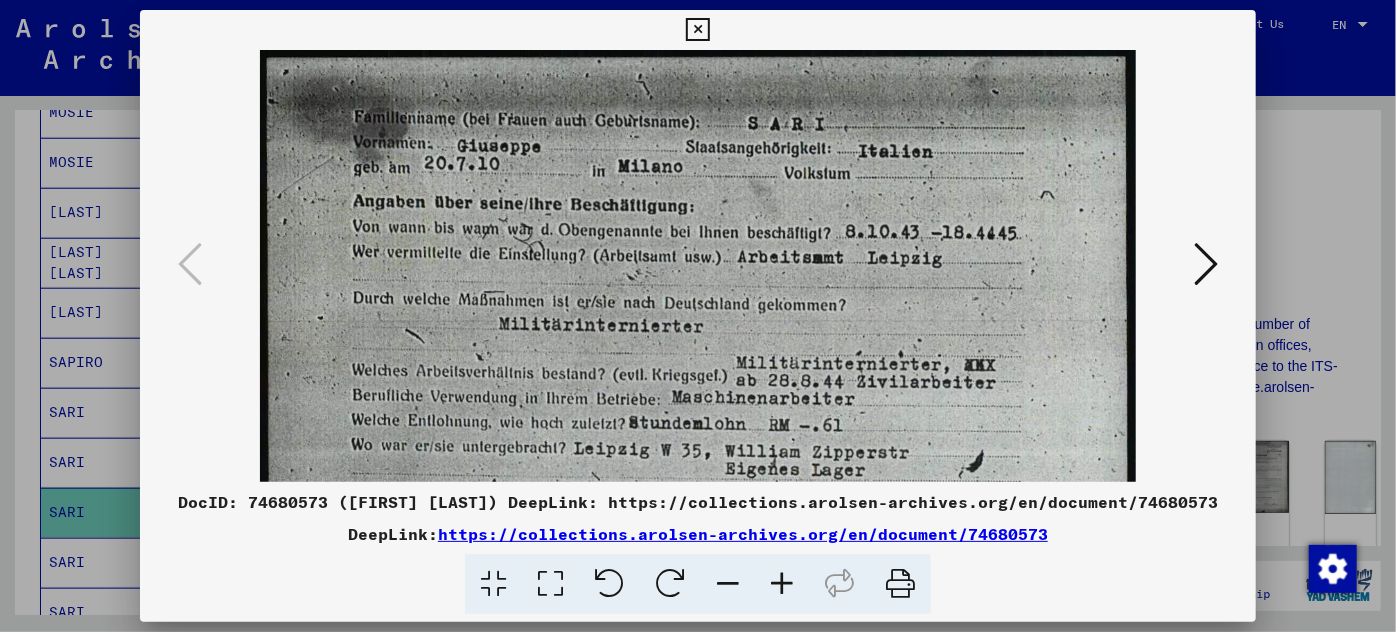 click at bounding box center (782, 584) 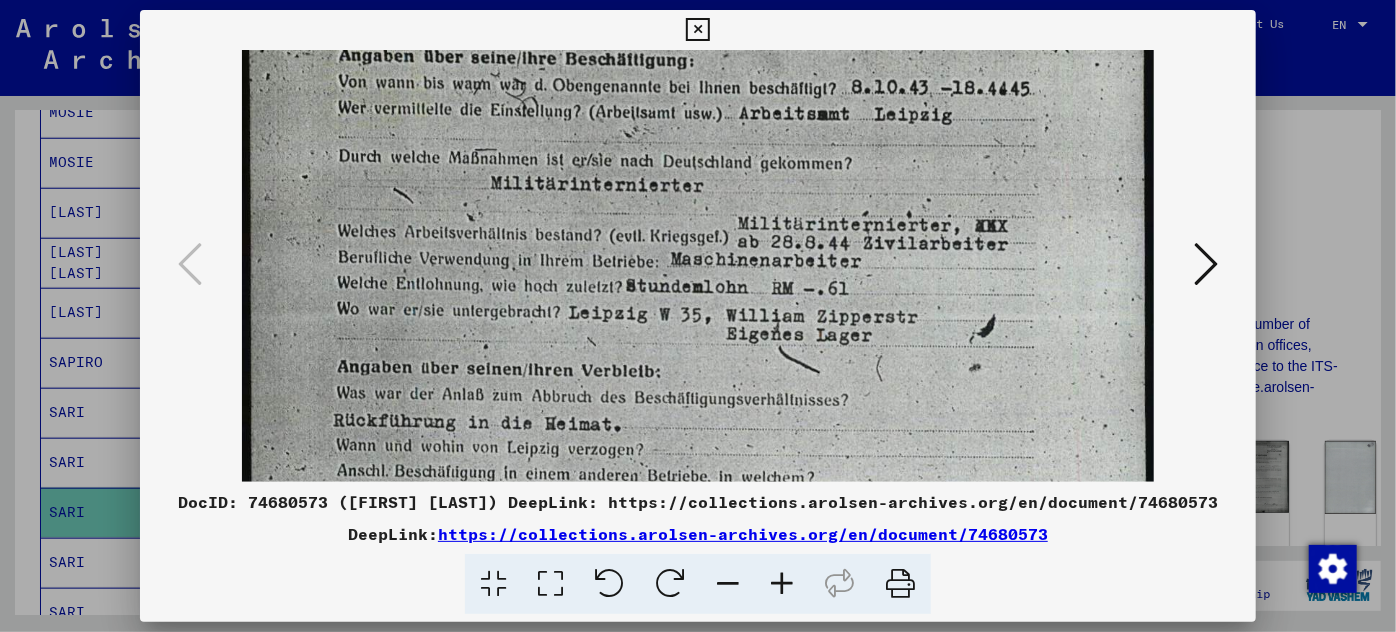 scroll, scrollTop: 153, scrollLeft: 0, axis: vertical 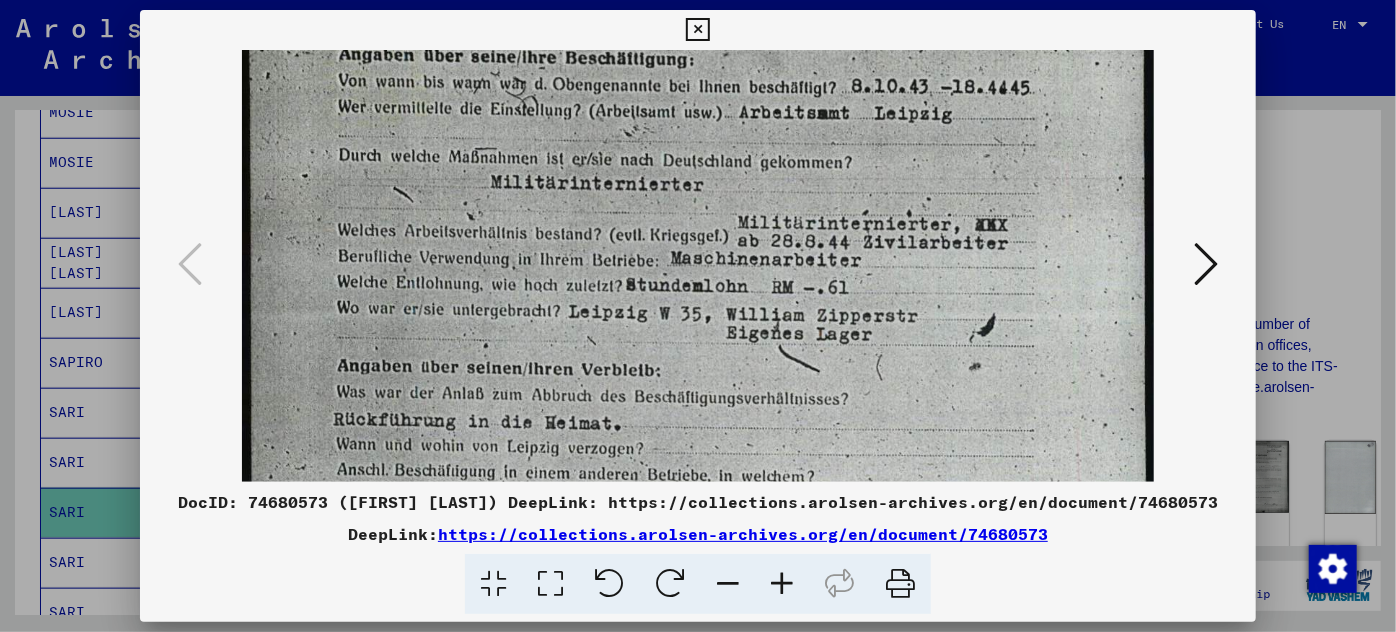 drag, startPoint x: 730, startPoint y: 399, endPoint x: 716, endPoint y: 246, distance: 153.63919 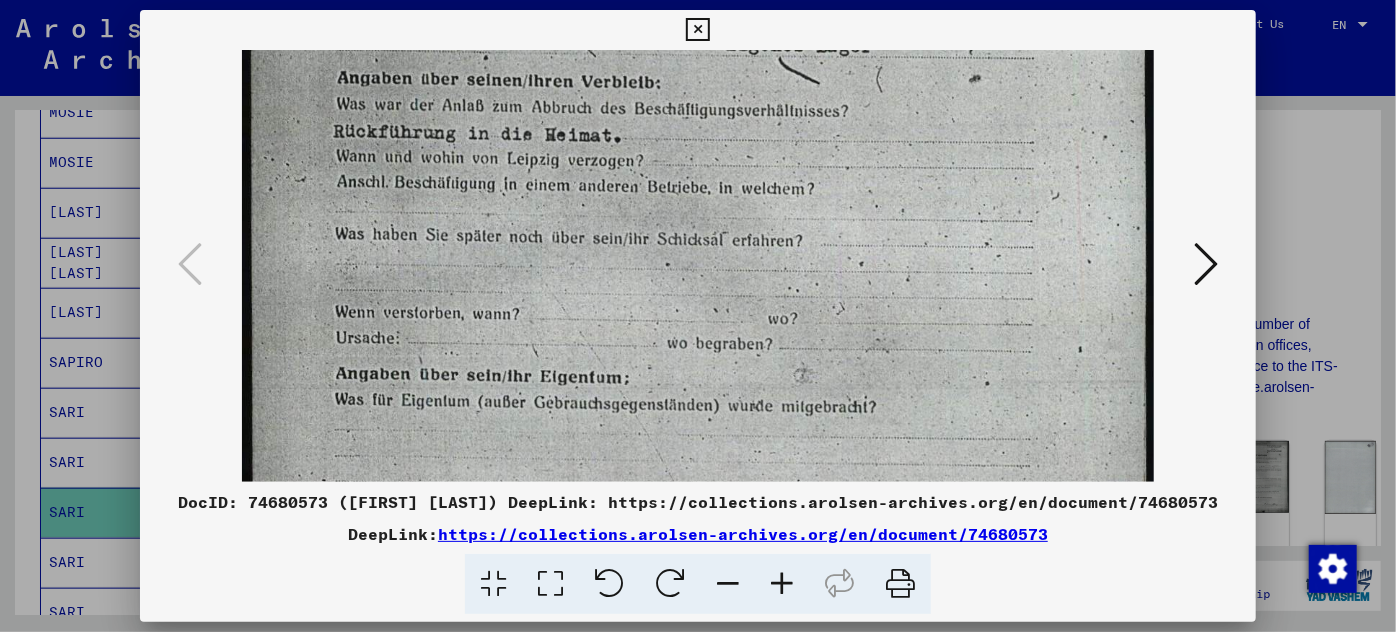 scroll, scrollTop: 471, scrollLeft: 0, axis: vertical 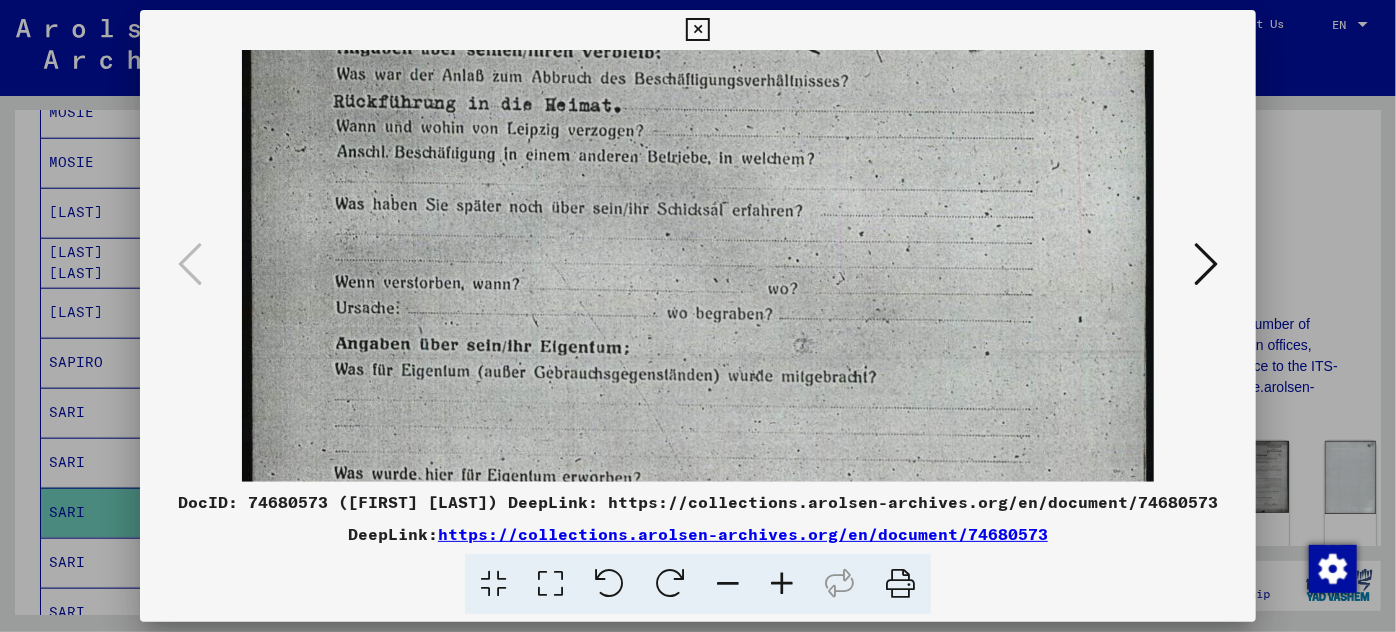 drag, startPoint x: 696, startPoint y: 428, endPoint x: 707, endPoint y: 111, distance: 317.1908 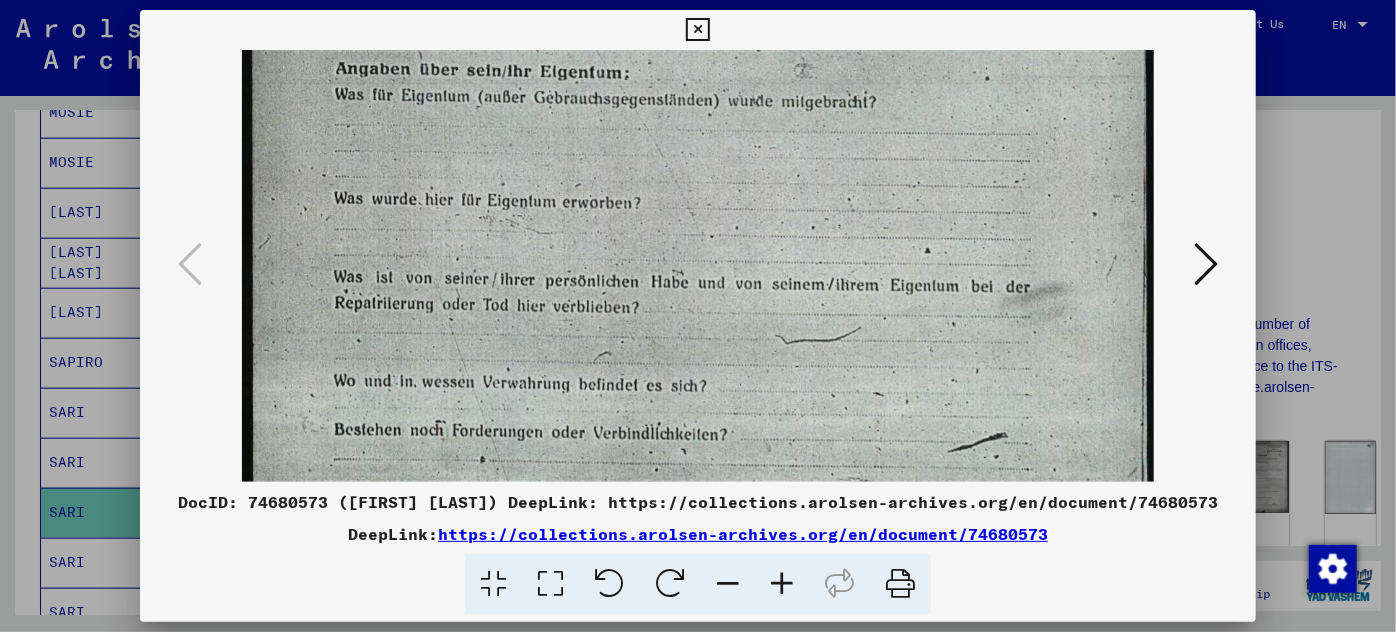 drag, startPoint x: 677, startPoint y: 372, endPoint x: 694, endPoint y: 60, distance: 312.4628 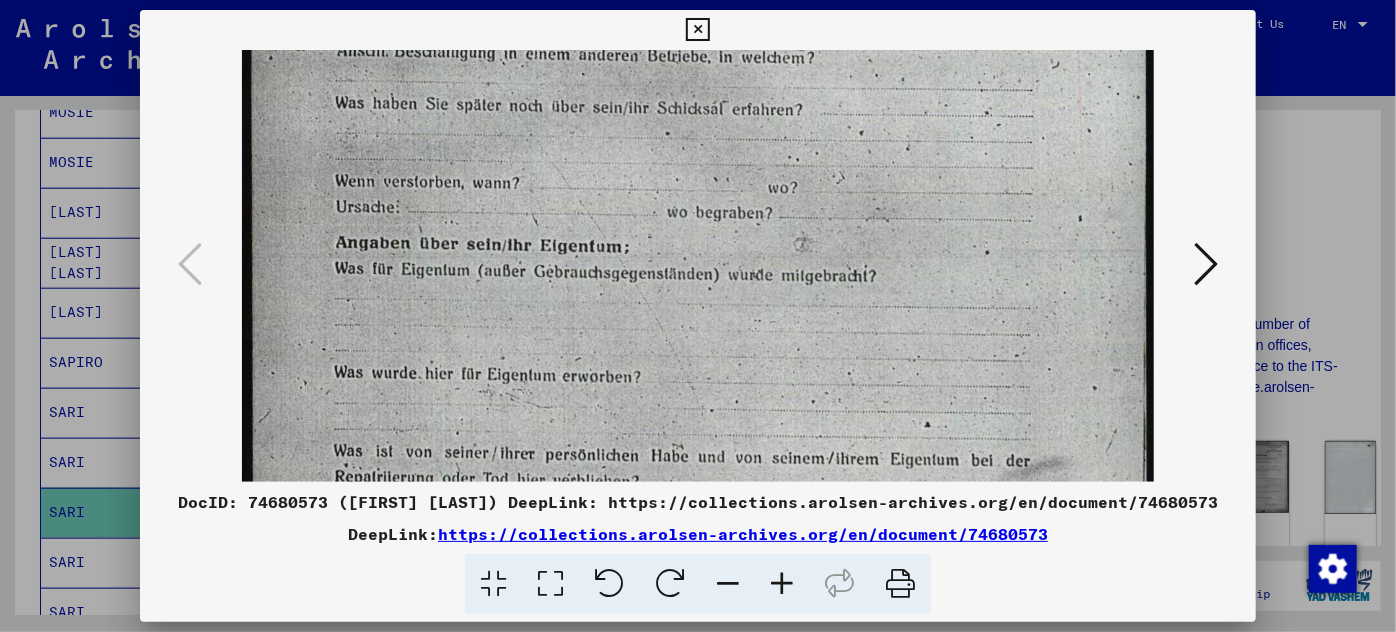 drag, startPoint x: 685, startPoint y: 340, endPoint x: 657, endPoint y: 426, distance: 90.44335 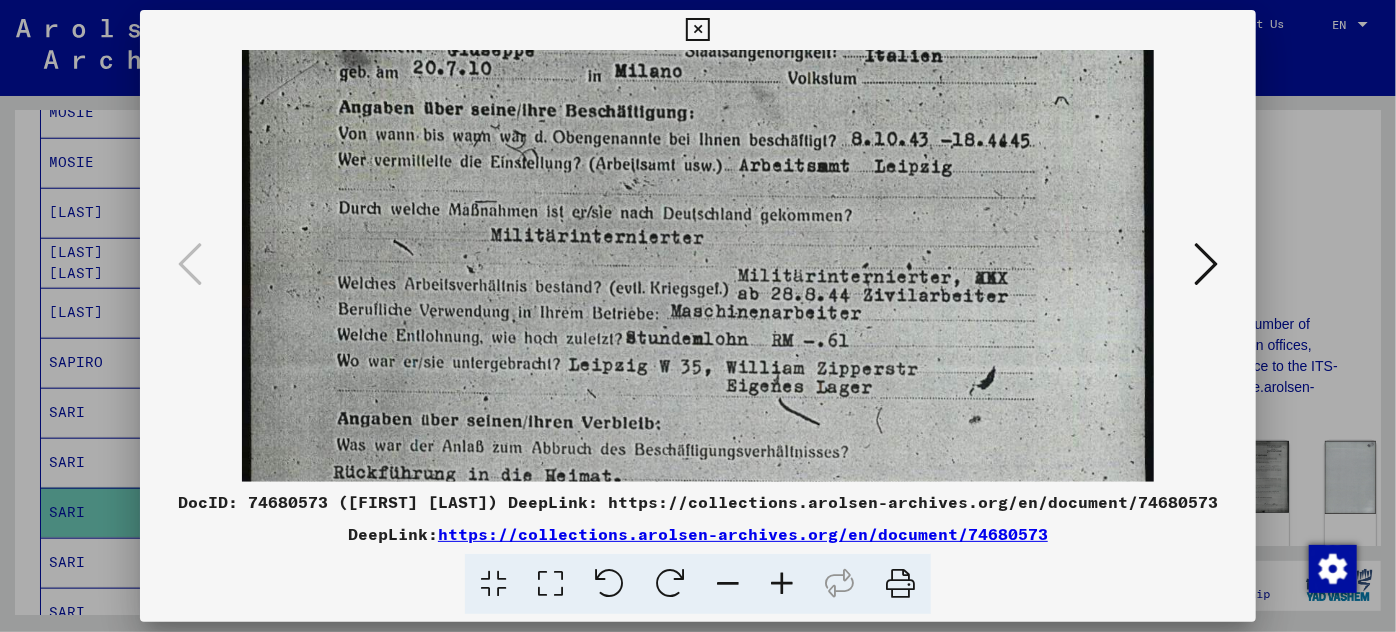 drag, startPoint x: 637, startPoint y: 159, endPoint x: 579, endPoint y: 620, distance: 464.63428 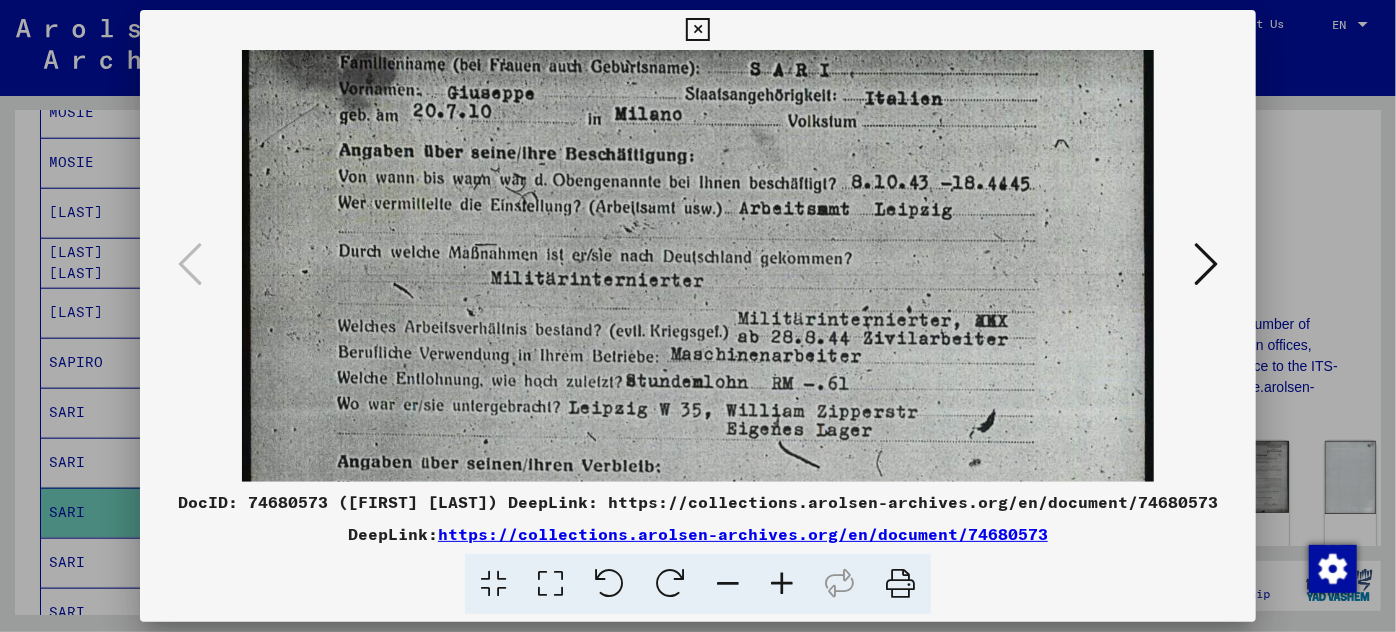 scroll, scrollTop: 0, scrollLeft: 0, axis: both 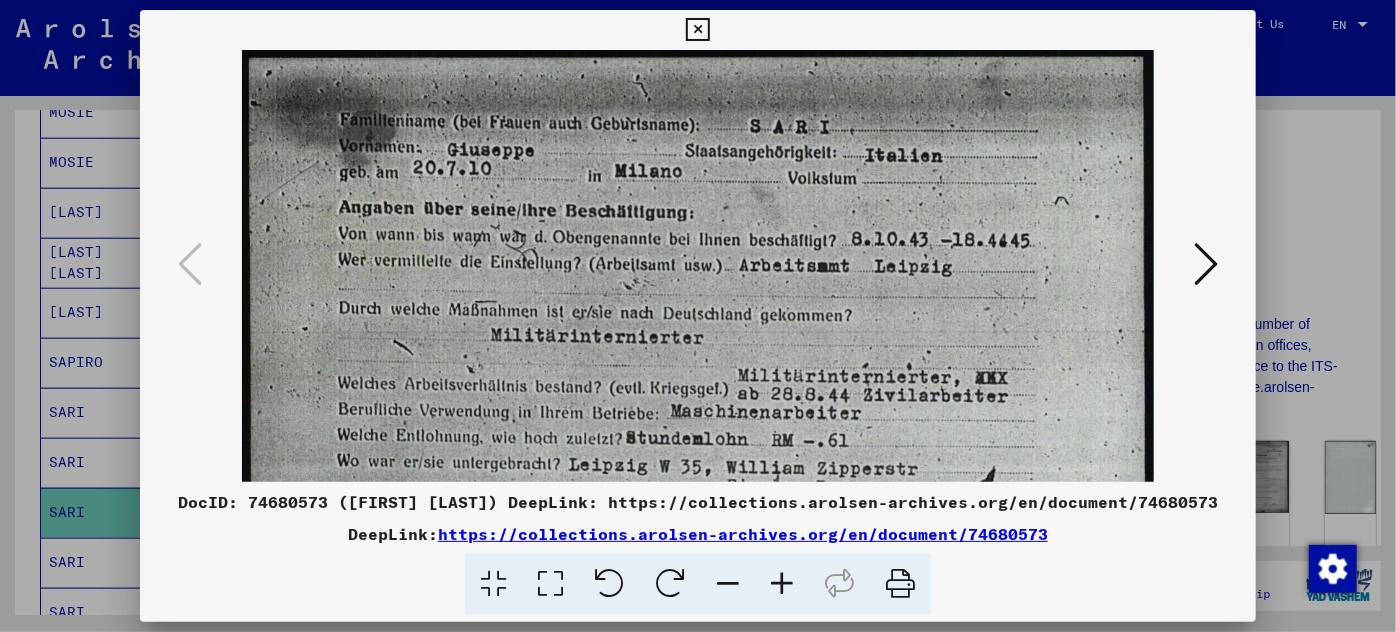 drag, startPoint x: 579, startPoint y: 204, endPoint x: 607, endPoint y: 486, distance: 283.38666 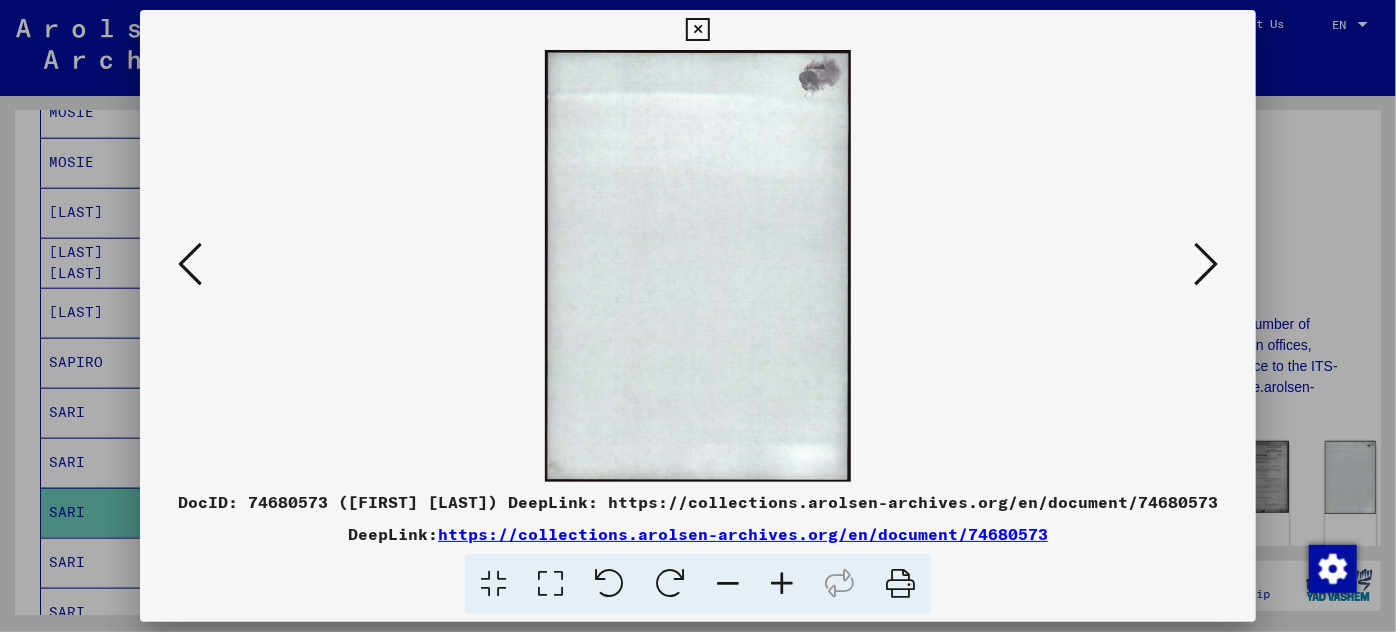 click at bounding box center [1206, 264] 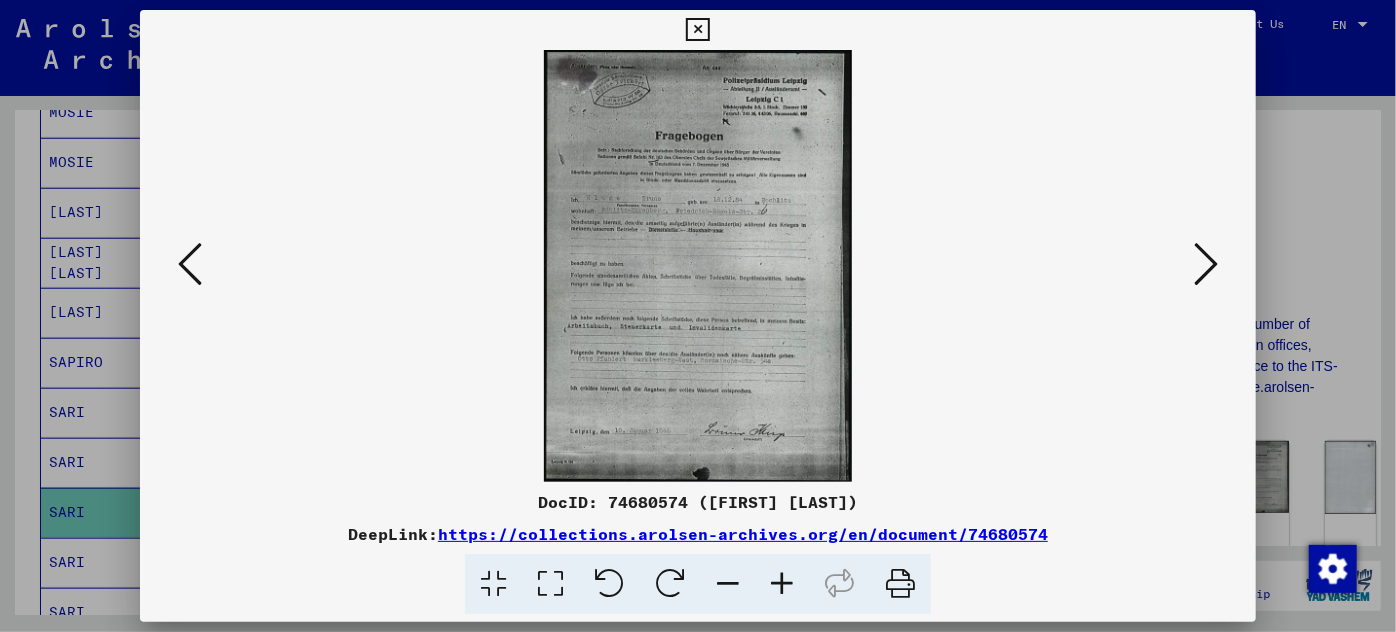click at bounding box center [782, 584] 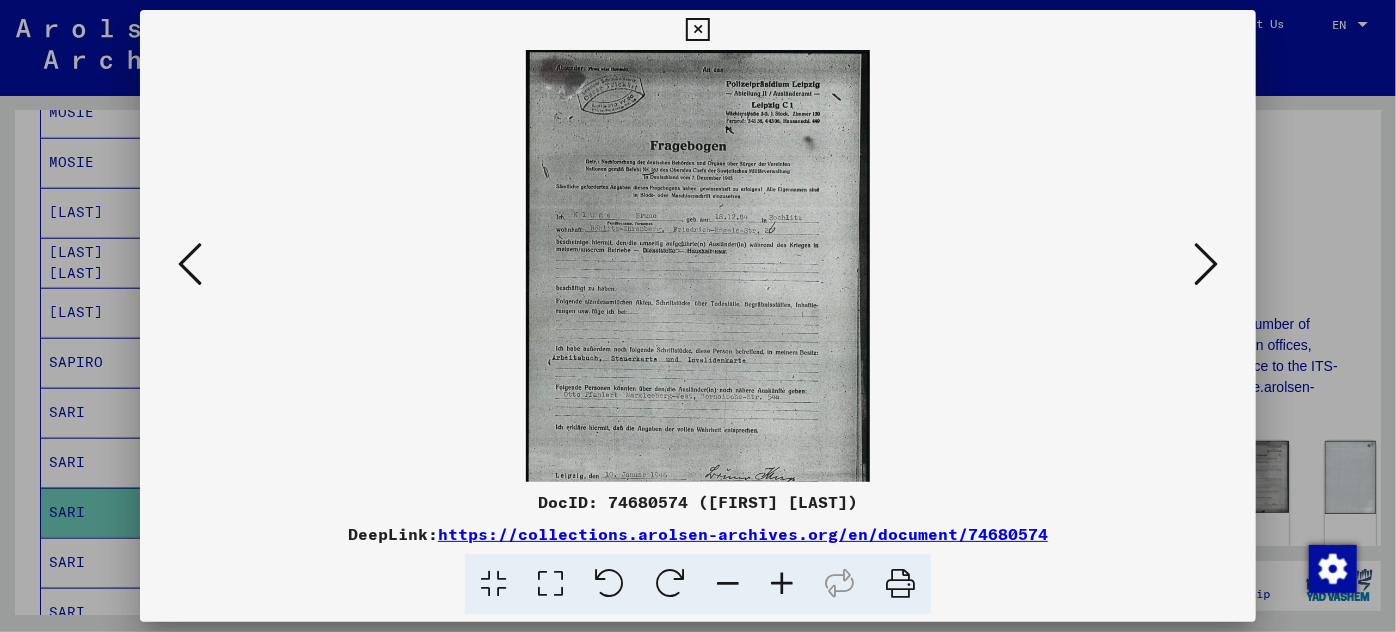 click at bounding box center (782, 584) 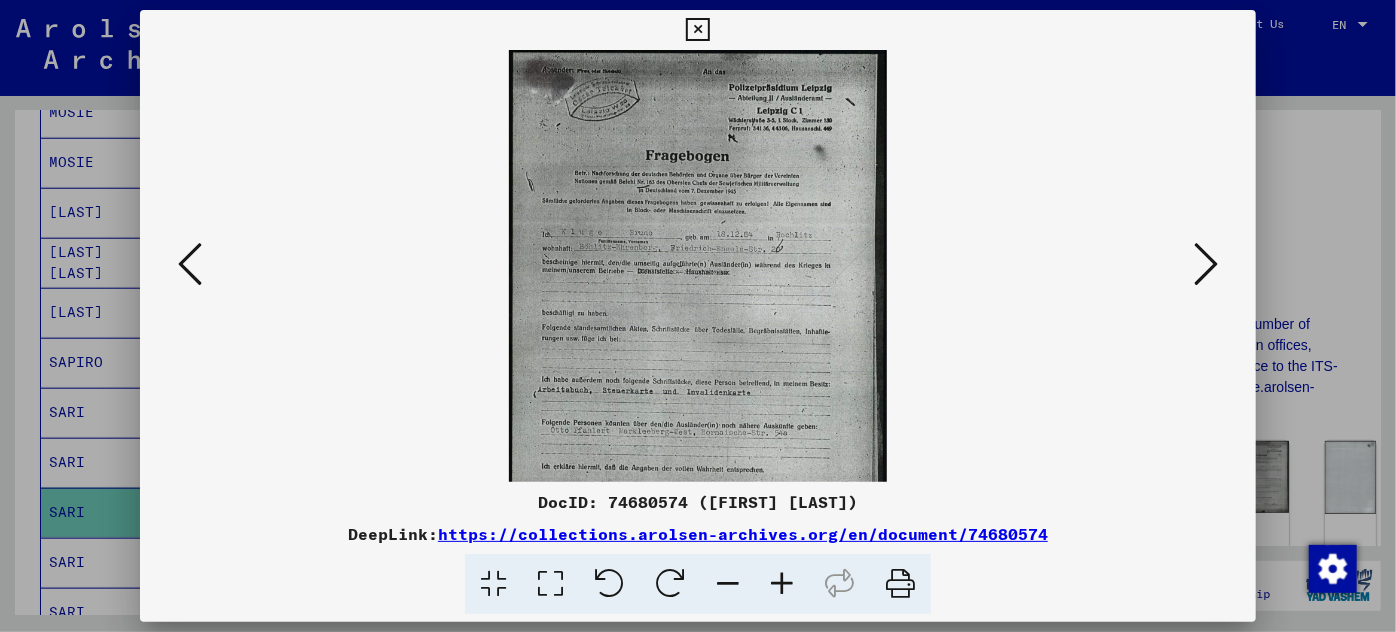click at bounding box center (782, 584) 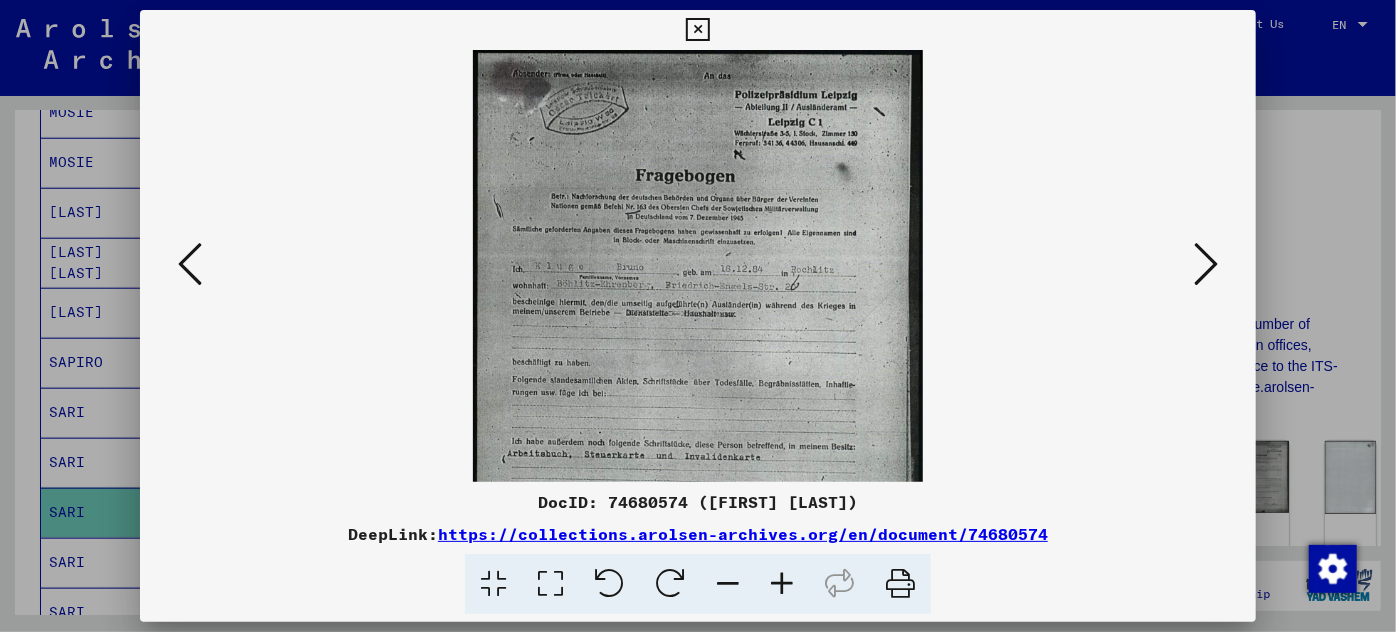 click at bounding box center [782, 584] 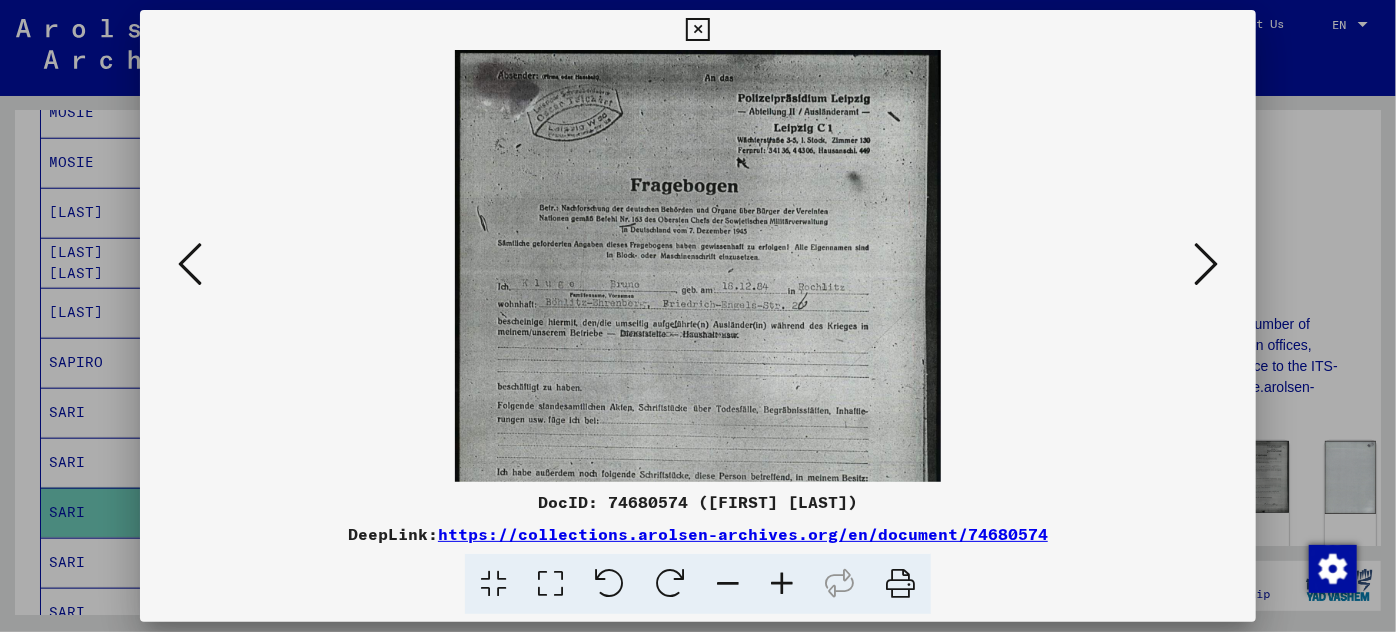 click at bounding box center (782, 584) 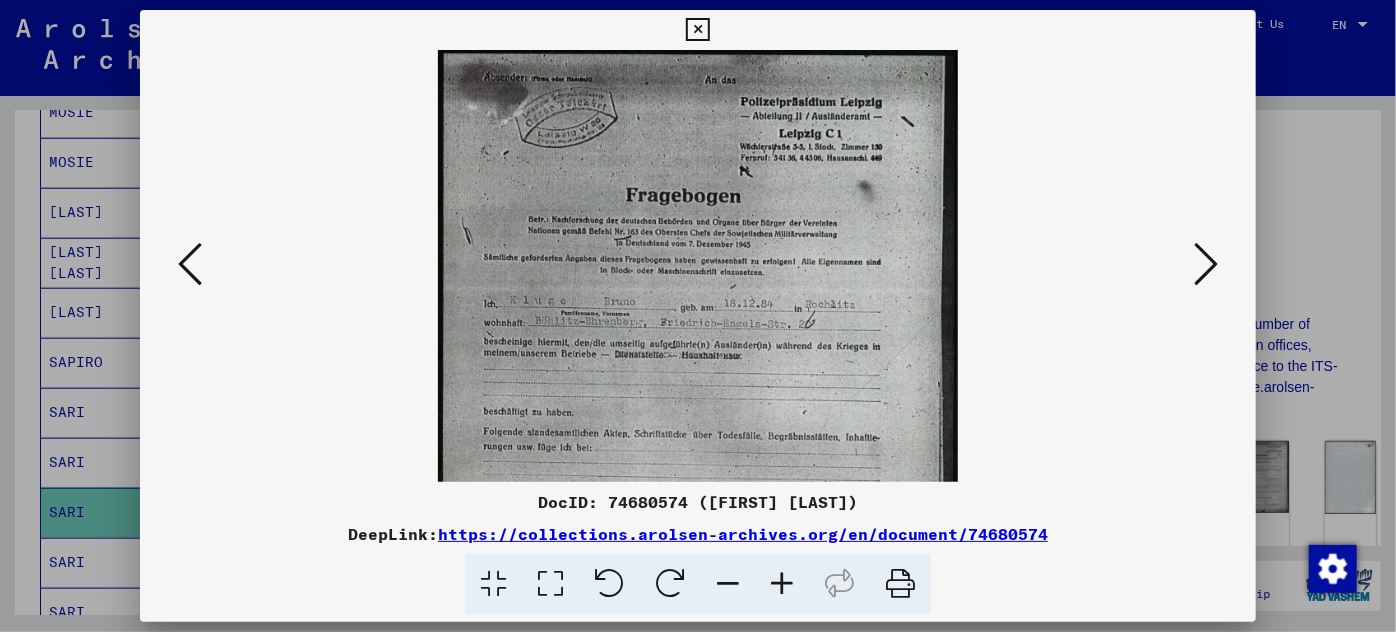 click at bounding box center (782, 584) 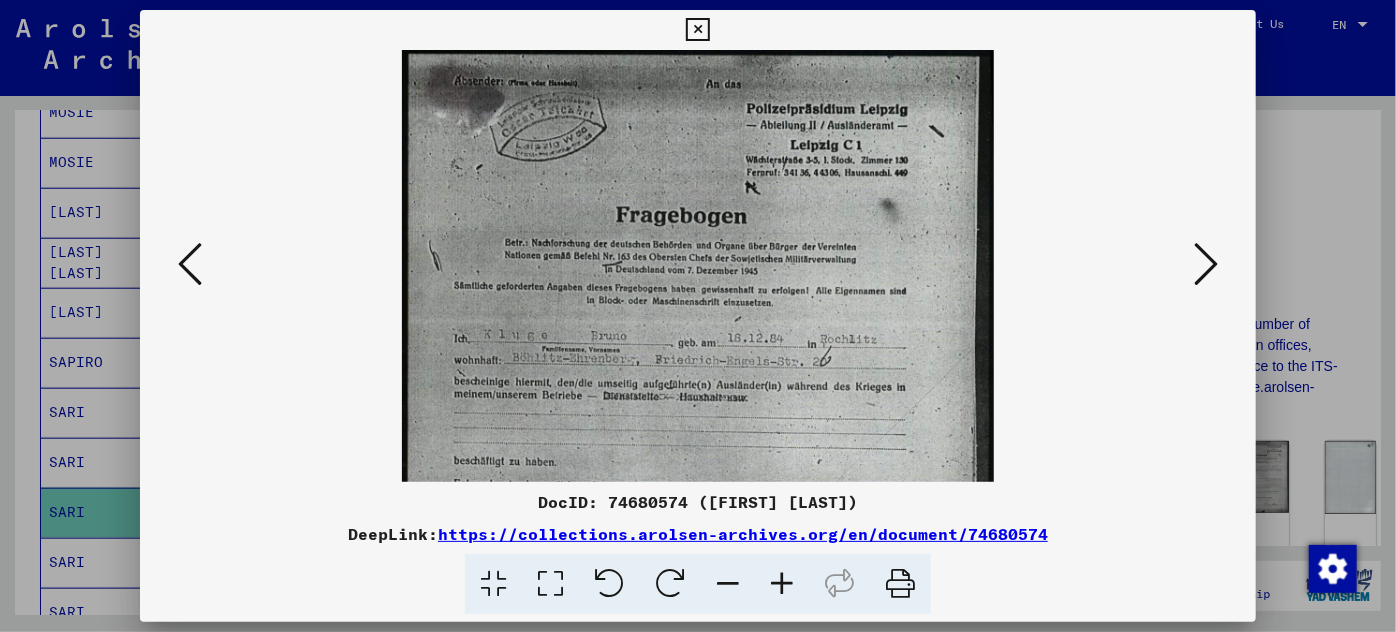 click at bounding box center (782, 584) 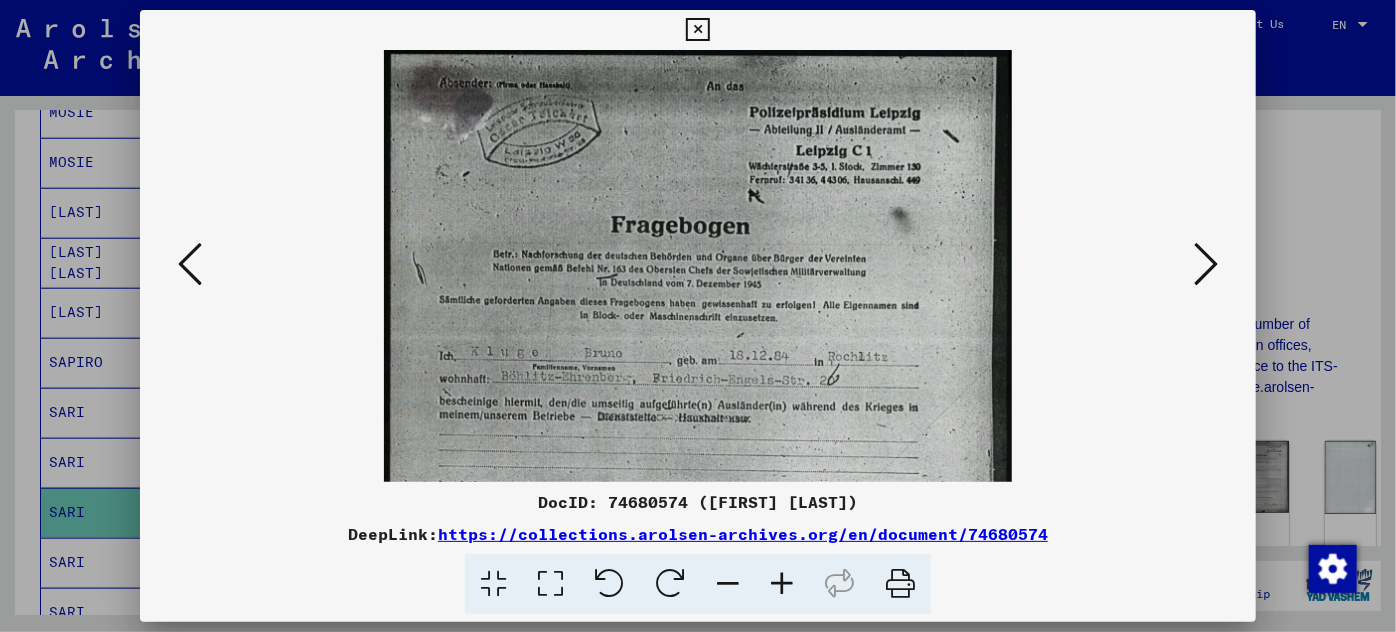 click at bounding box center [782, 584] 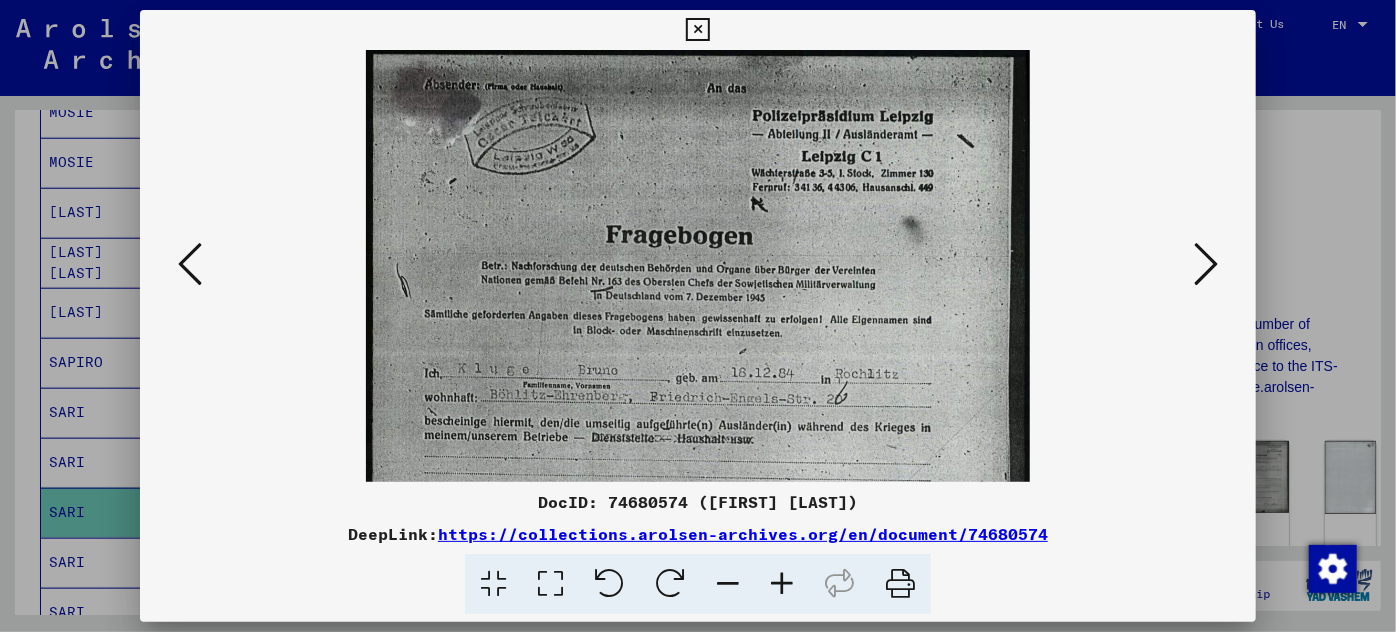click at bounding box center [782, 584] 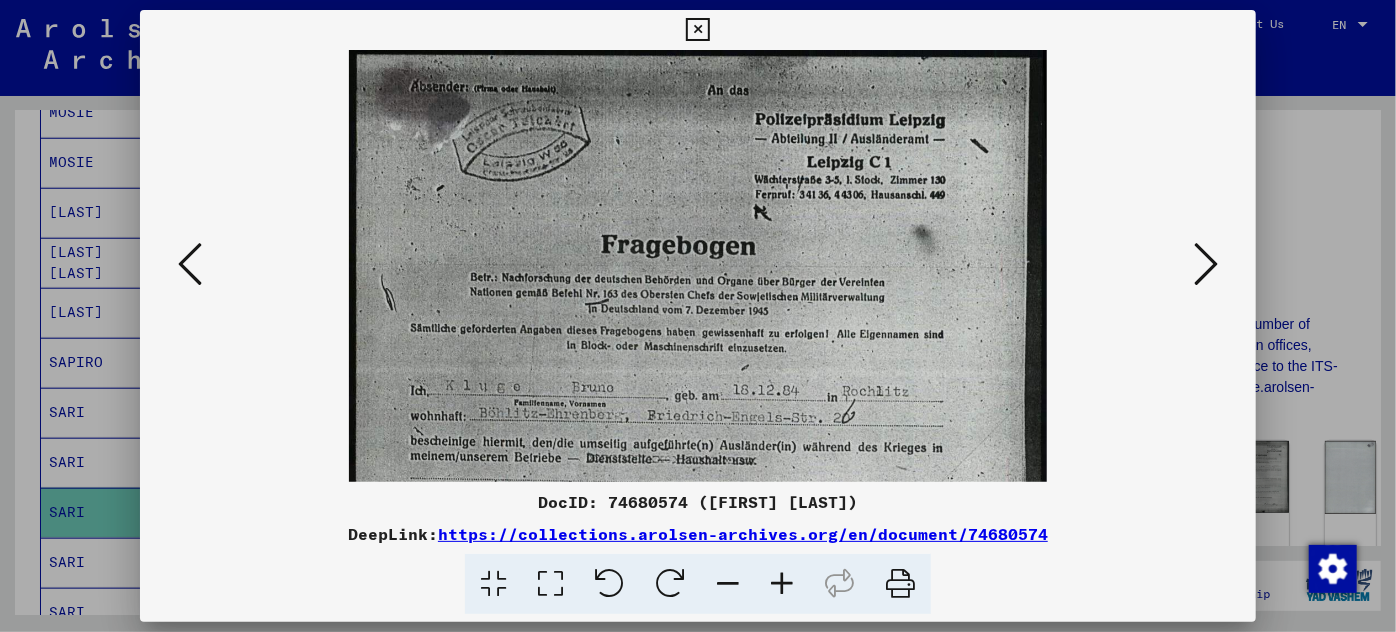 click at bounding box center [782, 584] 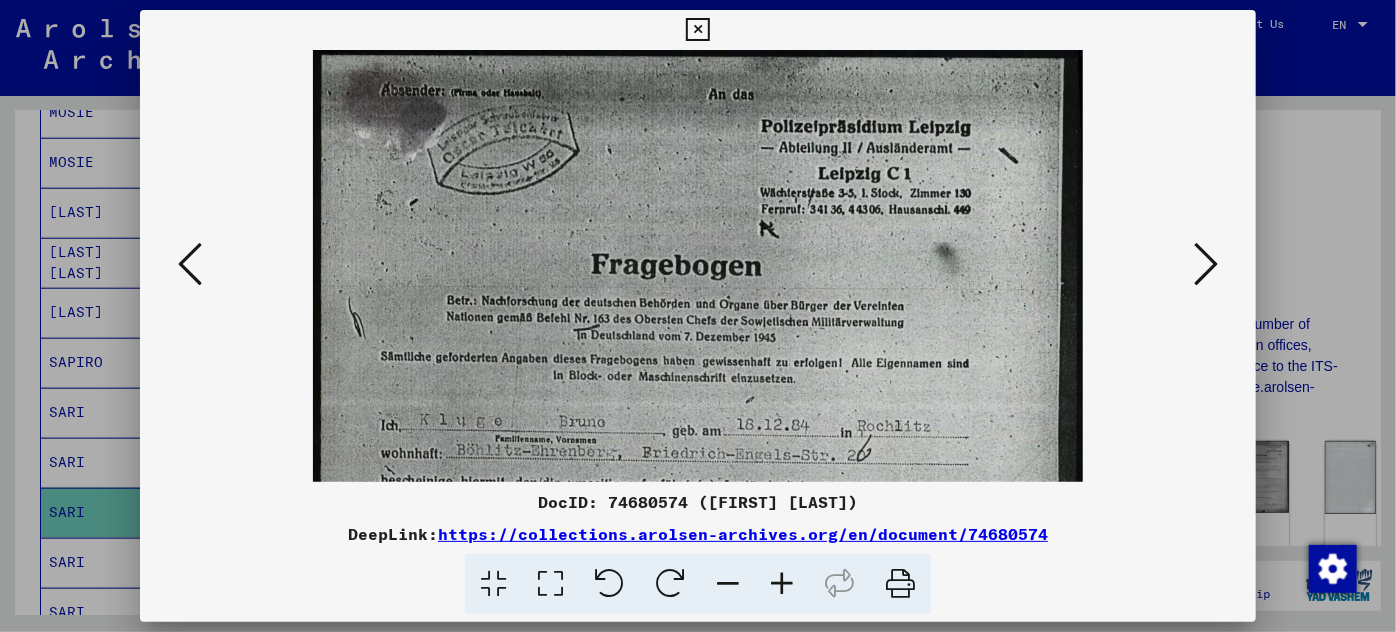 click at bounding box center [782, 584] 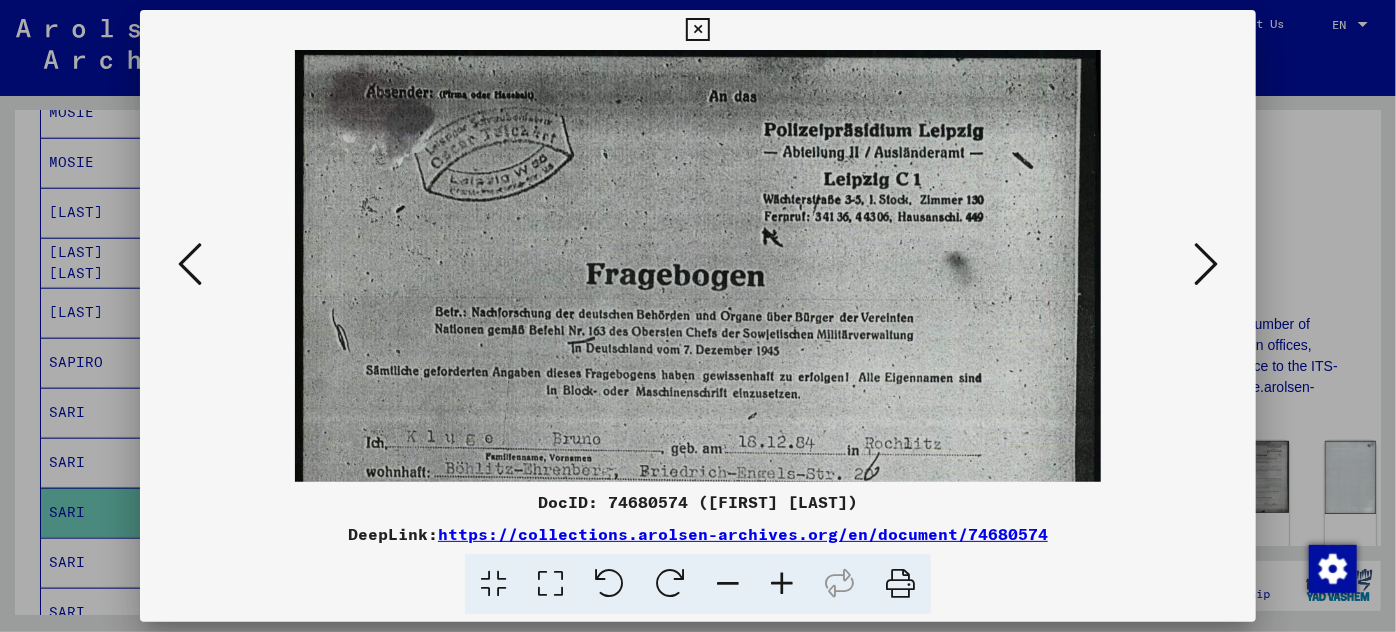 click at bounding box center [782, 584] 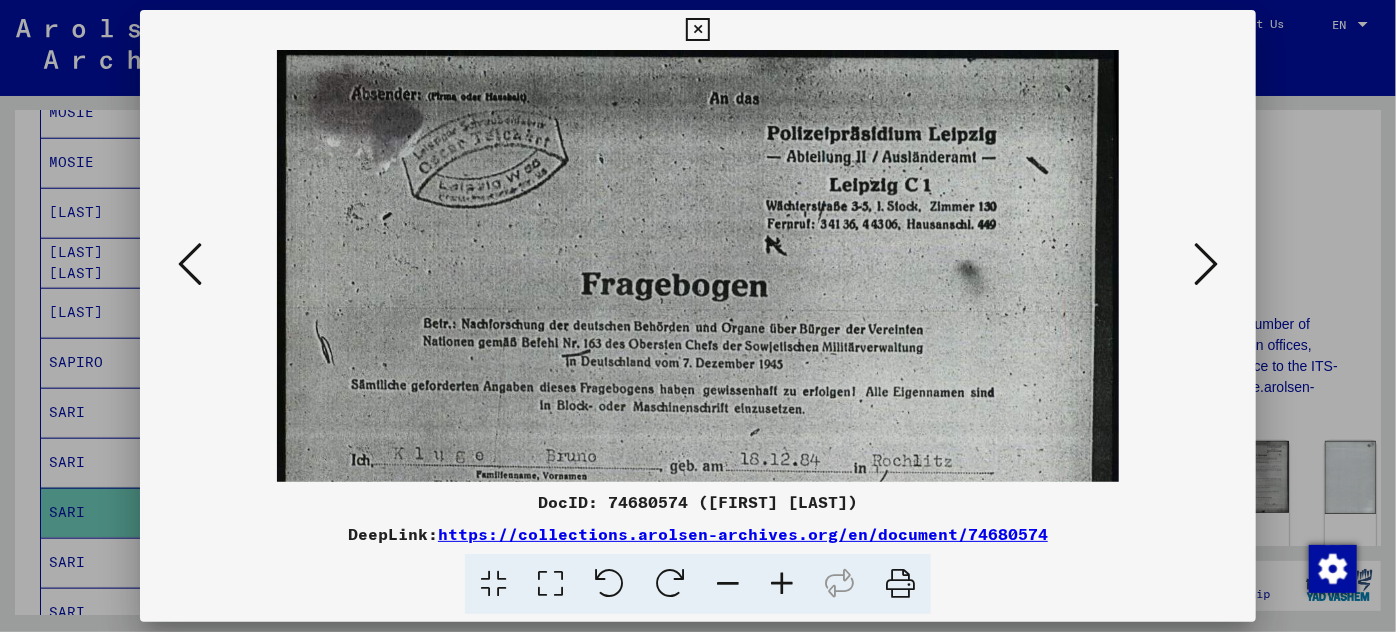 click at bounding box center (782, 584) 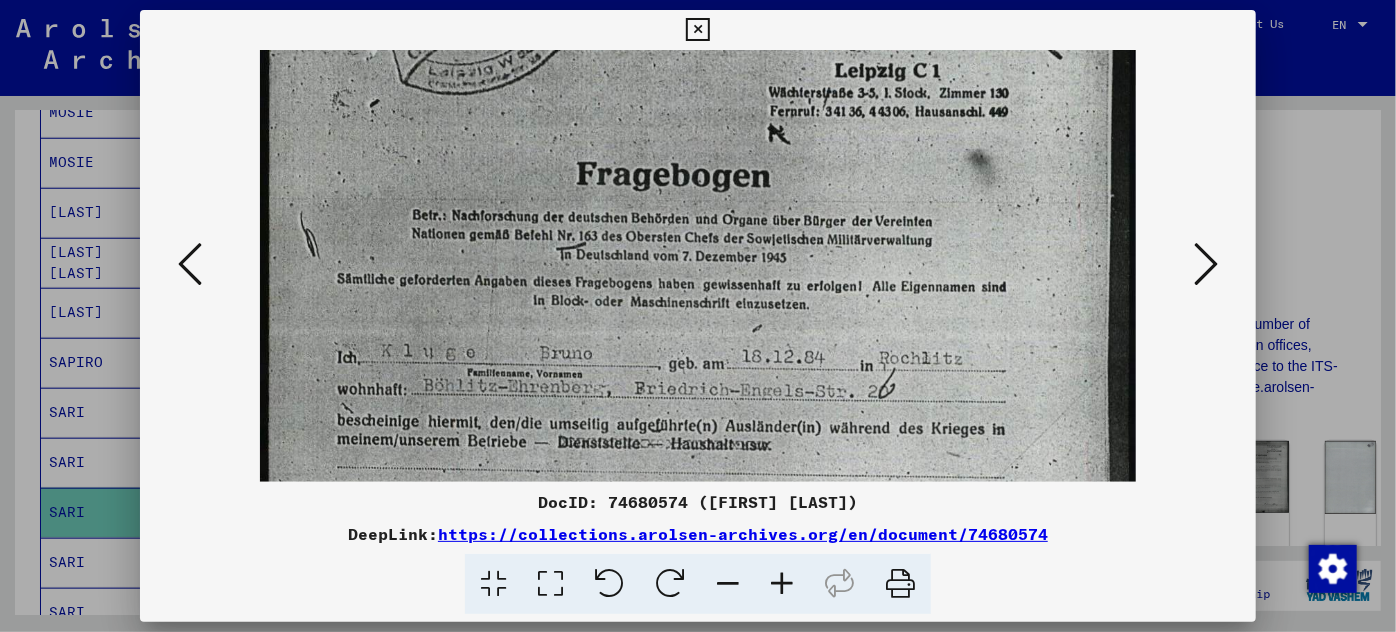 scroll, scrollTop: 124, scrollLeft: 0, axis: vertical 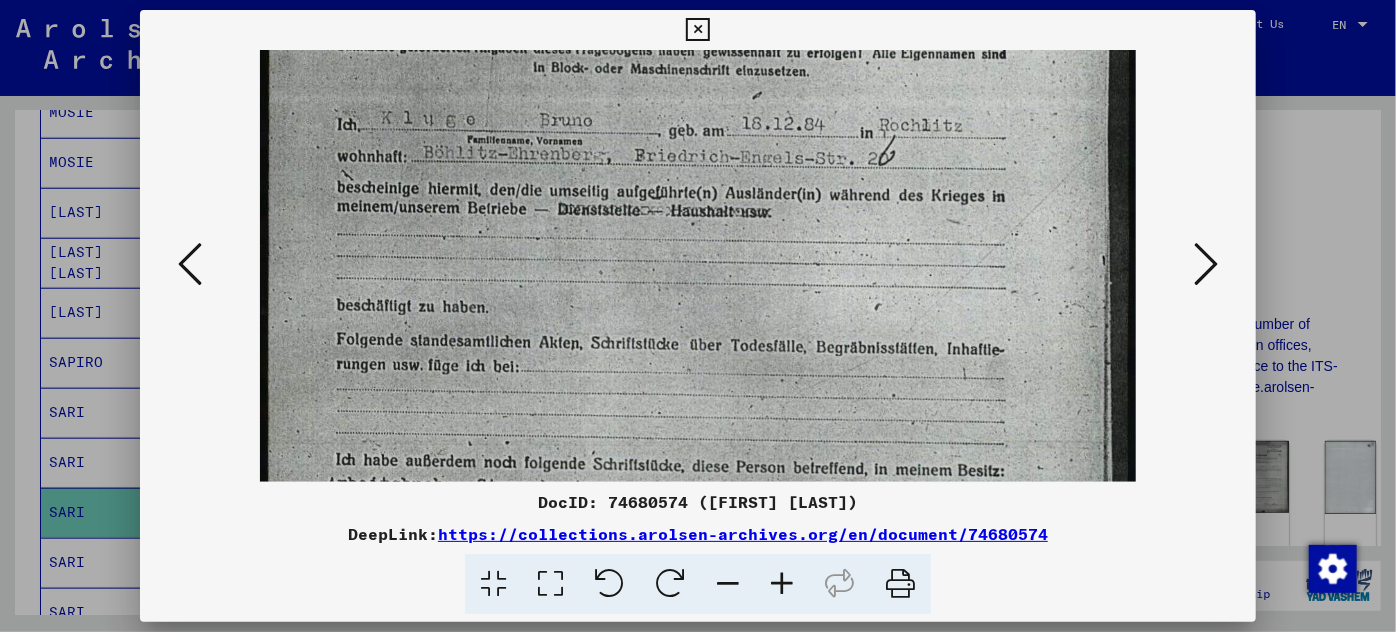 drag, startPoint x: 702, startPoint y: 415, endPoint x: 731, endPoint y: 28, distance: 388.08505 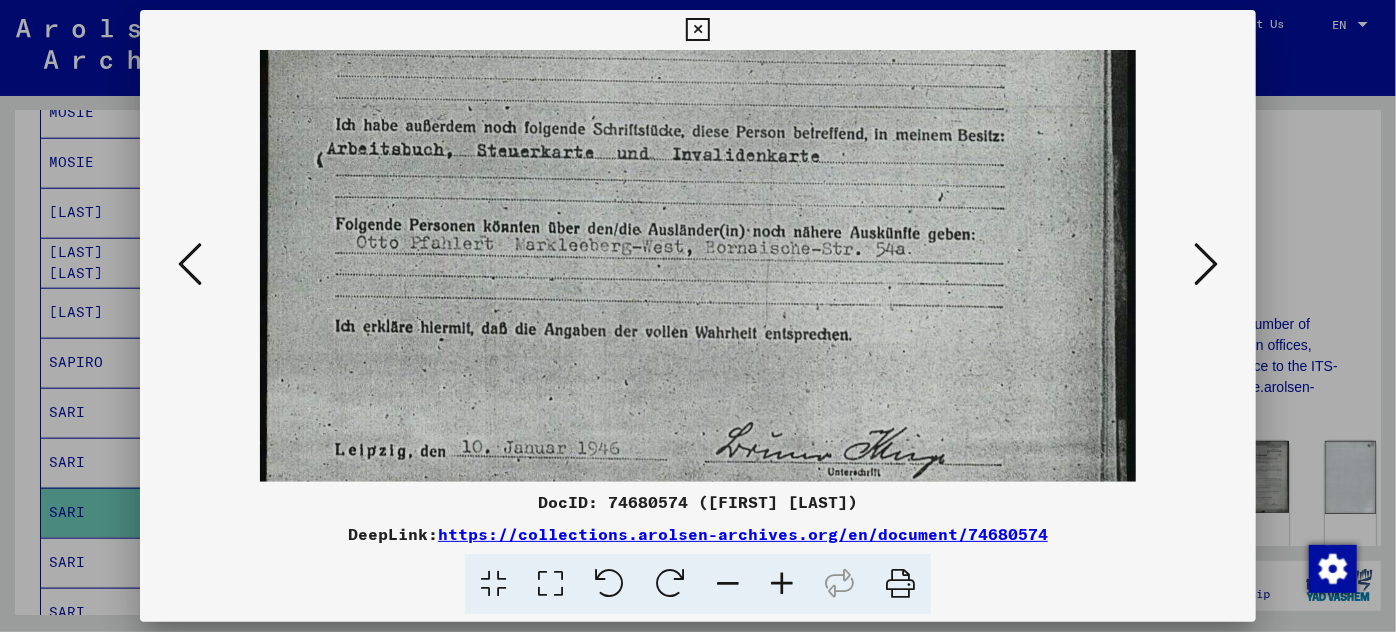 scroll, scrollTop: 769, scrollLeft: 0, axis: vertical 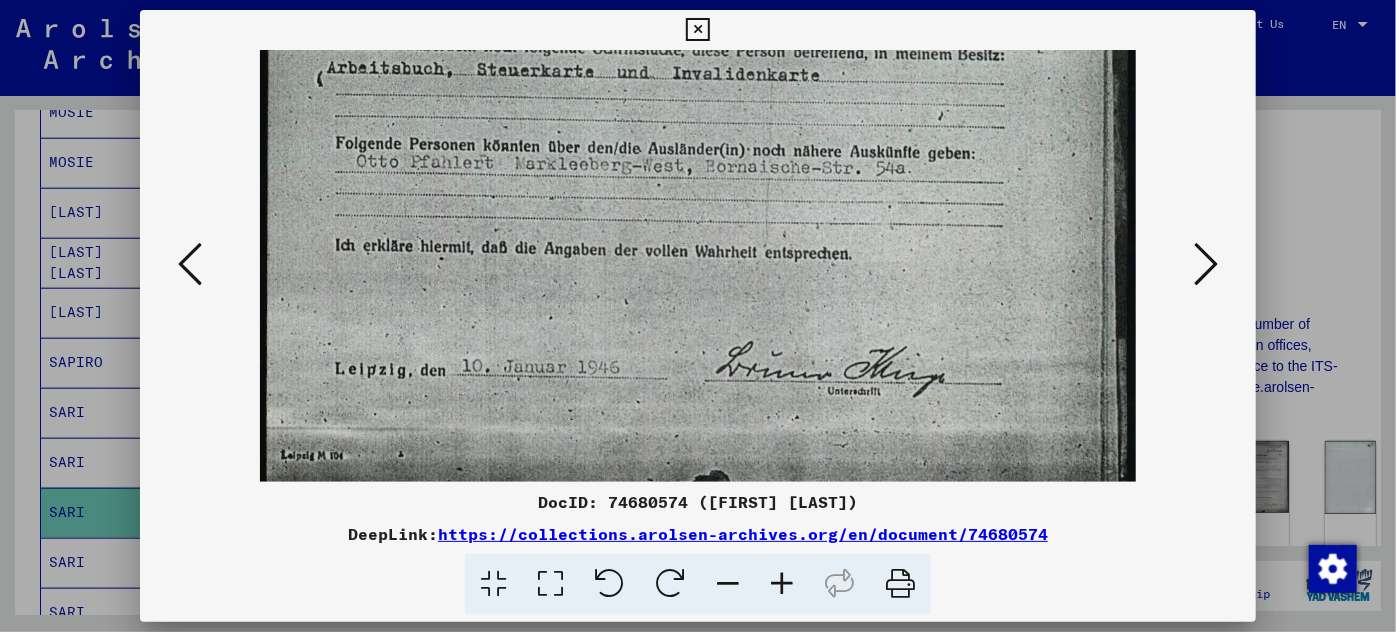 drag, startPoint x: 692, startPoint y: 329, endPoint x: 733, endPoint y: -52, distance: 383.19968 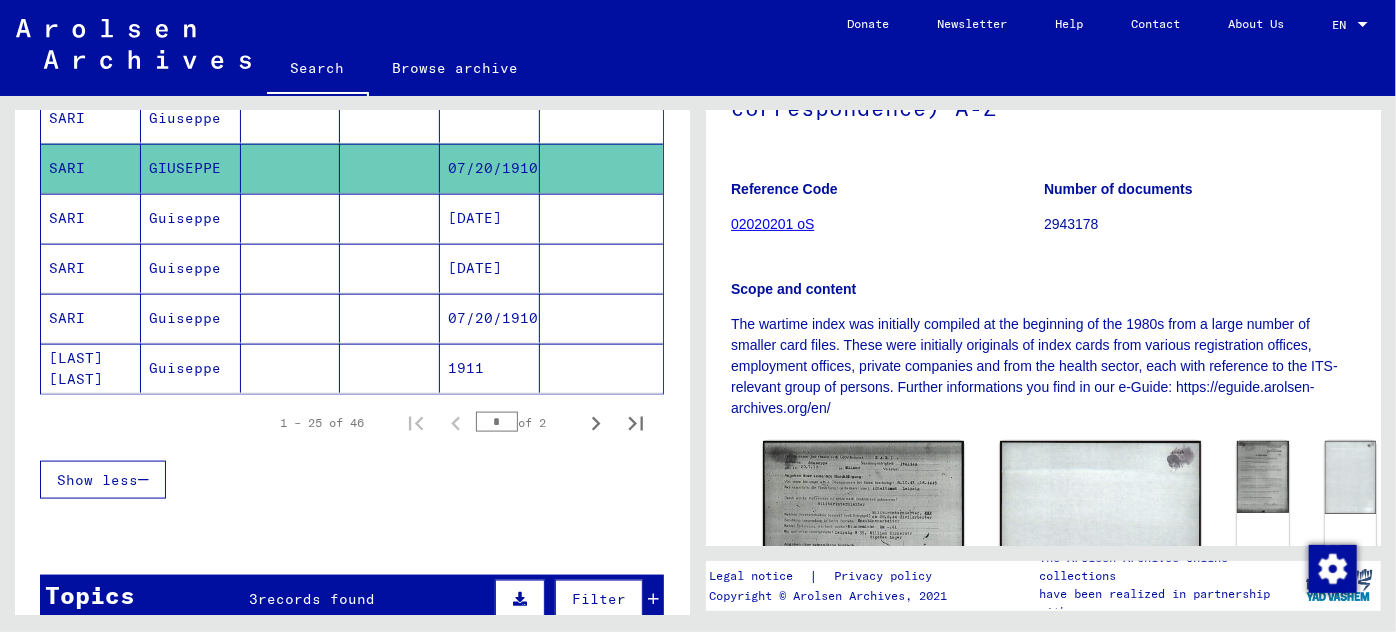 scroll, scrollTop: 1272, scrollLeft: 0, axis: vertical 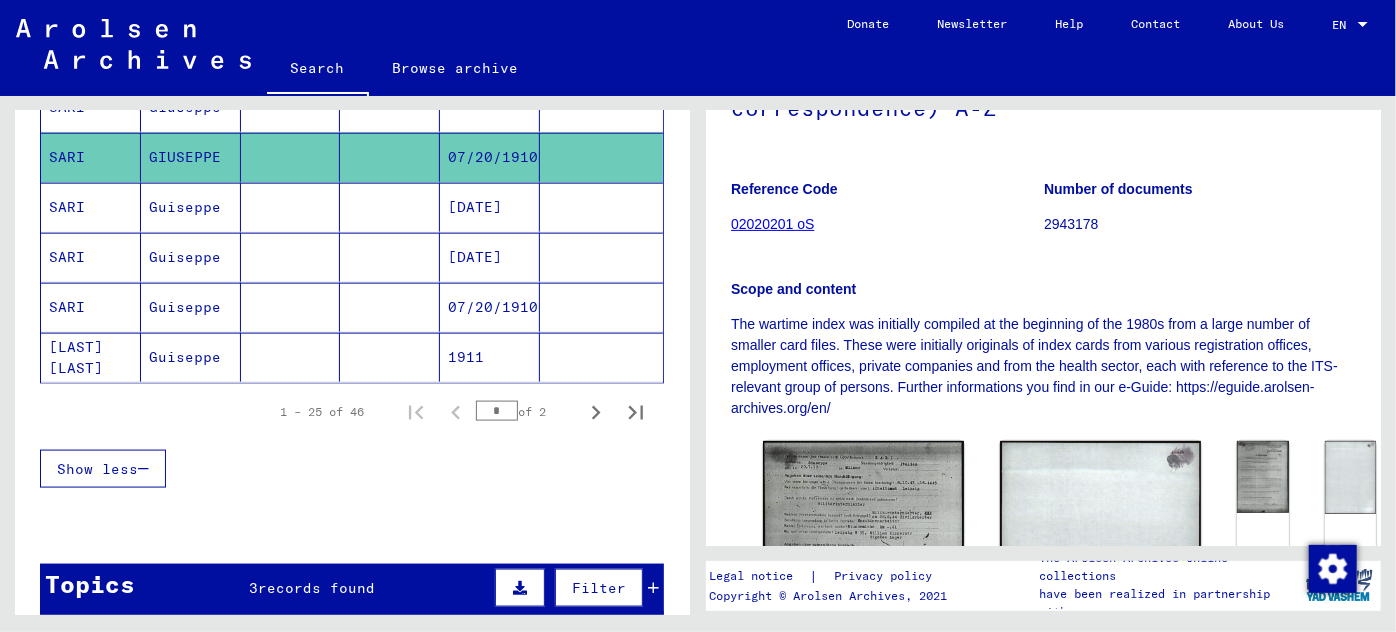 click at bounding box center (653, 588) 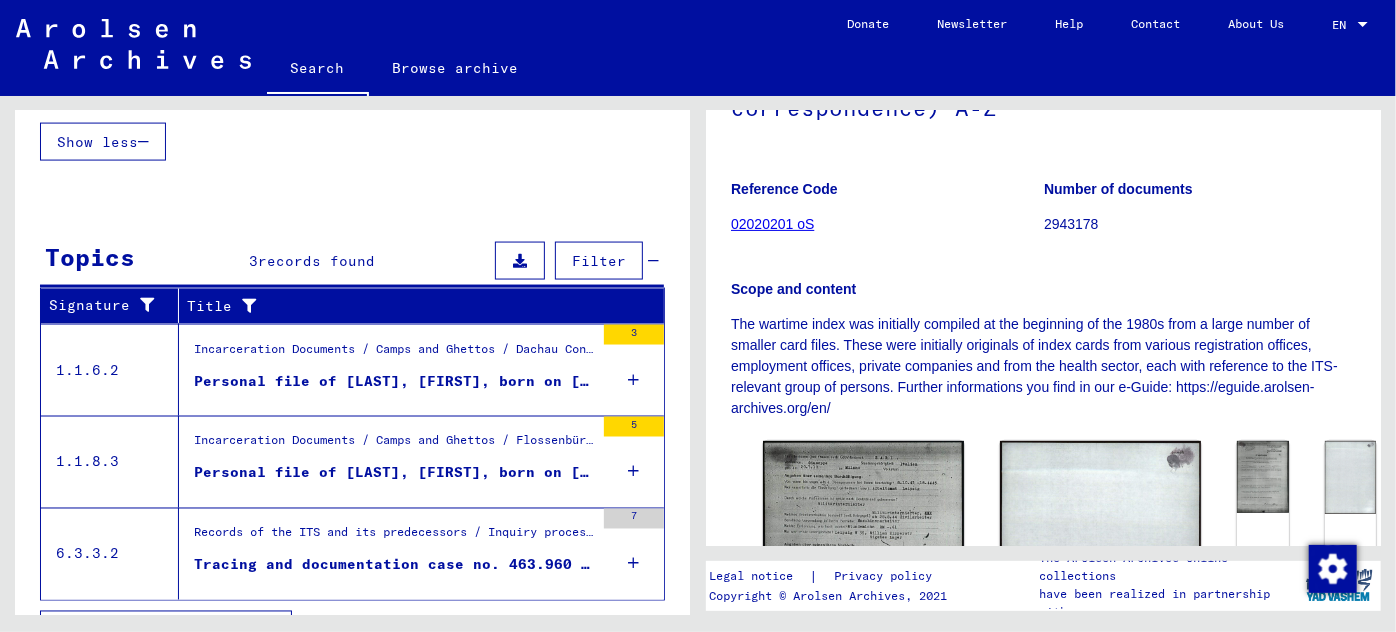 scroll, scrollTop: 1624, scrollLeft: 0, axis: vertical 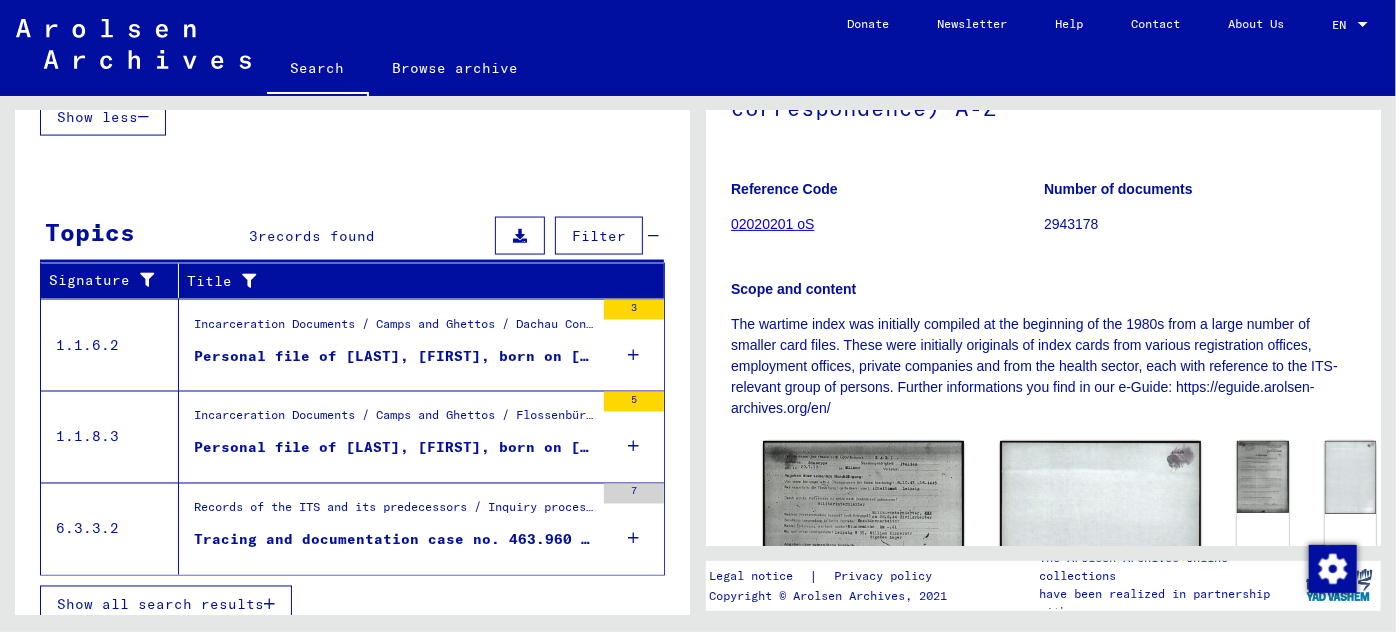 click on "Personal file of [LAST], [FIRST], born on [DATE]" at bounding box center [394, 356] 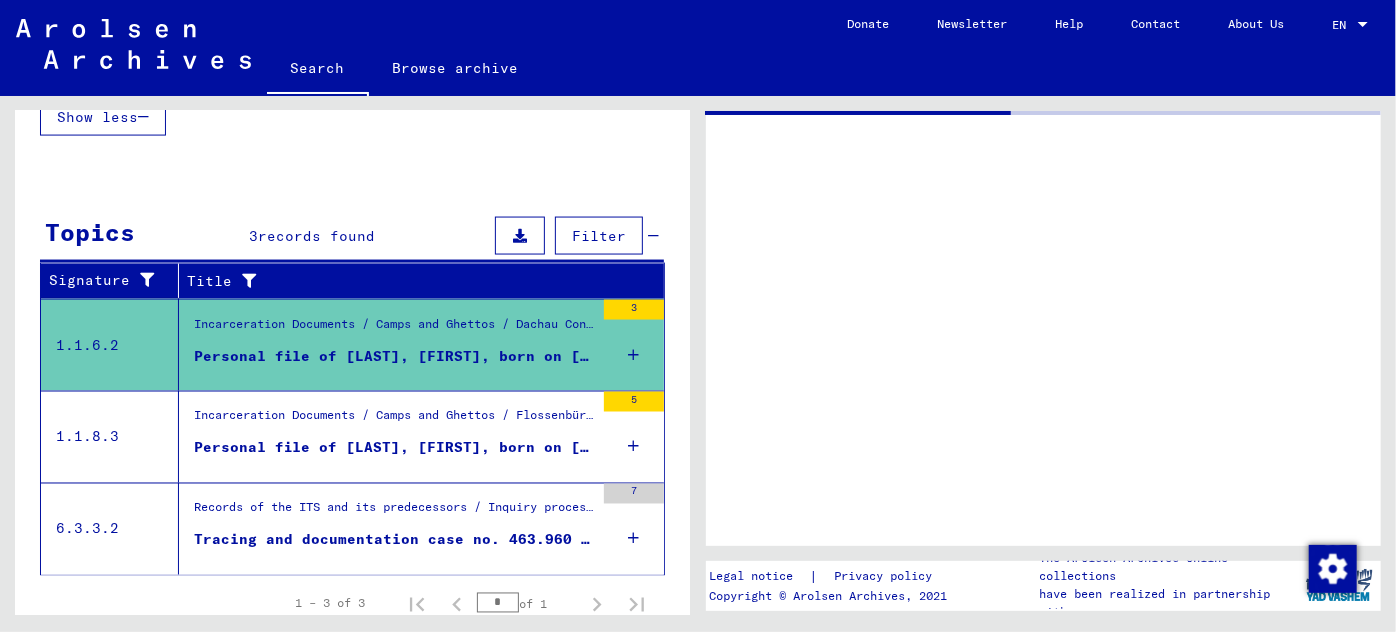 scroll, scrollTop: 1123, scrollLeft: 0, axis: vertical 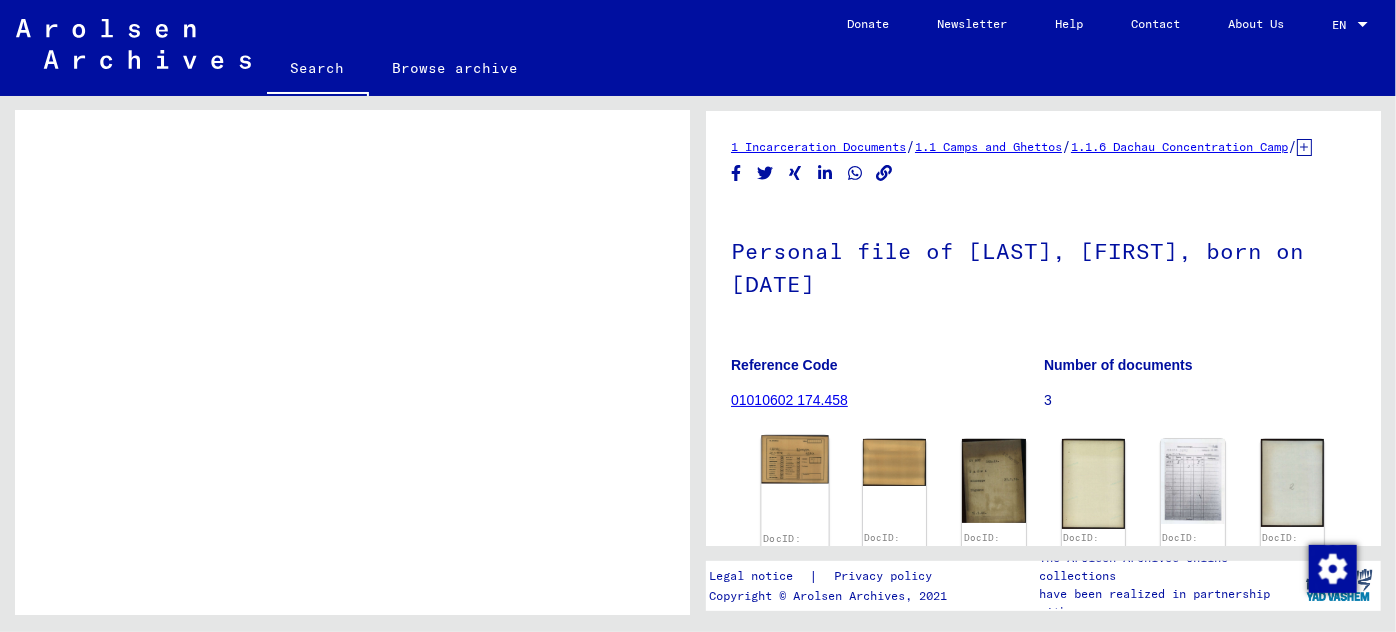 click on "DocID: 10281523 ([FIRST] [LAST])" 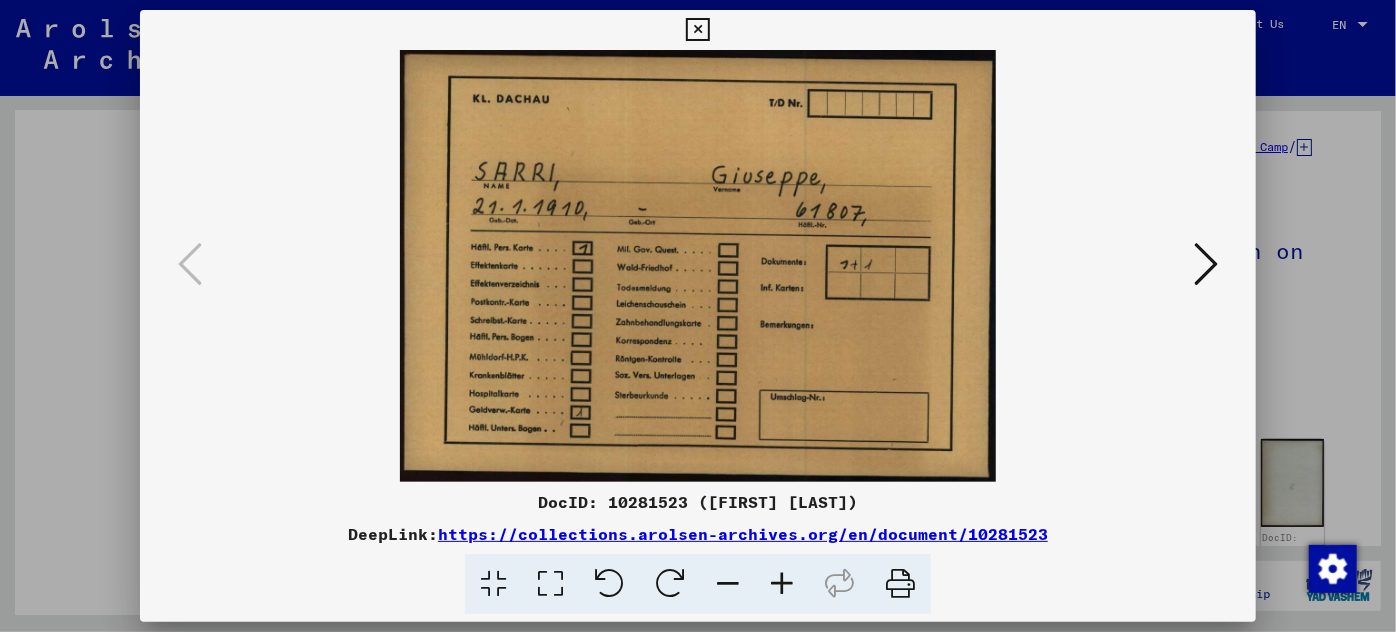 click at bounding box center (1206, 264) 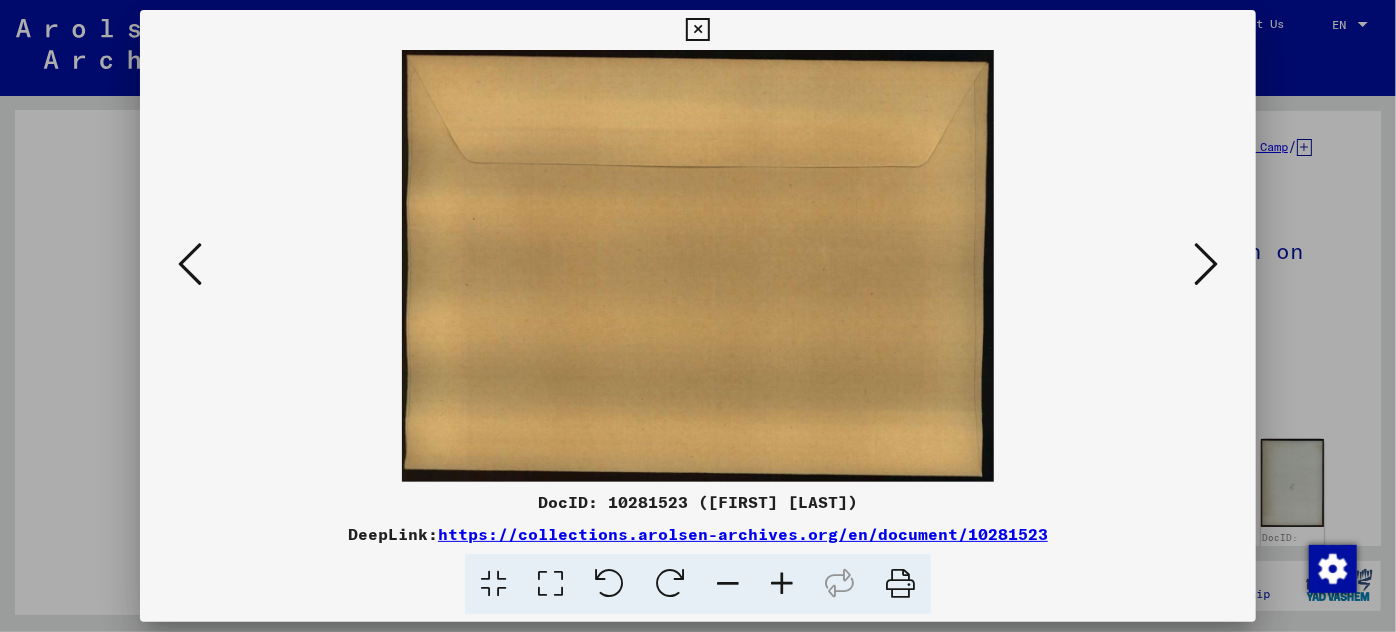 click at bounding box center [1206, 264] 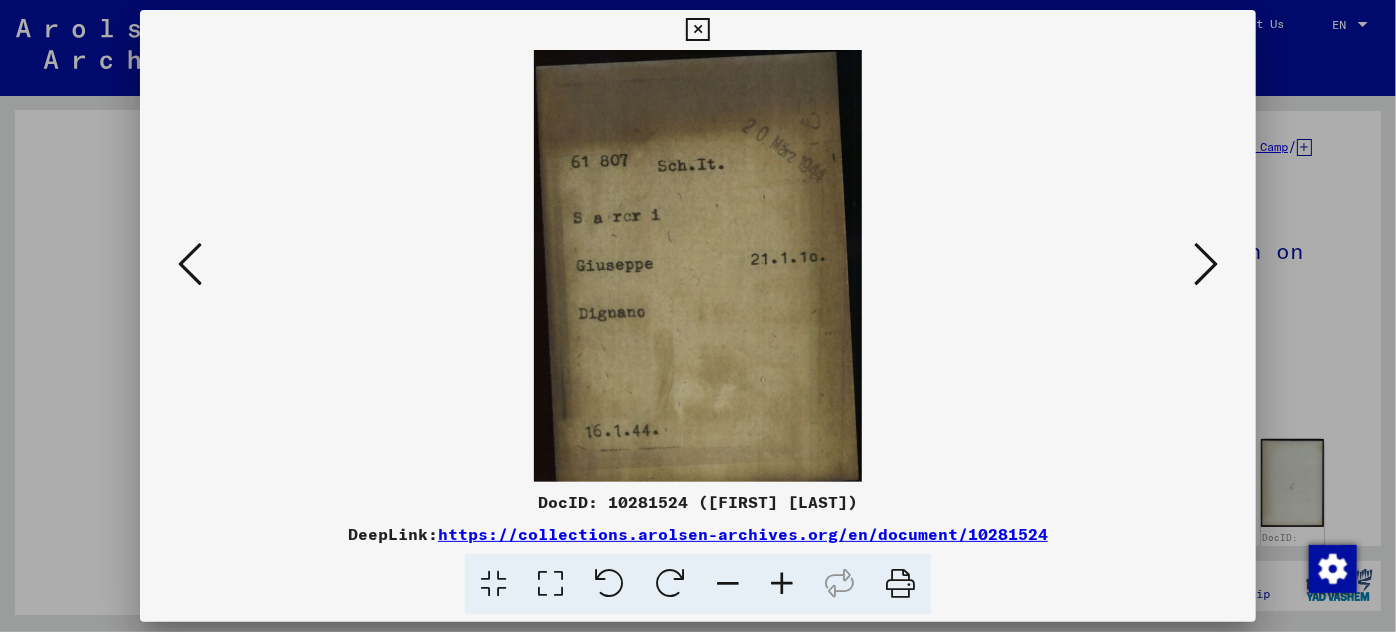 click at bounding box center (1206, 264) 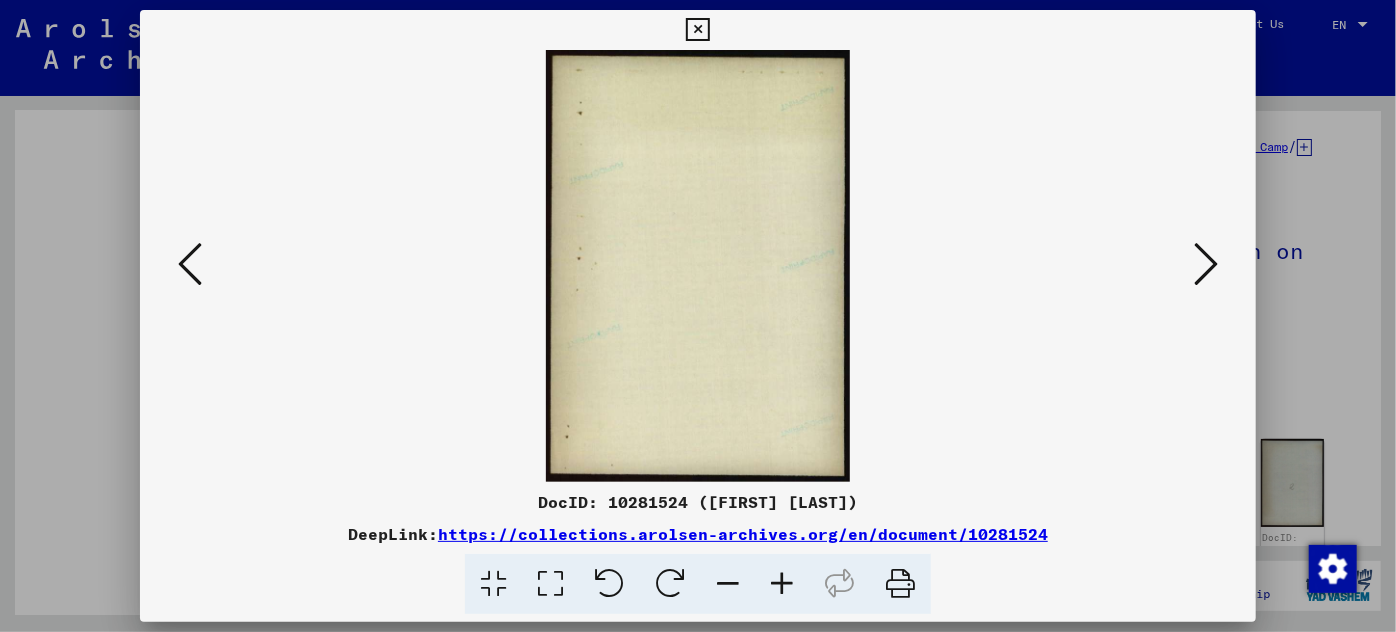 click at bounding box center [1206, 264] 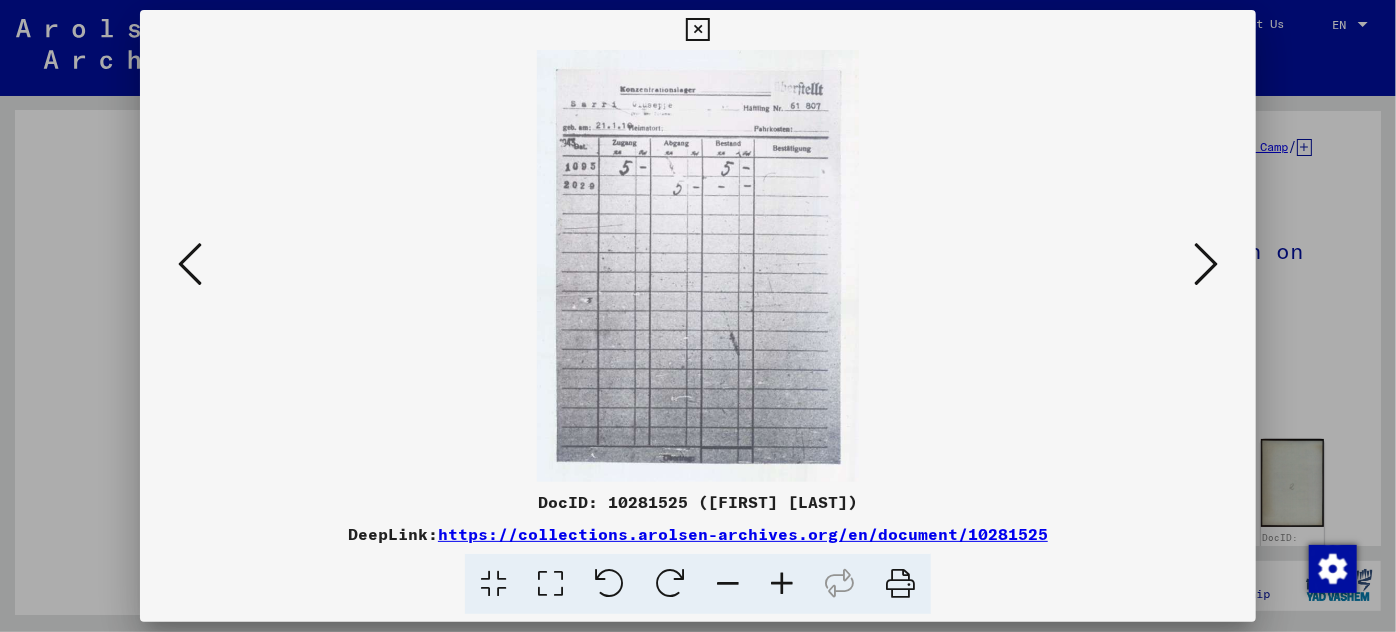 click at bounding box center [1206, 264] 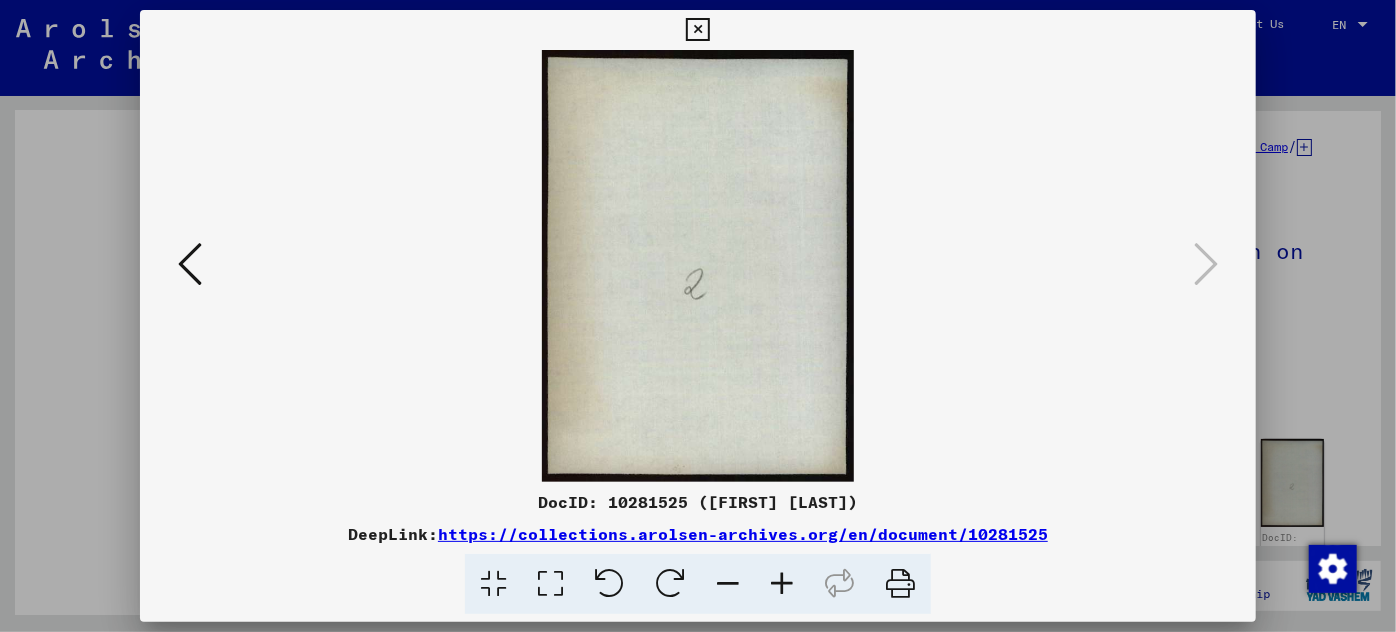 click at bounding box center (698, 266) 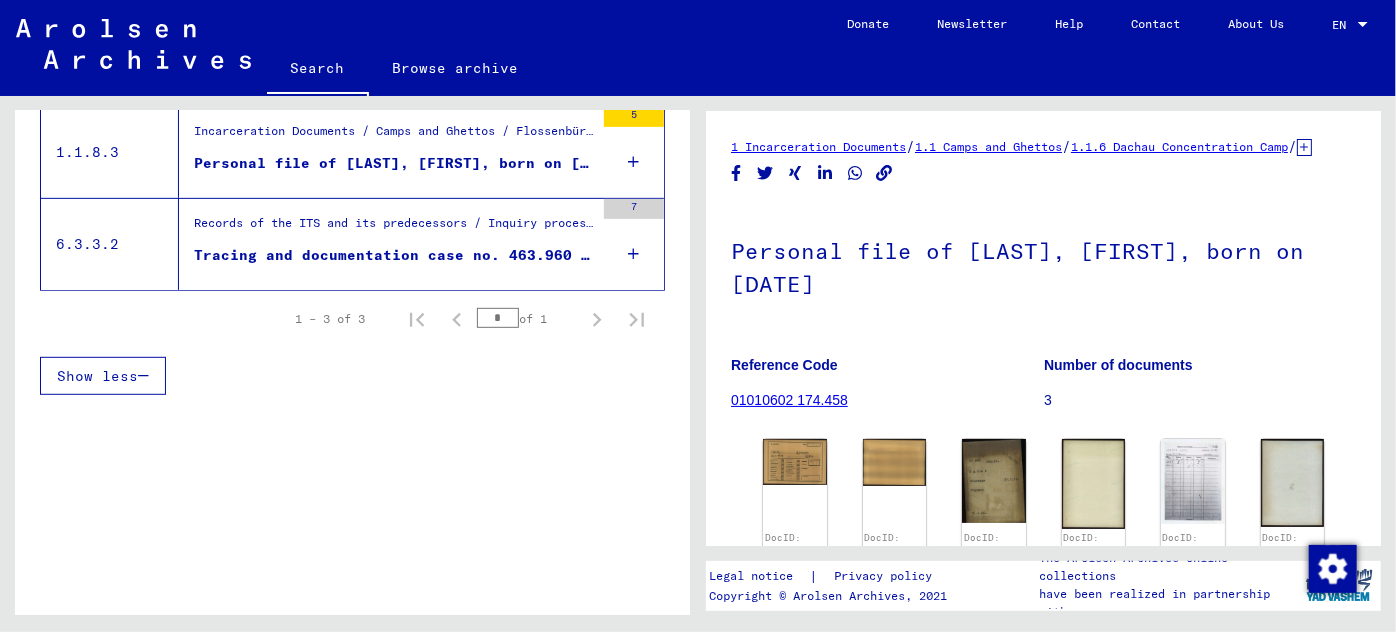 scroll, scrollTop: 305, scrollLeft: 0, axis: vertical 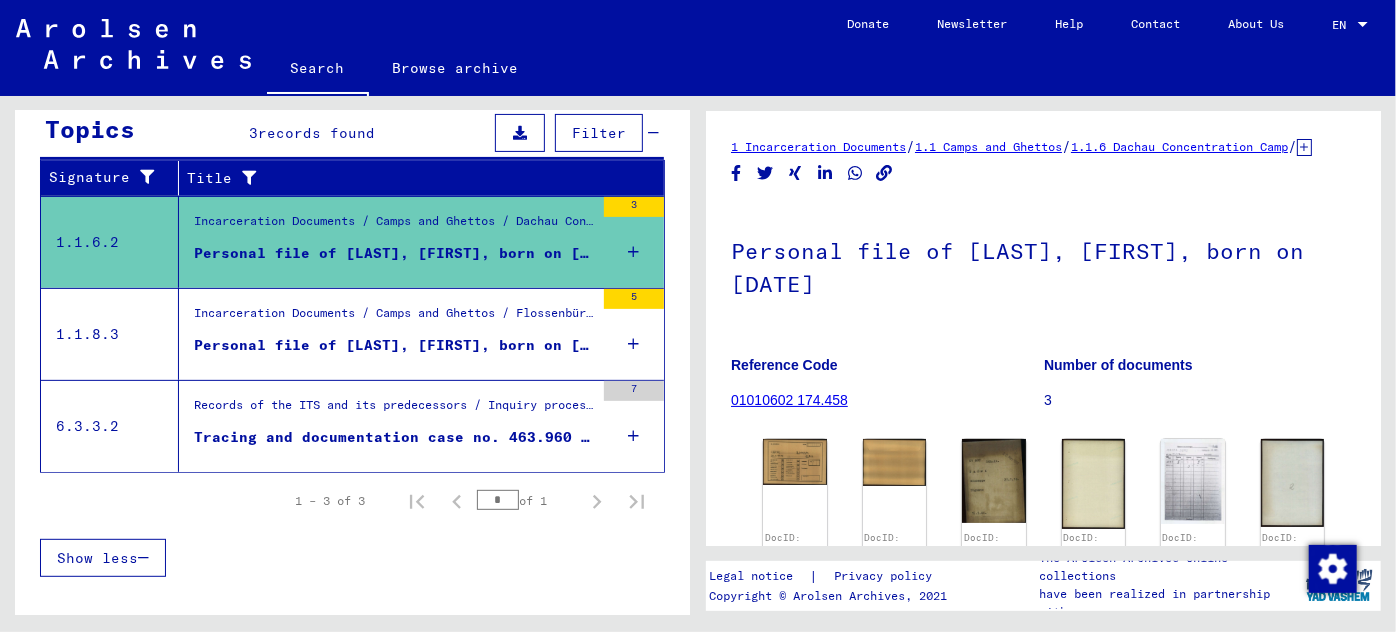 click on "Personal file of [LAST], [FIRST], born on [DATE]" at bounding box center [394, 345] 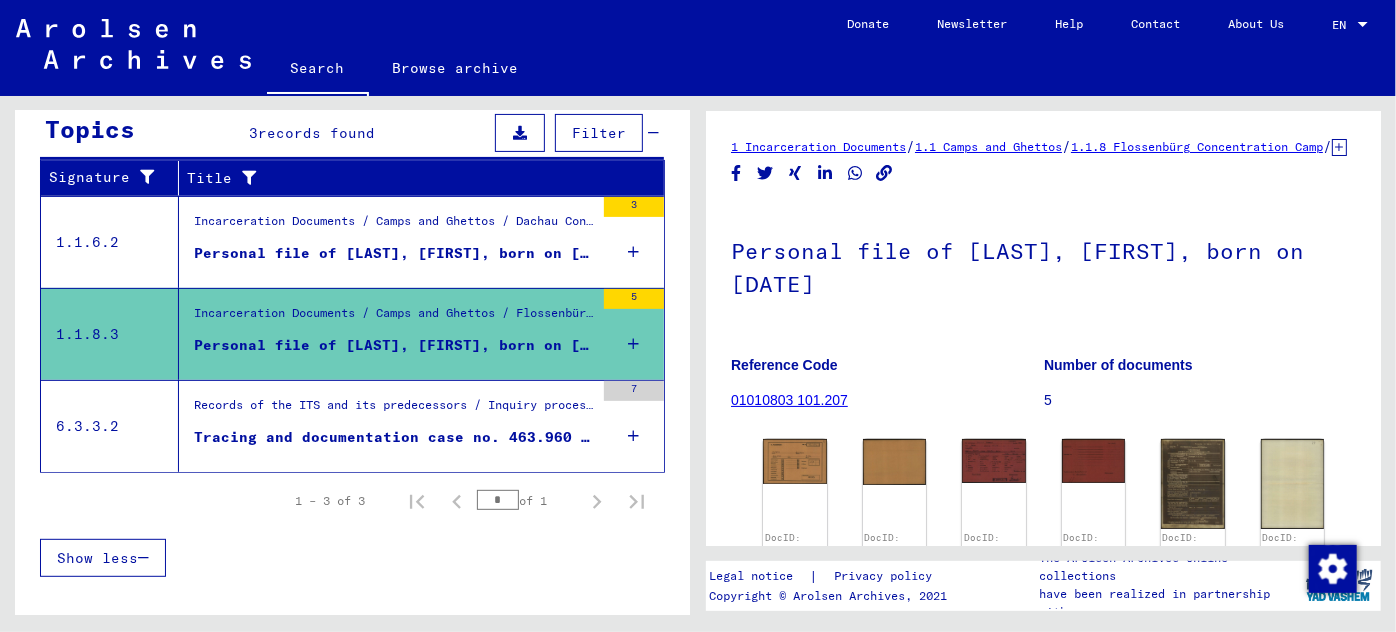 scroll, scrollTop: 0, scrollLeft: 0, axis: both 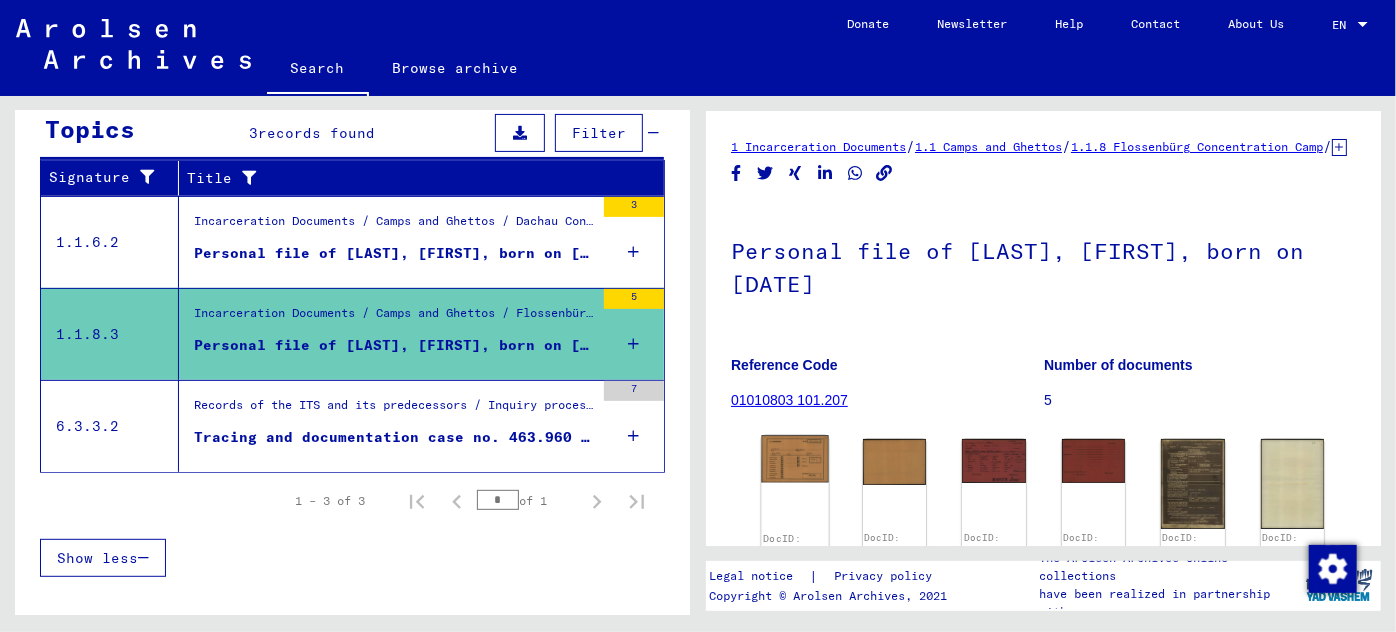 click 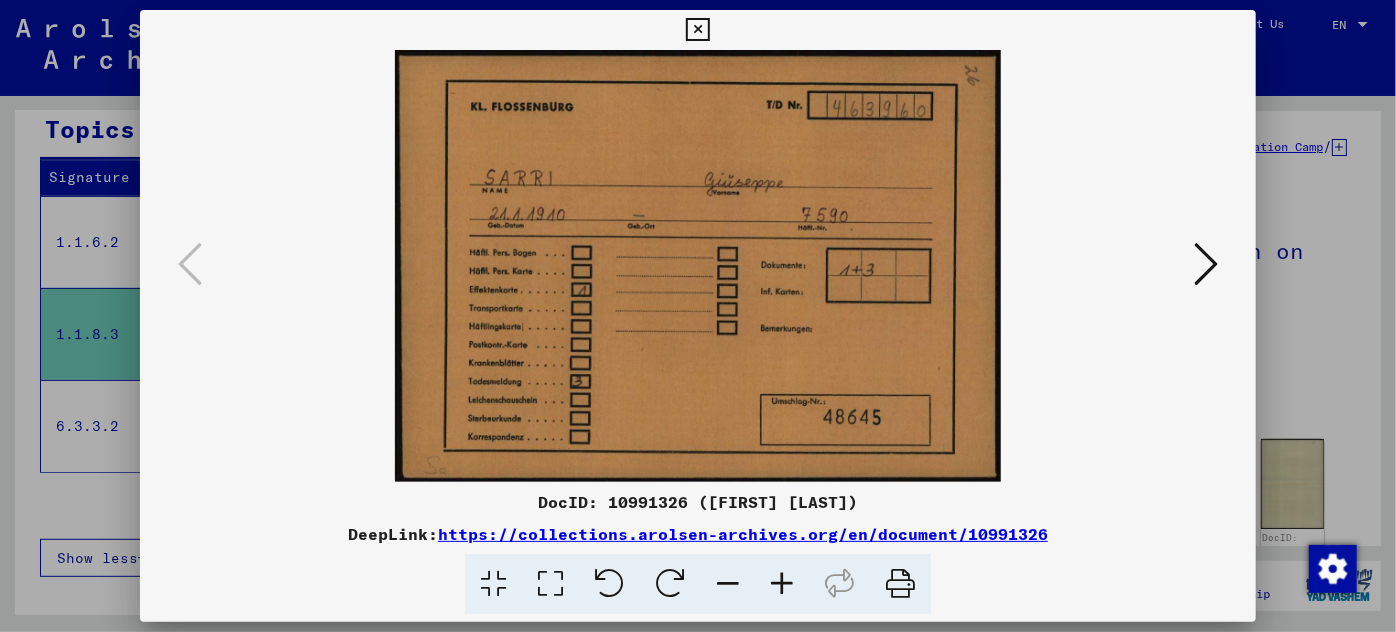 click at bounding box center [1206, 264] 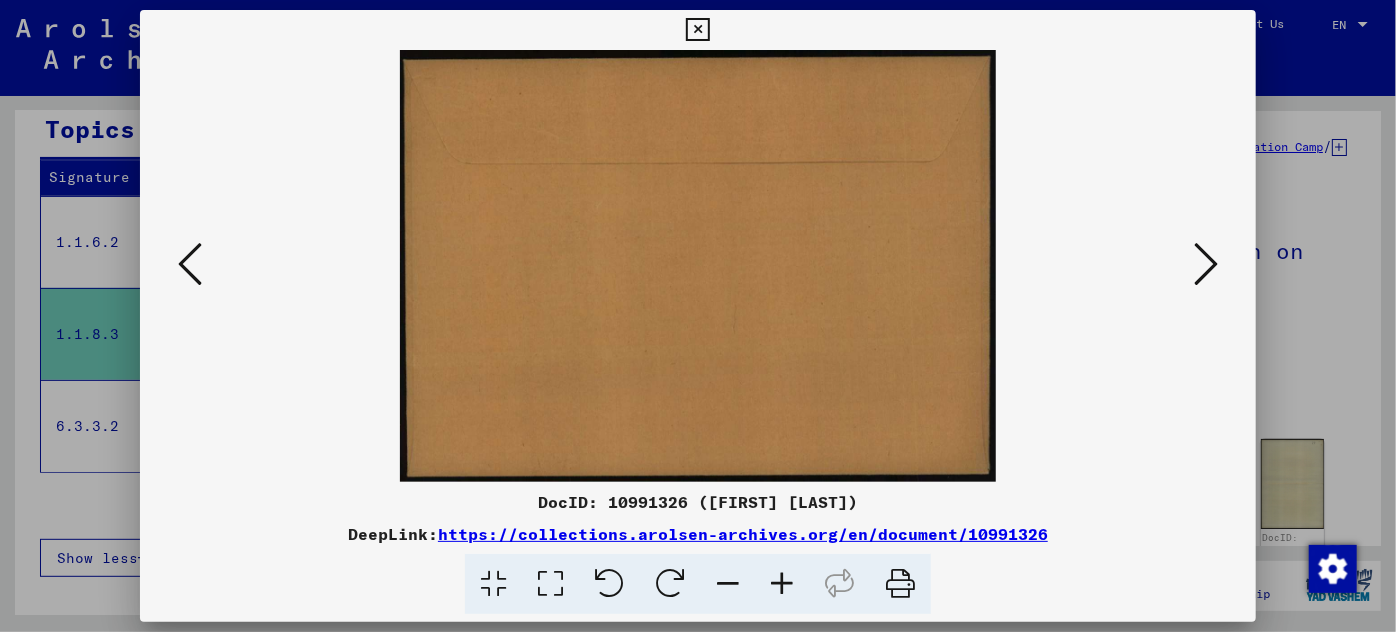 click at bounding box center (1206, 264) 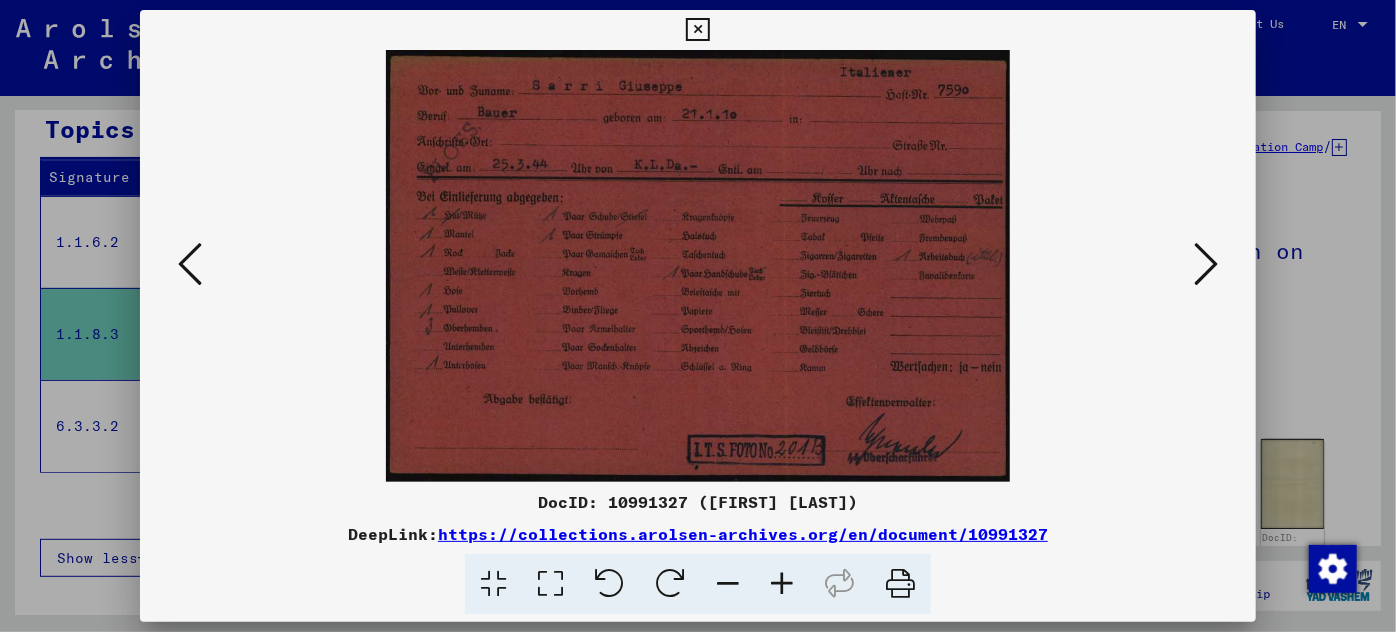click at bounding box center (782, 584) 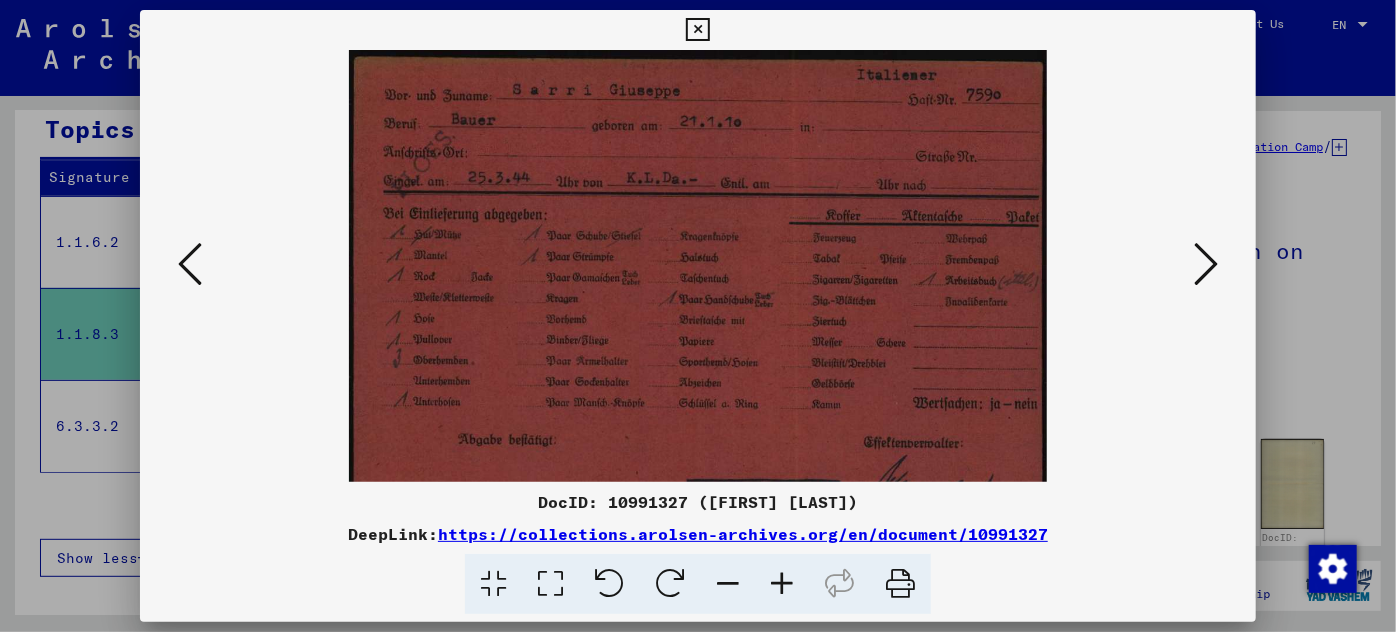 click at bounding box center [782, 584] 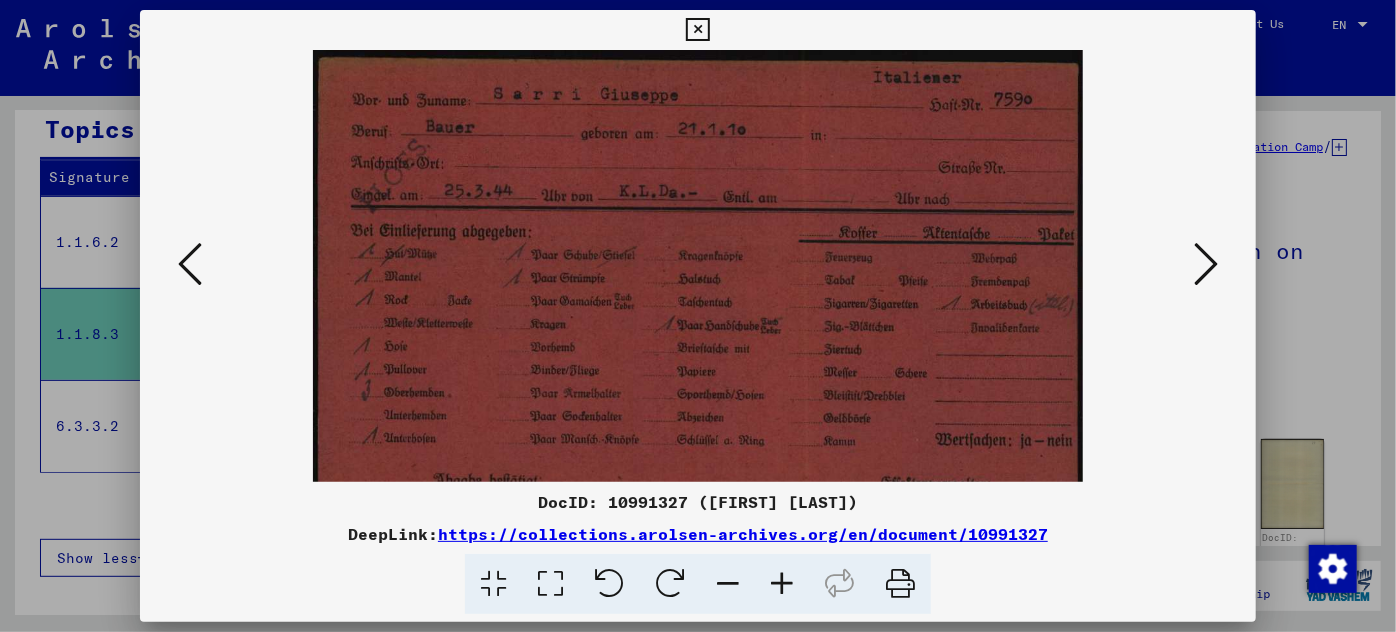 click at bounding box center (782, 584) 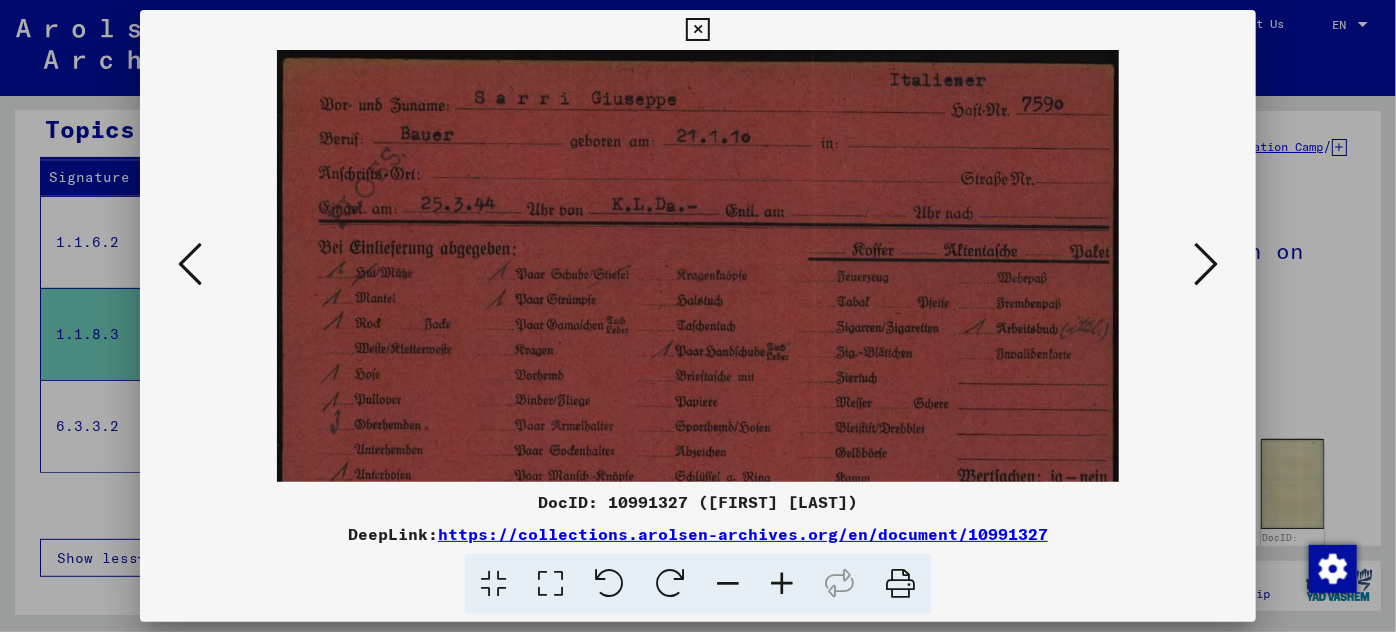 click at bounding box center [782, 584] 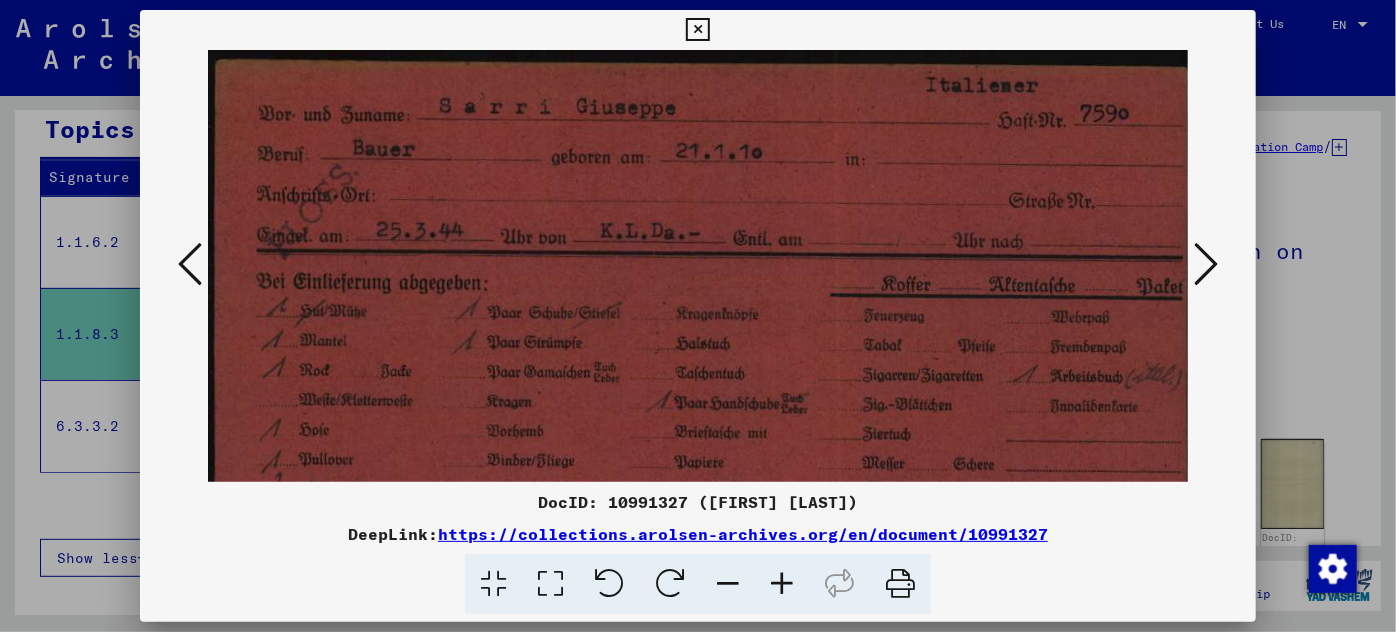 click at bounding box center (782, 584) 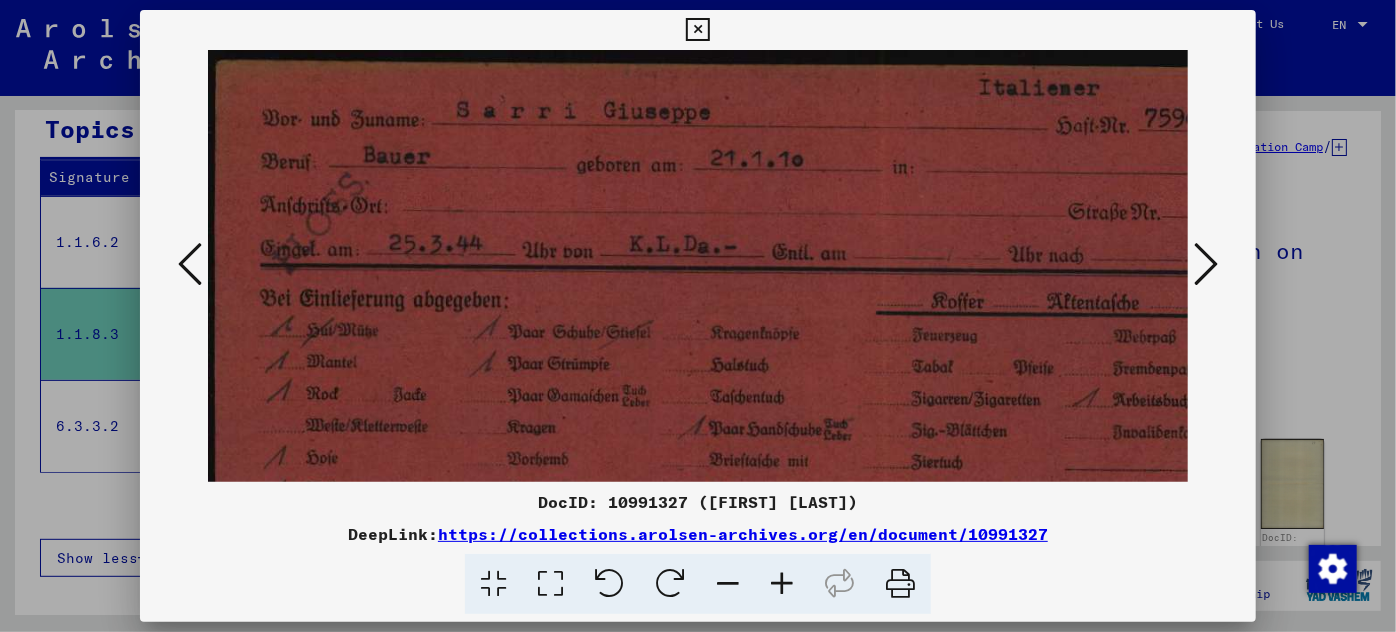 click at bounding box center (782, 584) 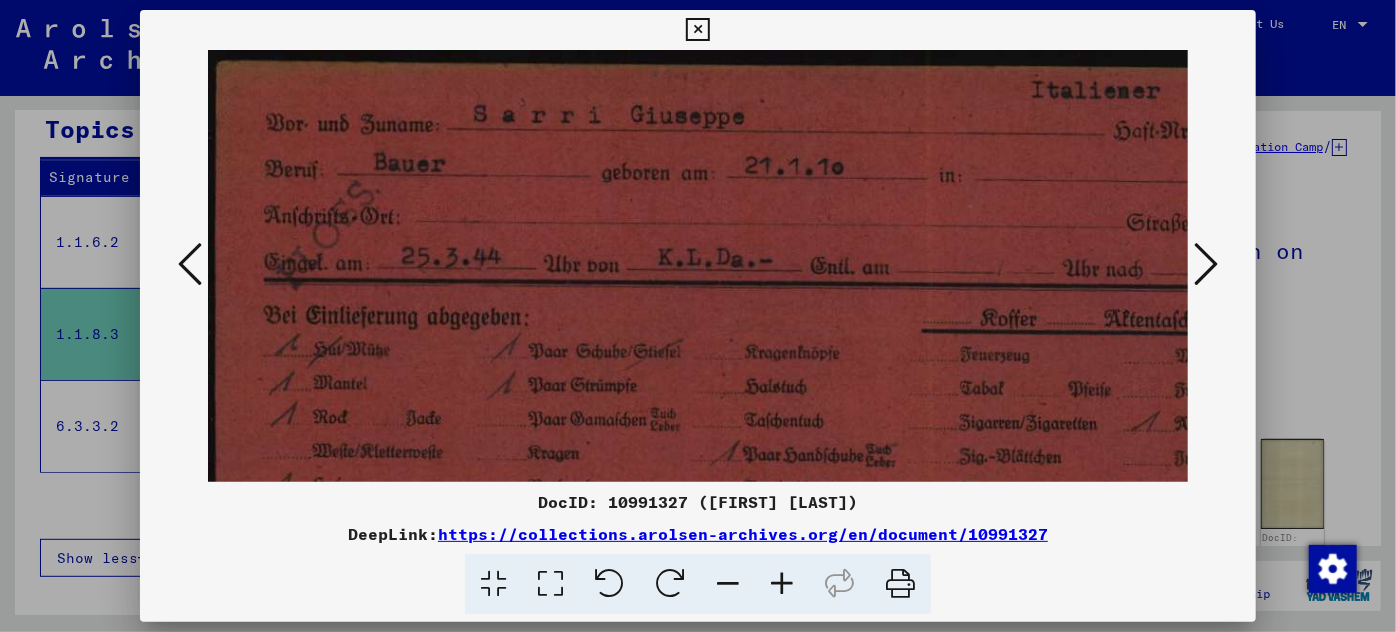 click at bounding box center [782, 584] 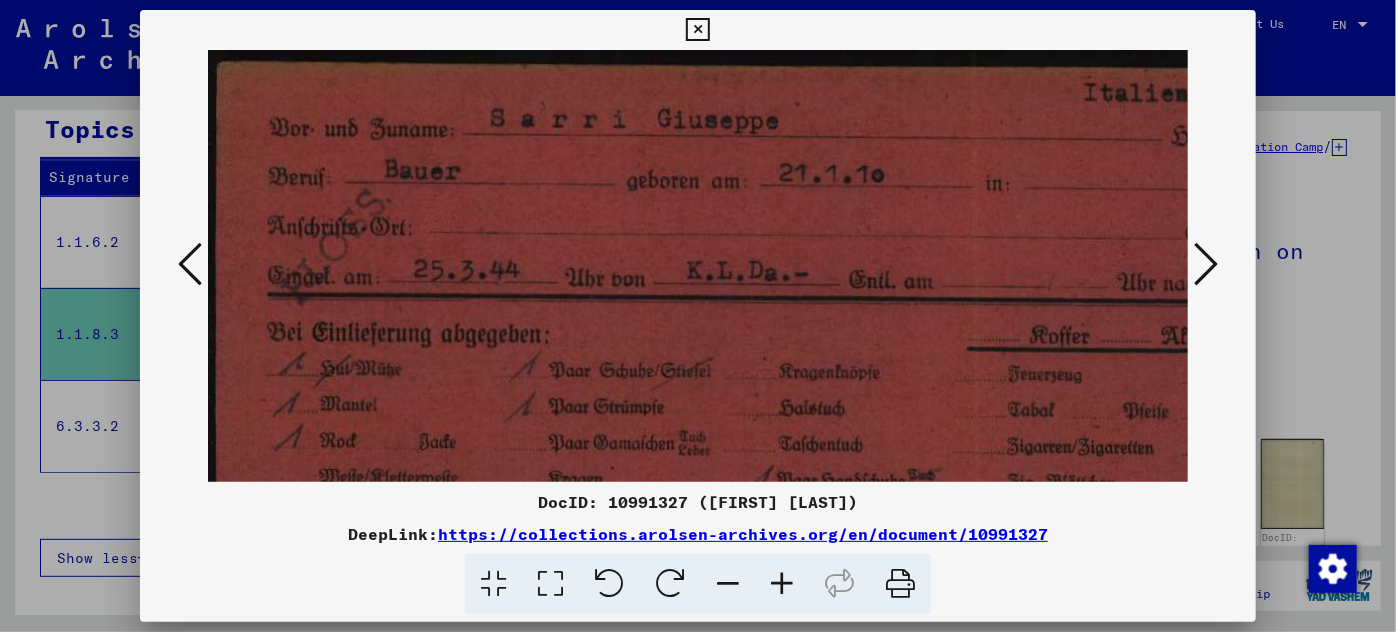 click at bounding box center (782, 584) 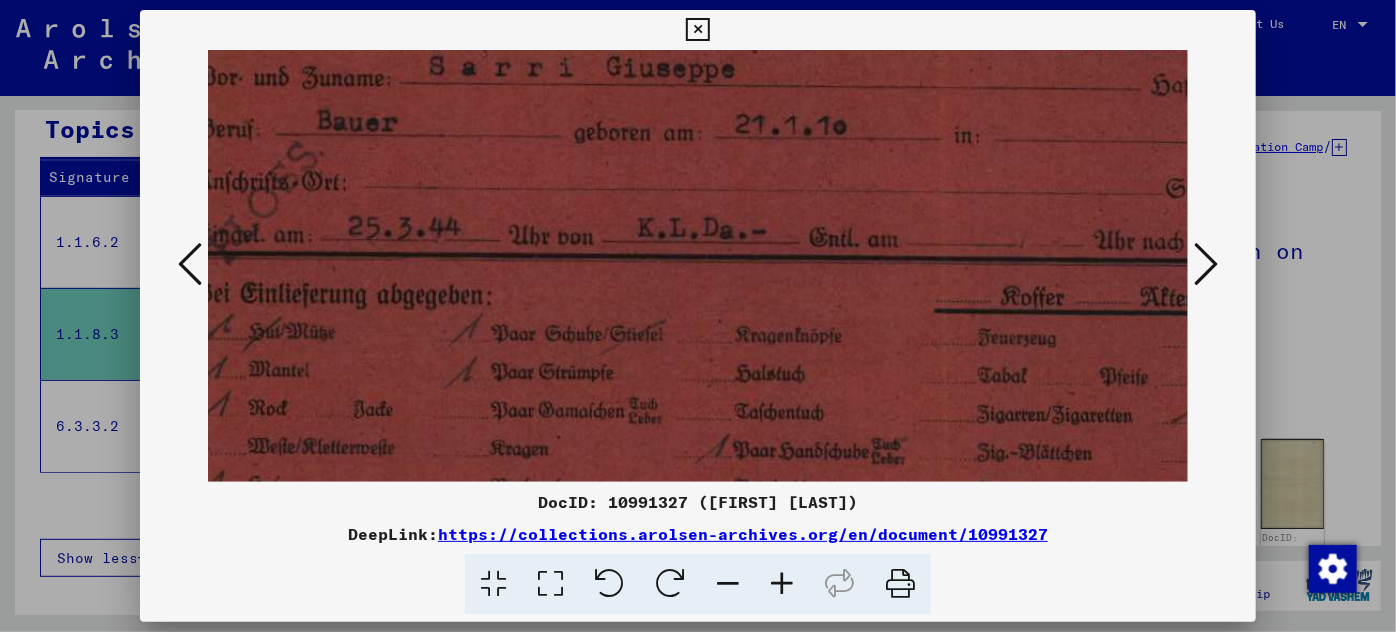 scroll, scrollTop: 149, scrollLeft: 8, axis: both 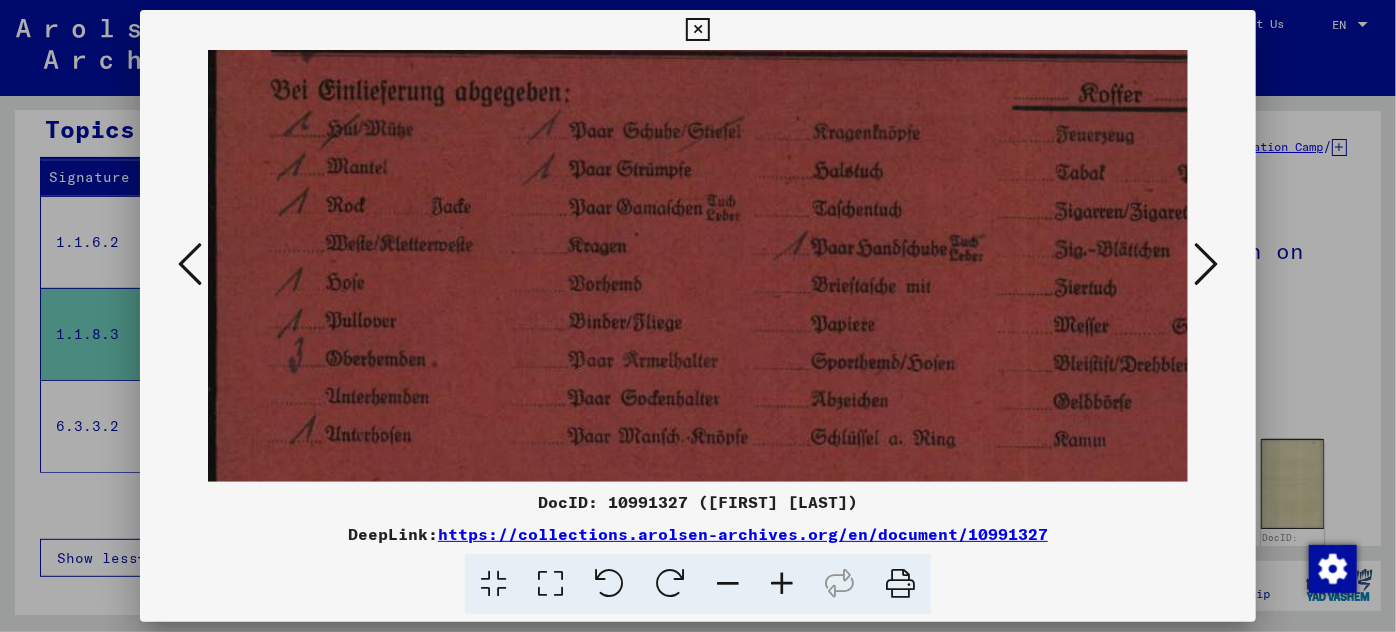 drag, startPoint x: 621, startPoint y: 236, endPoint x: 560, endPoint y: 36, distance: 209.09567 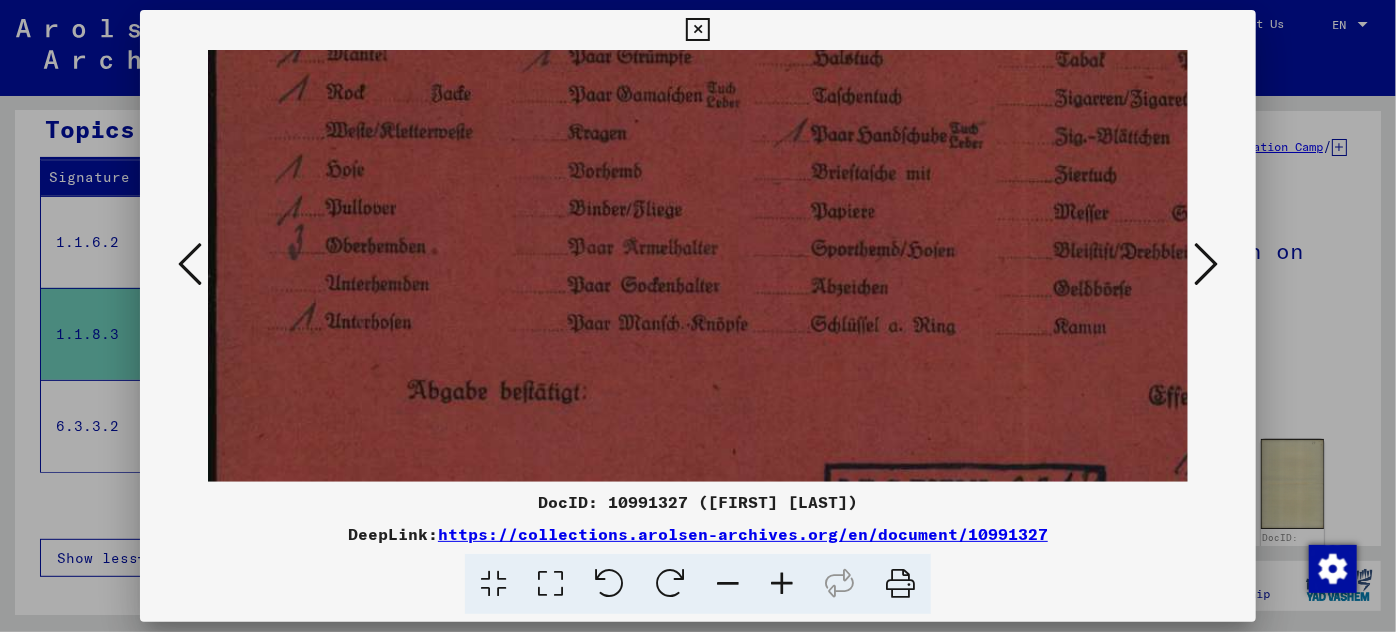 scroll, scrollTop: 450, scrollLeft: 0, axis: vertical 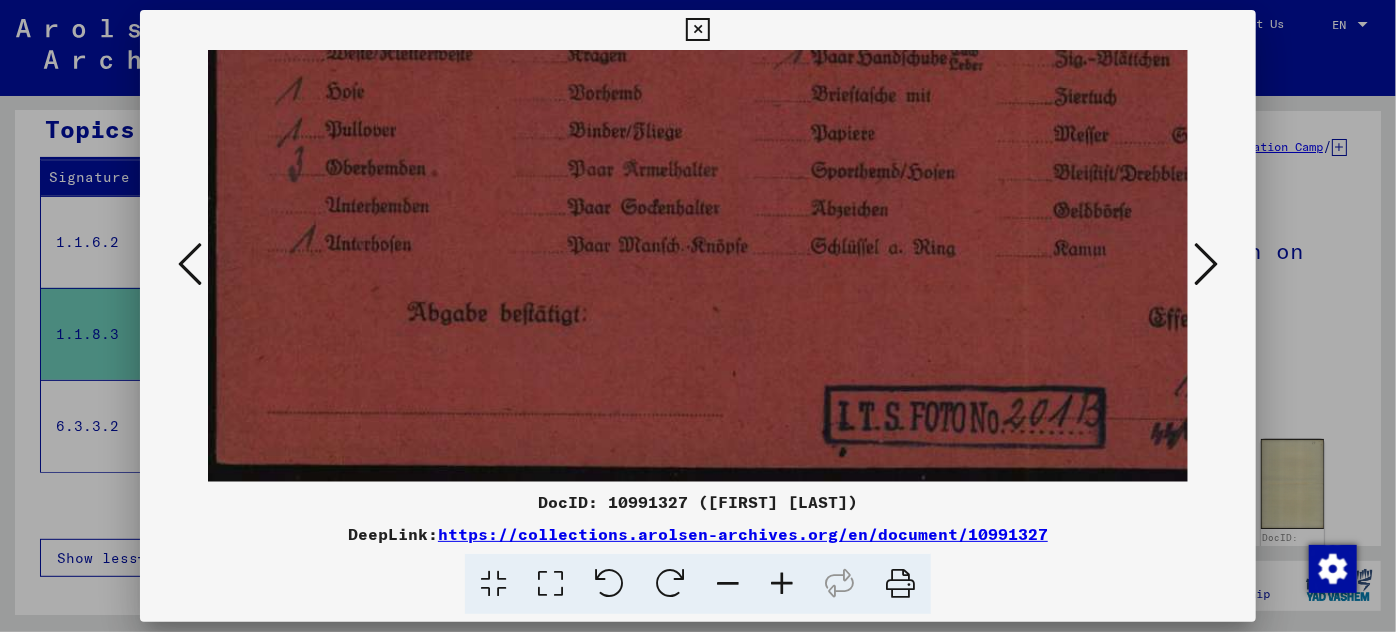 drag, startPoint x: 603, startPoint y: 359, endPoint x: 765, endPoint y: 52, distance: 347.121 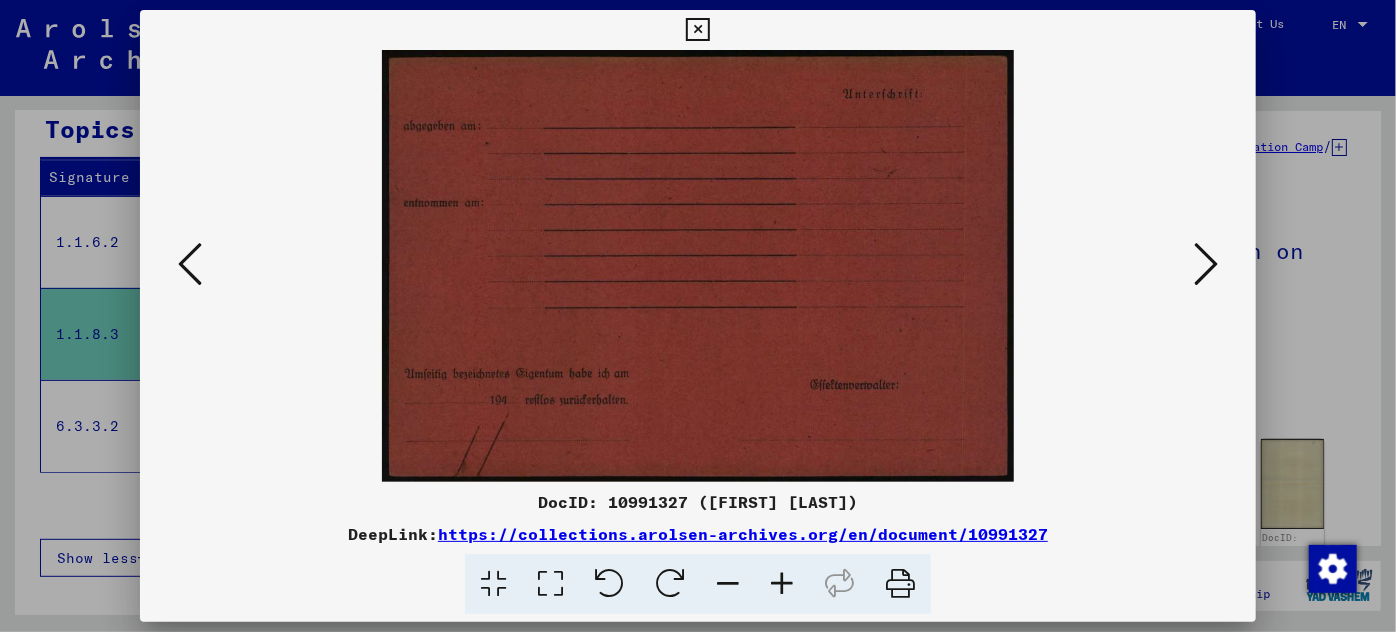 scroll, scrollTop: 0, scrollLeft: 0, axis: both 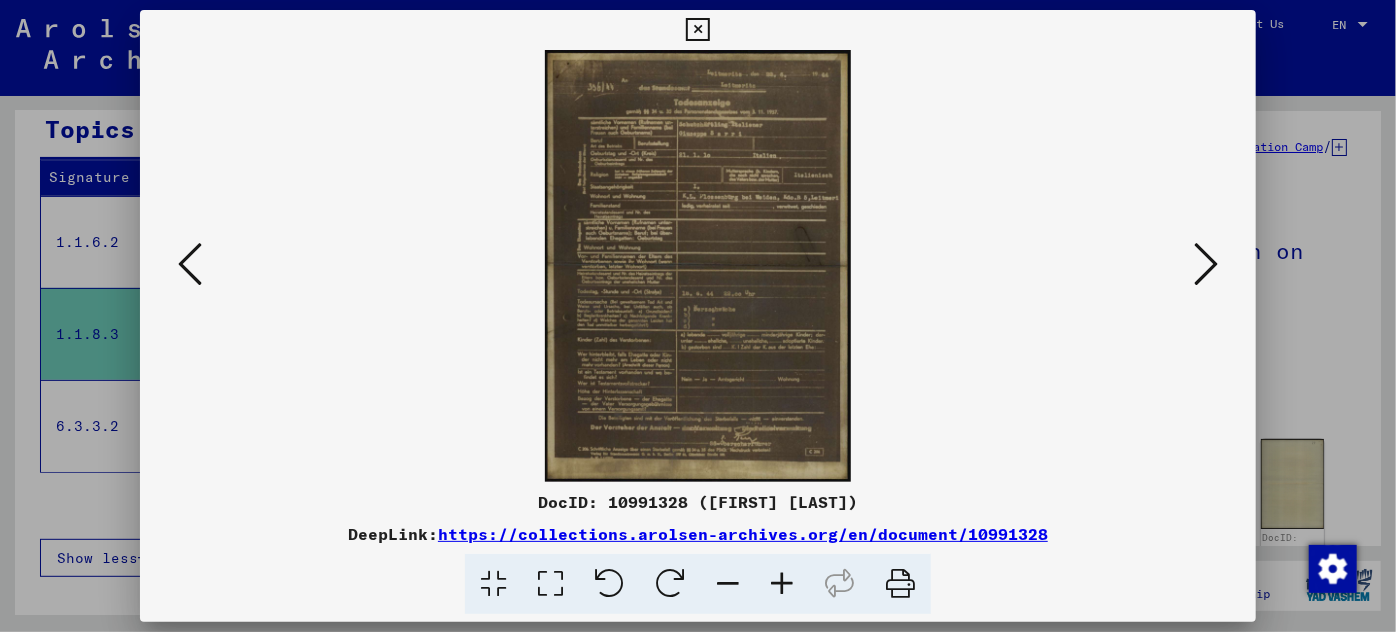 click at bounding box center (698, 266) 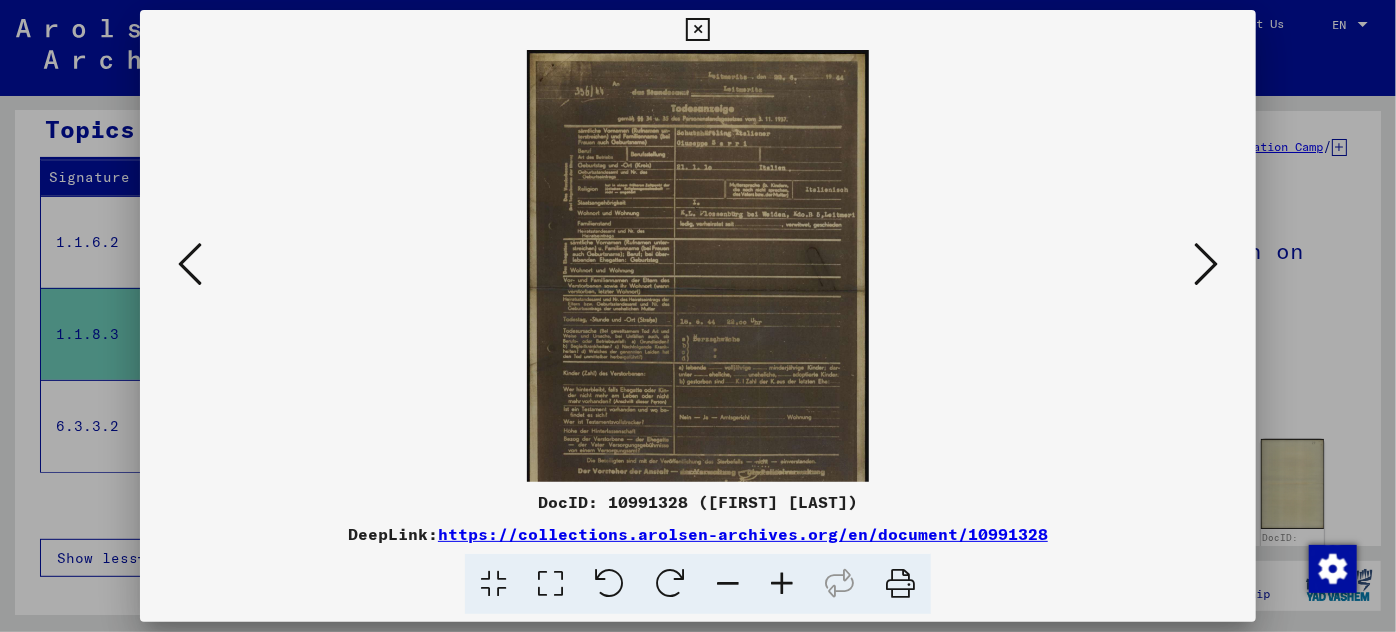click at bounding box center (782, 584) 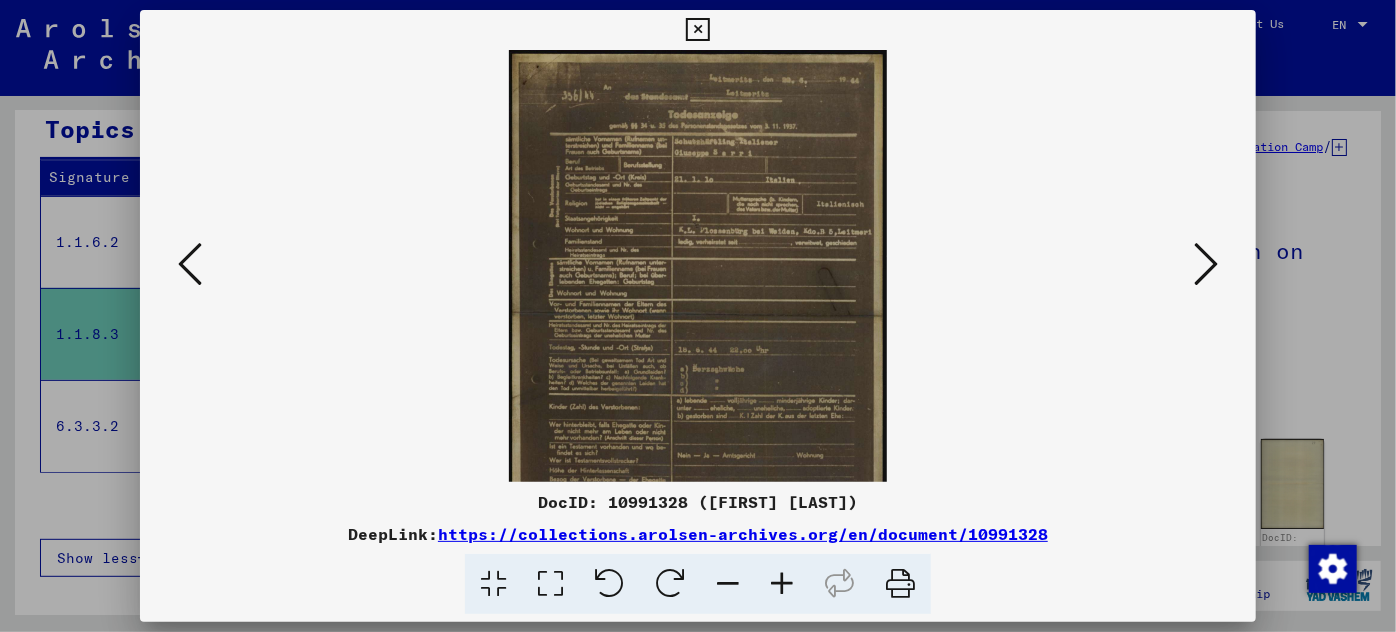 click at bounding box center [782, 584] 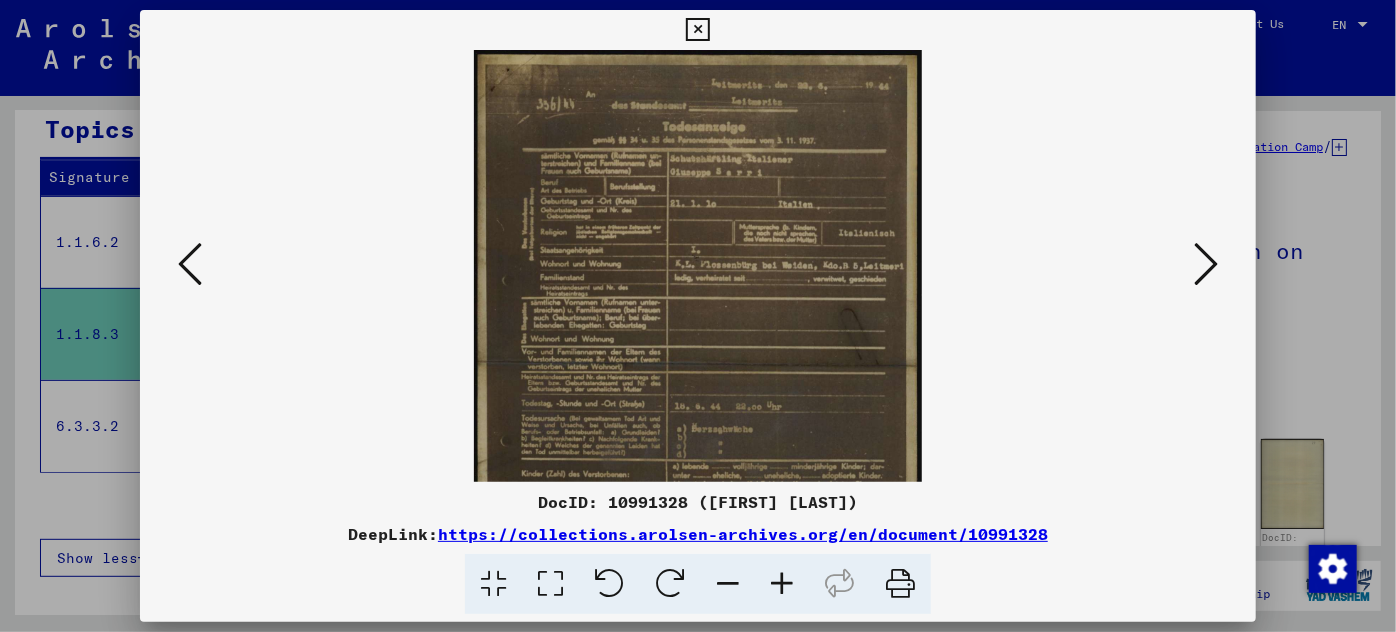 click at bounding box center [782, 584] 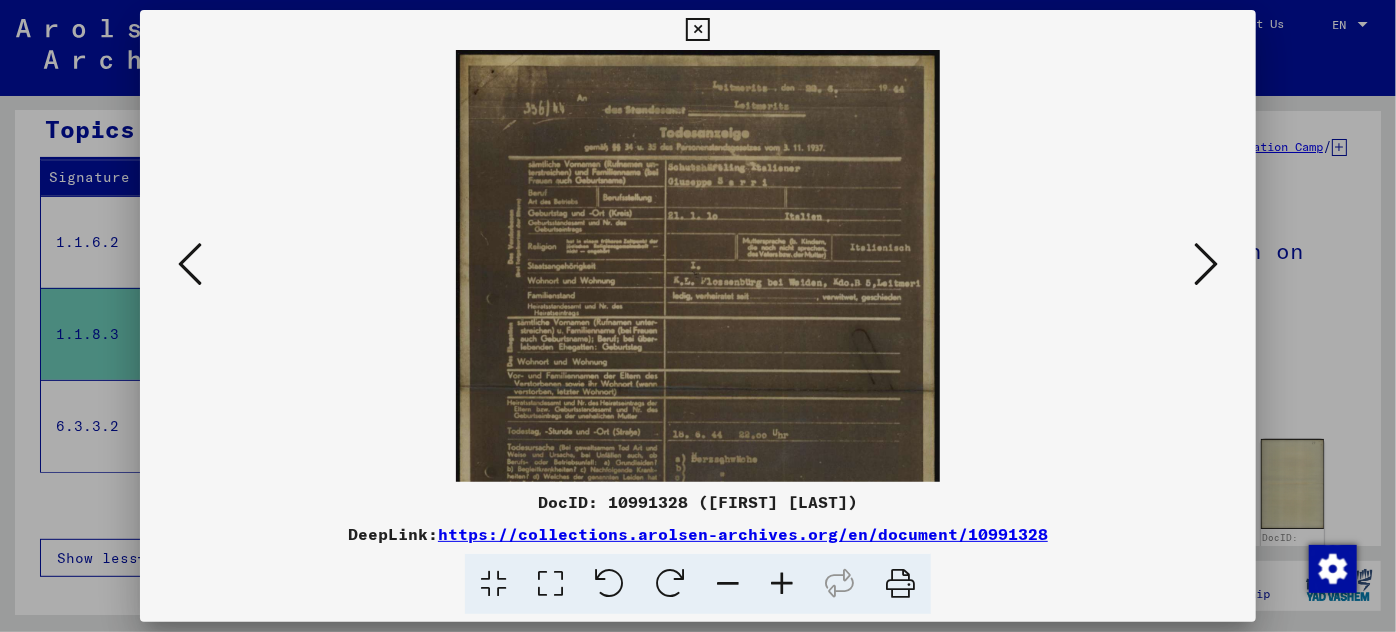 click at bounding box center [782, 584] 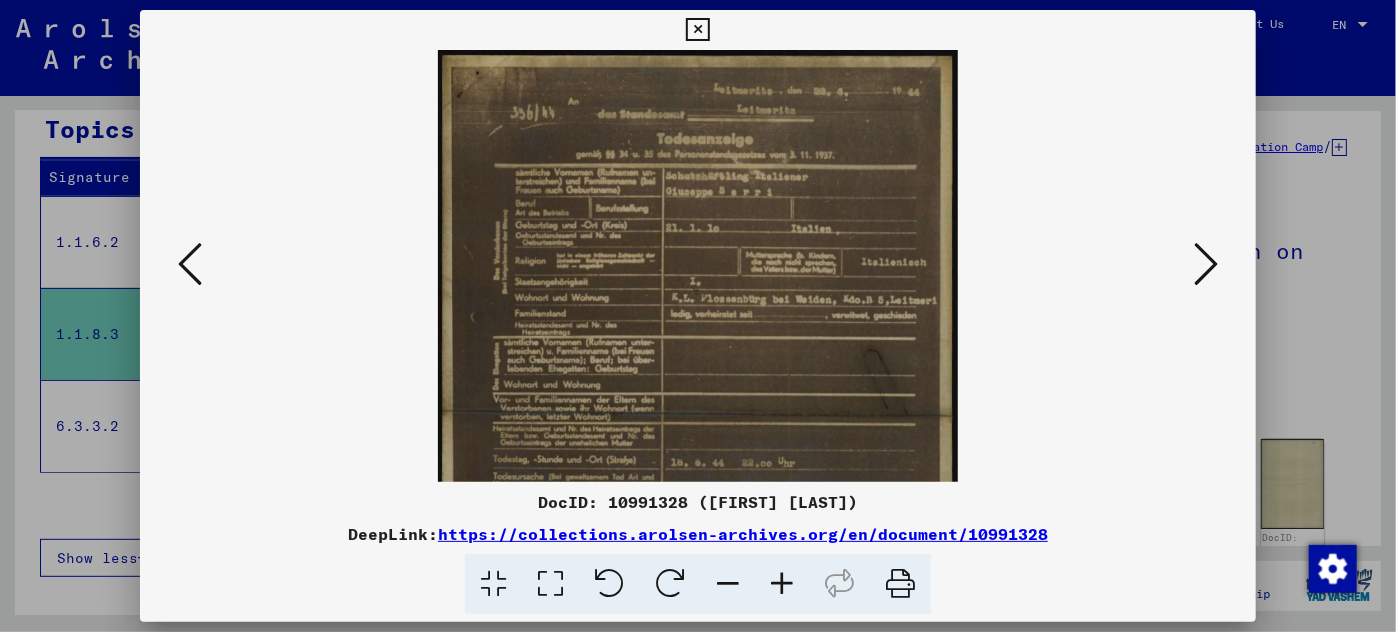 click at bounding box center (782, 584) 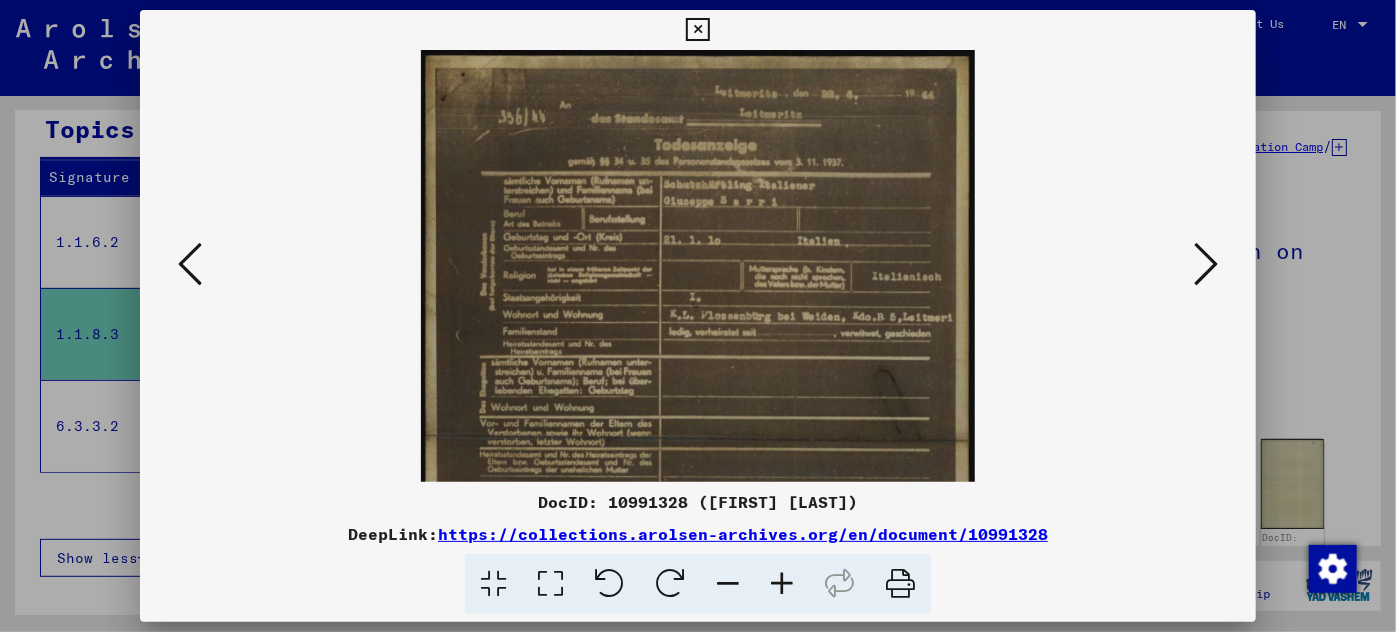 click at bounding box center [782, 584] 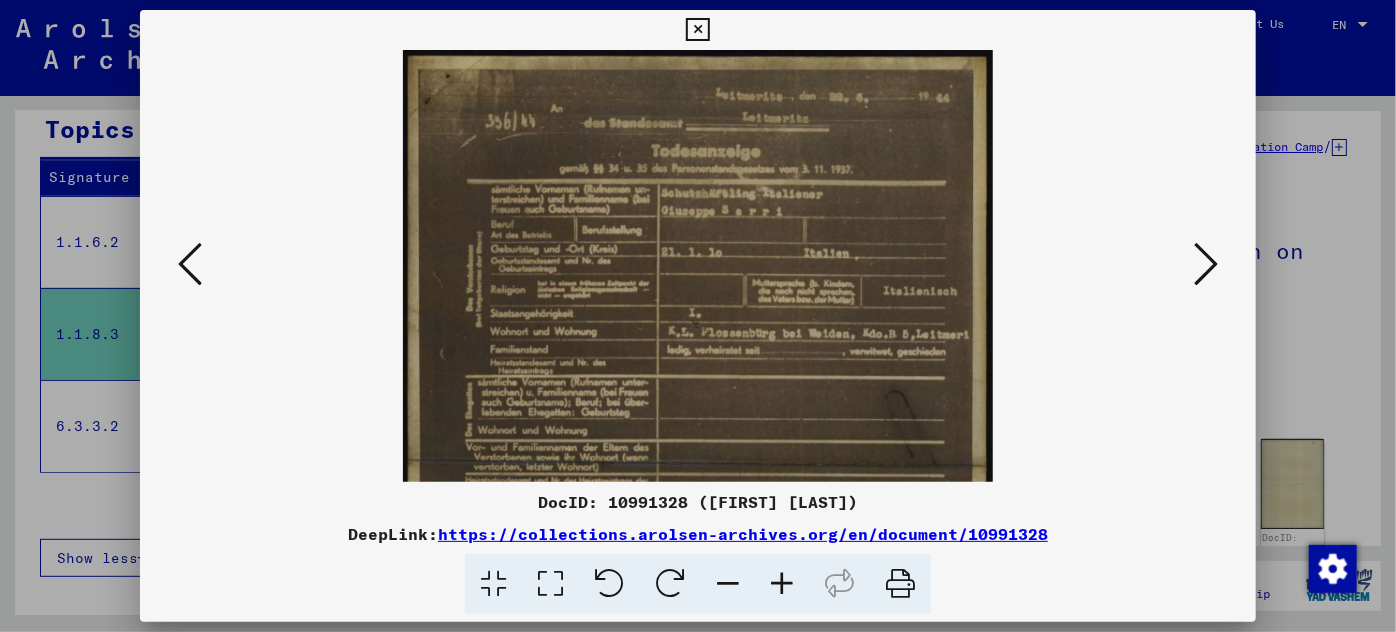 click at bounding box center [782, 584] 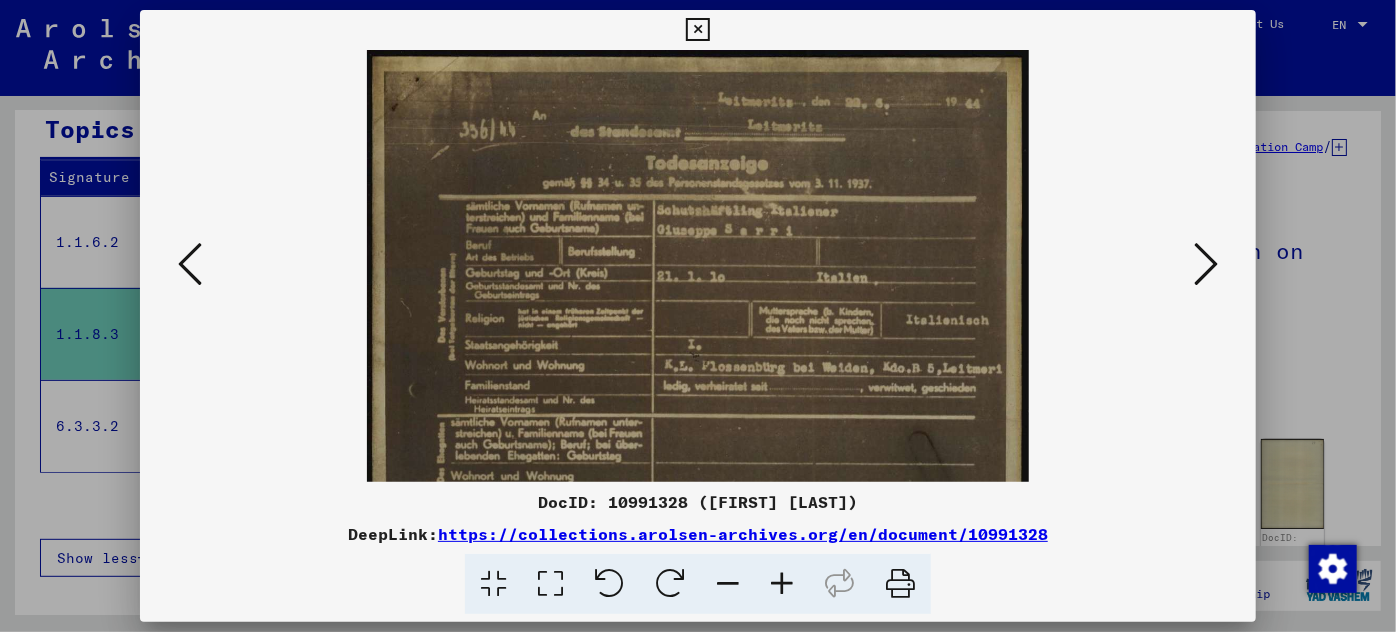 click at bounding box center [782, 584] 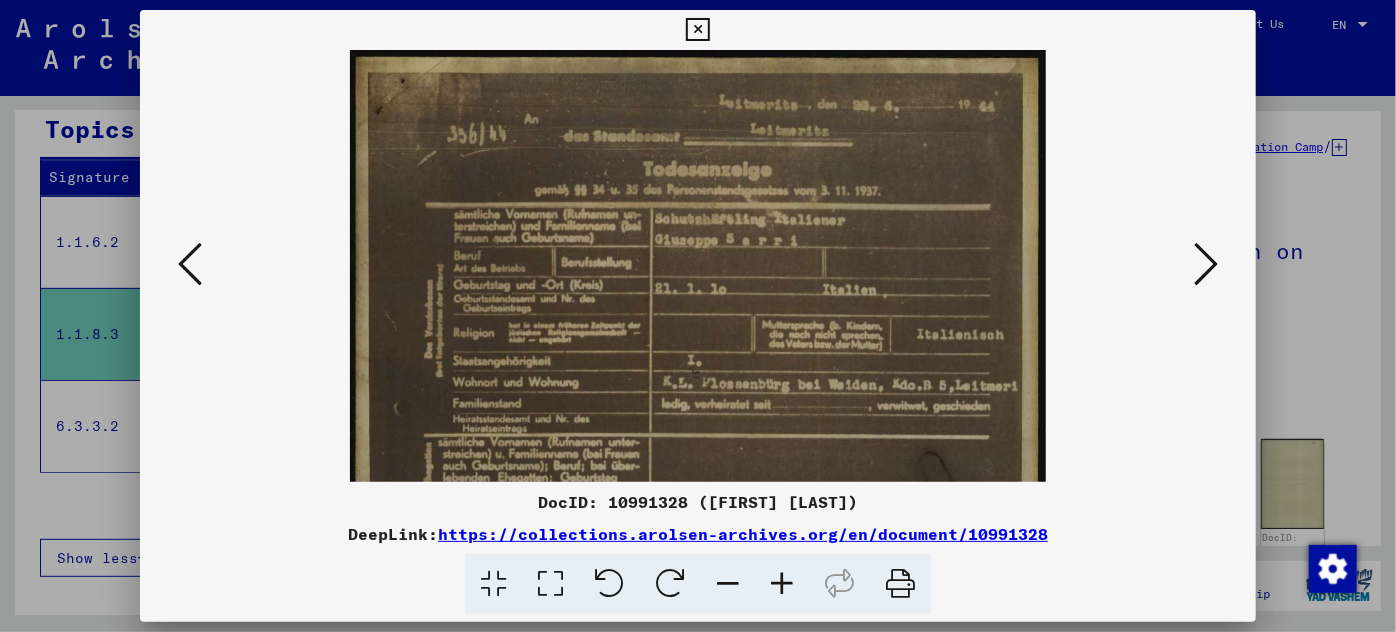 click at bounding box center (782, 584) 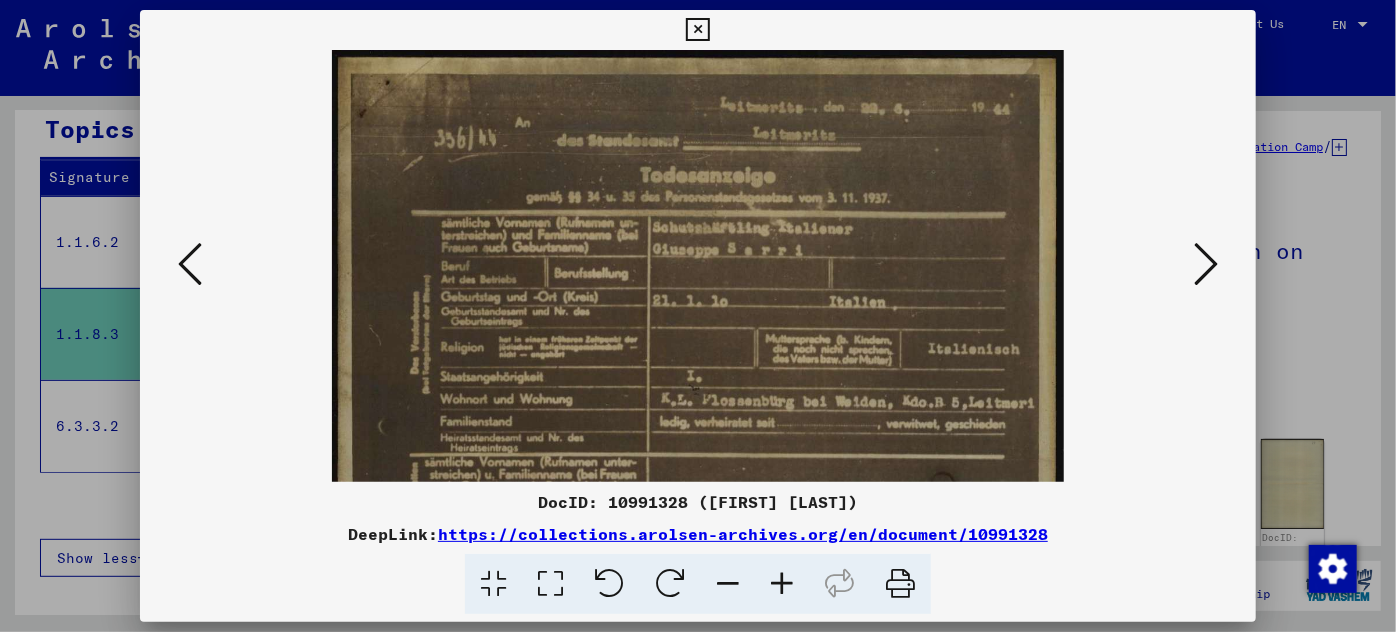 click at bounding box center (782, 584) 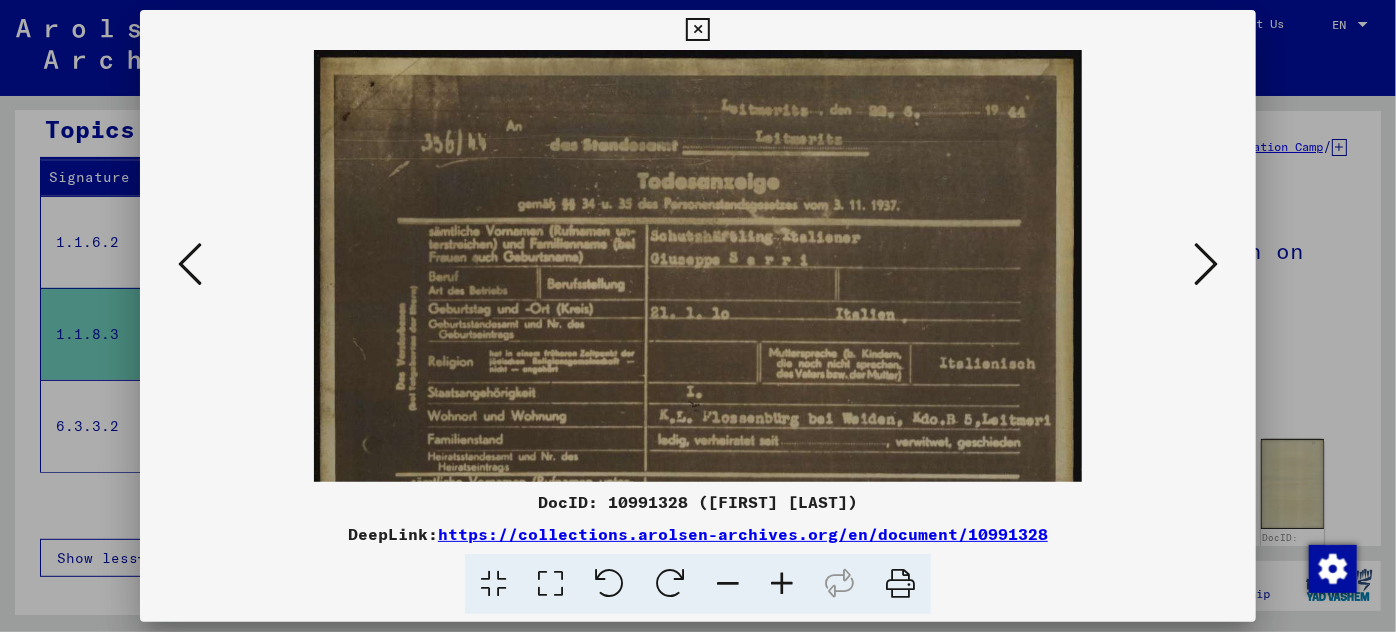 click at bounding box center (782, 584) 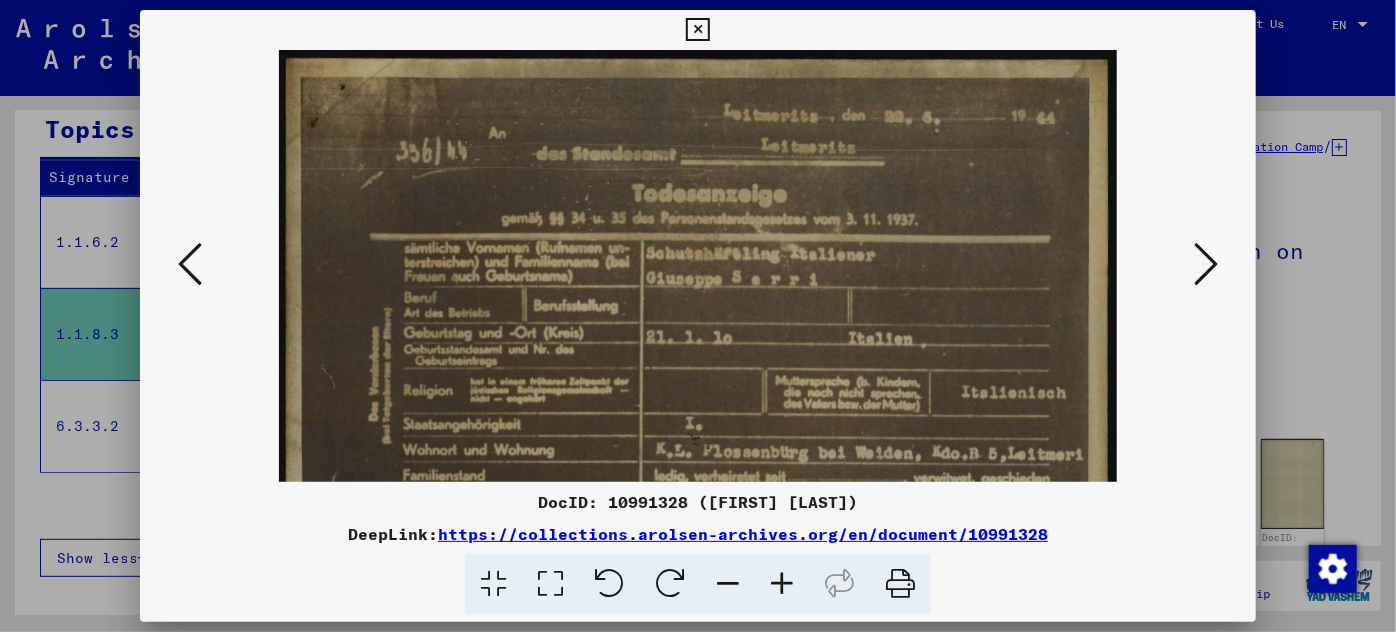 click at bounding box center [782, 584] 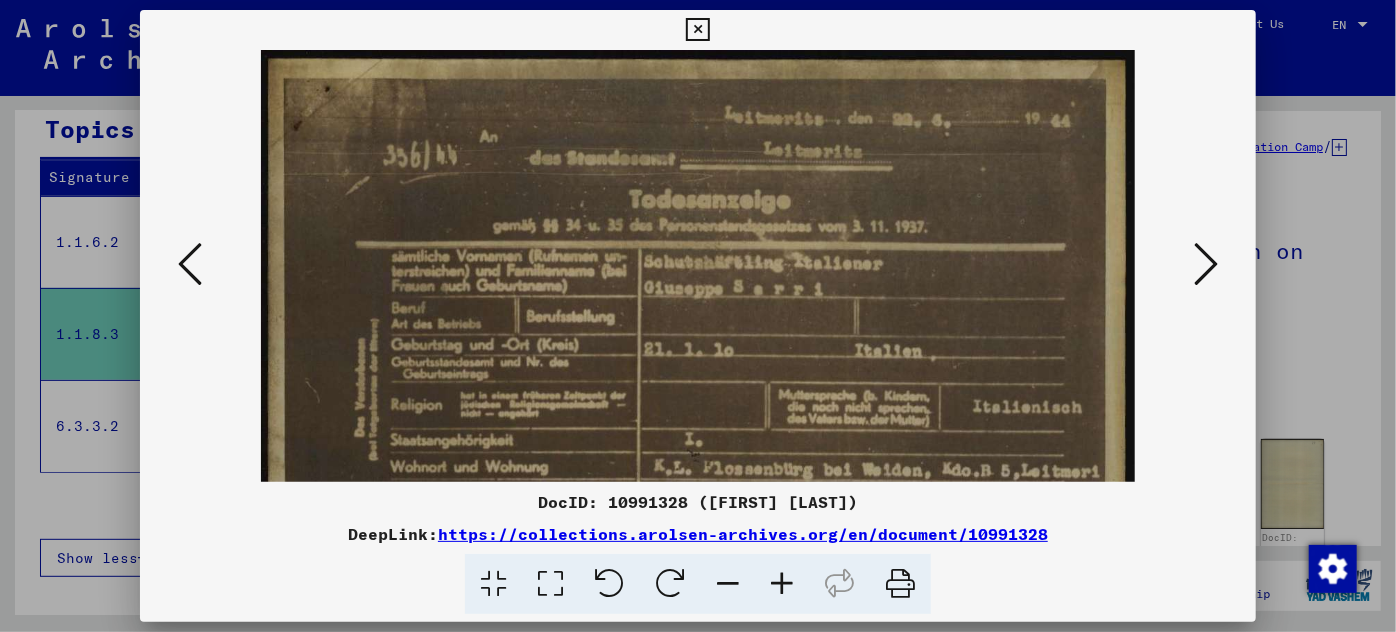 click at bounding box center [782, 584] 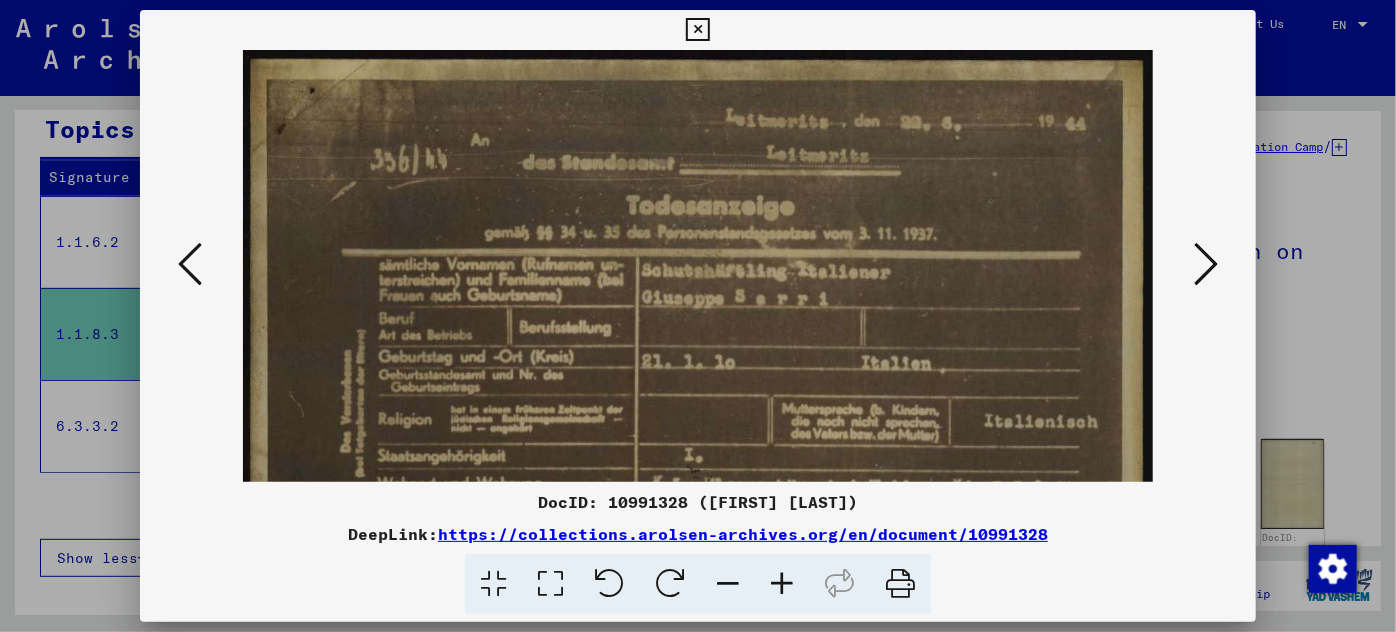 click at bounding box center [782, 584] 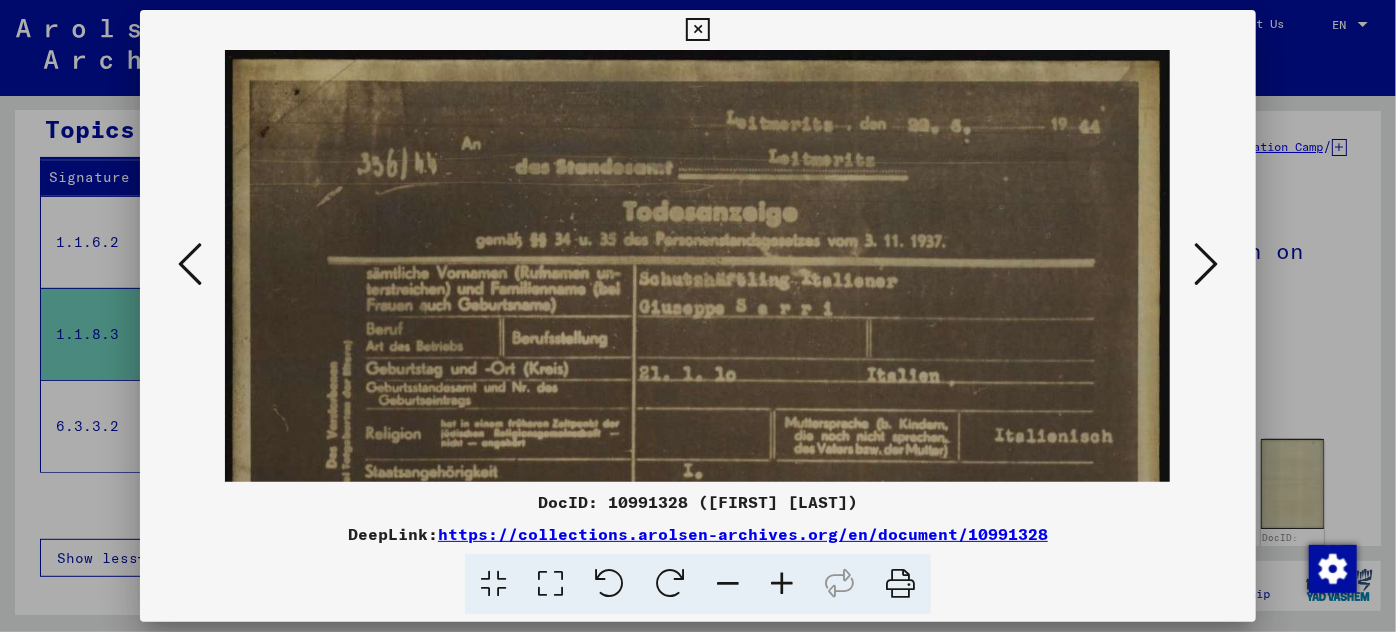 click at bounding box center [782, 584] 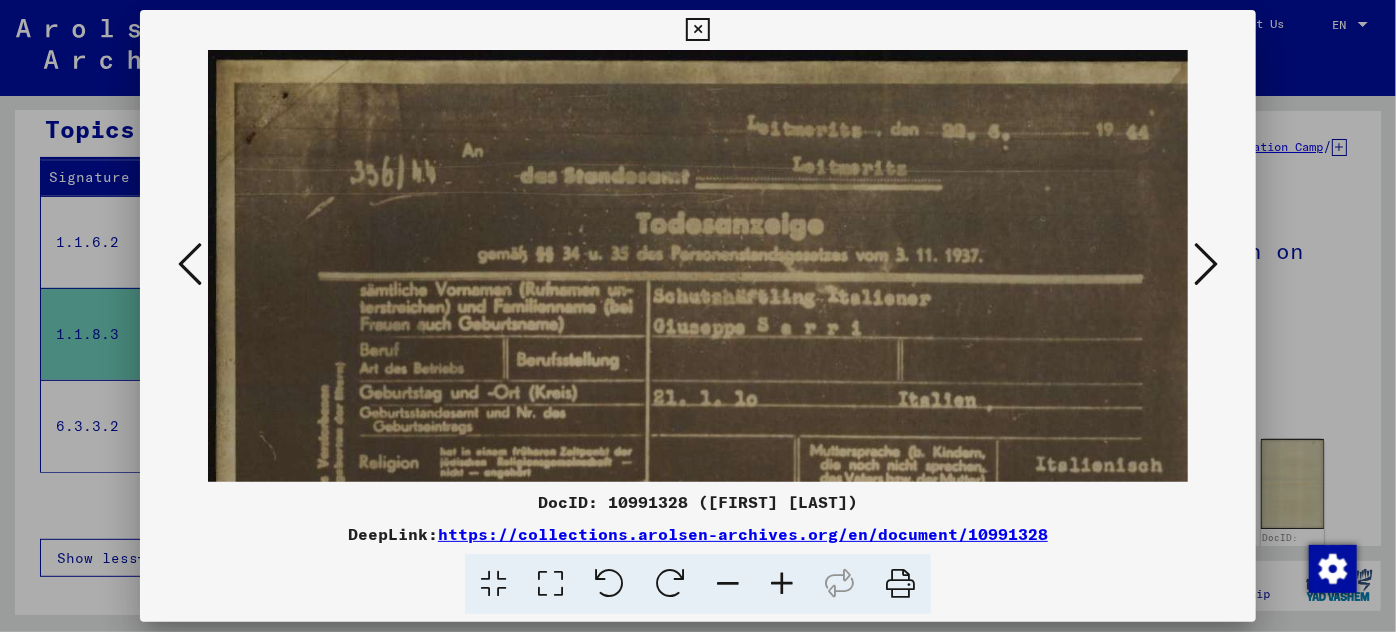 click at bounding box center [782, 584] 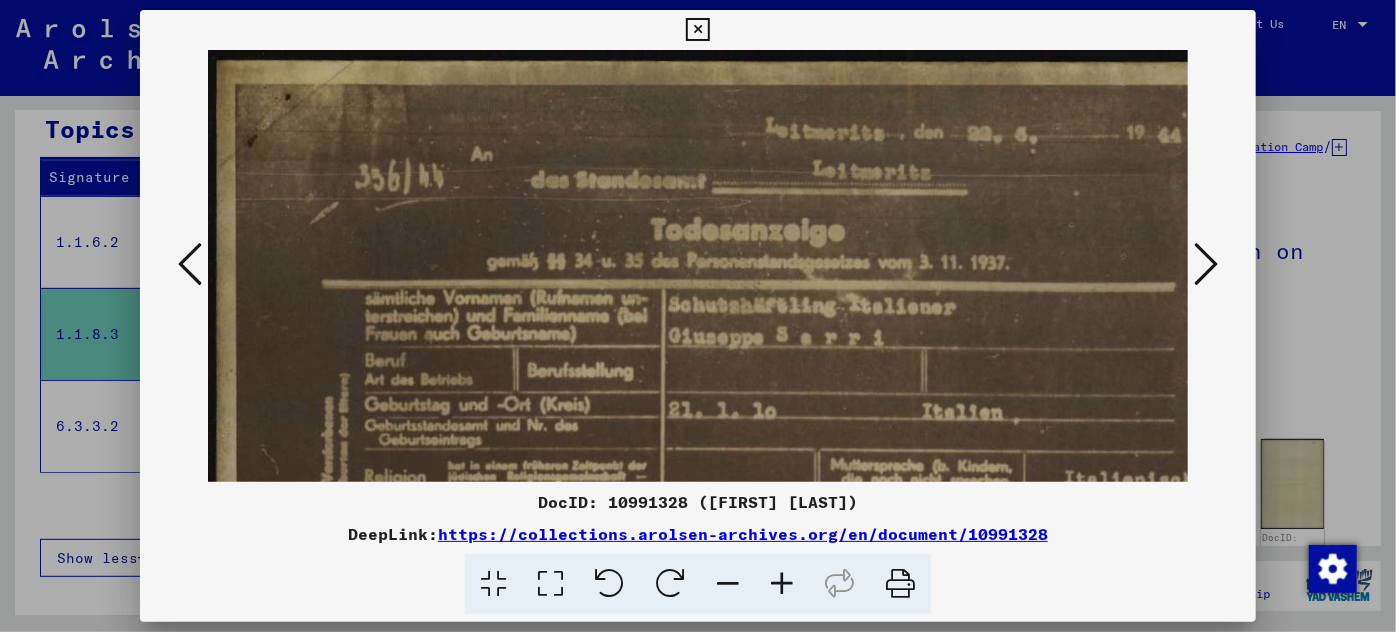 click at bounding box center [782, 584] 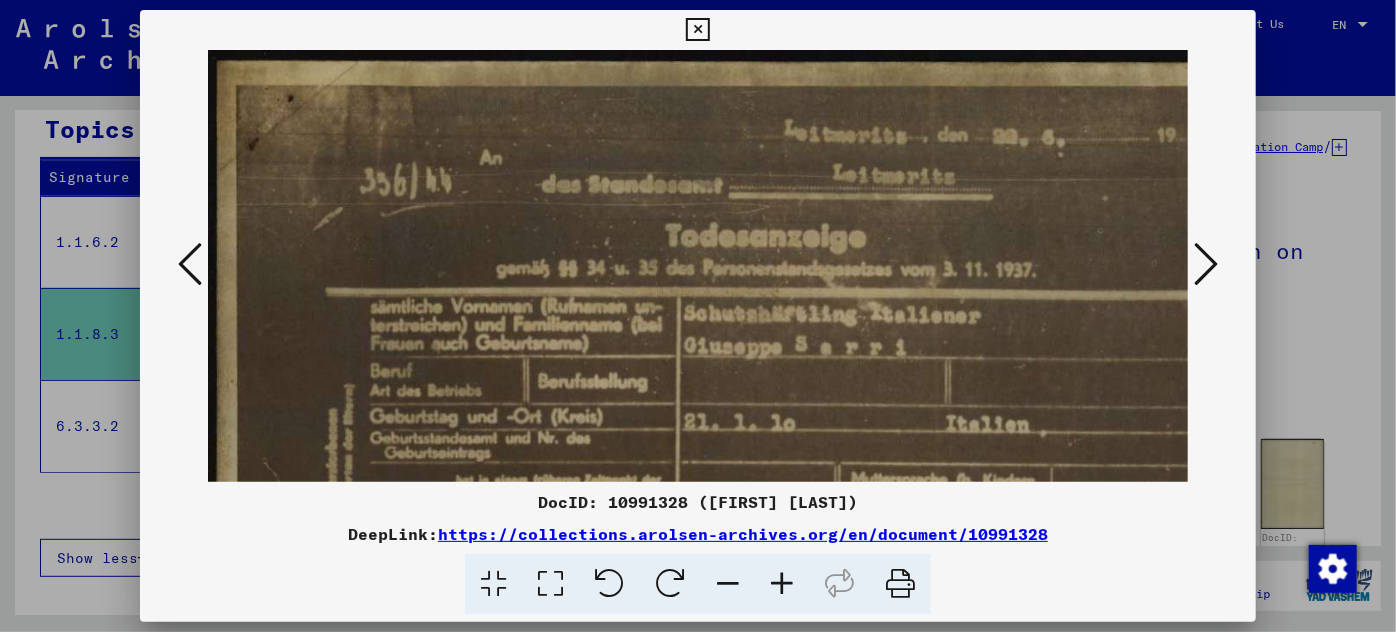 click at bounding box center (782, 584) 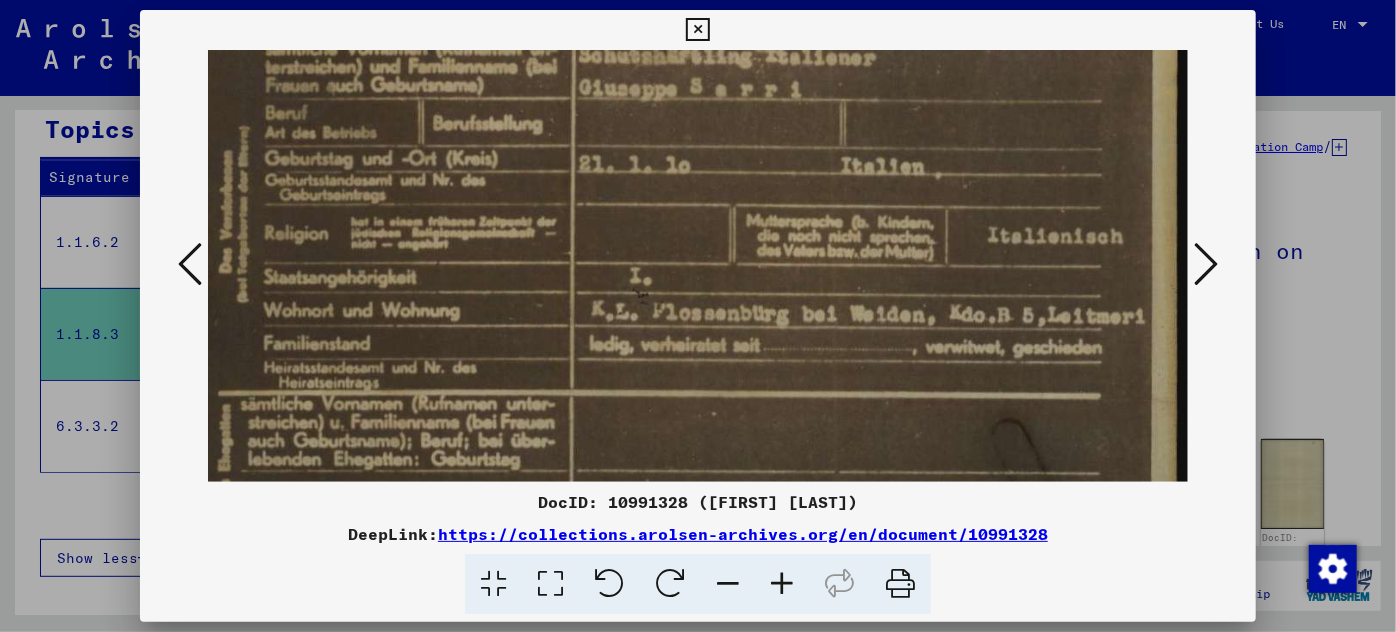 scroll, scrollTop: 259, scrollLeft: 105, axis: both 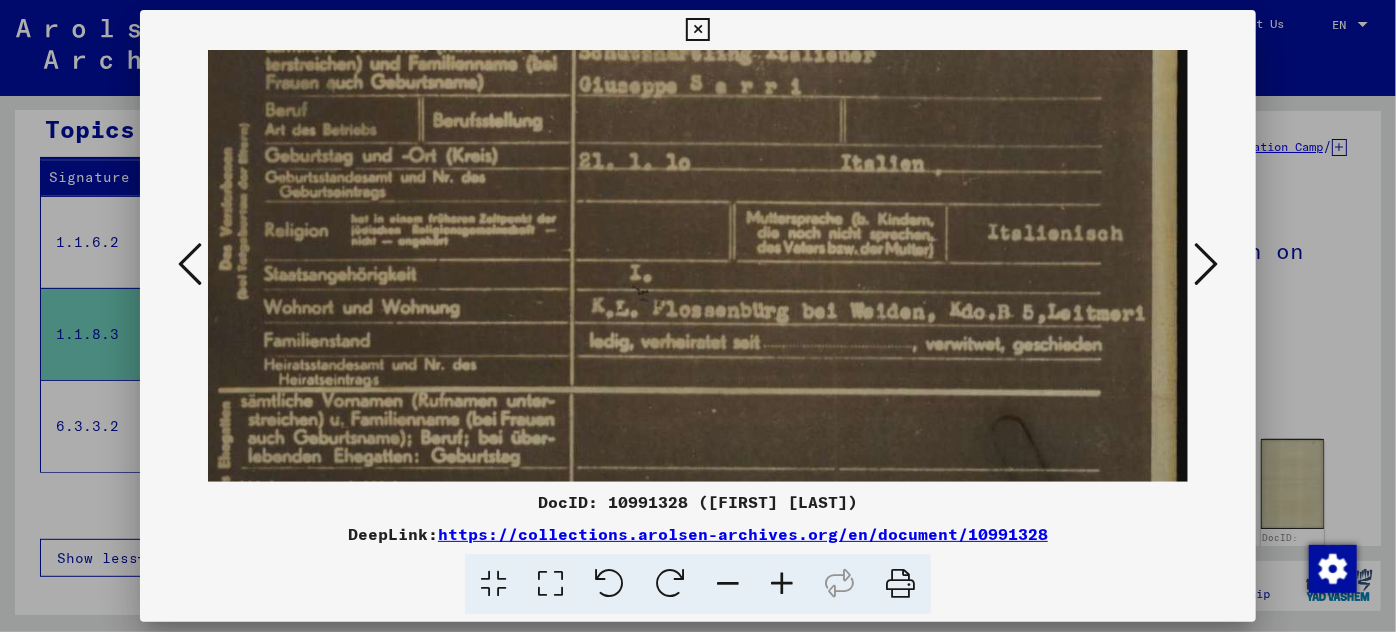 drag, startPoint x: 794, startPoint y: 443, endPoint x: 600, endPoint y: 181, distance: 326.00613 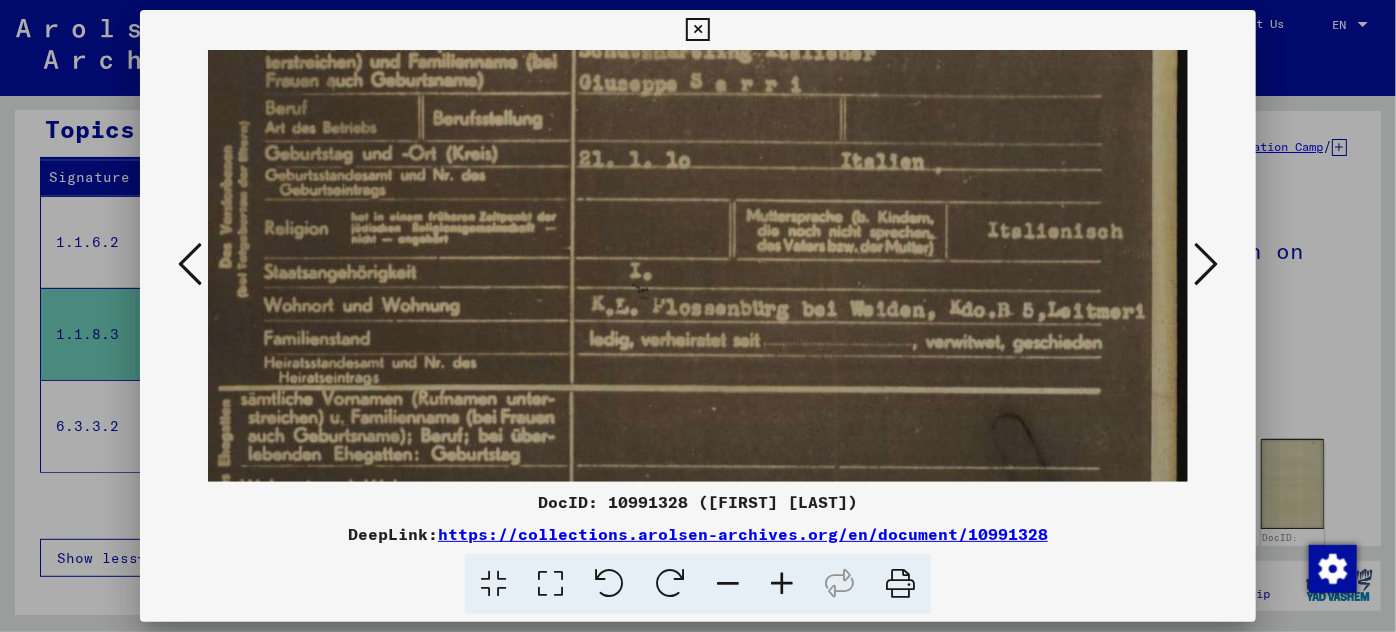 scroll, scrollTop: 262, scrollLeft: 105, axis: both 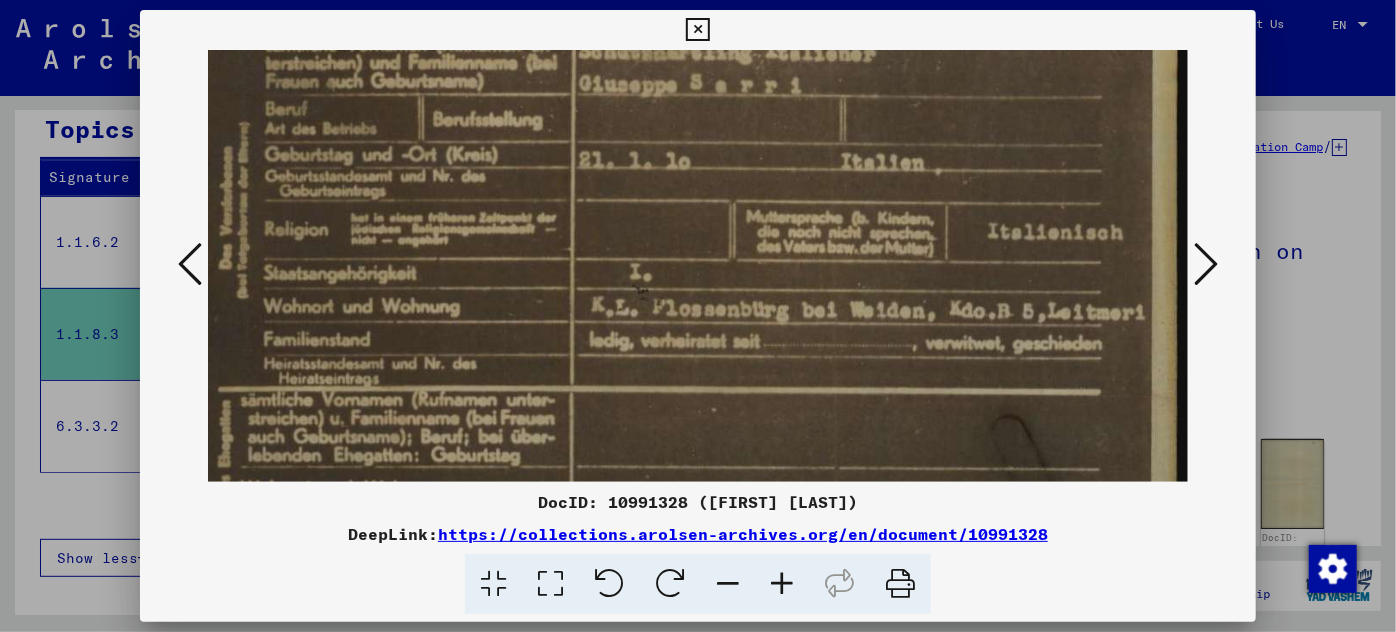 drag, startPoint x: 855, startPoint y: 318, endPoint x: 686, endPoint y: 316, distance: 169.01184 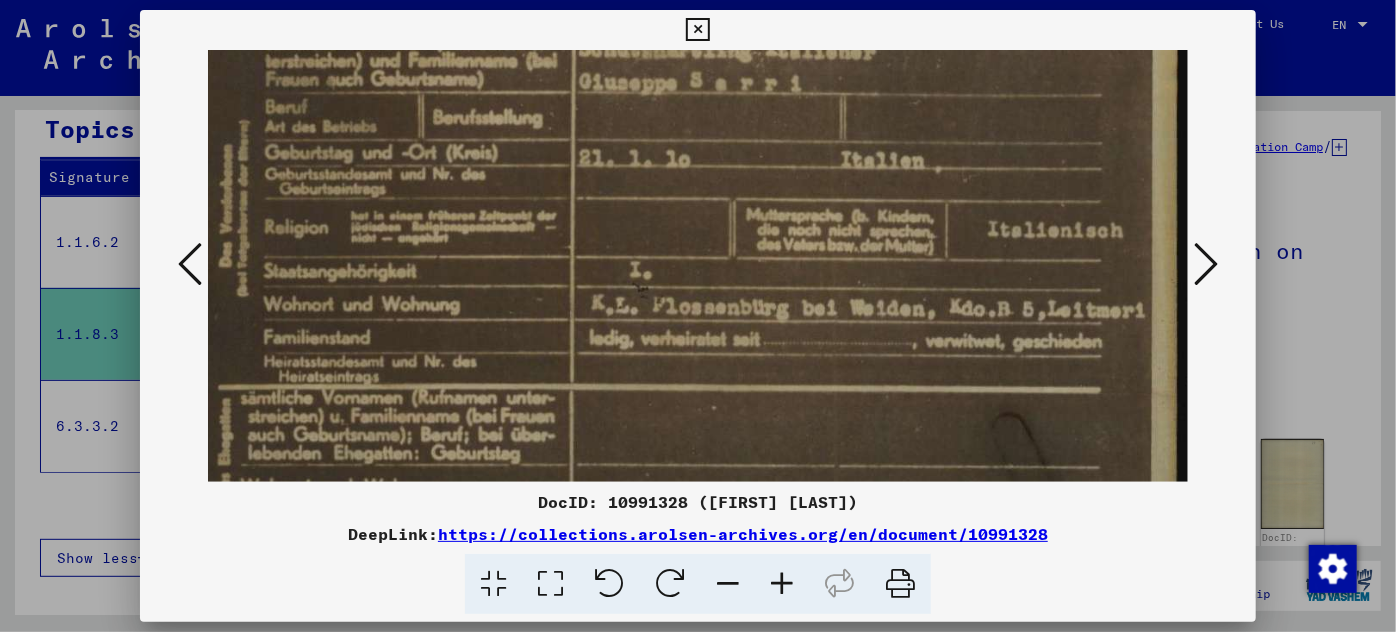 click at bounding box center [1206, 264] 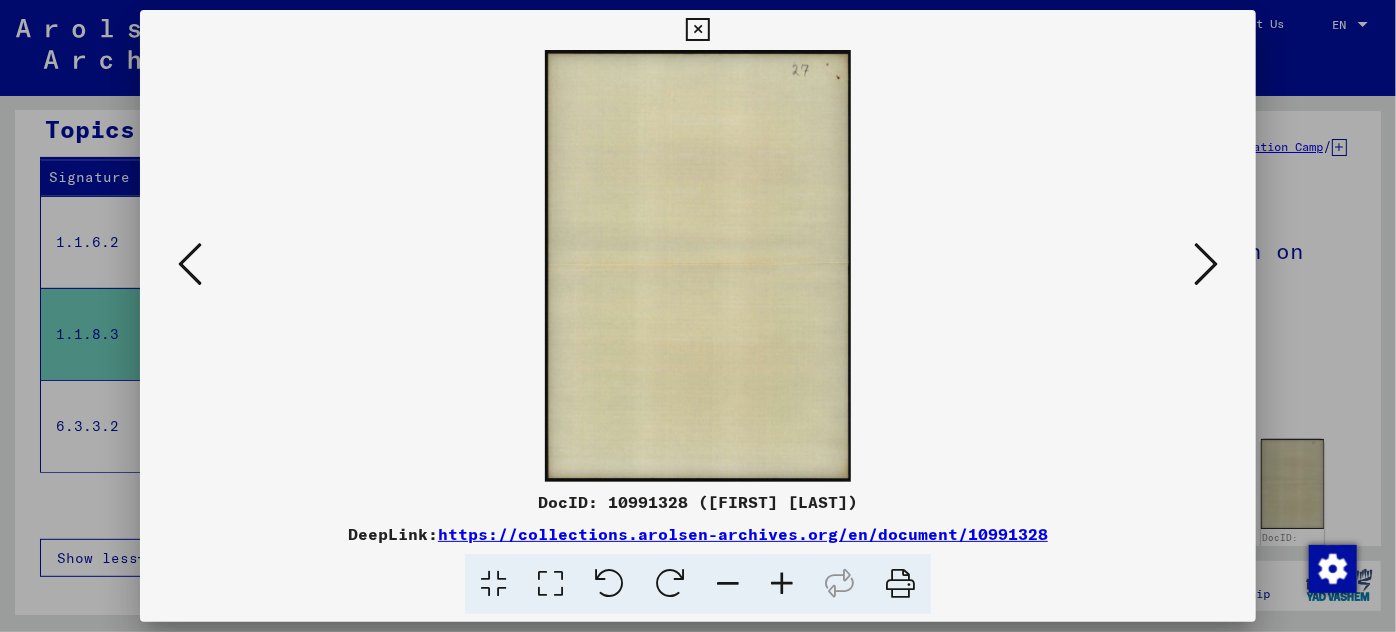 scroll, scrollTop: 0, scrollLeft: 0, axis: both 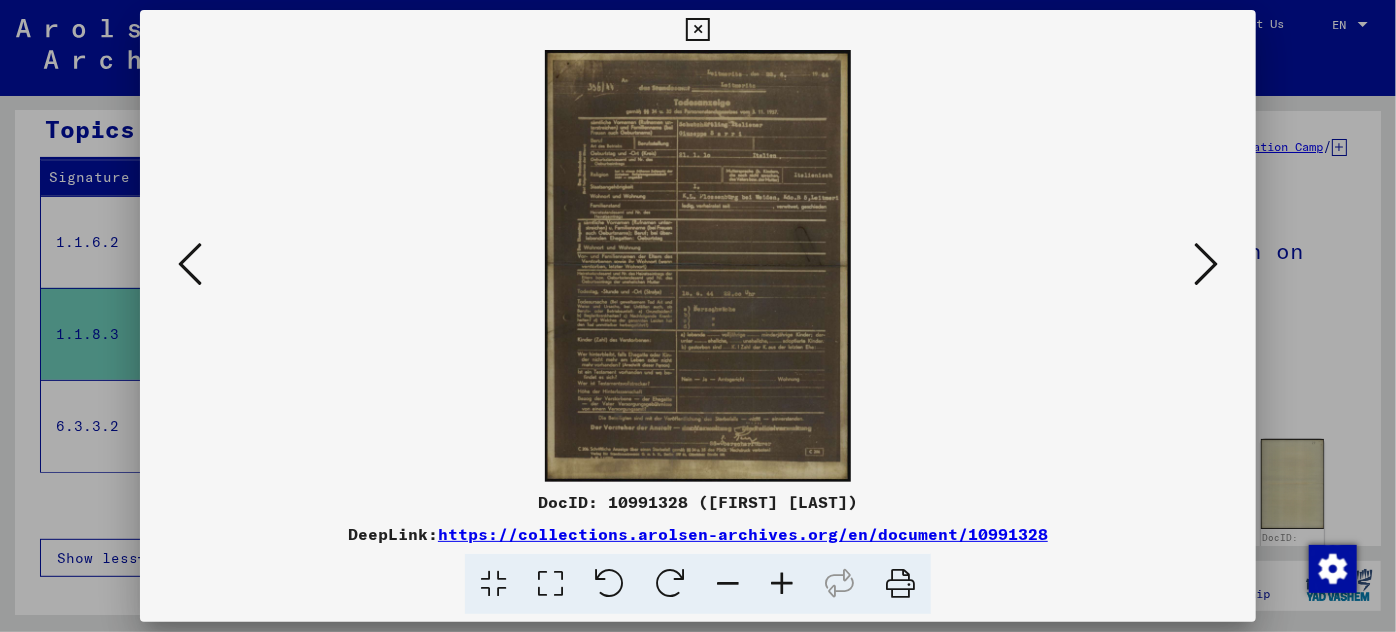 click at bounding box center [782, 584] 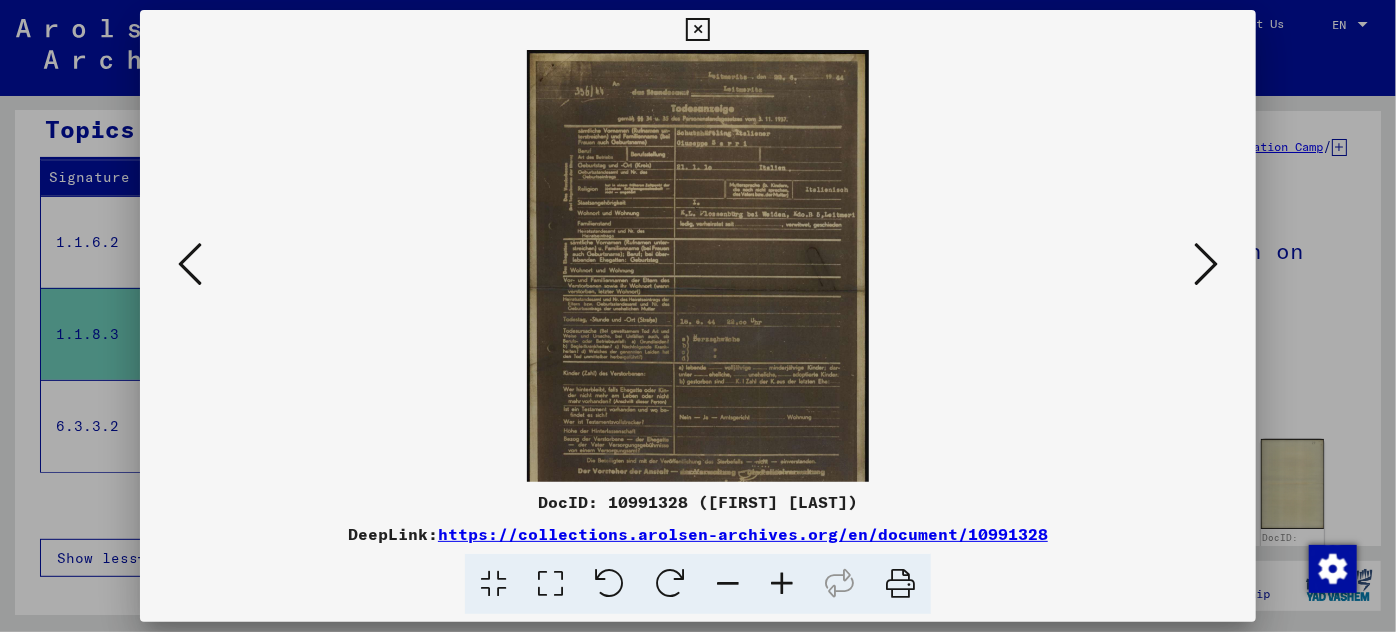 click at bounding box center (782, 584) 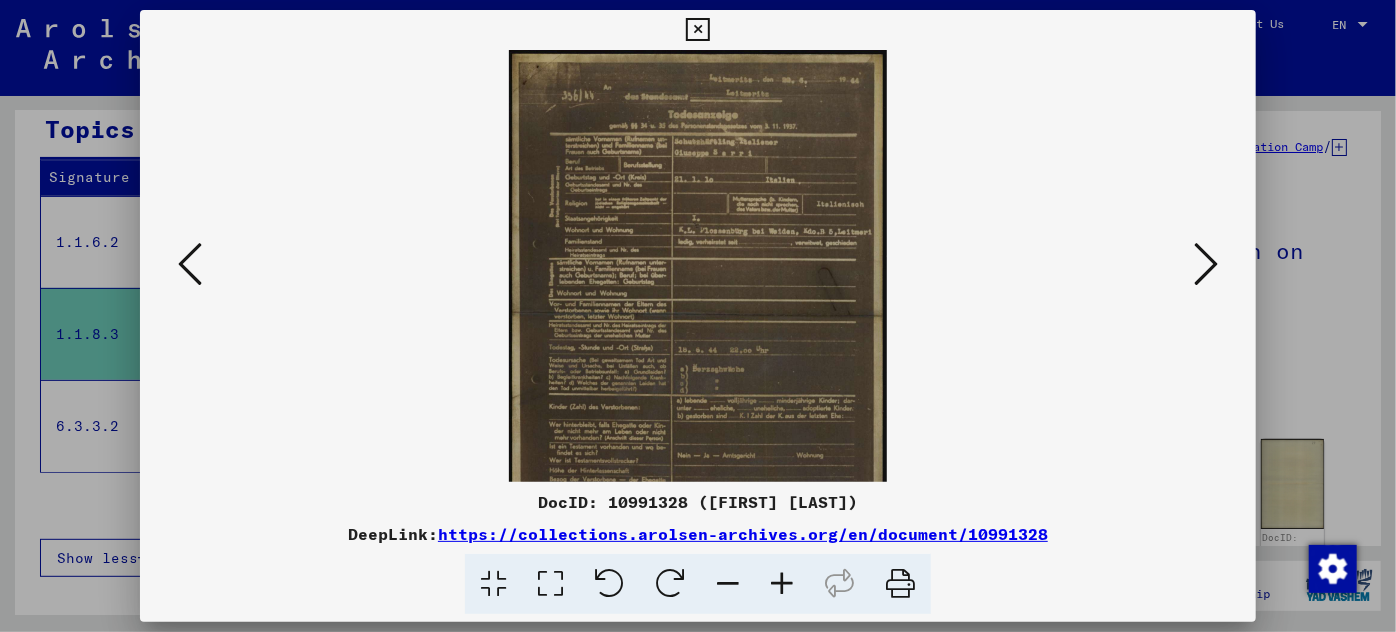 click at bounding box center [782, 584] 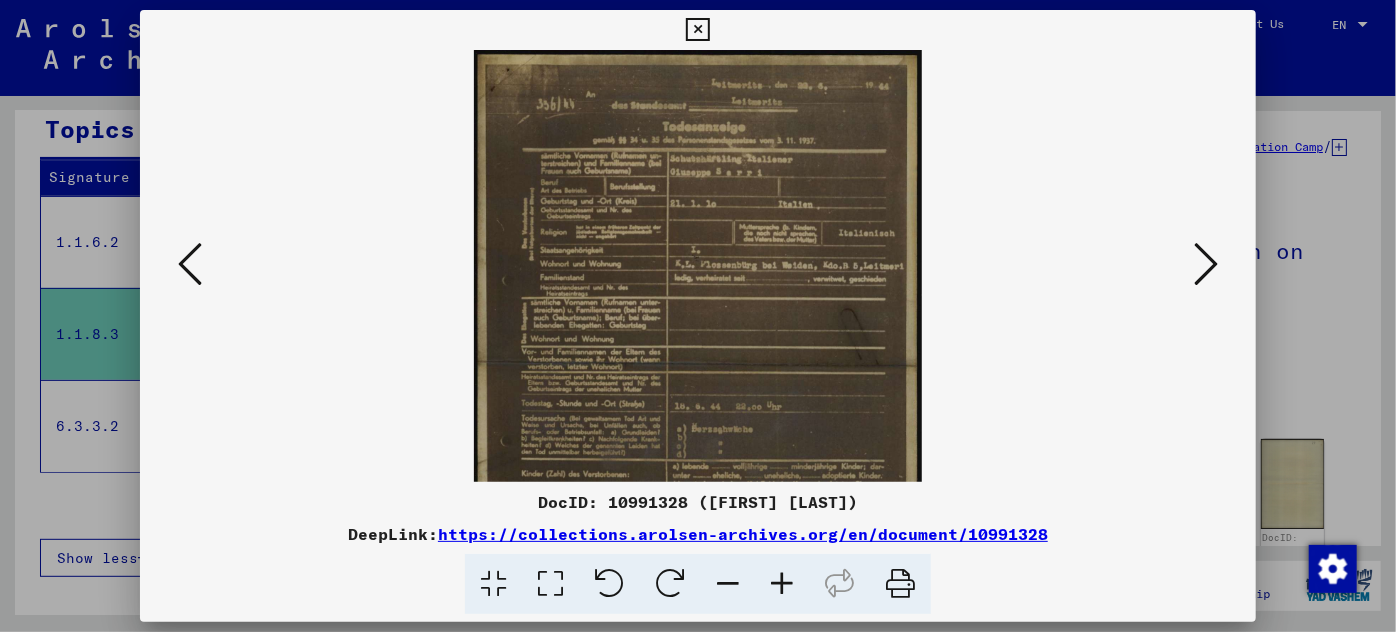 click at bounding box center (782, 584) 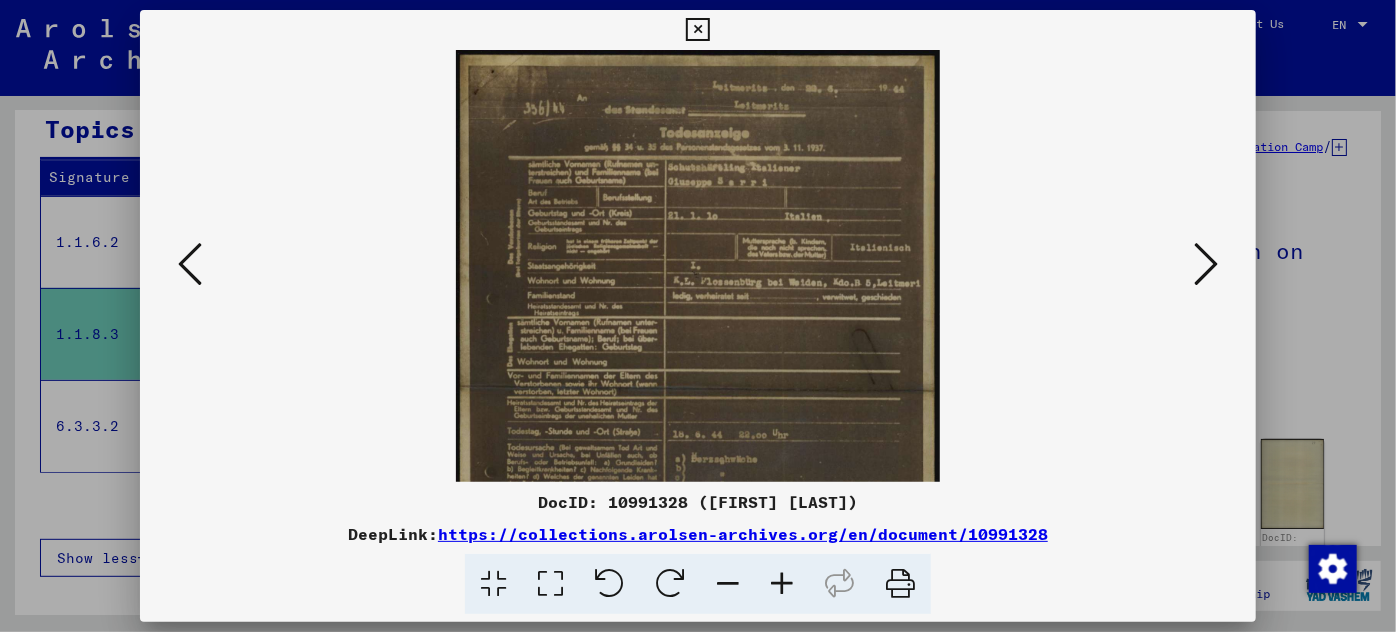 click at bounding box center (782, 584) 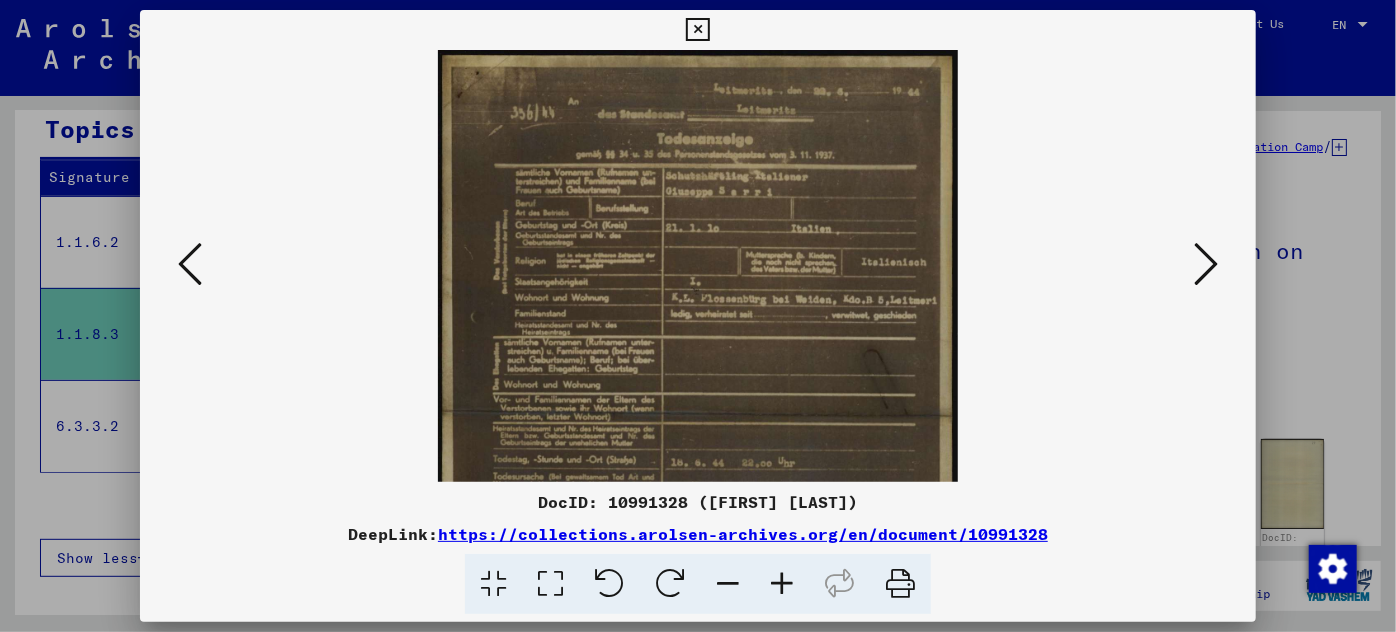 click at bounding box center [782, 584] 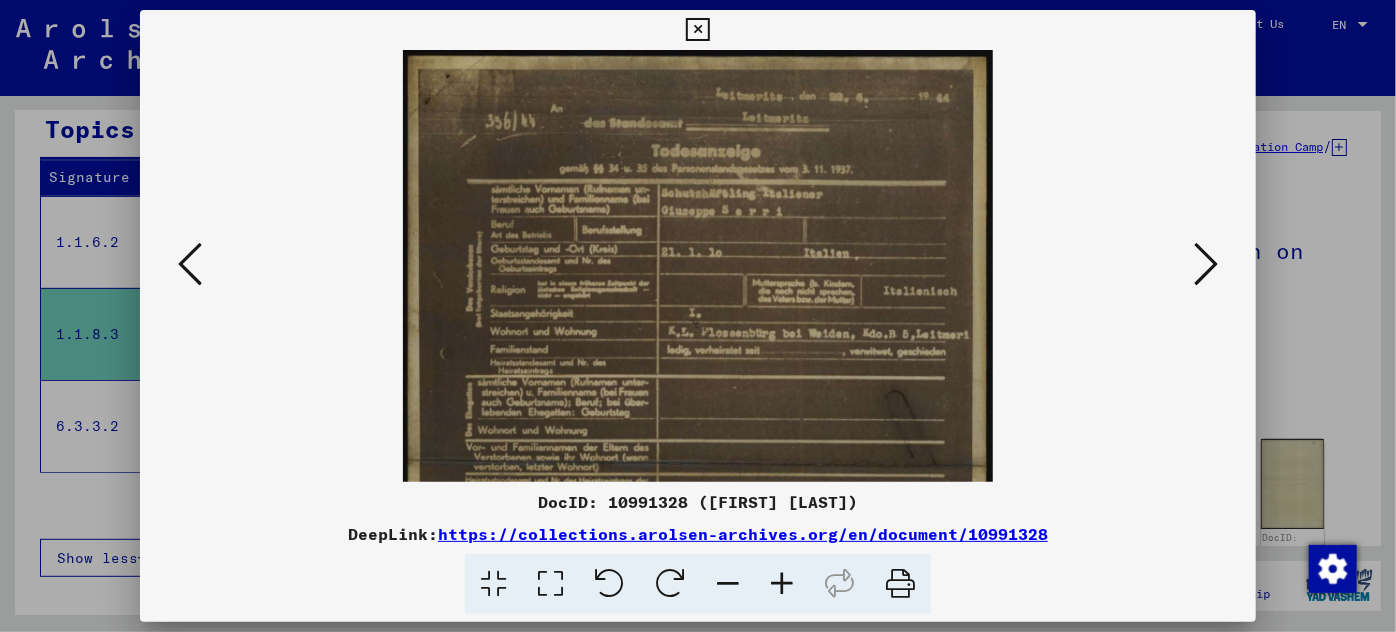 click at bounding box center [782, 584] 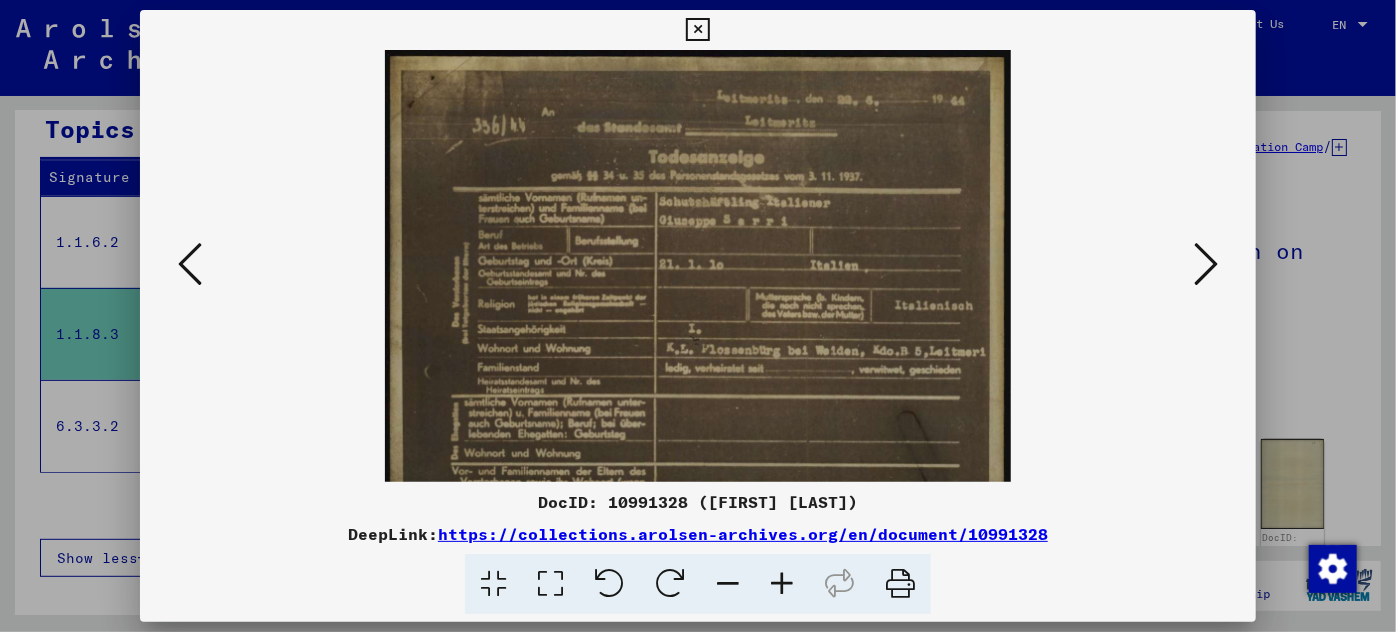 click at bounding box center (782, 584) 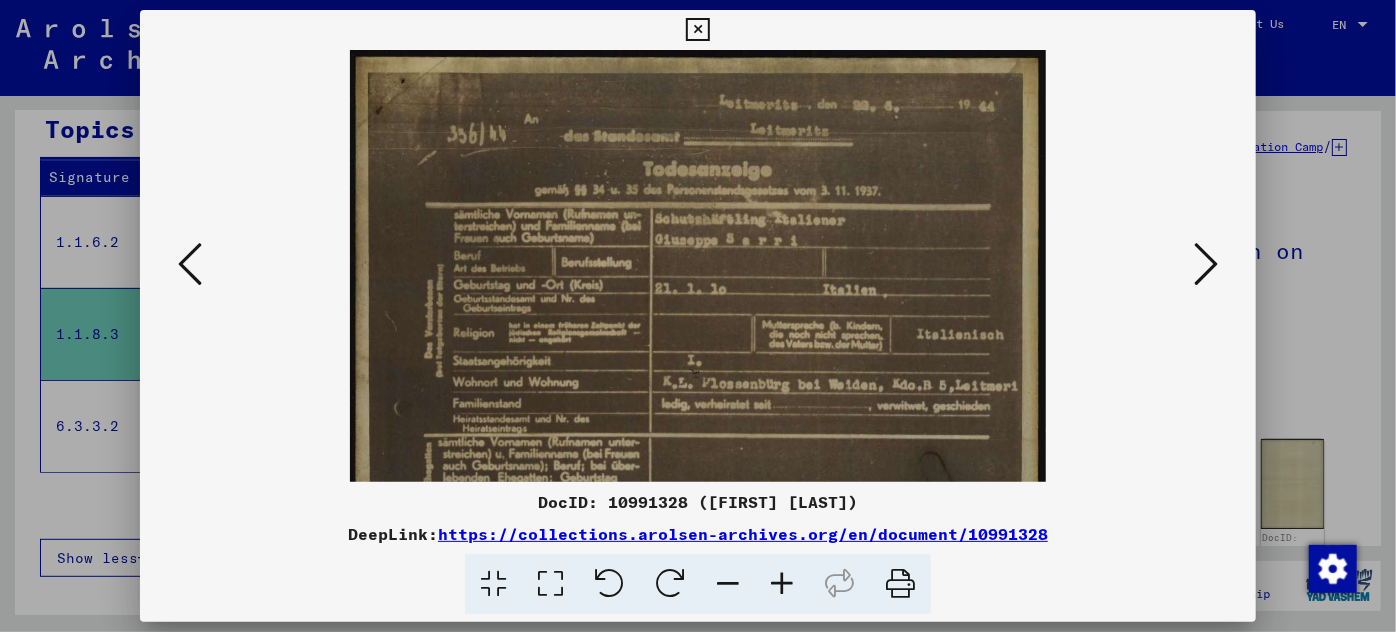 click at bounding box center [782, 584] 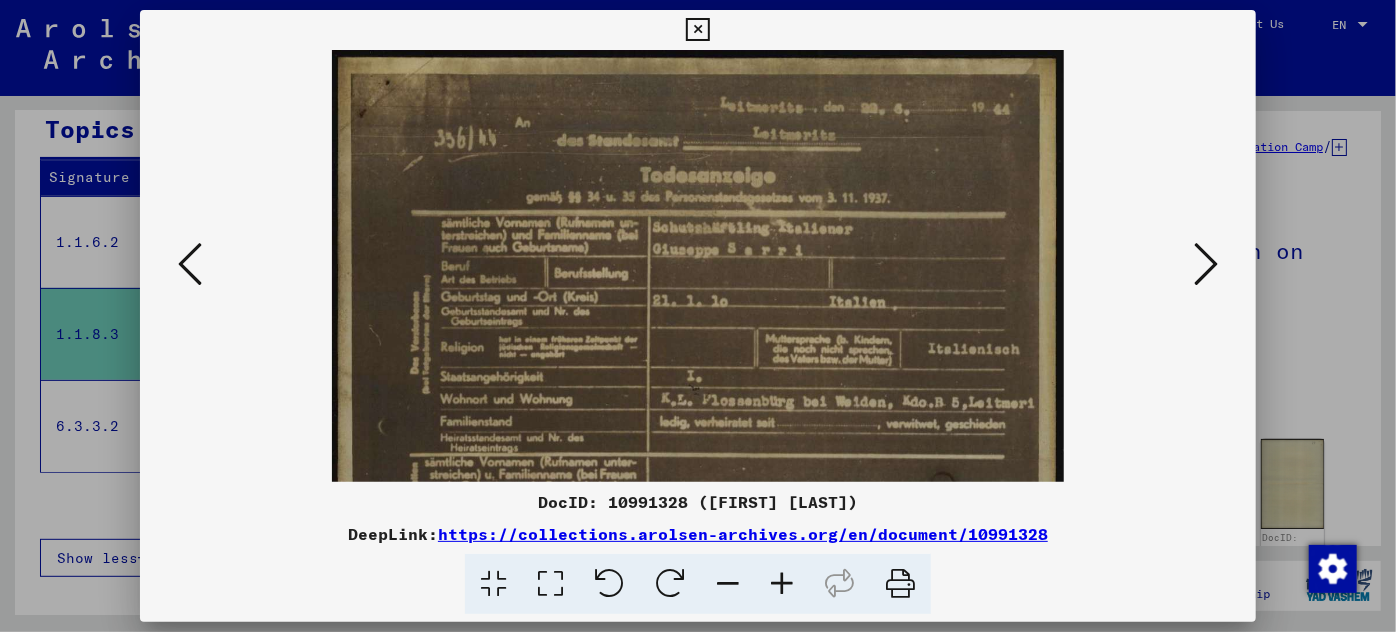 click at bounding box center (782, 584) 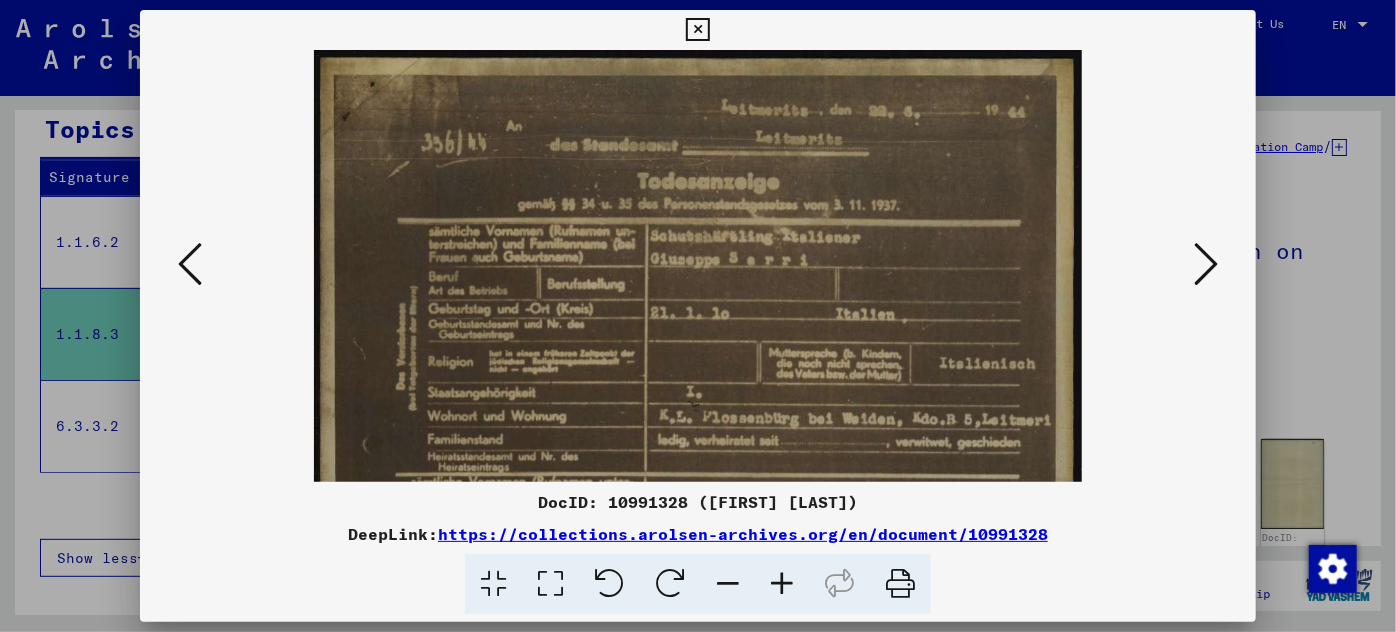 click at bounding box center [782, 584] 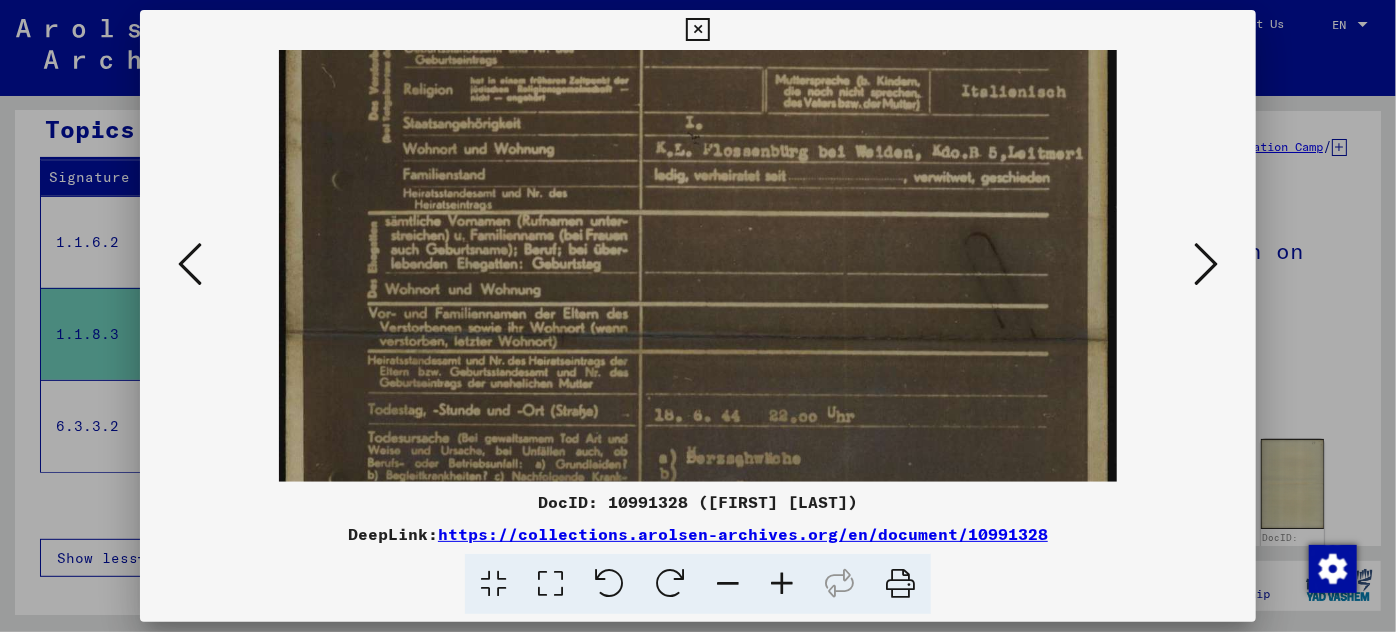 scroll, scrollTop: 315, scrollLeft: 0, axis: vertical 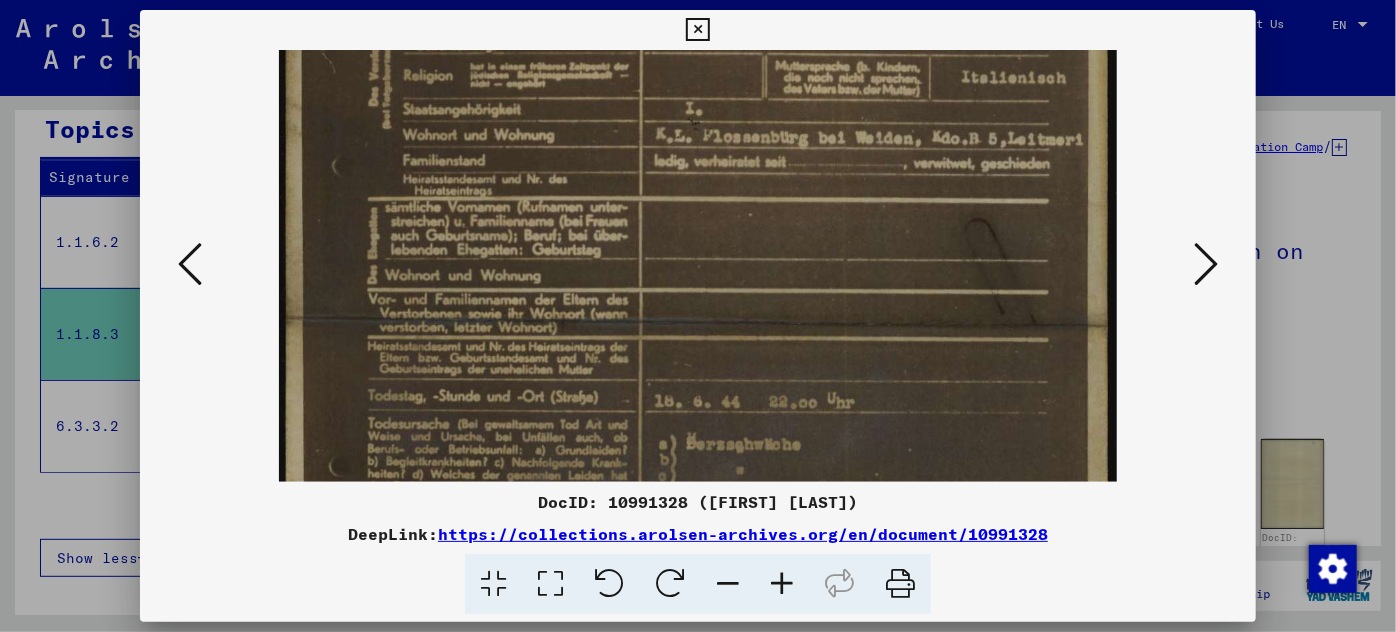drag, startPoint x: 746, startPoint y: 424, endPoint x: 744, endPoint y: 112, distance: 312.0064 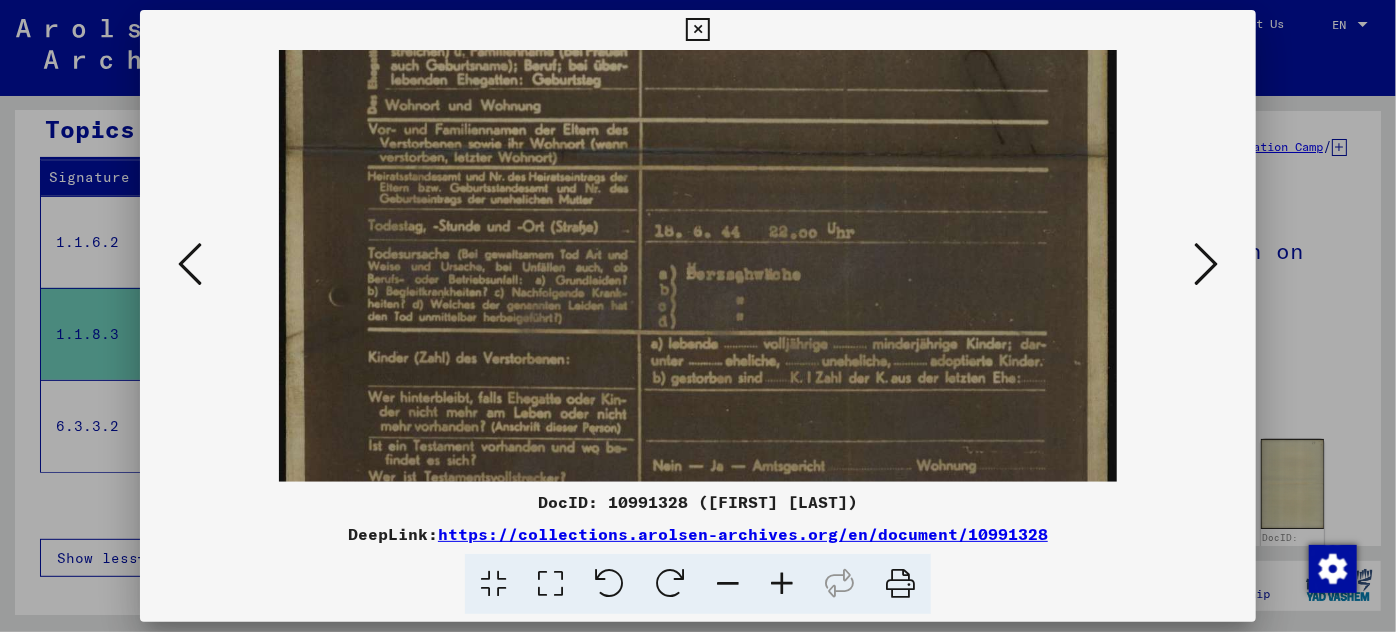 scroll, scrollTop: 499, scrollLeft: 0, axis: vertical 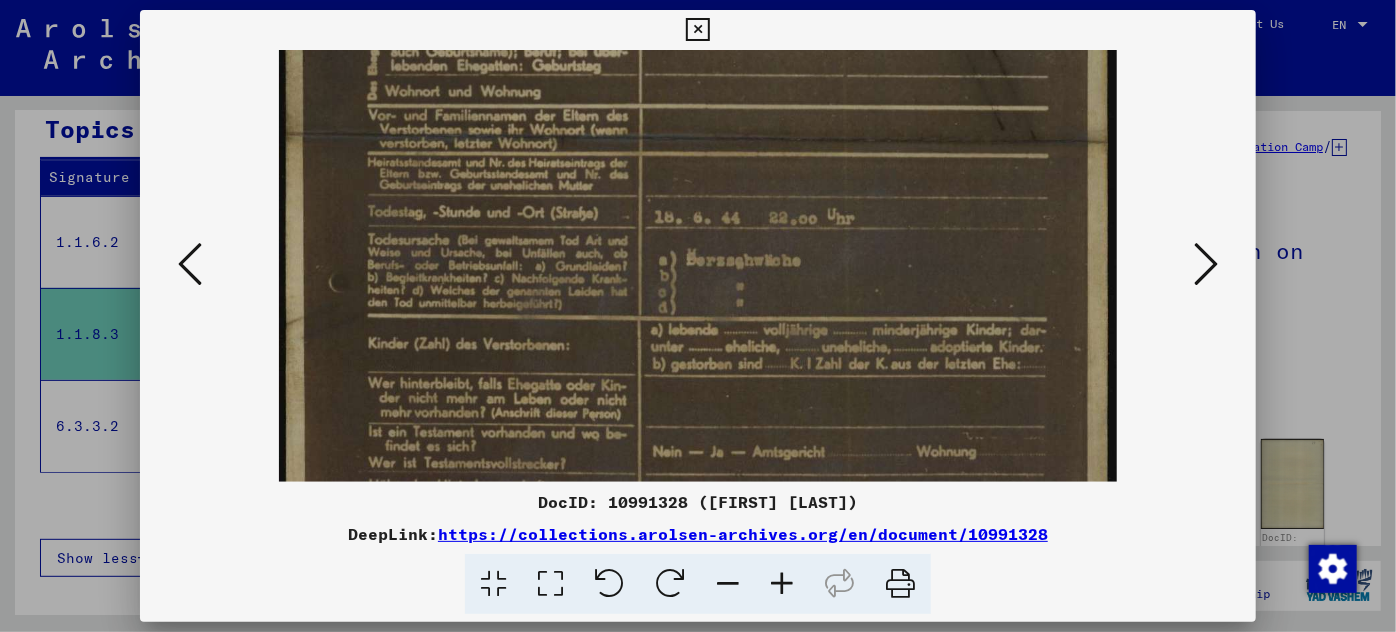 drag, startPoint x: 755, startPoint y: 361, endPoint x: 732, endPoint y: 180, distance: 182.45547 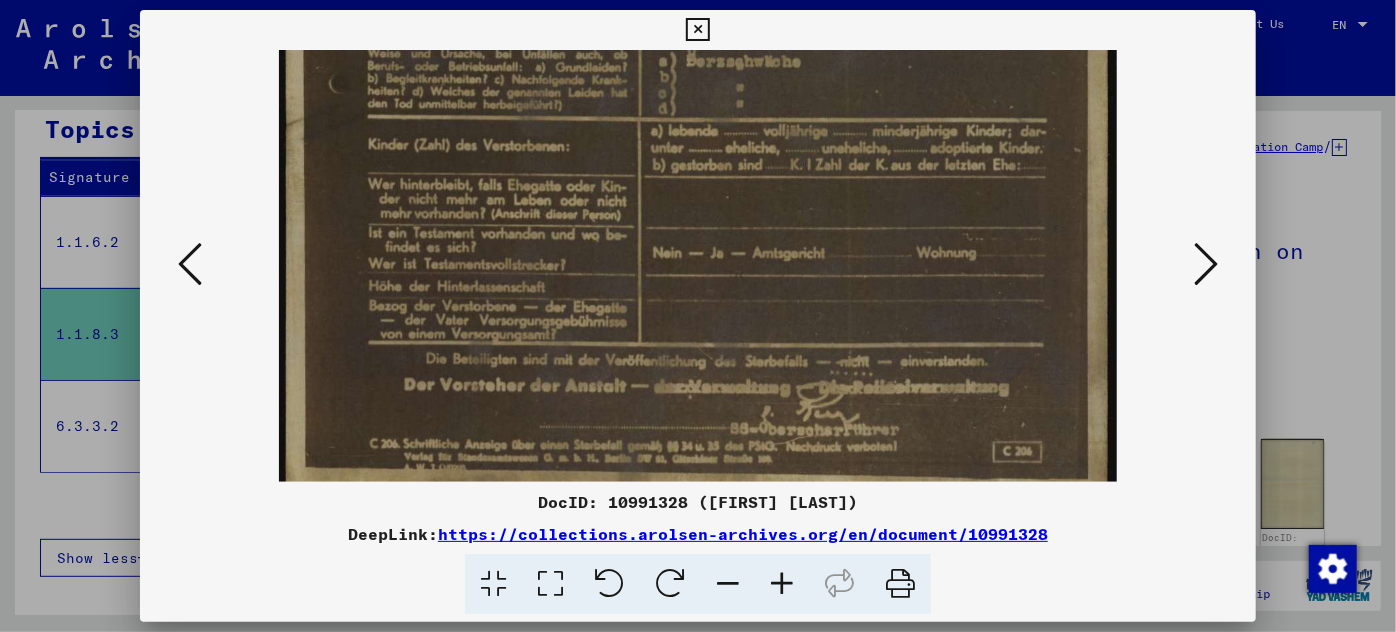 scroll, scrollTop: 715, scrollLeft: 0, axis: vertical 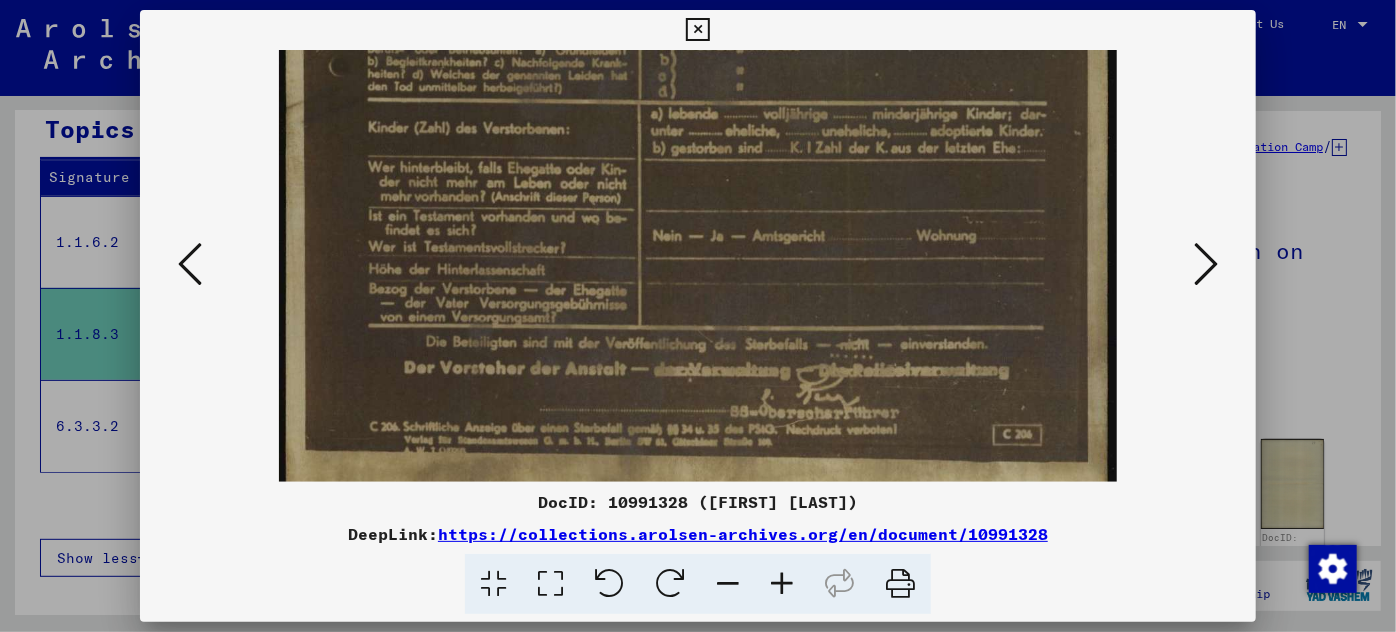 drag, startPoint x: 765, startPoint y: 435, endPoint x: 768, endPoint y: 217, distance: 218.02065 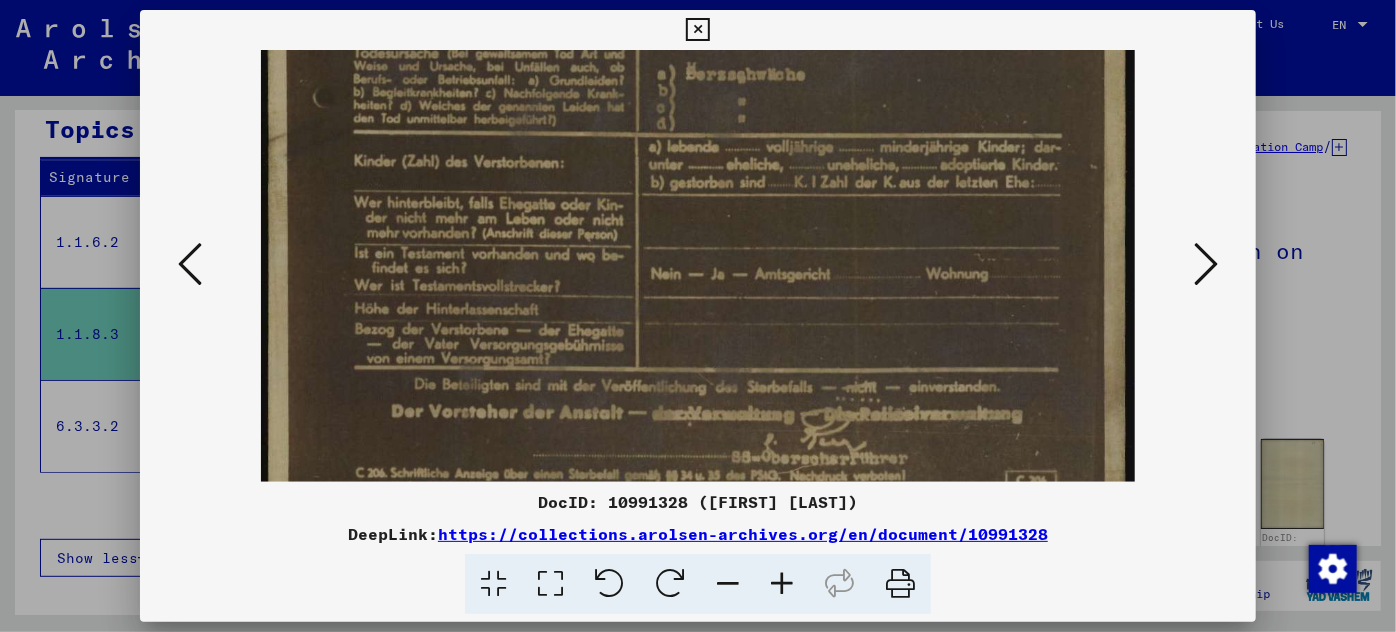 click at bounding box center [782, 584] 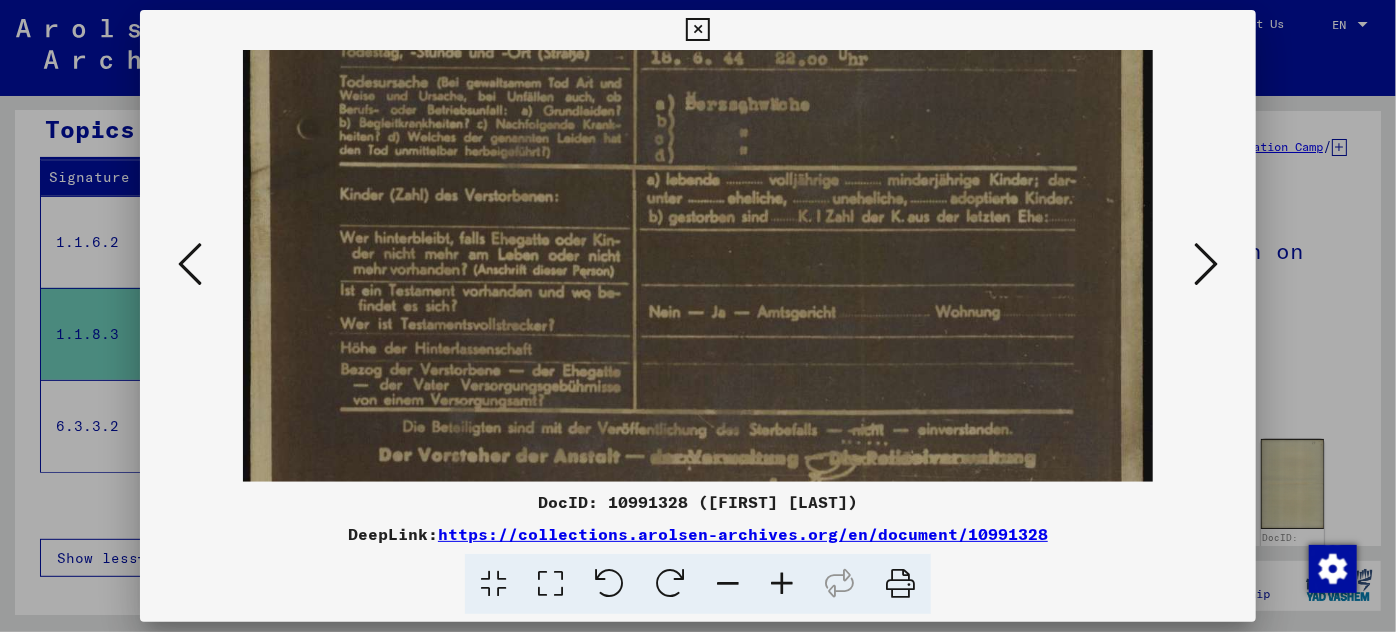 click at bounding box center [782, 584] 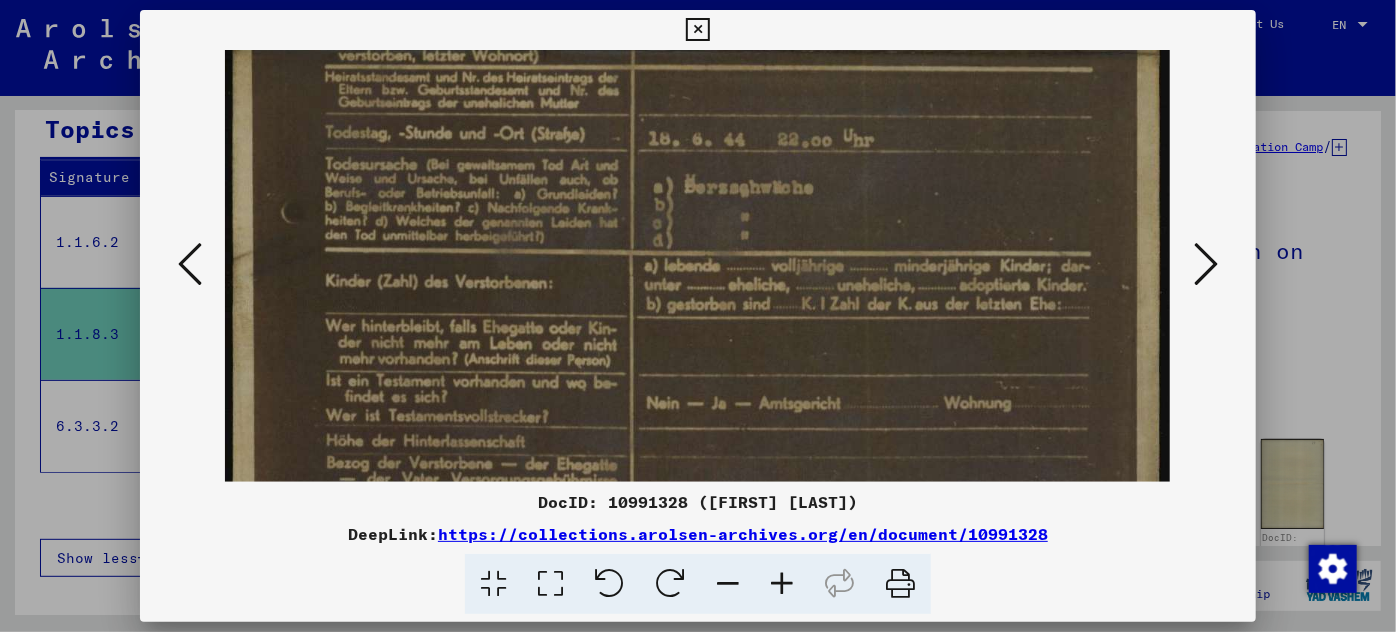 scroll, scrollTop: 657, scrollLeft: 0, axis: vertical 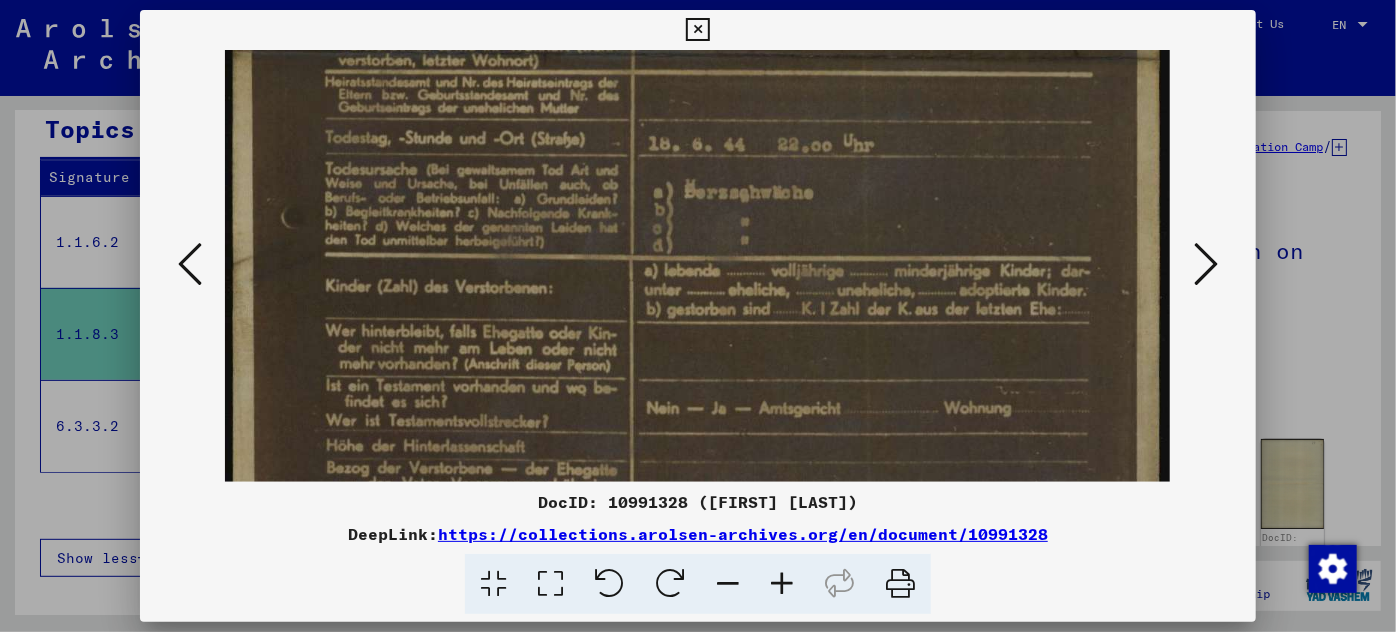 drag, startPoint x: 693, startPoint y: 396, endPoint x: 676, endPoint y: 447, distance: 53.75872 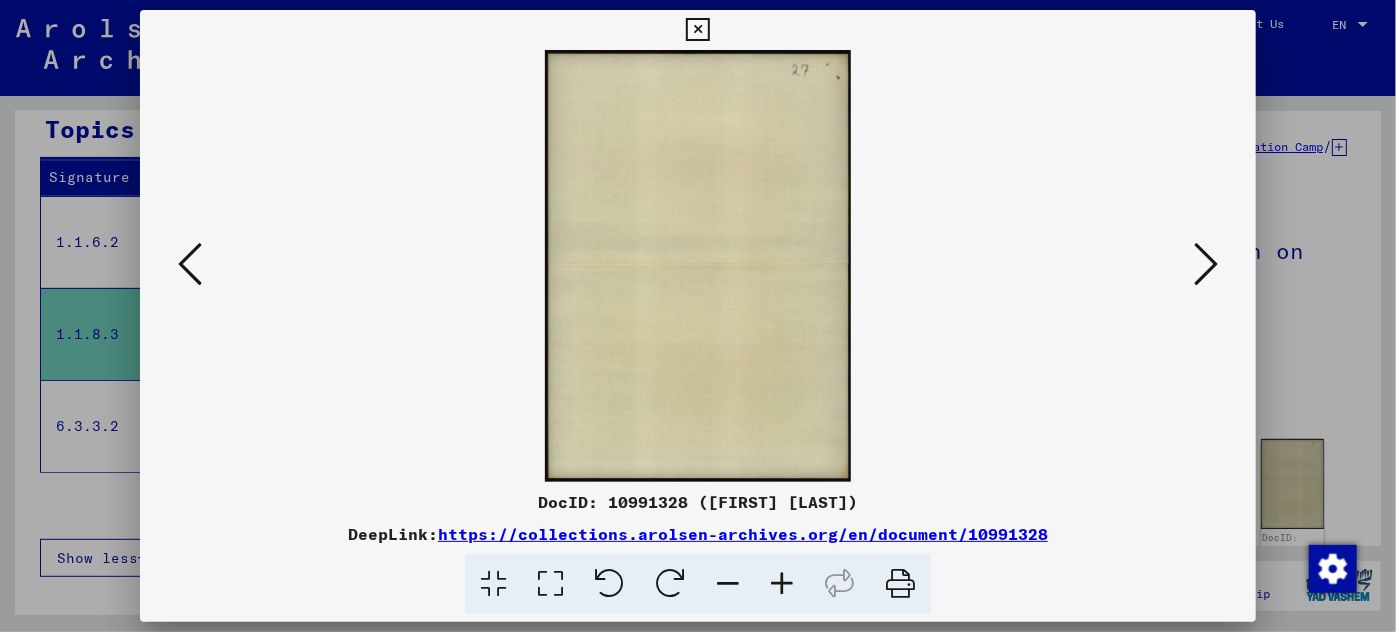 scroll, scrollTop: 0, scrollLeft: 0, axis: both 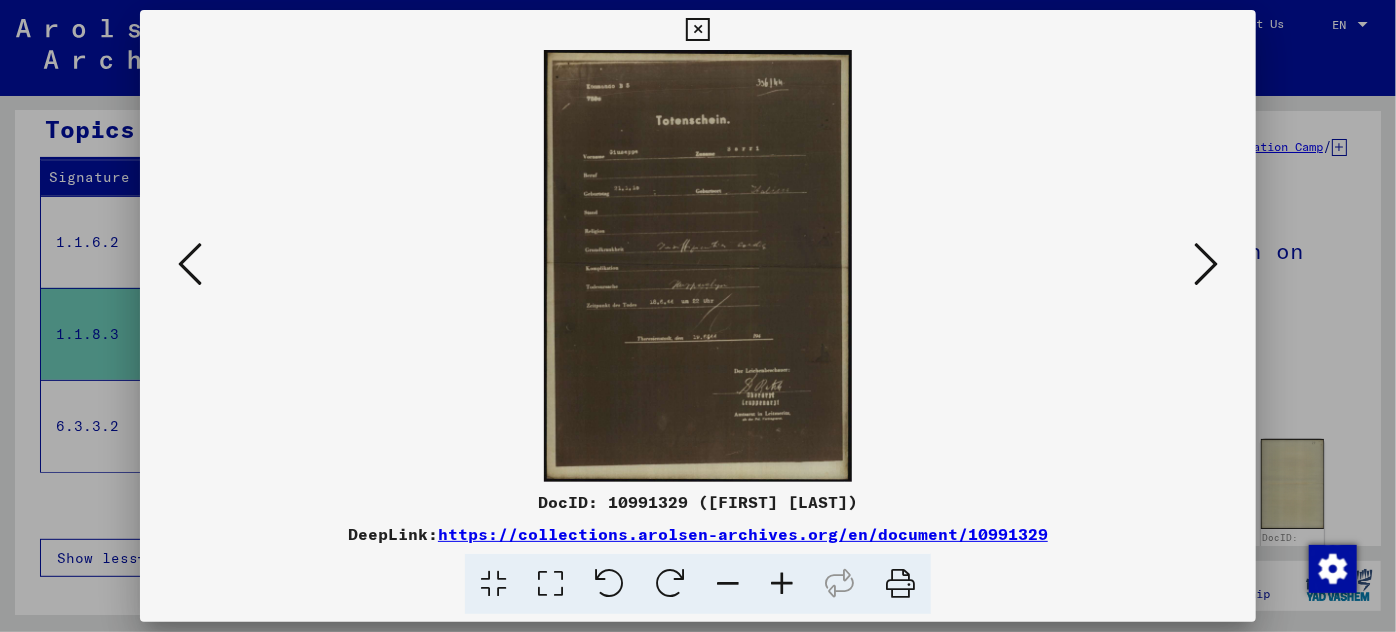click at bounding box center [782, 584] 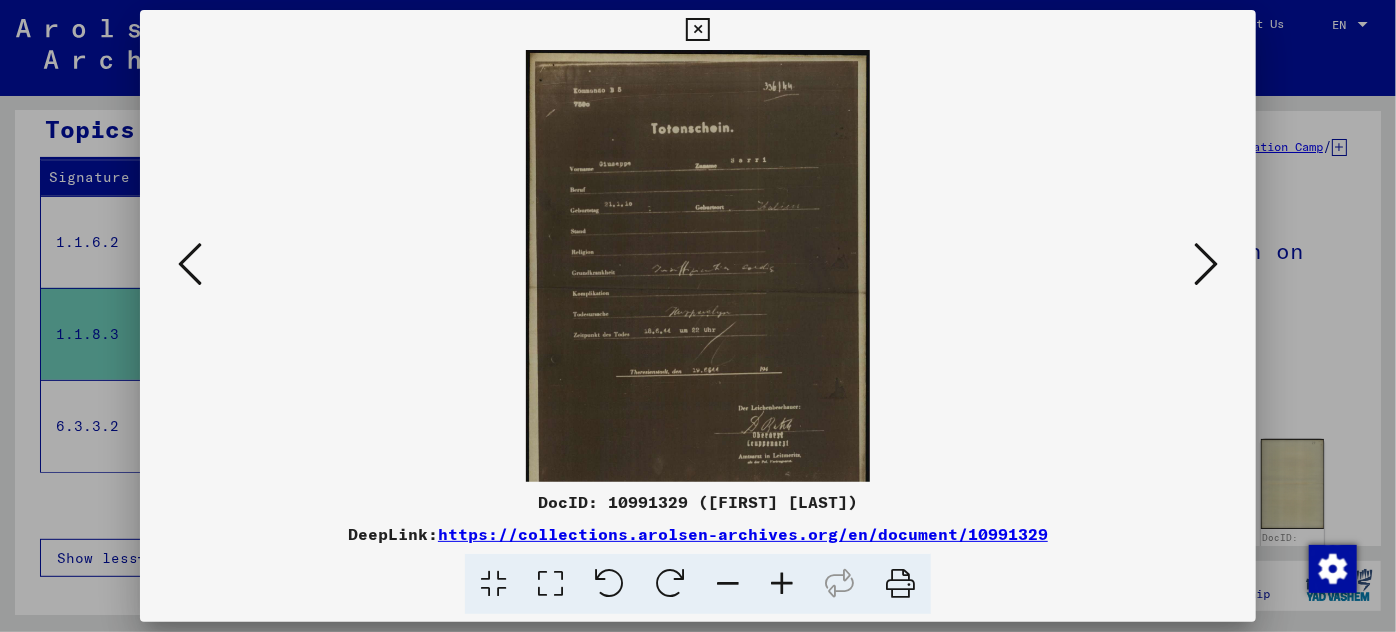 click at bounding box center (782, 584) 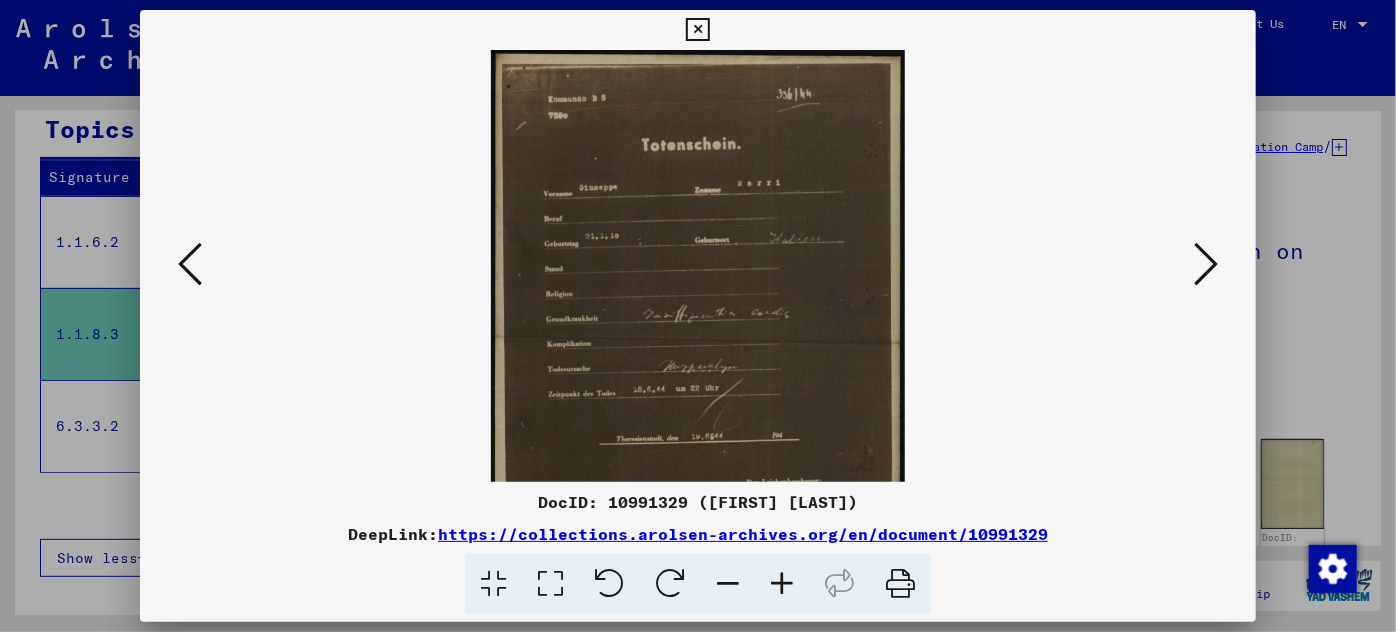 click at bounding box center [782, 584] 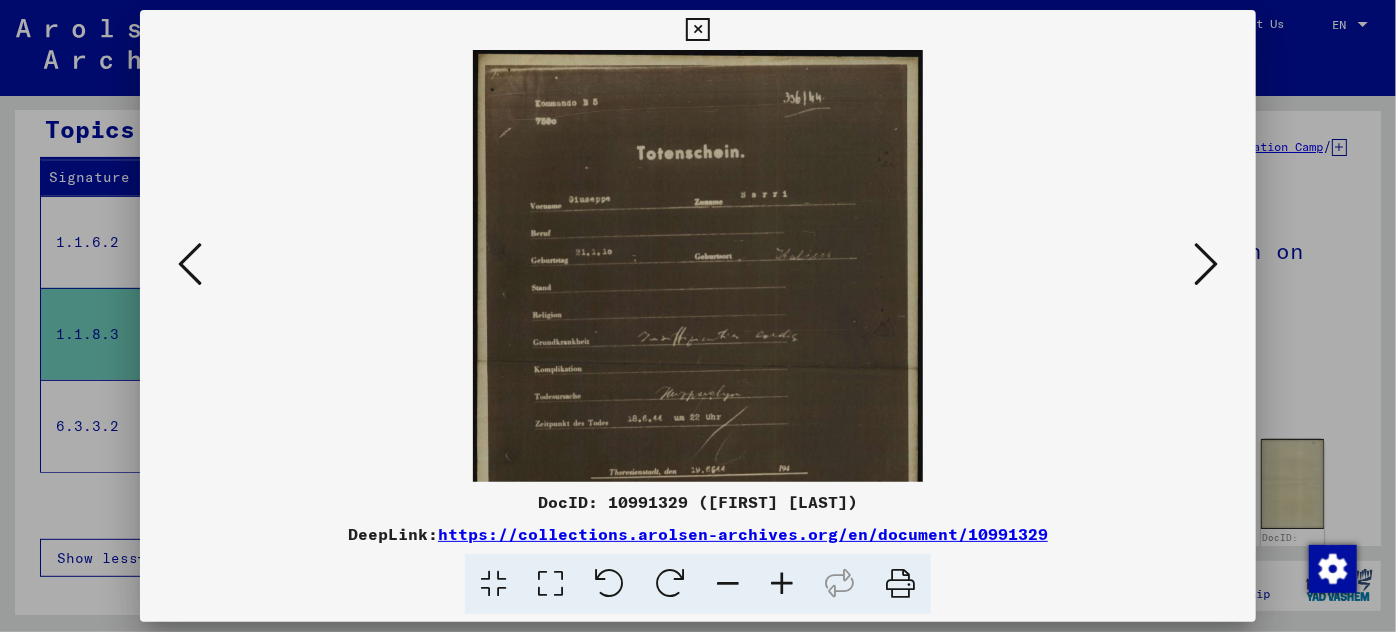 click at bounding box center [782, 584] 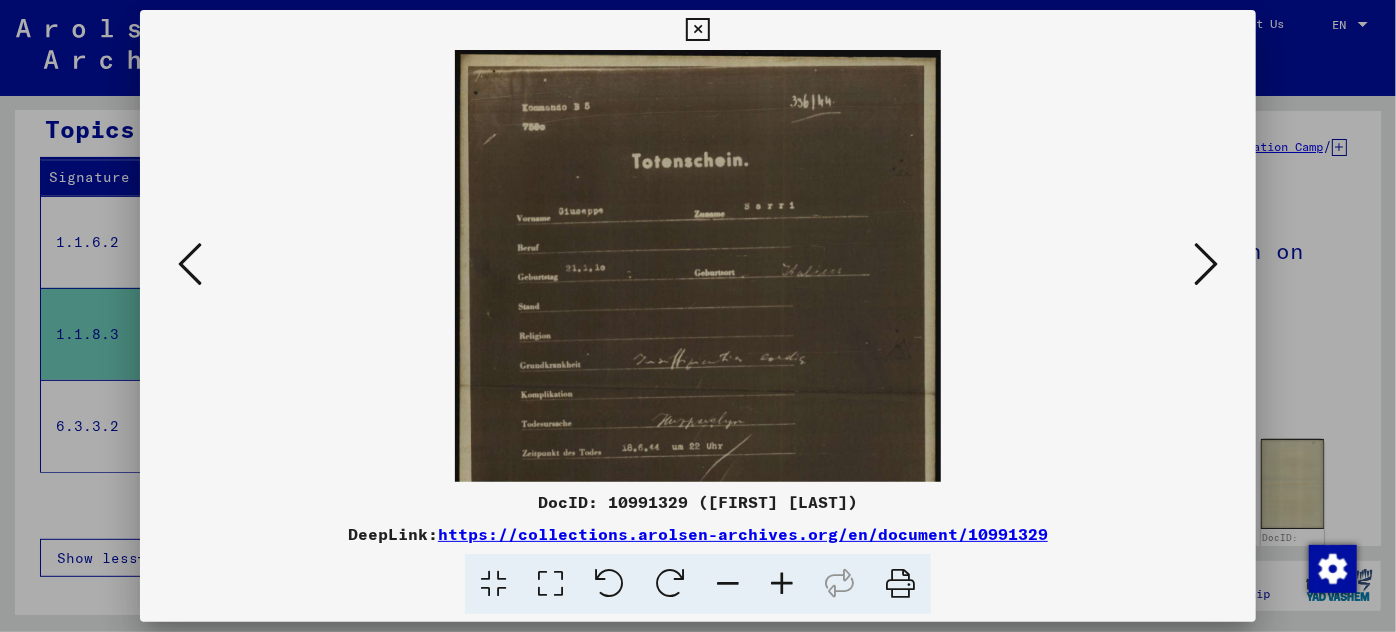 click at bounding box center (782, 584) 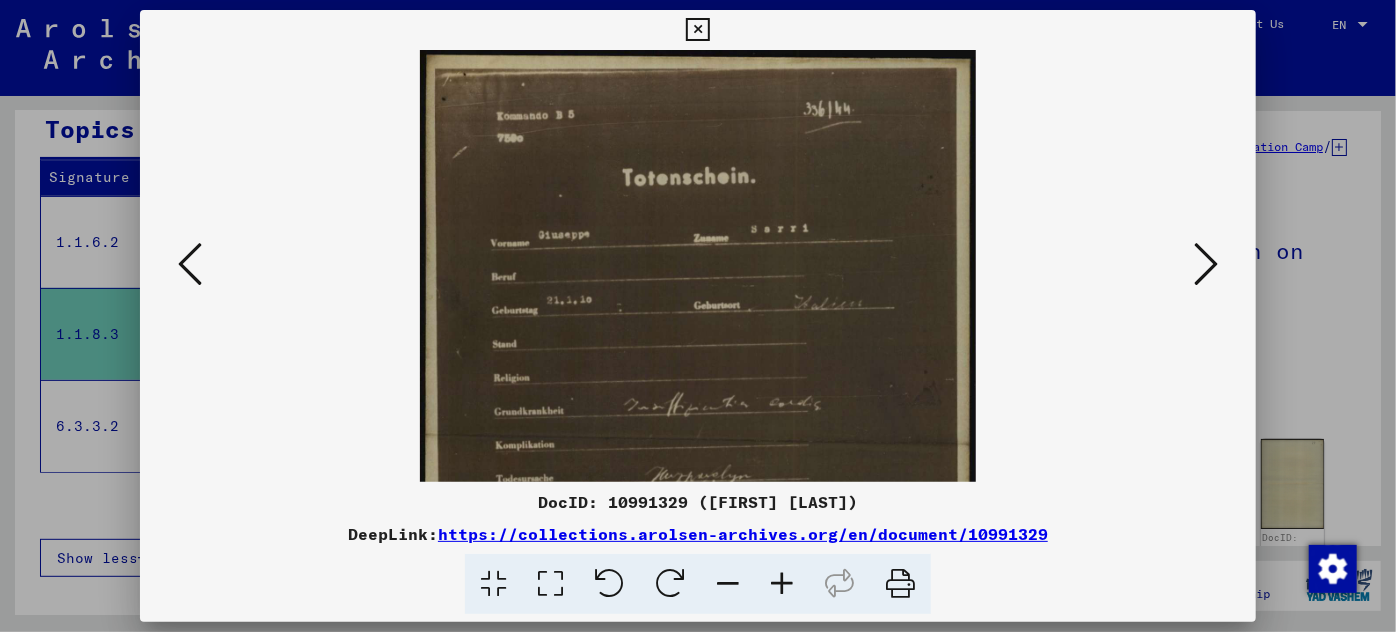 click at bounding box center [782, 584] 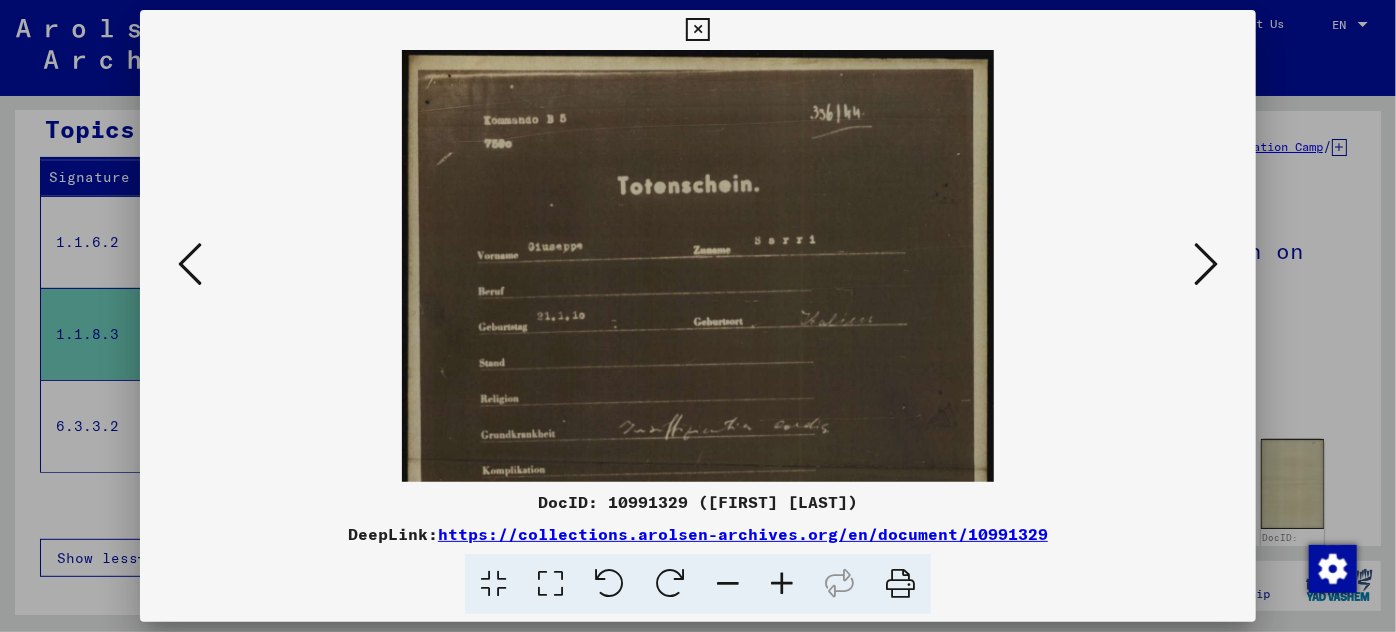 click at bounding box center (782, 584) 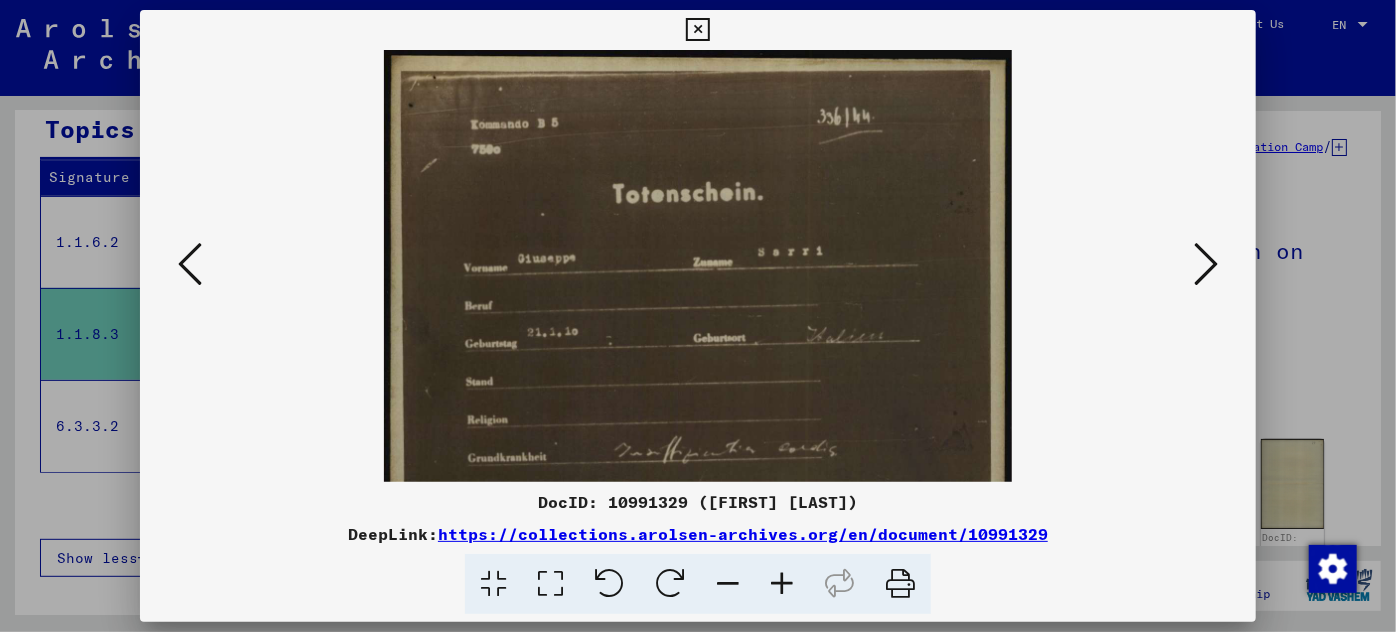 click at bounding box center [782, 584] 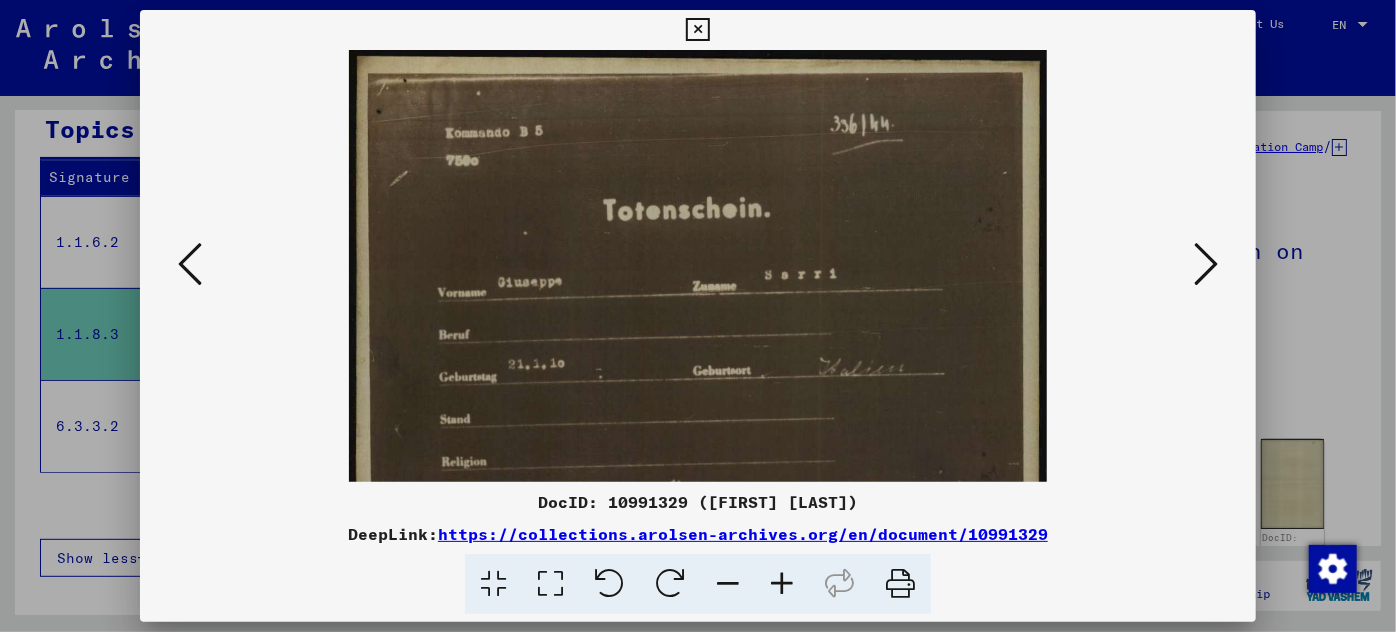 click at bounding box center [782, 584] 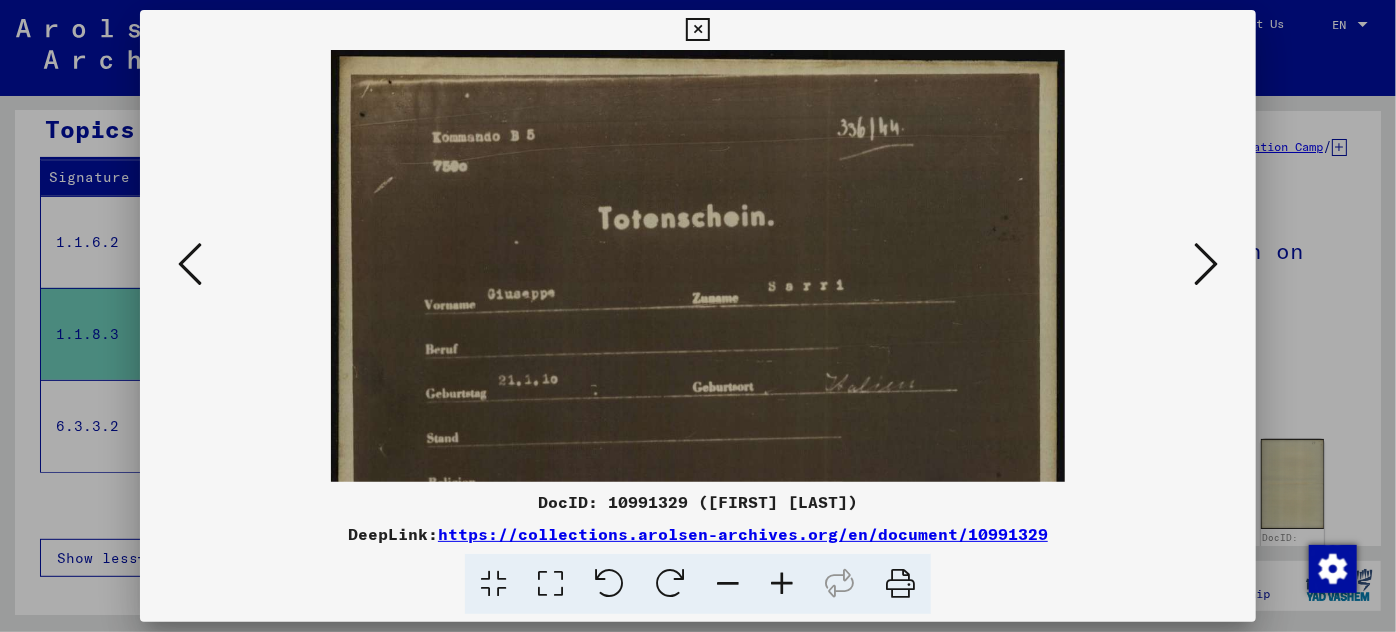 click at bounding box center (782, 584) 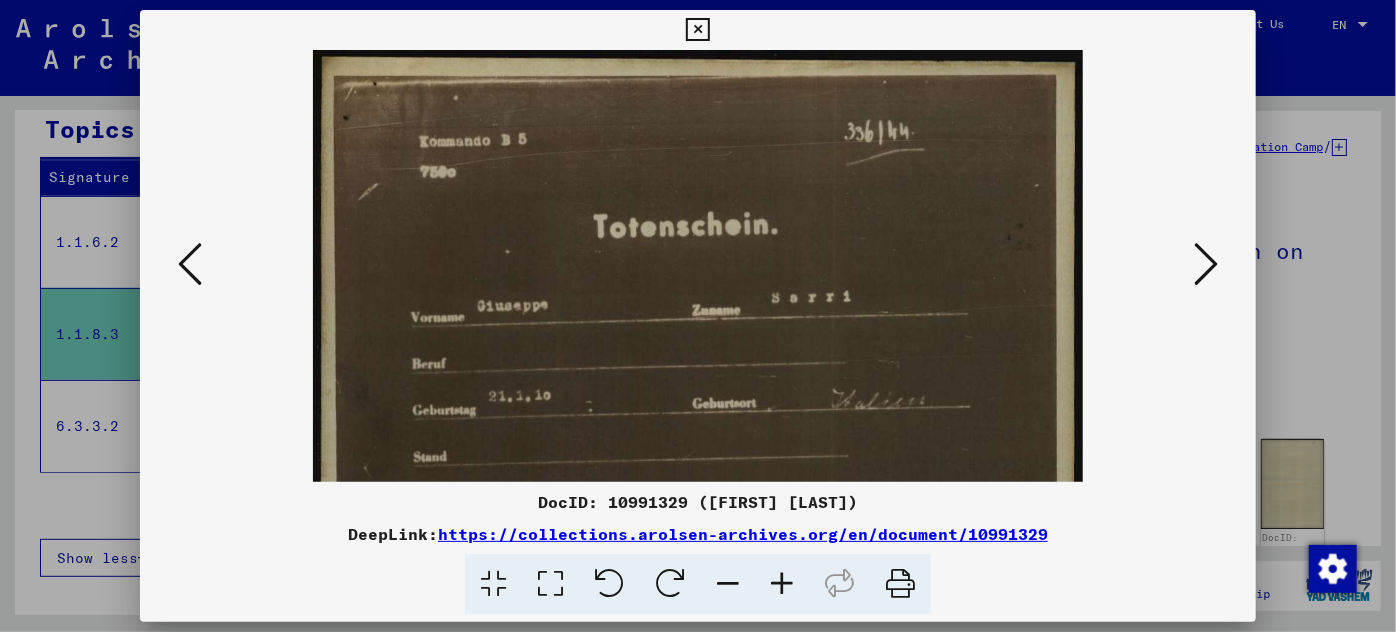 click at bounding box center [782, 584] 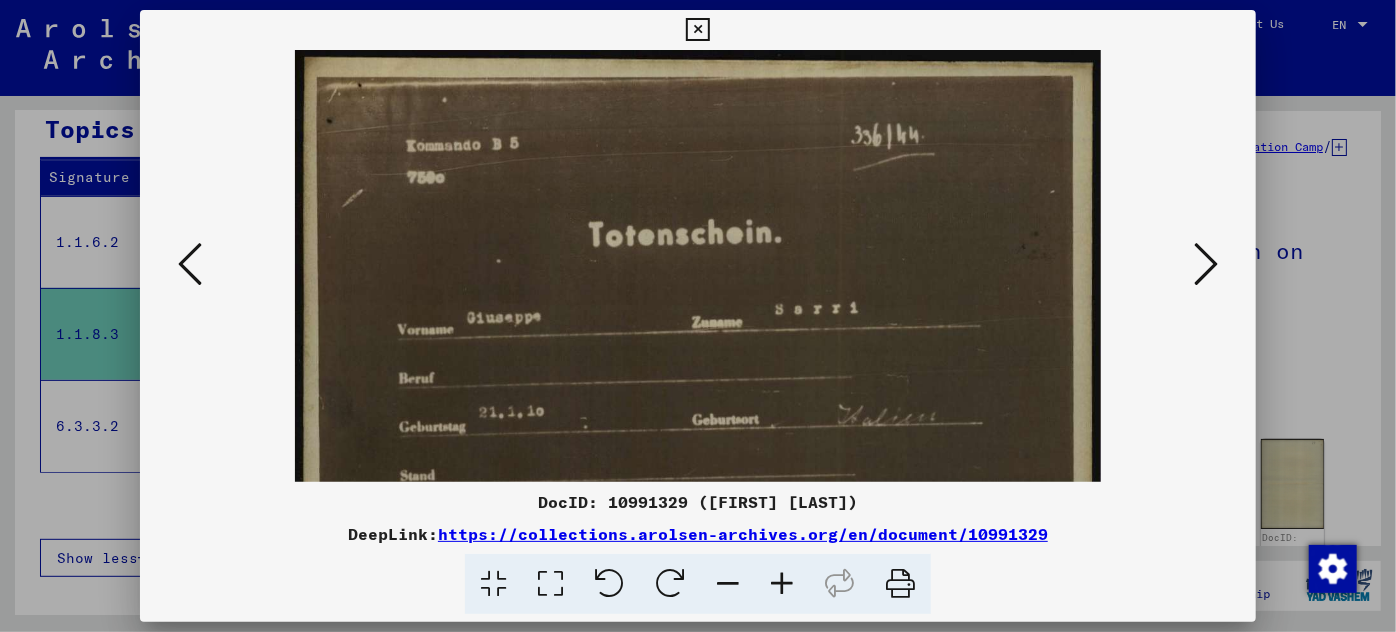 click at bounding box center [782, 584] 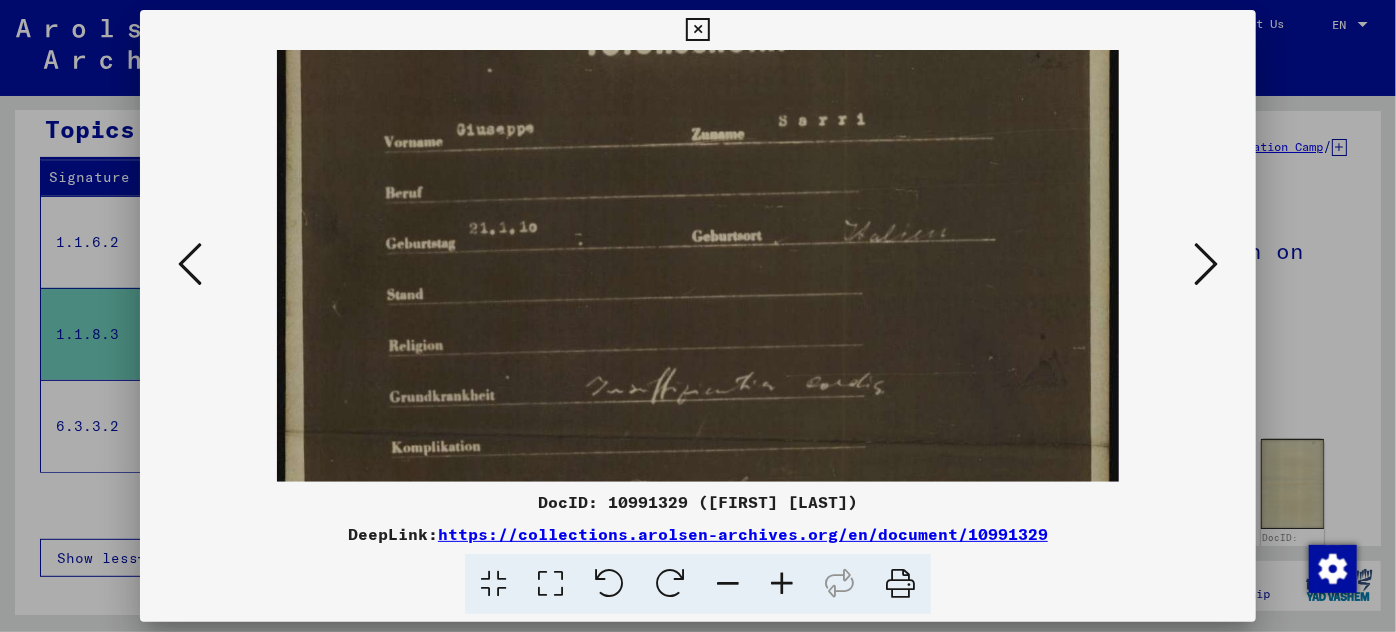 scroll, scrollTop: 201, scrollLeft: 0, axis: vertical 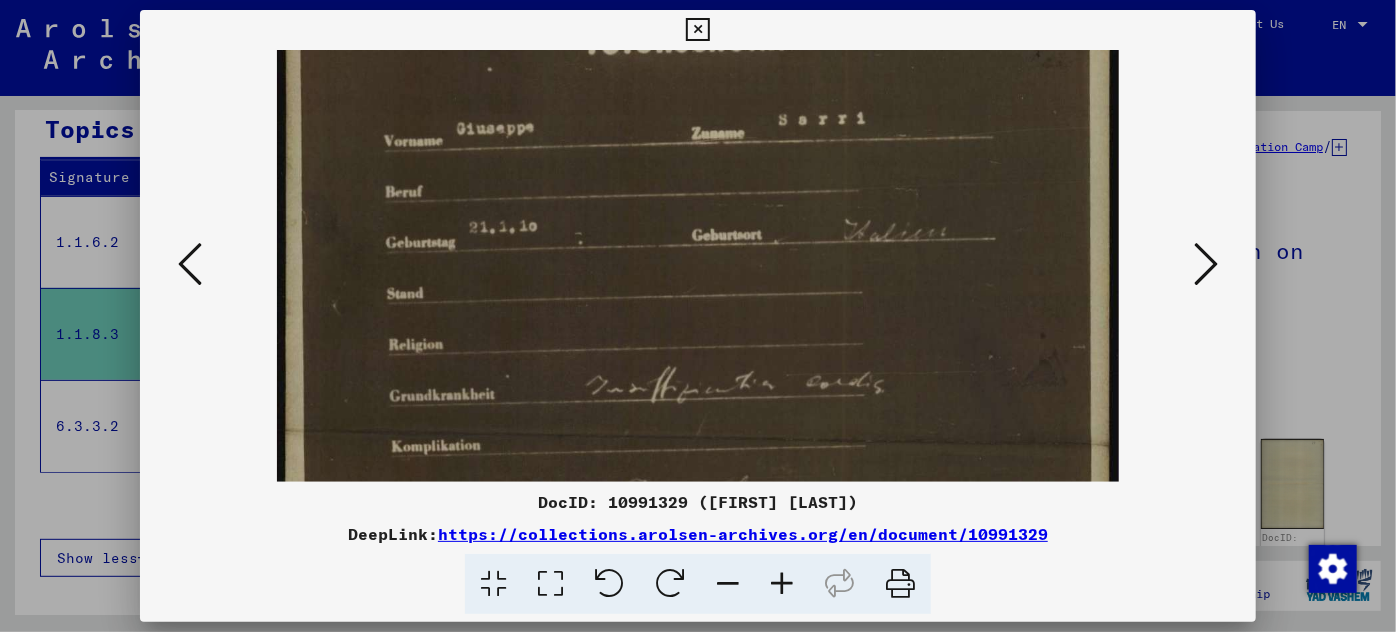 drag, startPoint x: 617, startPoint y: 419, endPoint x: 613, endPoint y: 216, distance: 203.0394 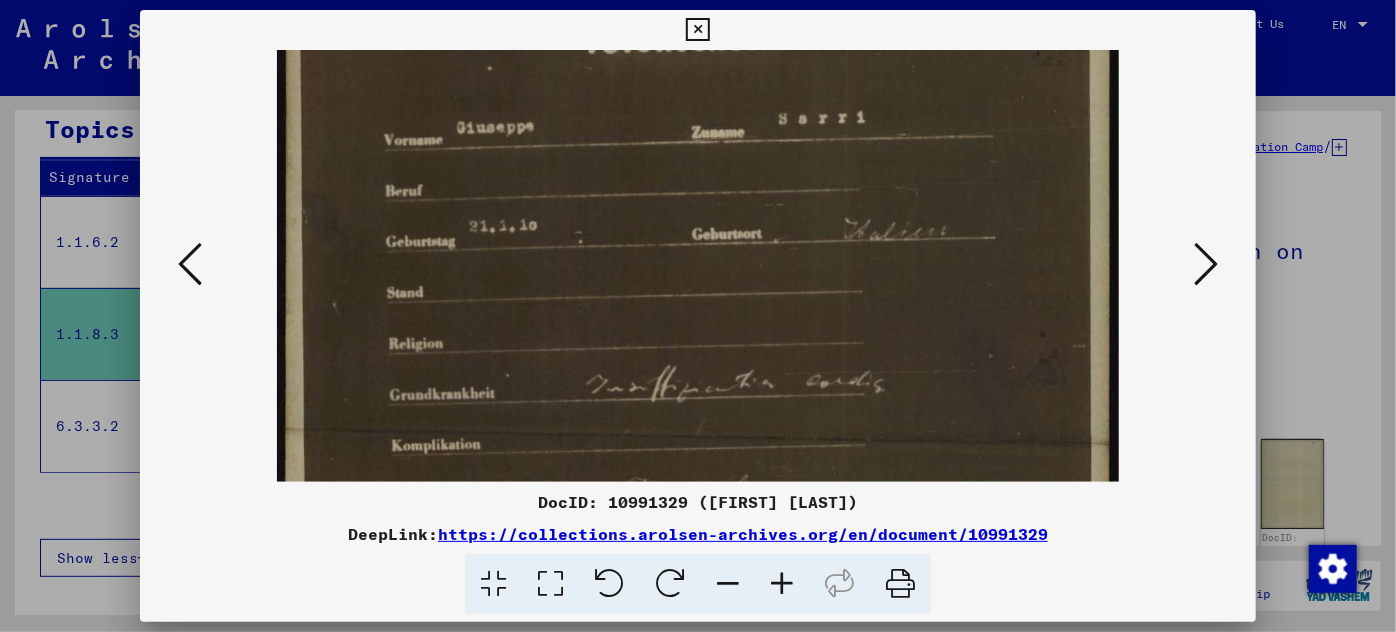 click at bounding box center (782, 584) 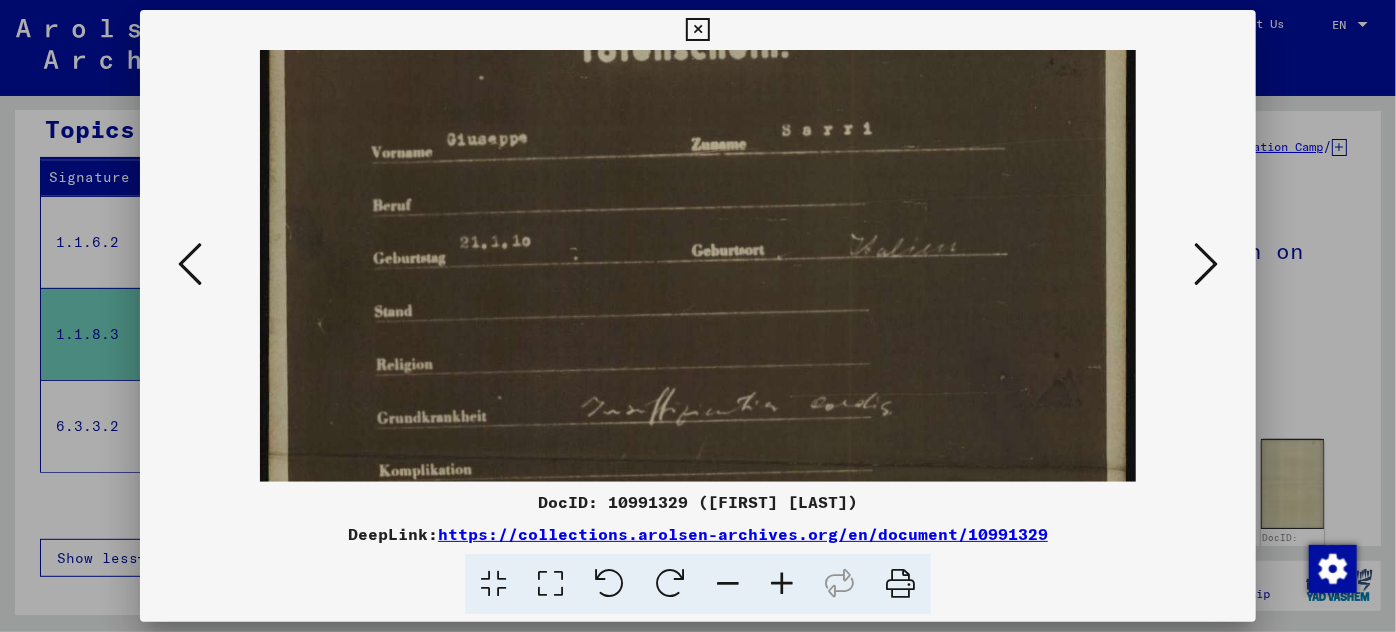 click at bounding box center [782, 584] 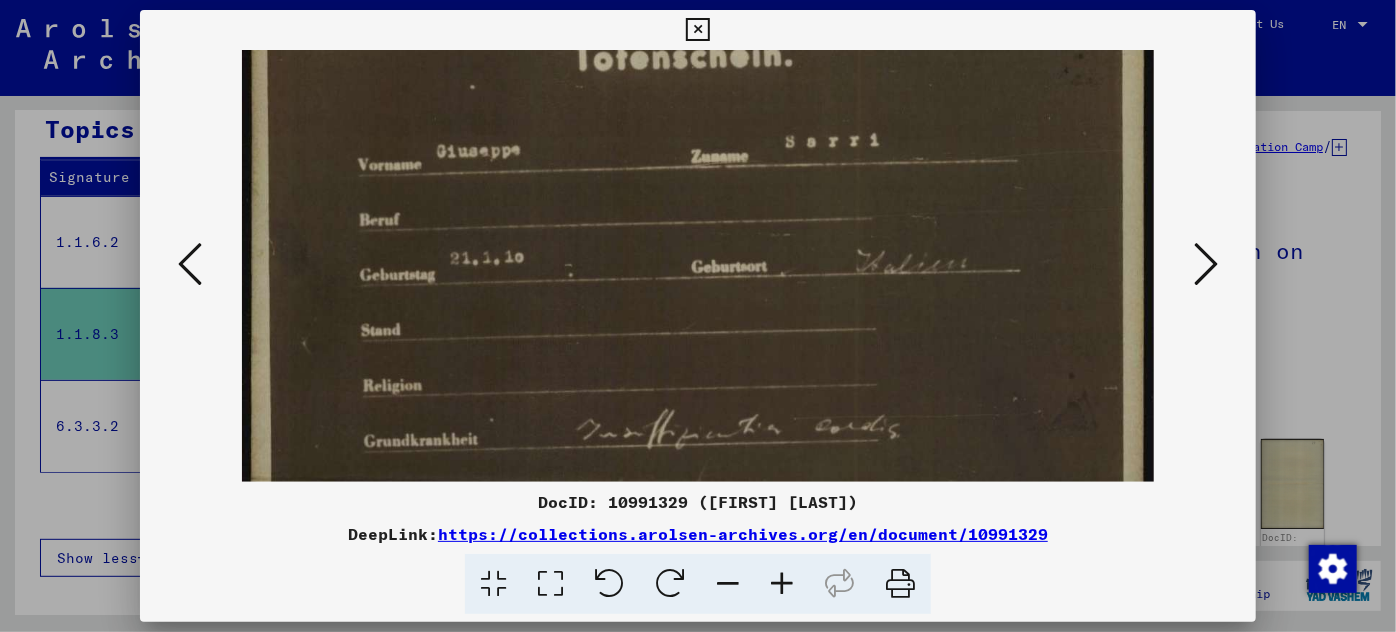 click at bounding box center (782, 584) 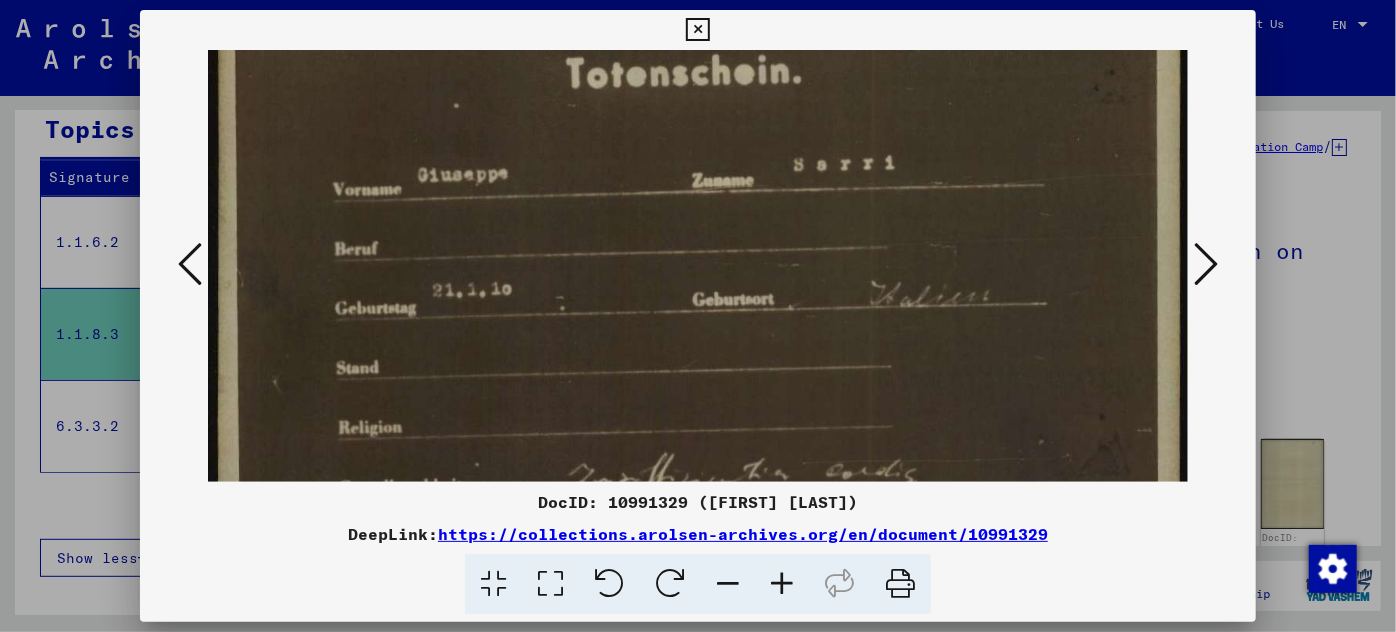 click at bounding box center [782, 584] 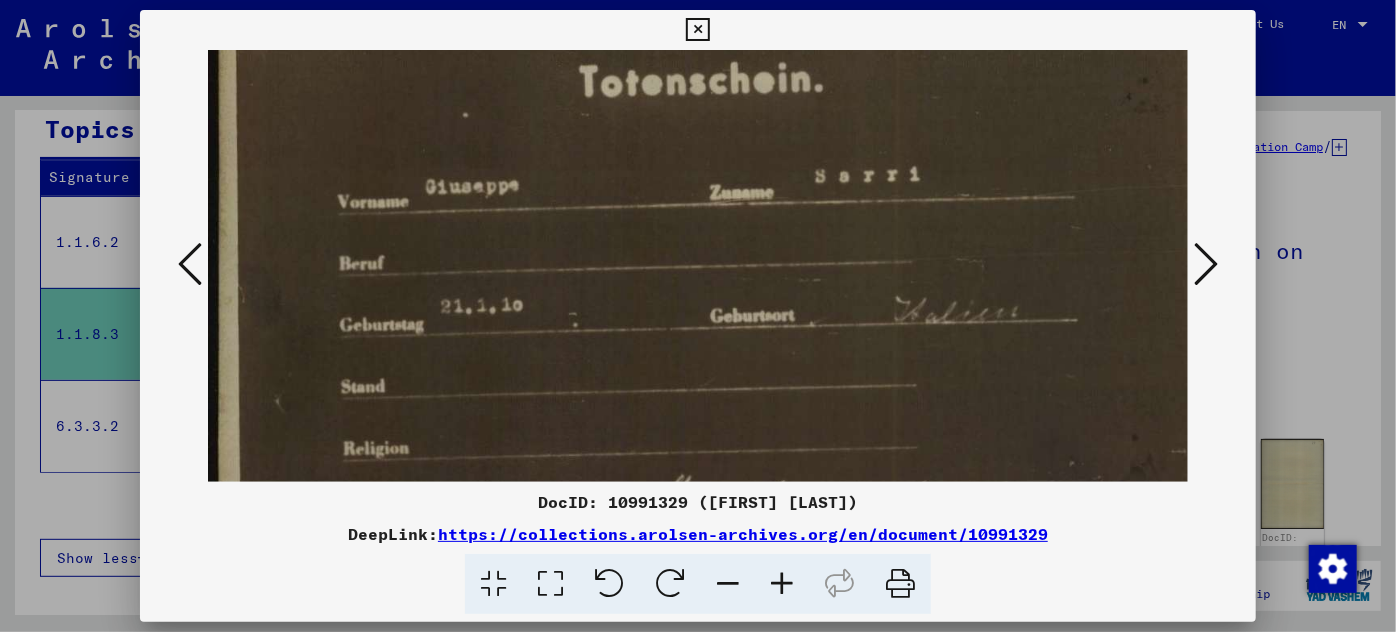 click at bounding box center (782, 584) 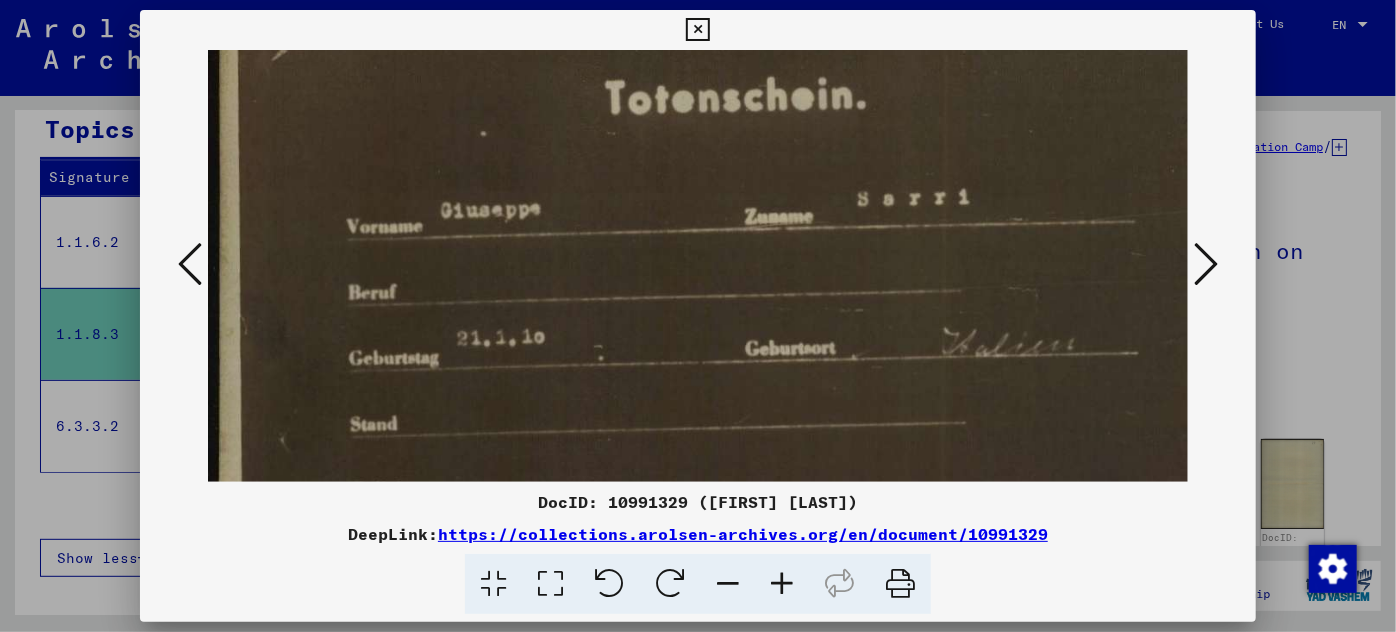 click at bounding box center (782, 584) 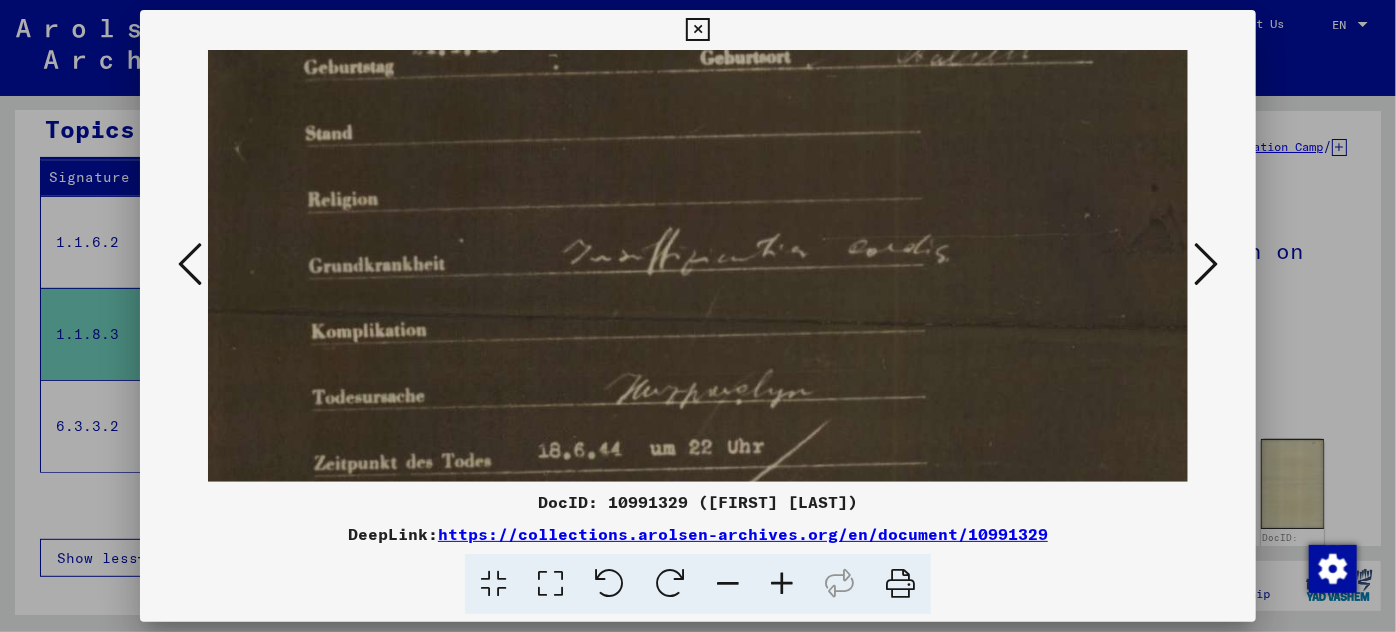 scroll, scrollTop: 503, scrollLeft: 45, axis: both 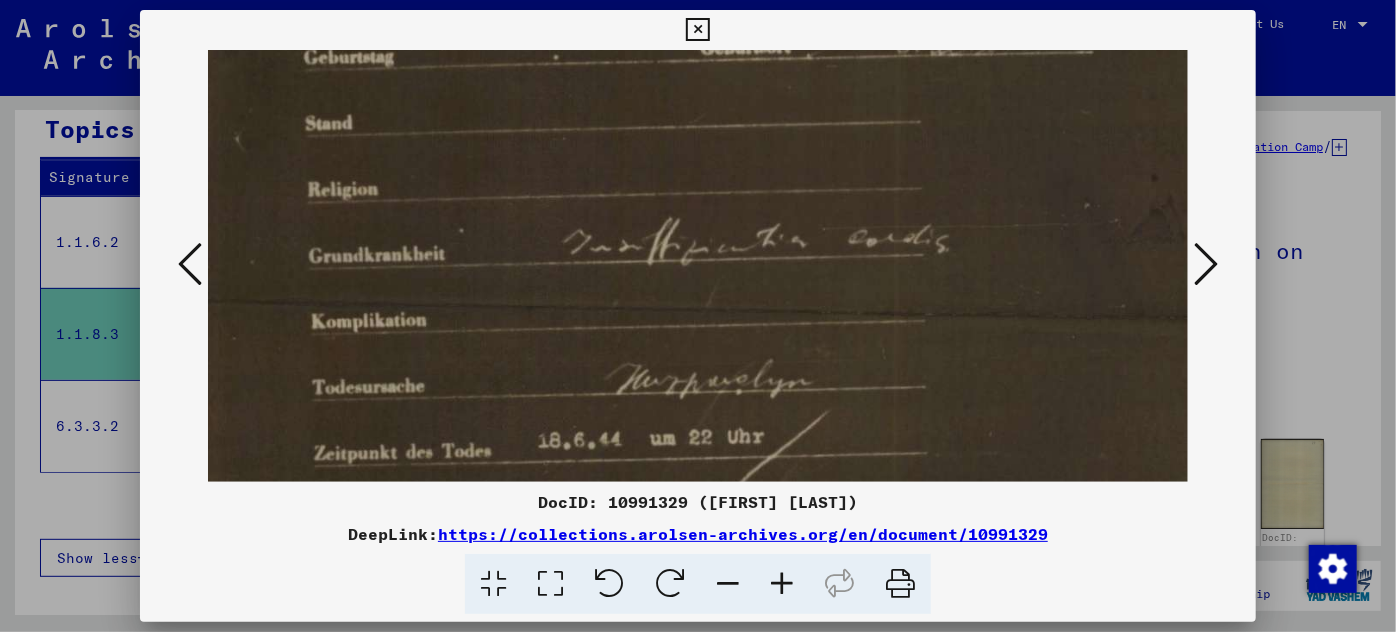 drag, startPoint x: 666, startPoint y: 413, endPoint x: 620, endPoint y: 114, distance: 302.51776 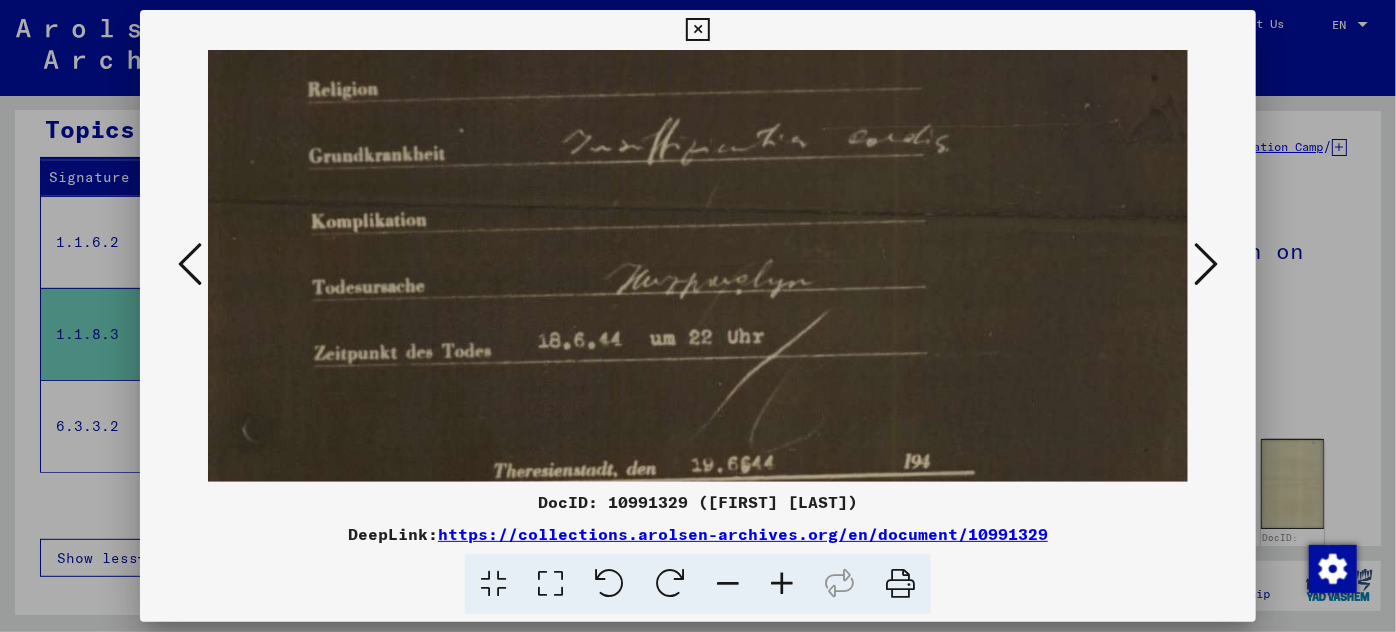 scroll, scrollTop: 624, scrollLeft: 49, axis: both 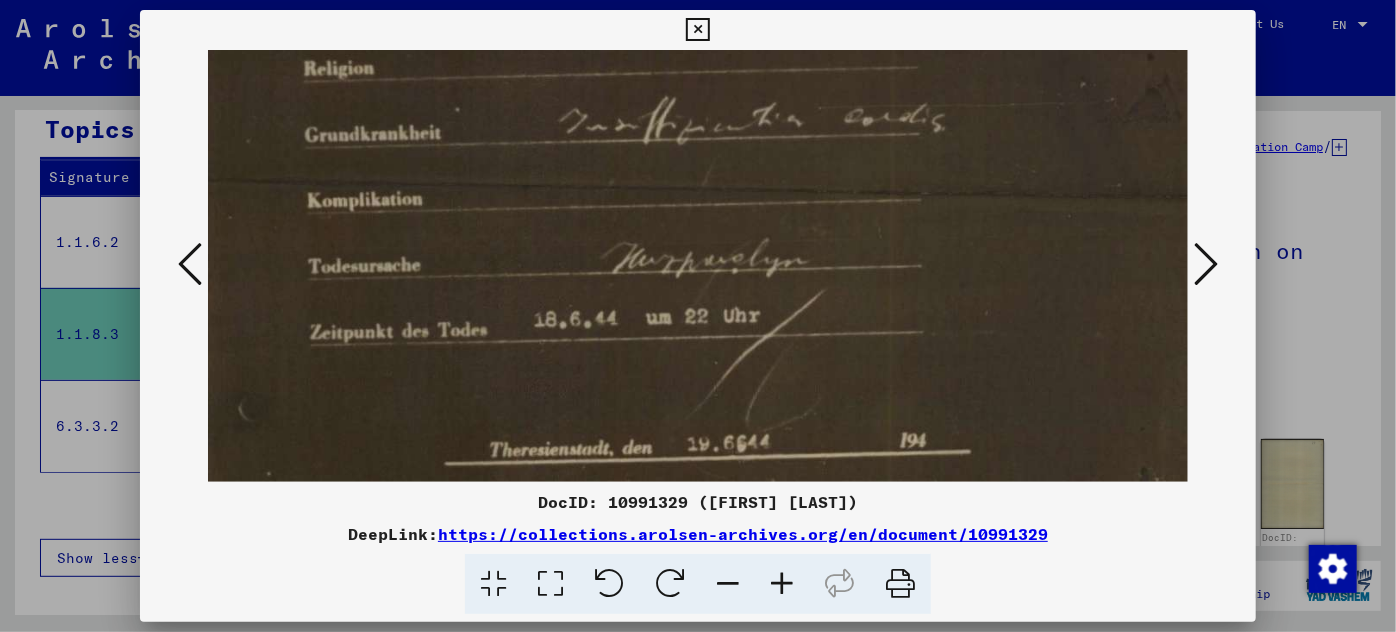 drag, startPoint x: 650, startPoint y: 399, endPoint x: 646, endPoint y: 276, distance: 123.065025 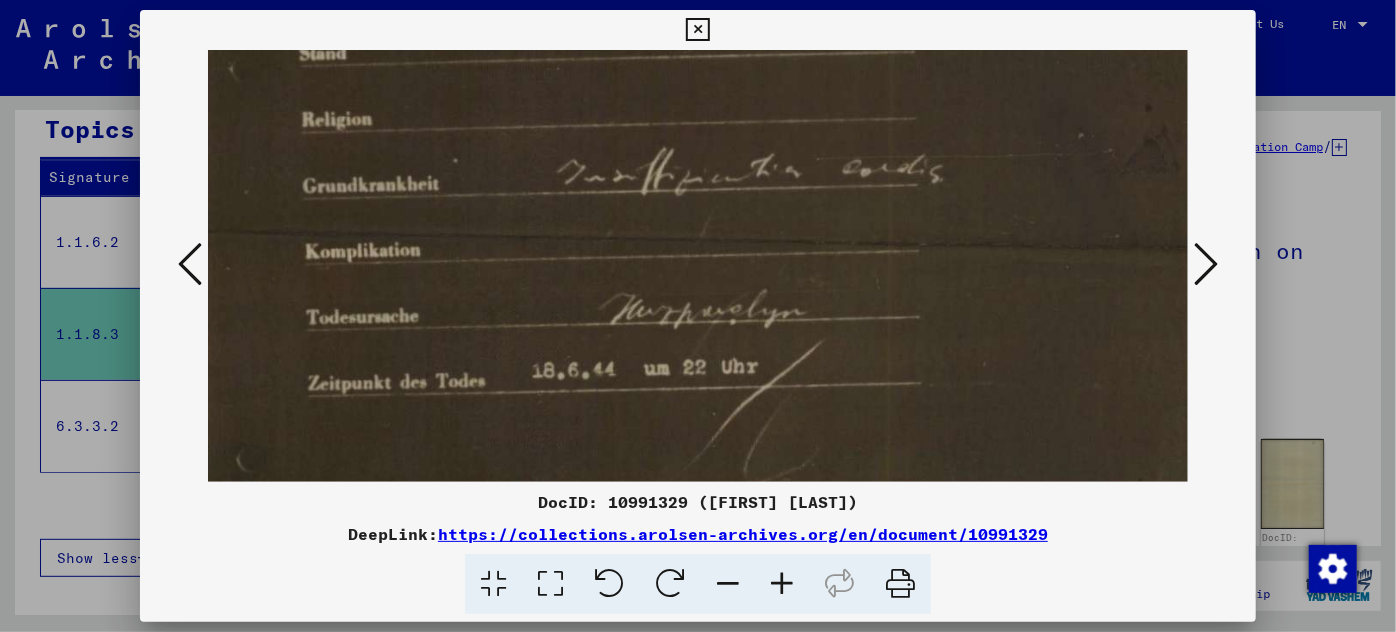 scroll, scrollTop: 569, scrollLeft: 51, axis: both 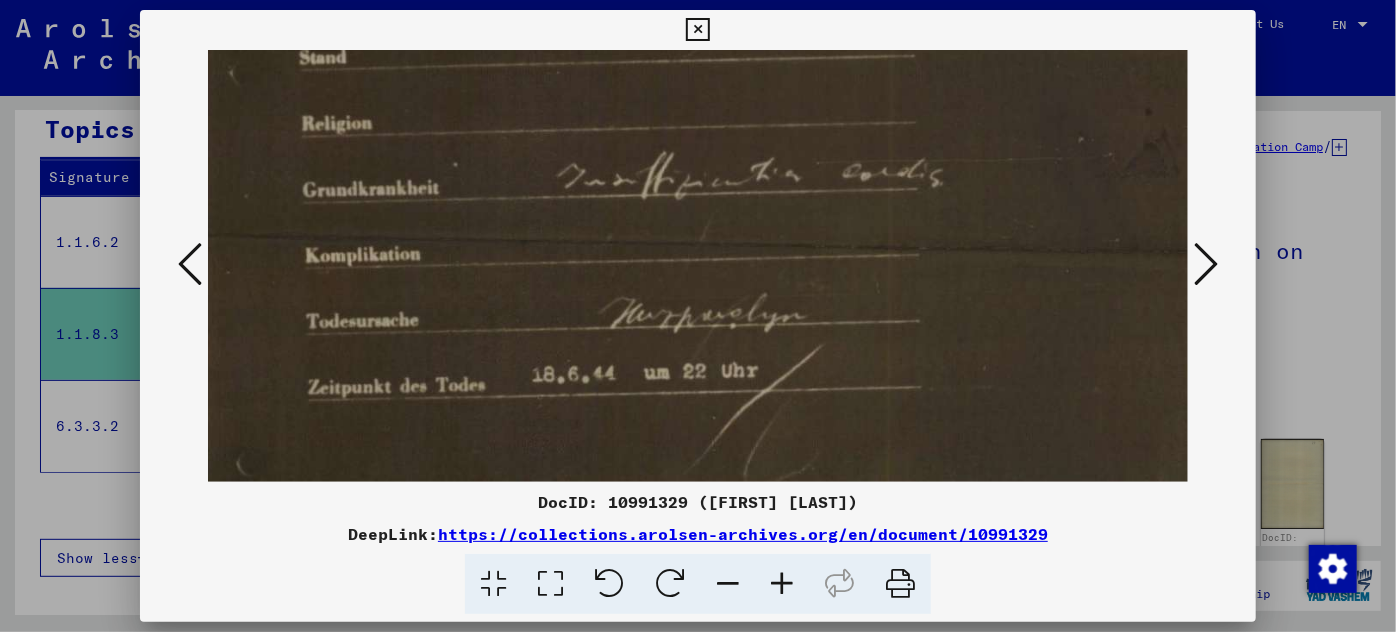 drag, startPoint x: 837, startPoint y: 374, endPoint x: 835, endPoint y: 437, distance: 63.03174 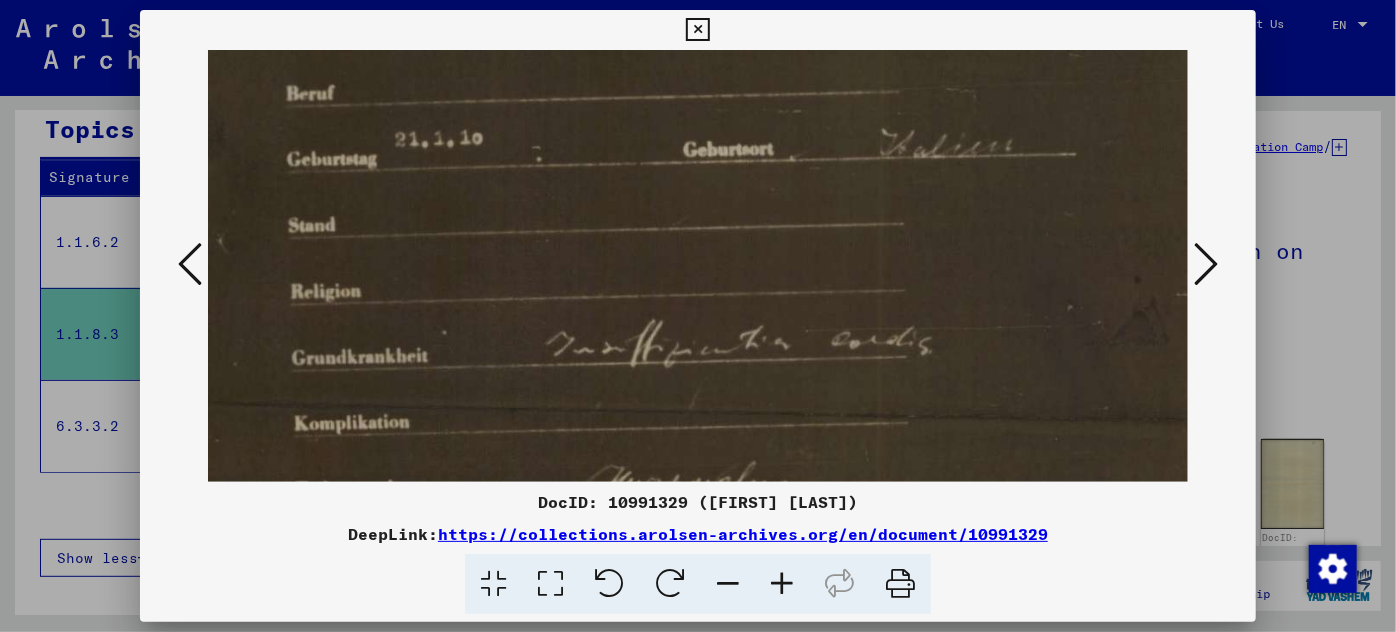 scroll, scrollTop: 392, scrollLeft: 62, axis: both 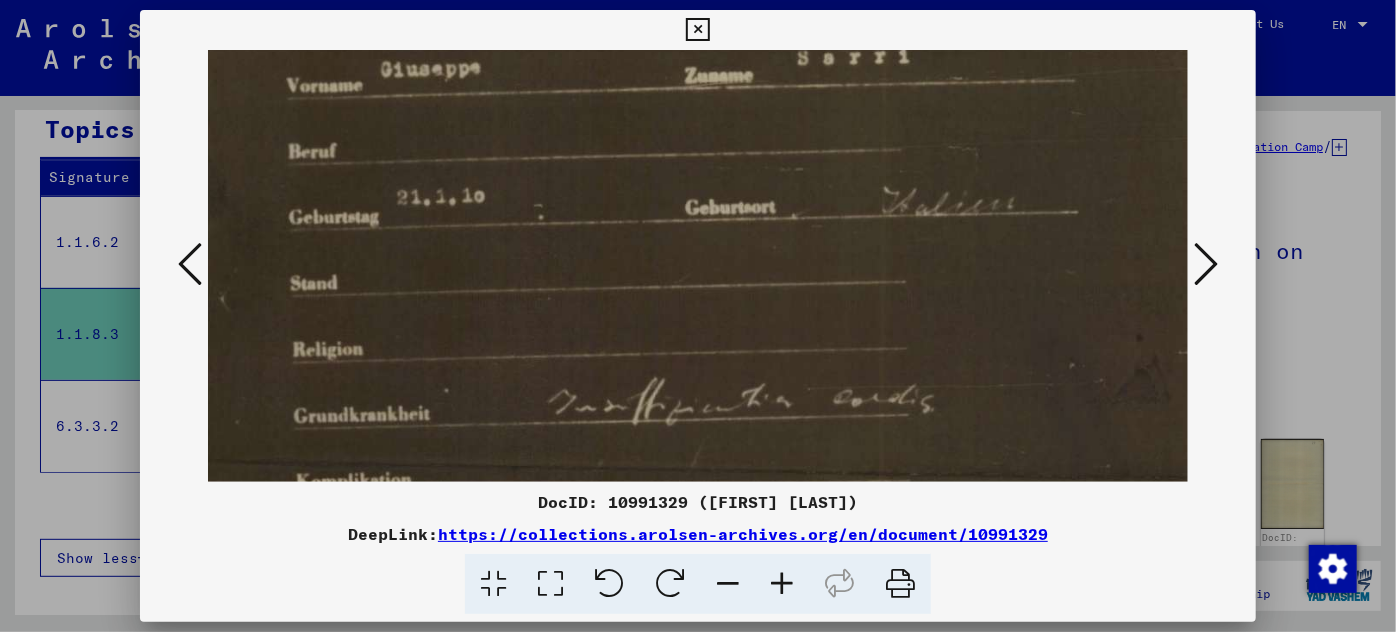 drag, startPoint x: 694, startPoint y: 203, endPoint x: 690, endPoint y: 426, distance: 223.03587 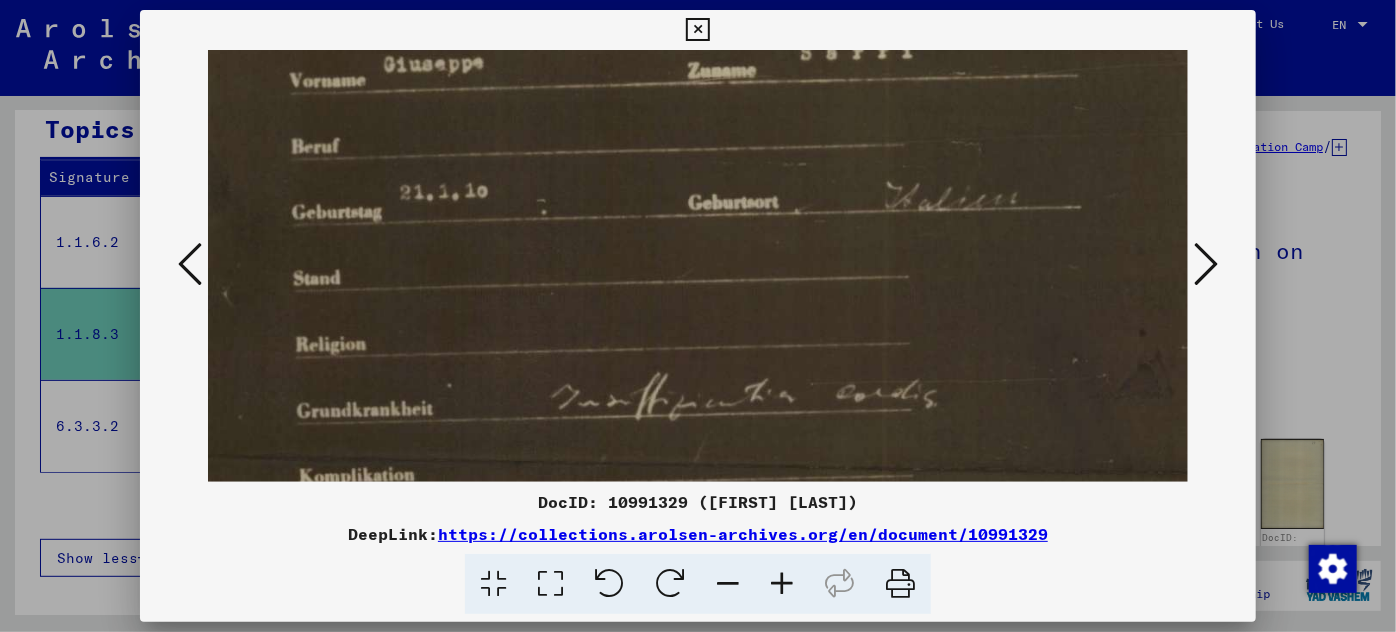 click at bounding box center [1206, 264] 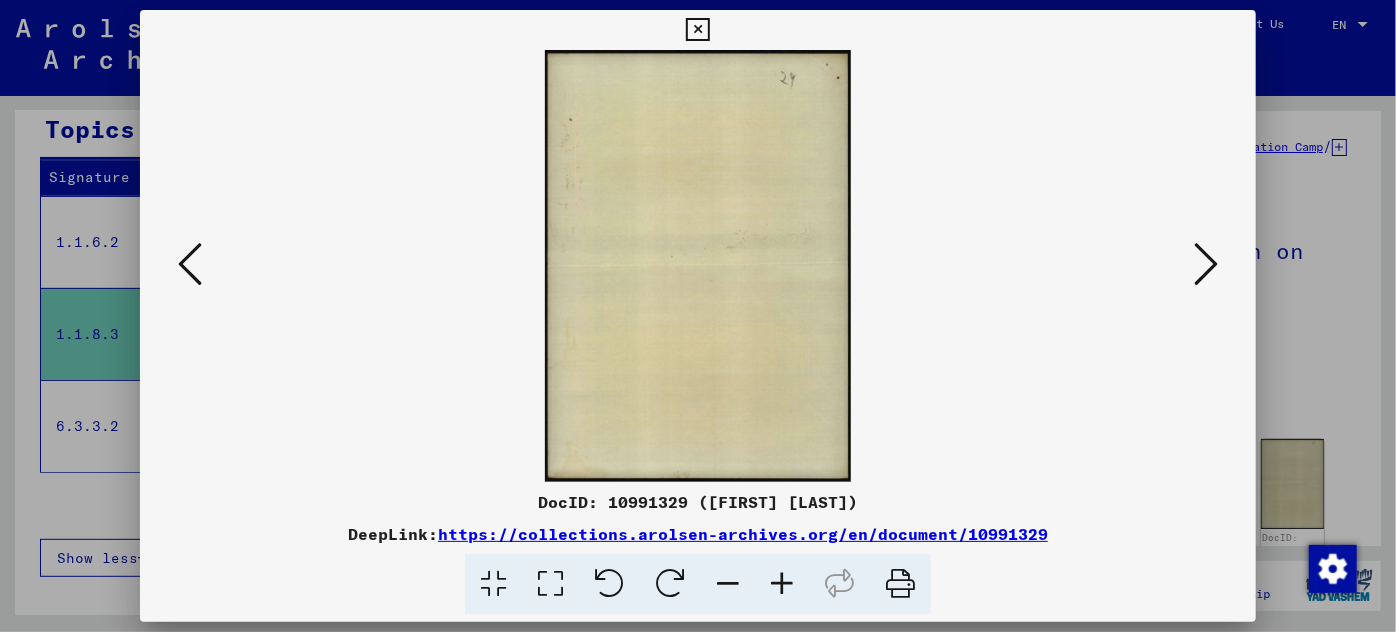 scroll, scrollTop: 0, scrollLeft: 0, axis: both 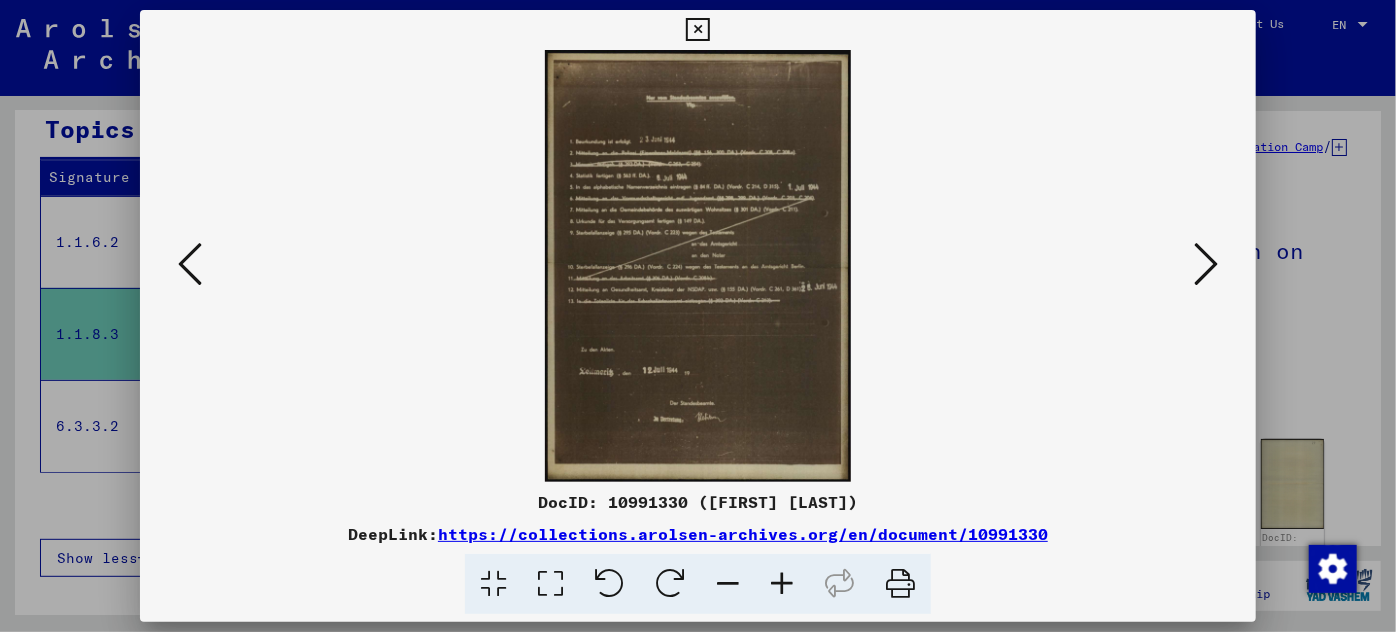 click at bounding box center (782, 584) 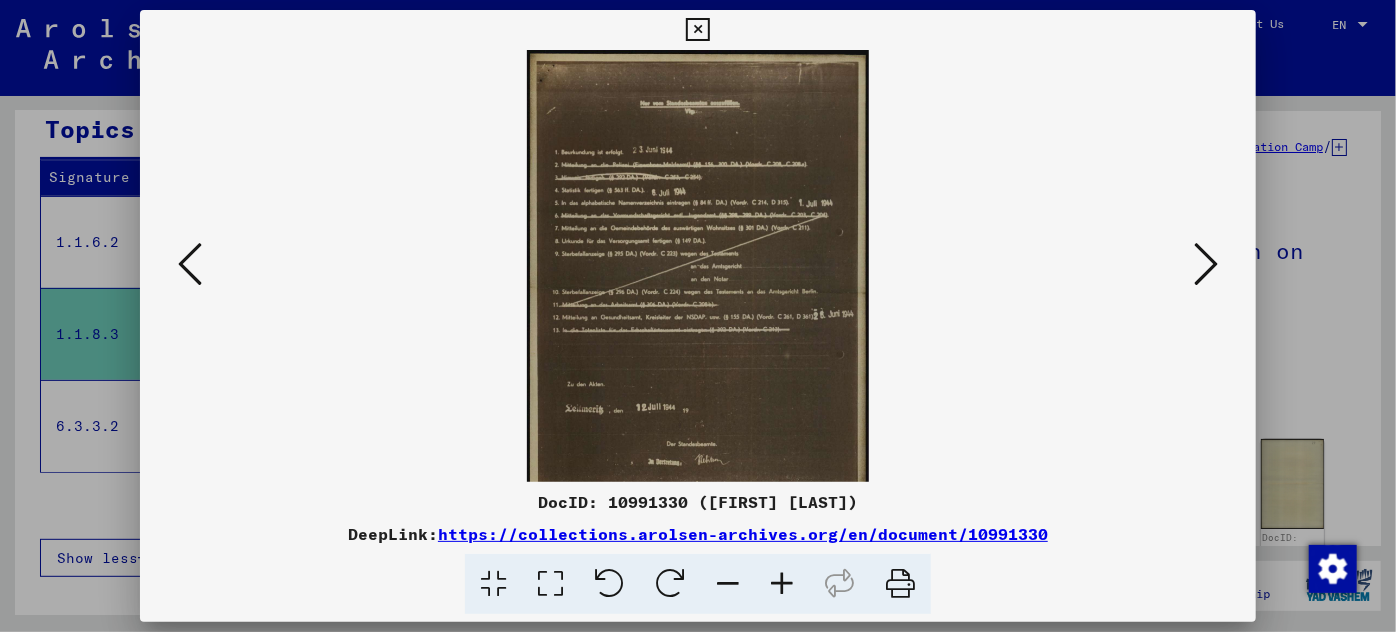 click at bounding box center [782, 584] 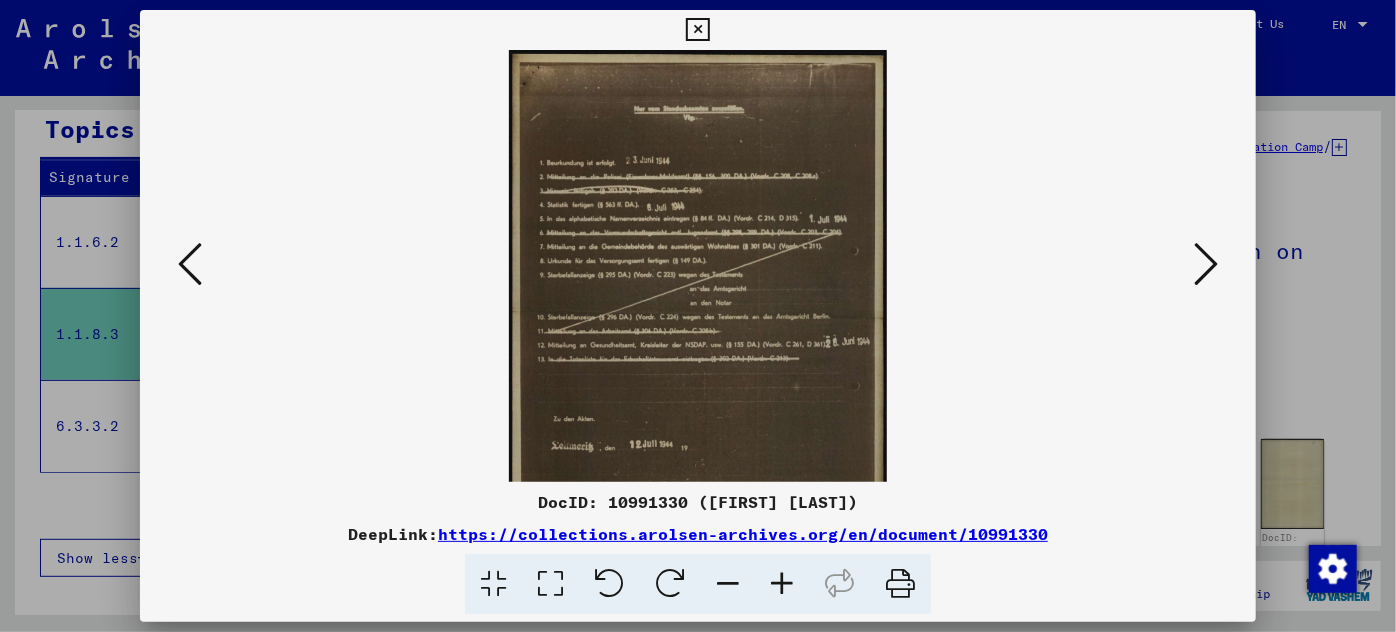 click at bounding box center (782, 584) 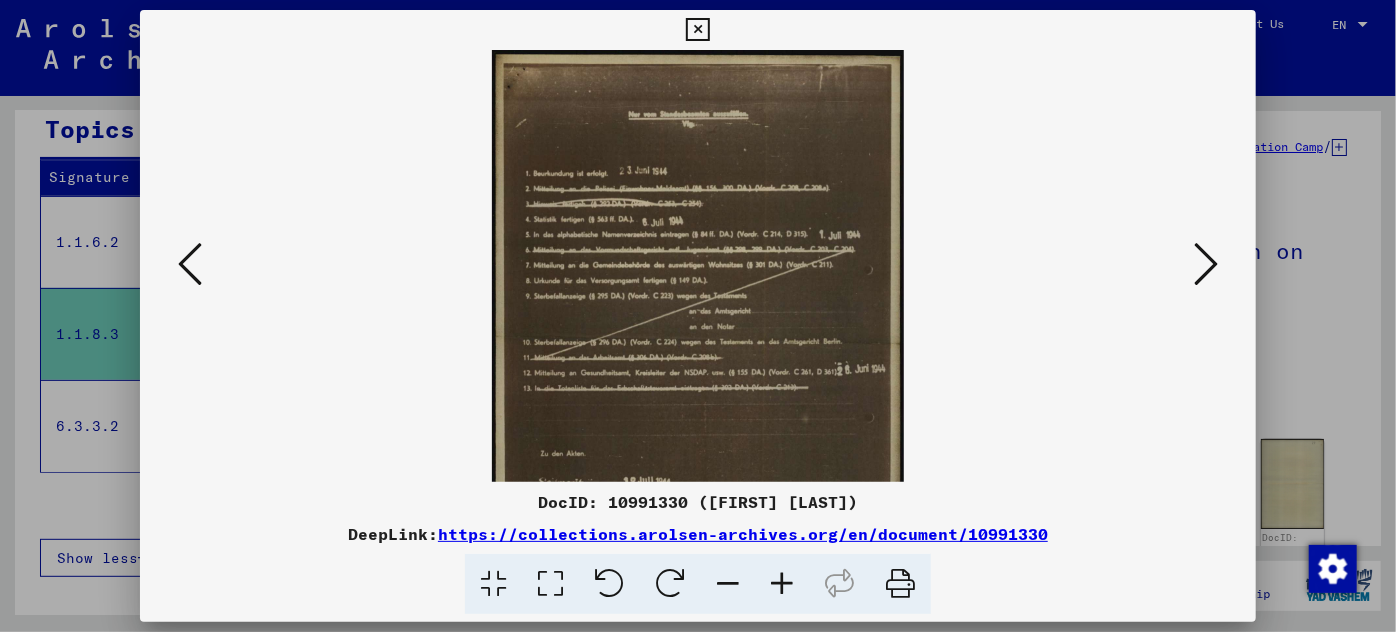 click at bounding box center [782, 584] 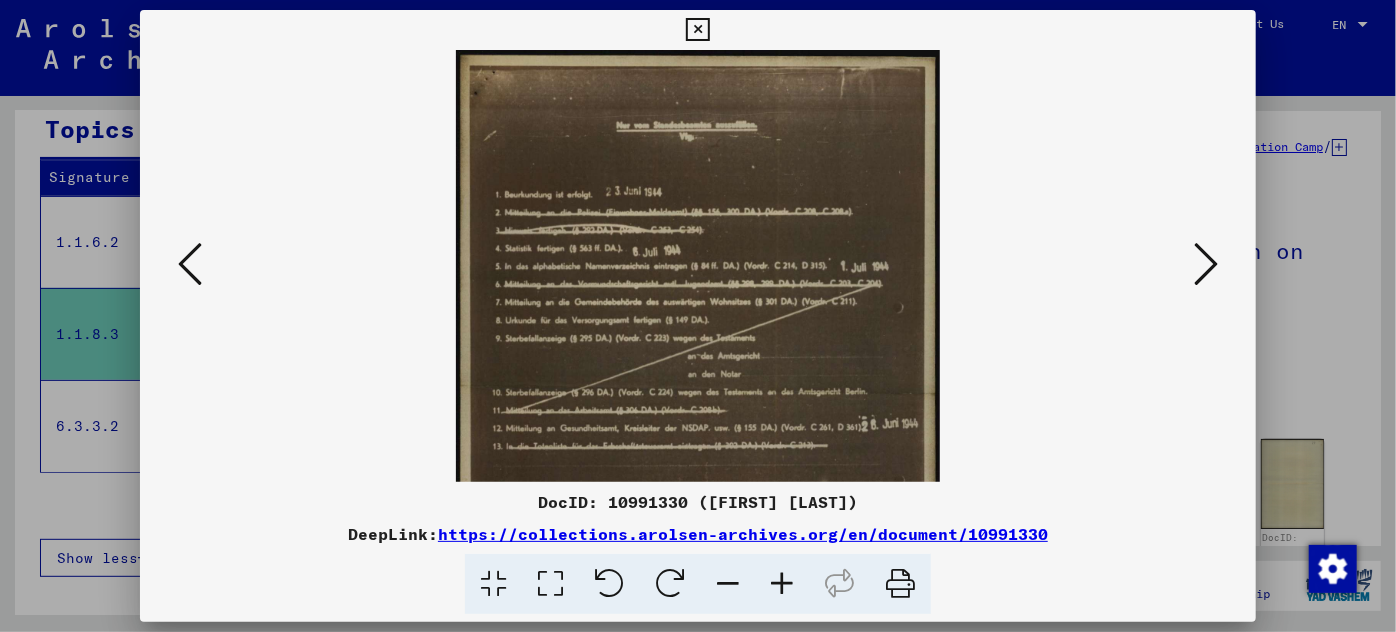 click at bounding box center (782, 584) 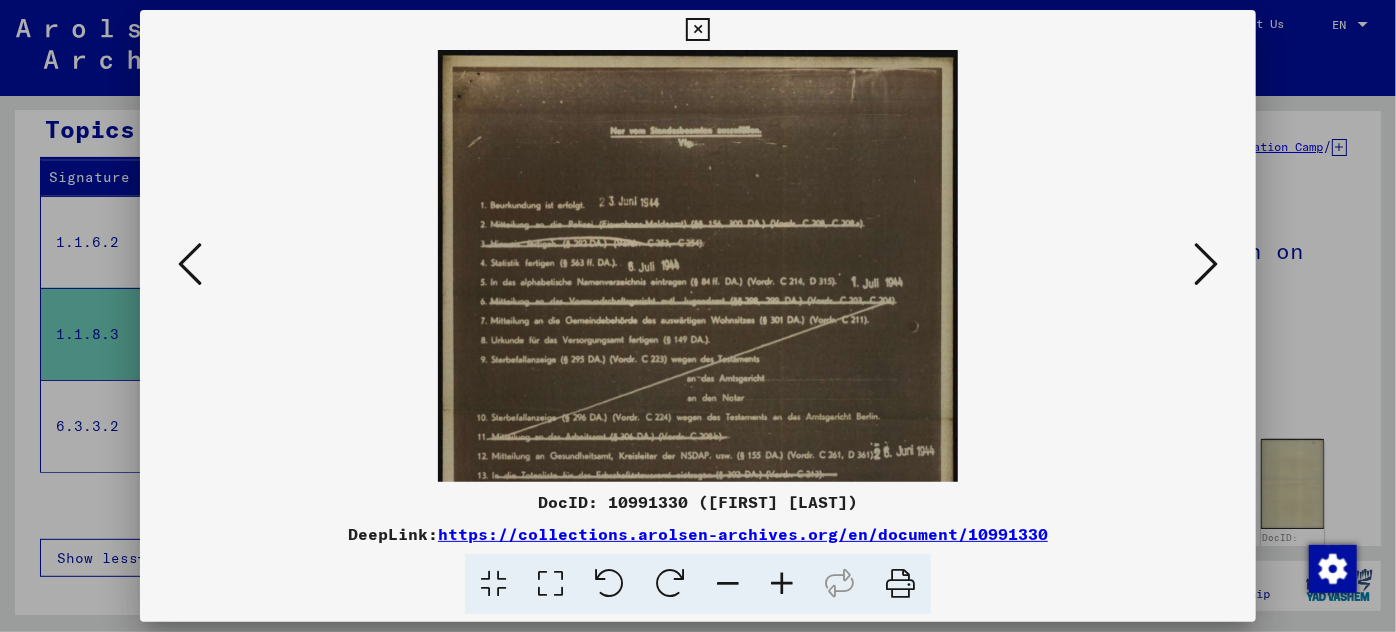click at bounding box center [782, 584] 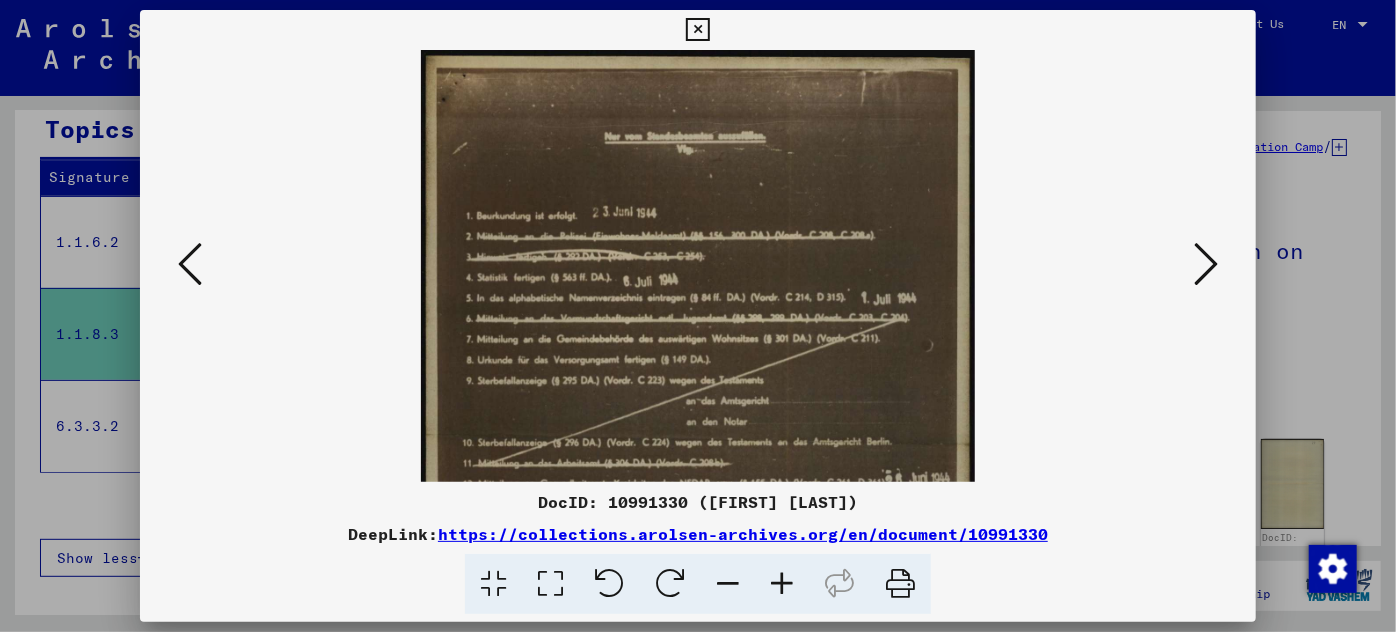 click at bounding box center (782, 584) 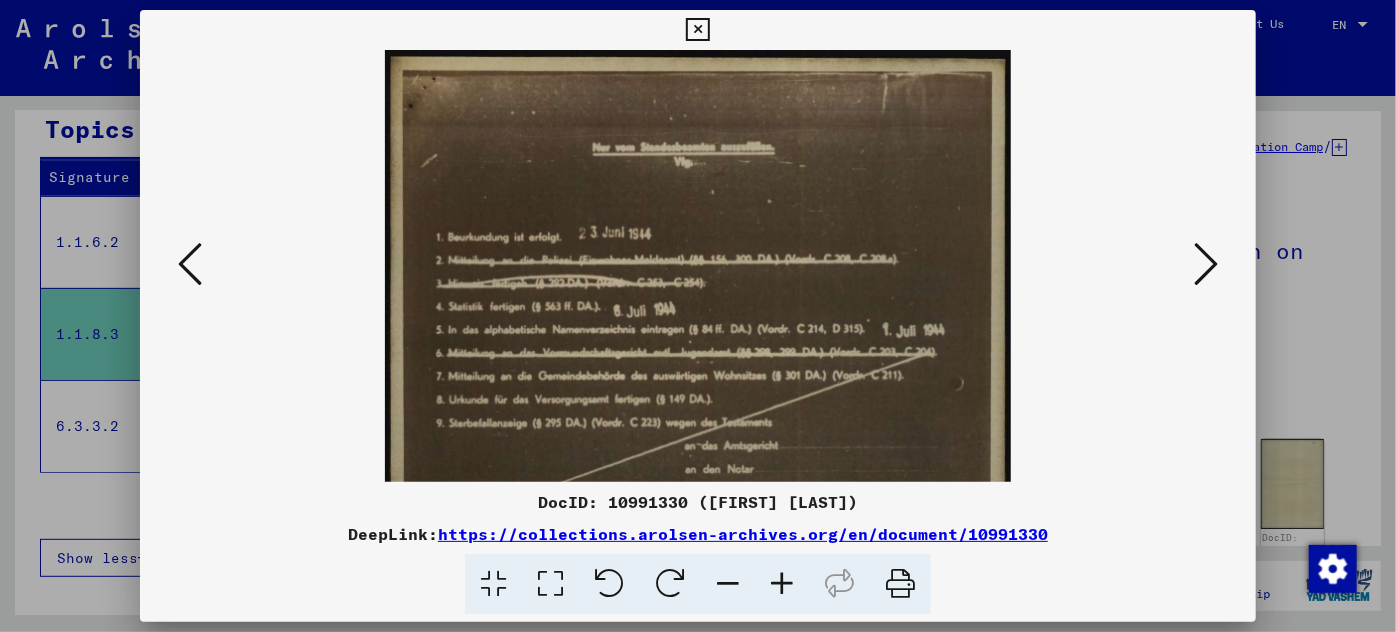 click at bounding box center (782, 584) 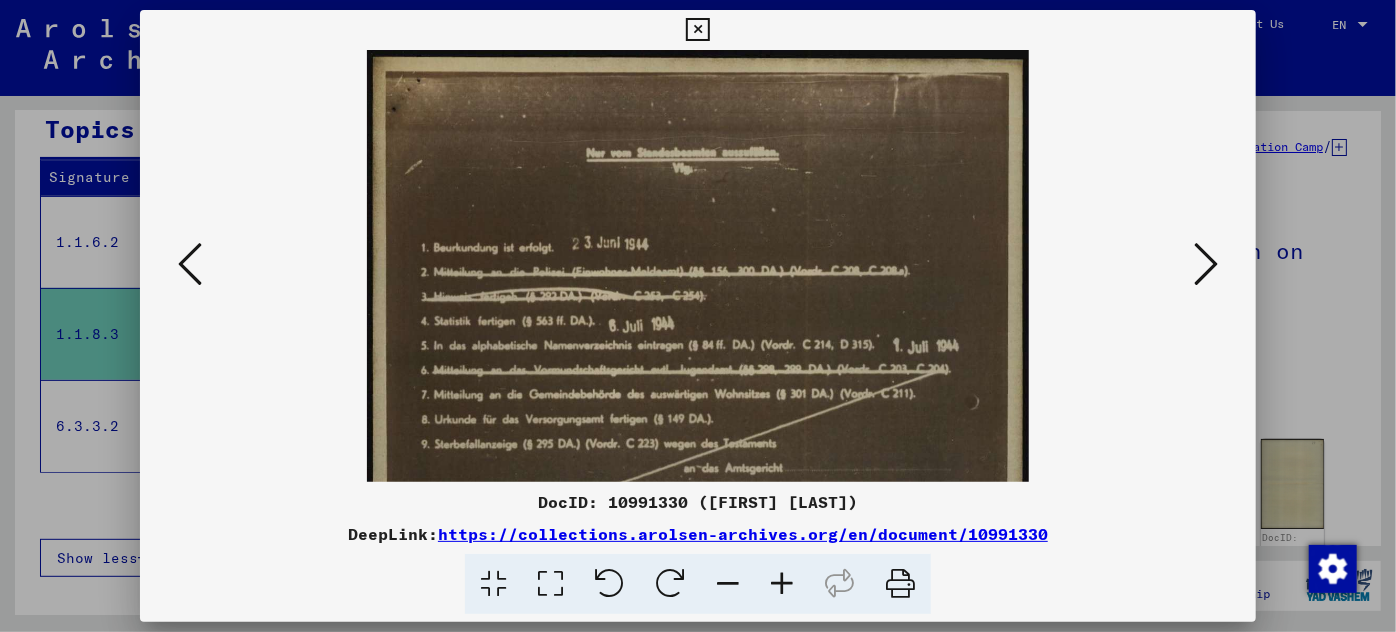 click at bounding box center (782, 584) 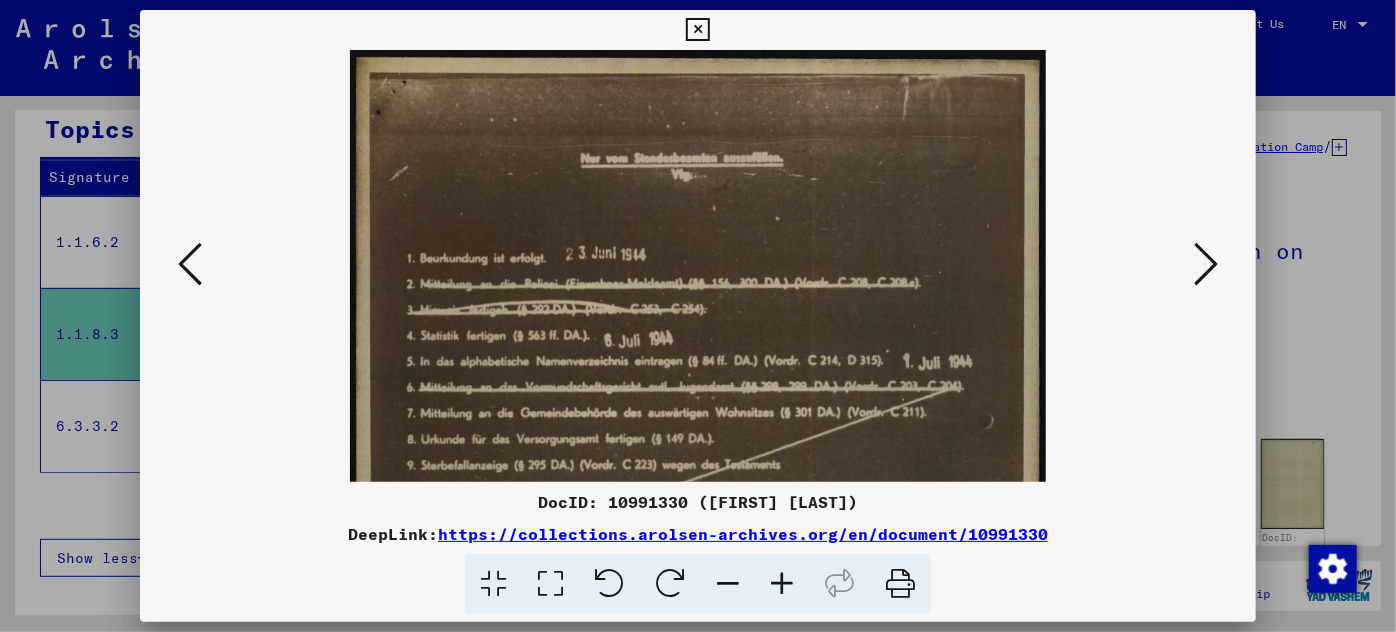click at bounding box center (782, 584) 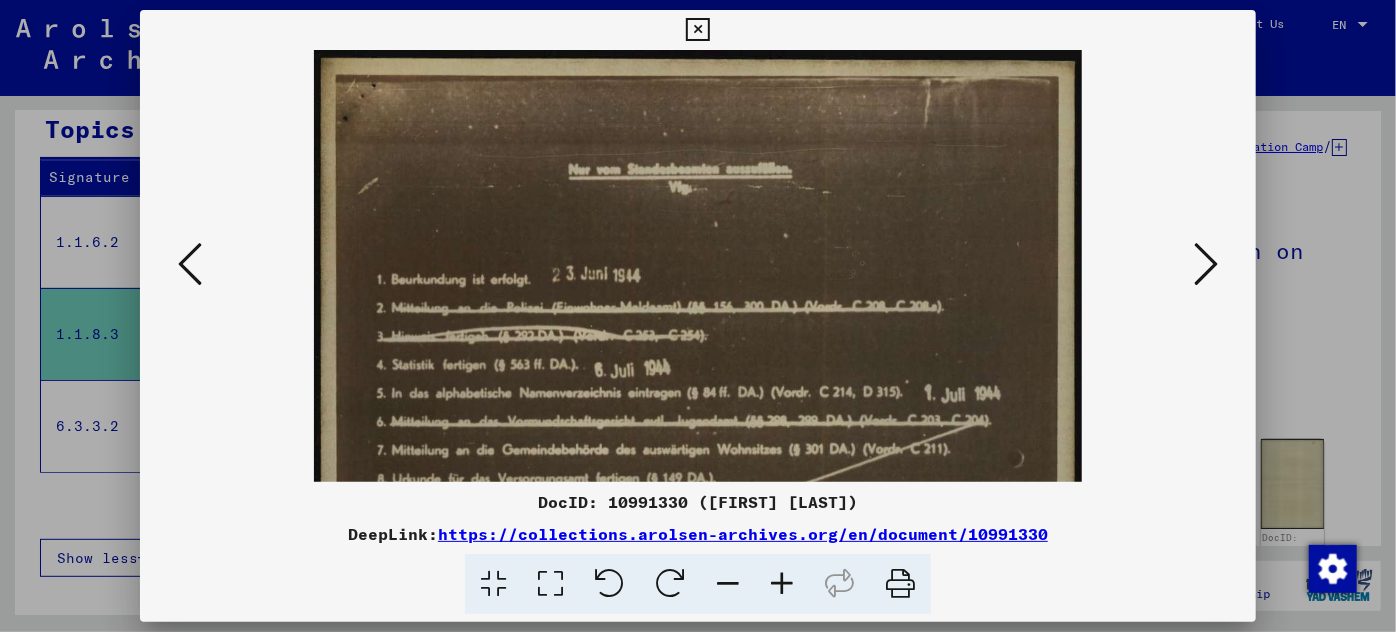 click at bounding box center (782, 584) 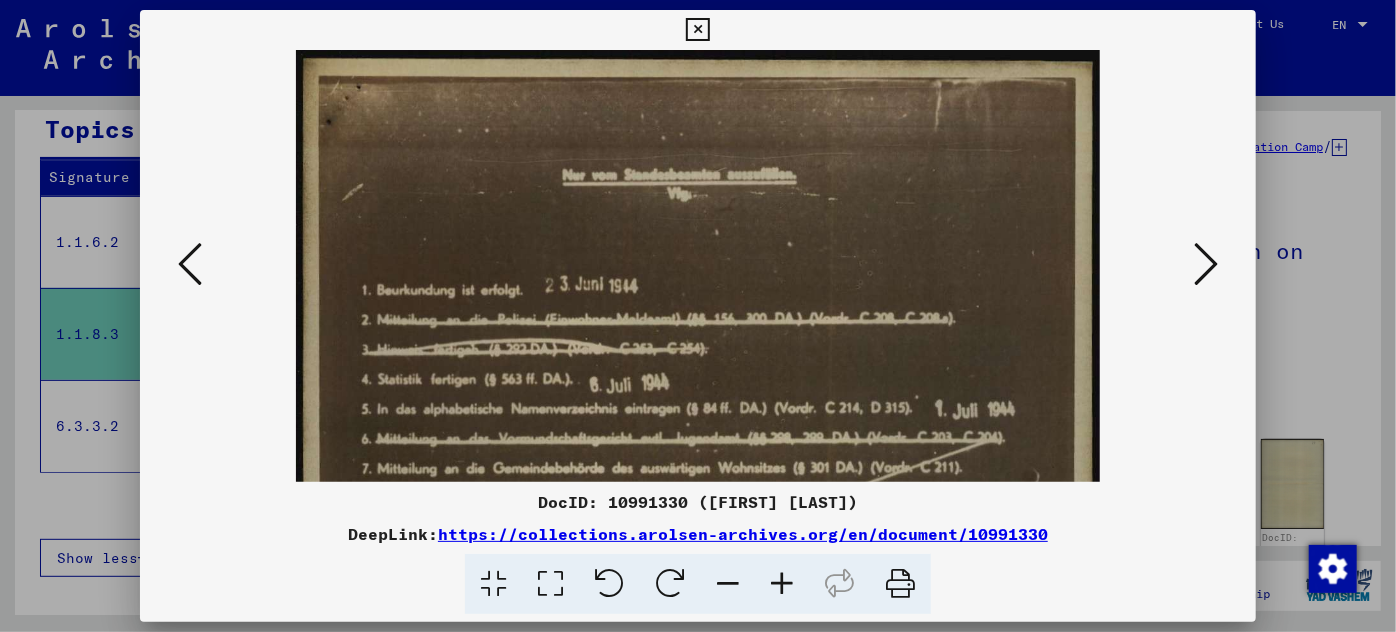 click at bounding box center [782, 584] 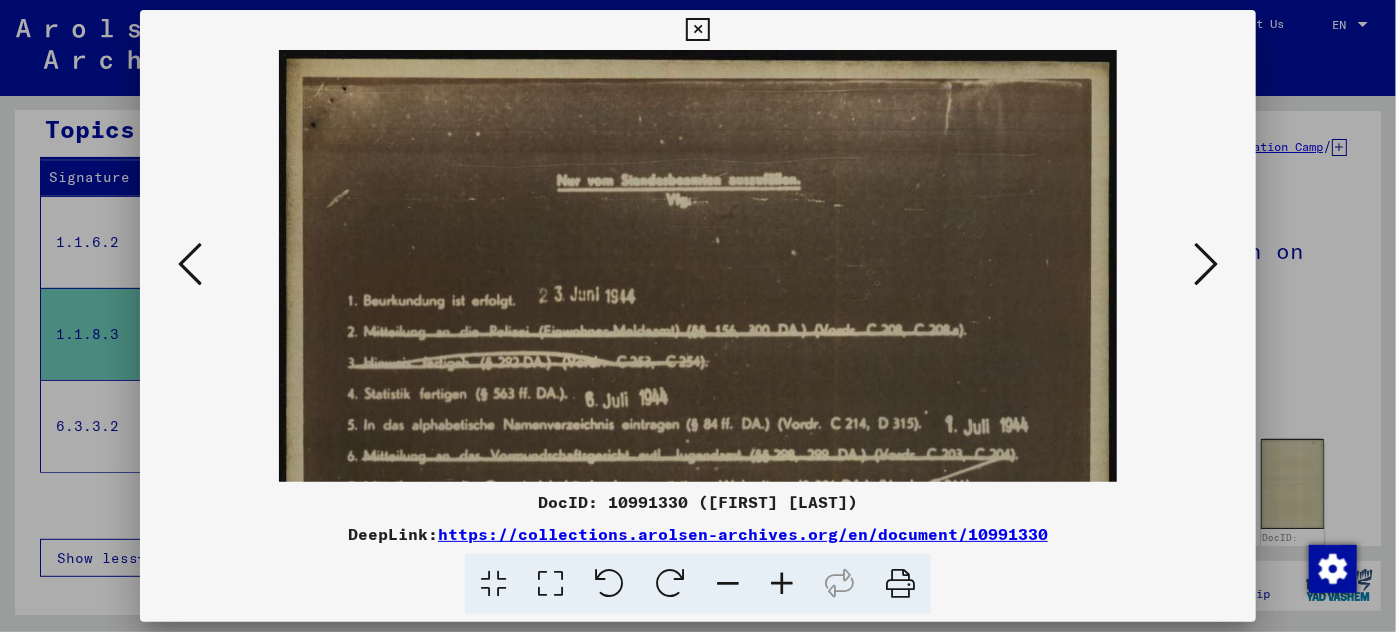 click at bounding box center (782, 584) 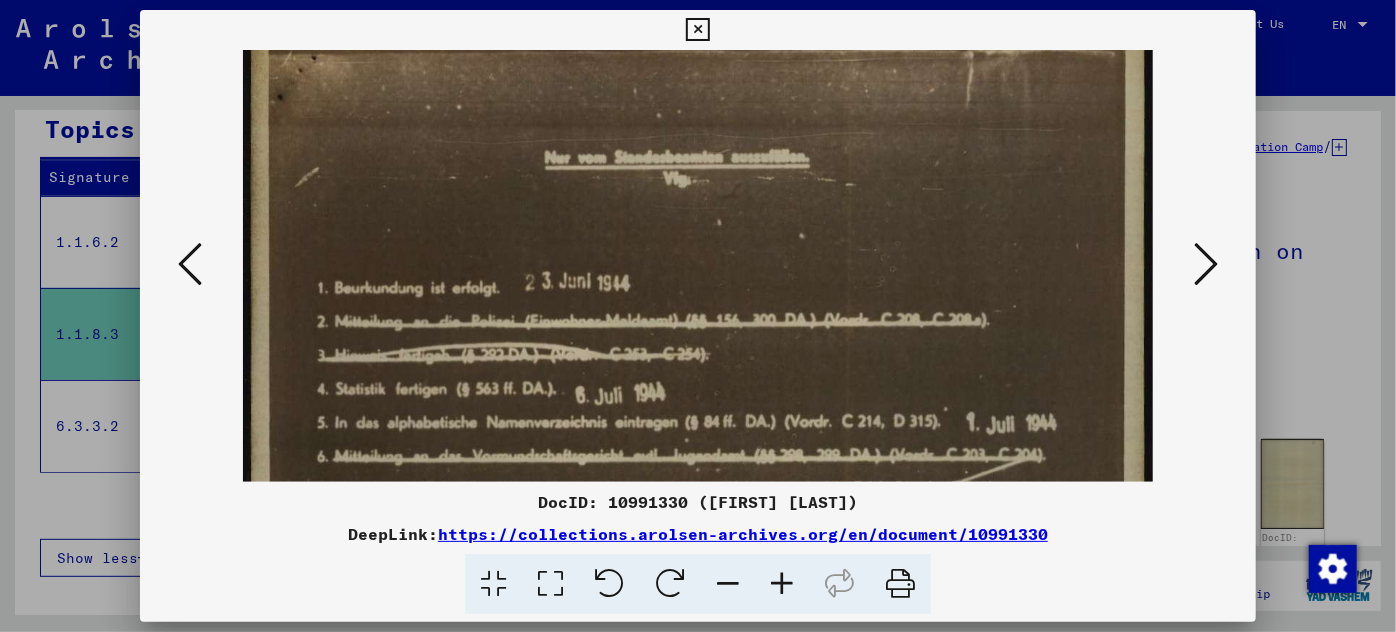 scroll, scrollTop: 90, scrollLeft: 0, axis: vertical 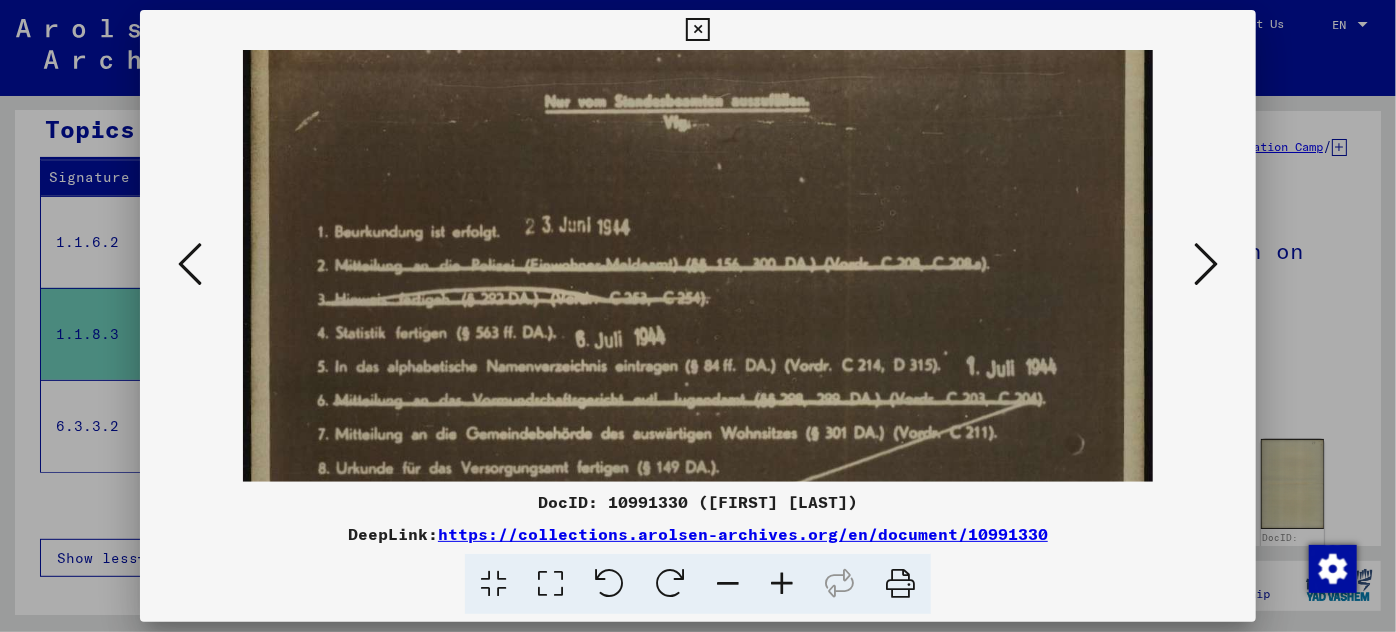 drag, startPoint x: 574, startPoint y: 338, endPoint x: 583, endPoint y: 247, distance: 91.44397 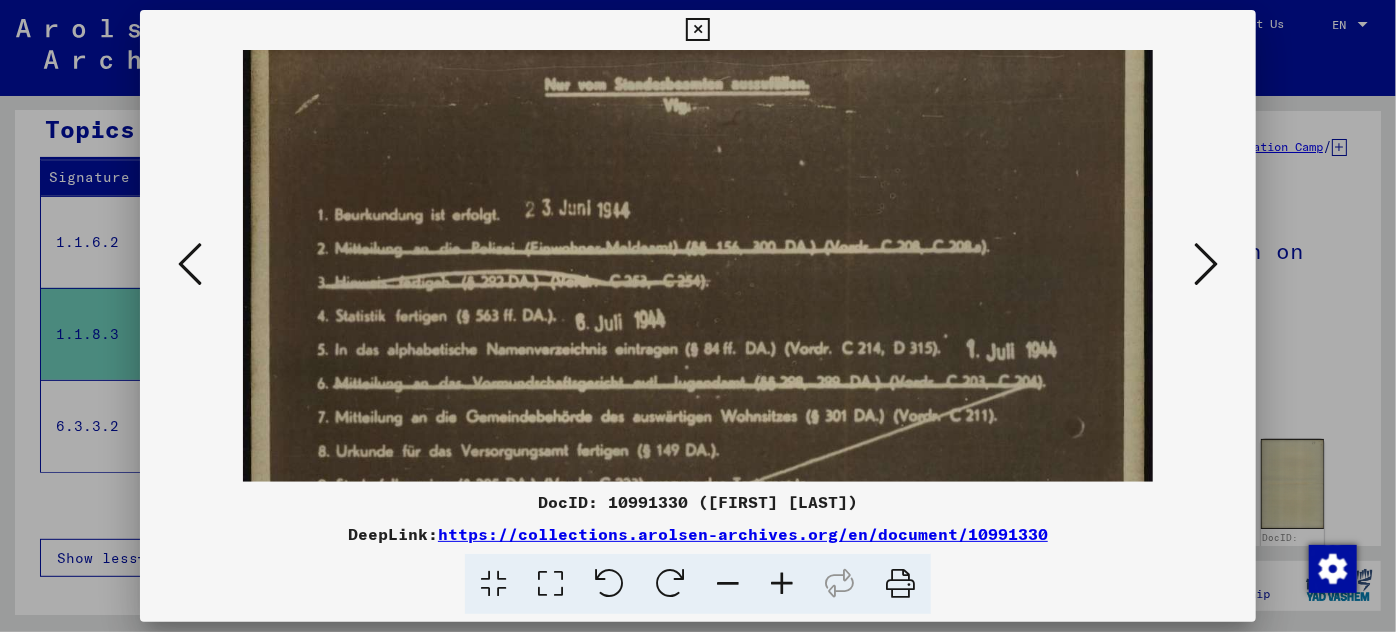 scroll, scrollTop: 2, scrollLeft: 0, axis: vertical 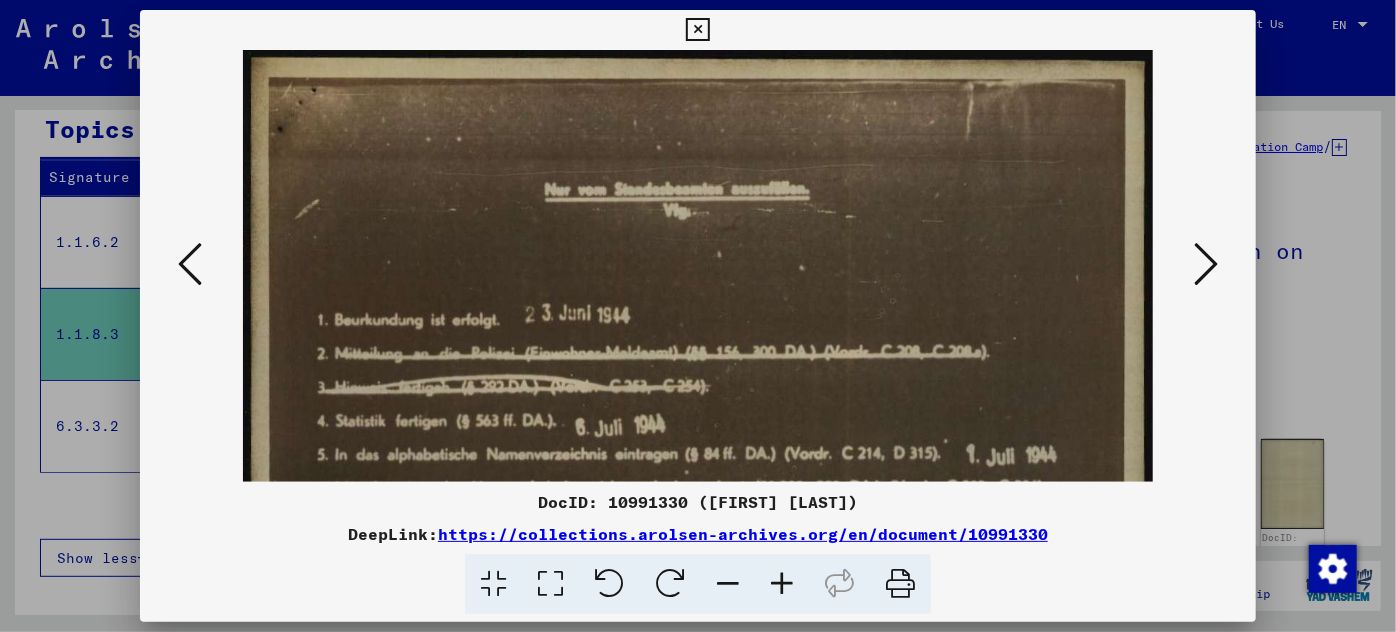 drag, startPoint x: 581, startPoint y: 383, endPoint x: 641, endPoint y: 476, distance: 110.6752 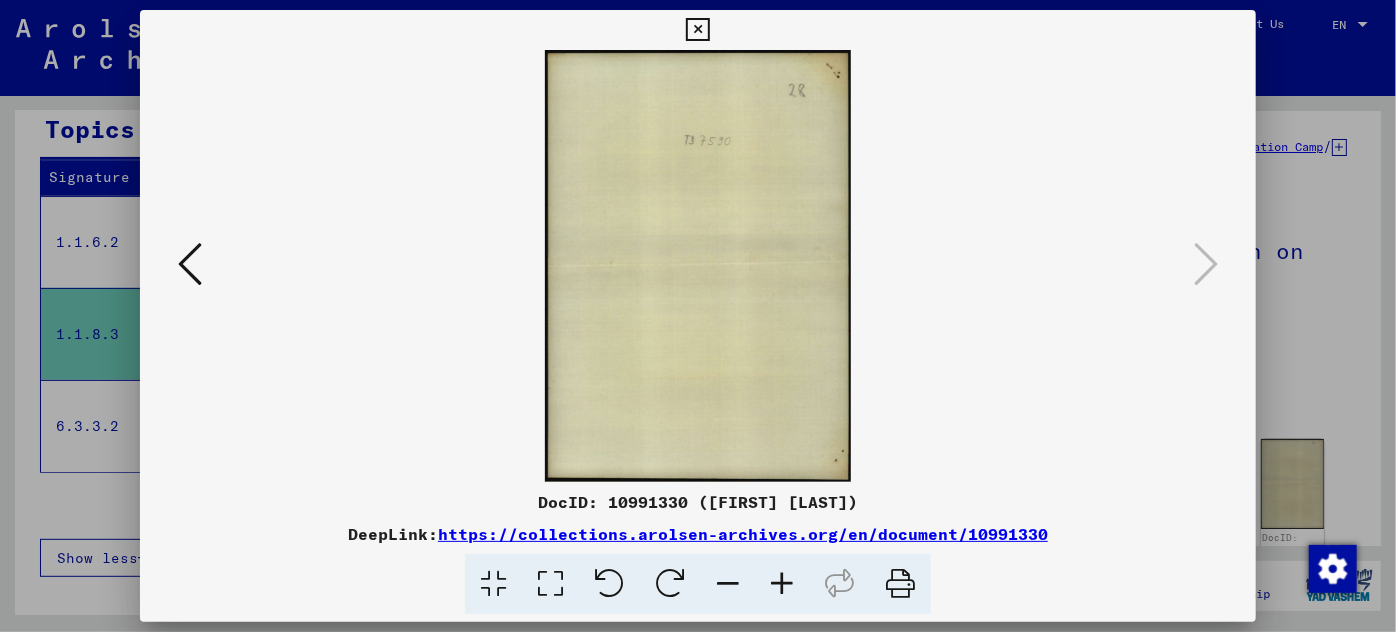 scroll, scrollTop: 0, scrollLeft: 0, axis: both 